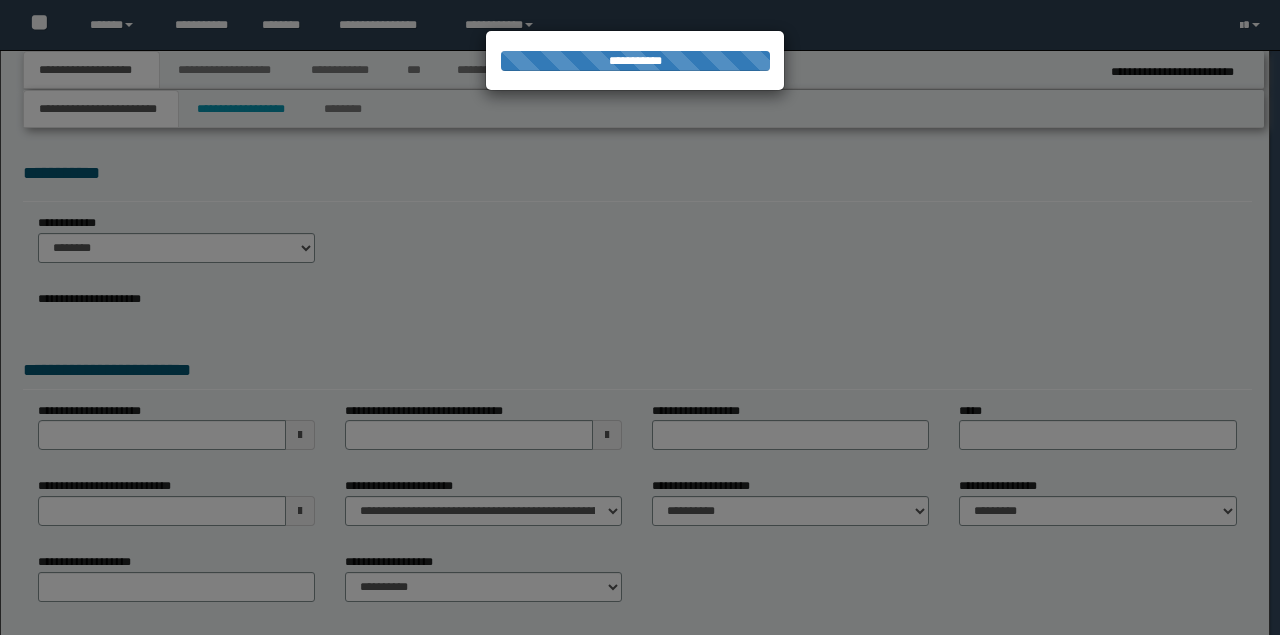 scroll, scrollTop: 0, scrollLeft: 0, axis: both 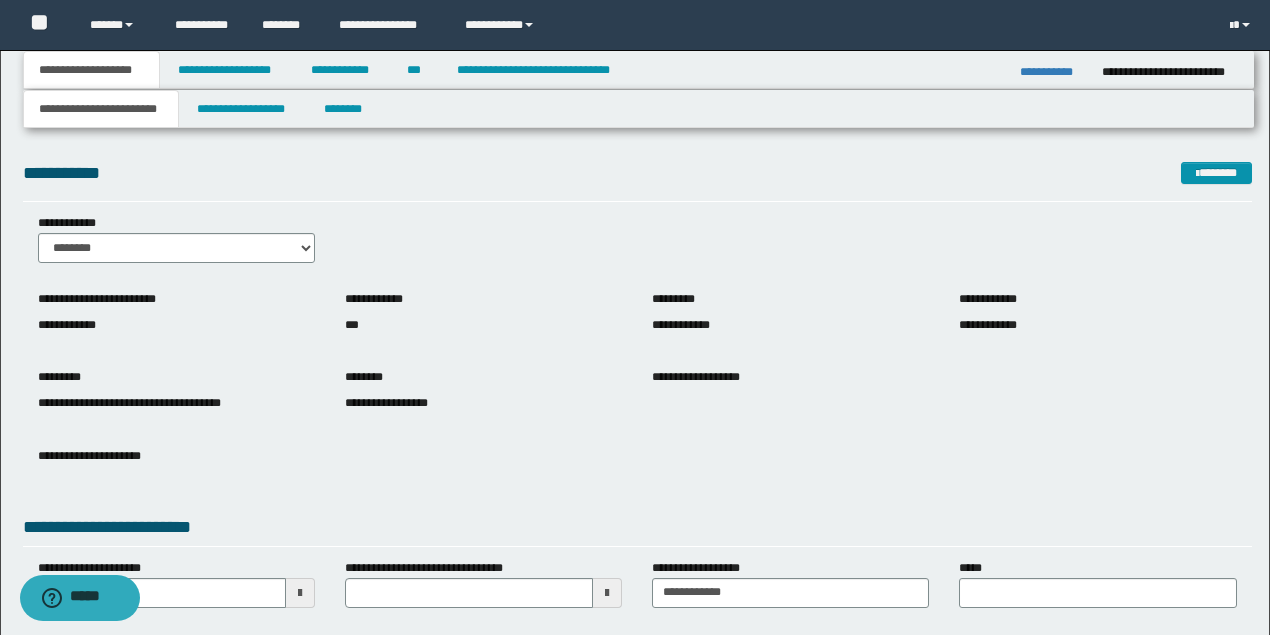 click on "**********" at bounding box center [1097, 316] 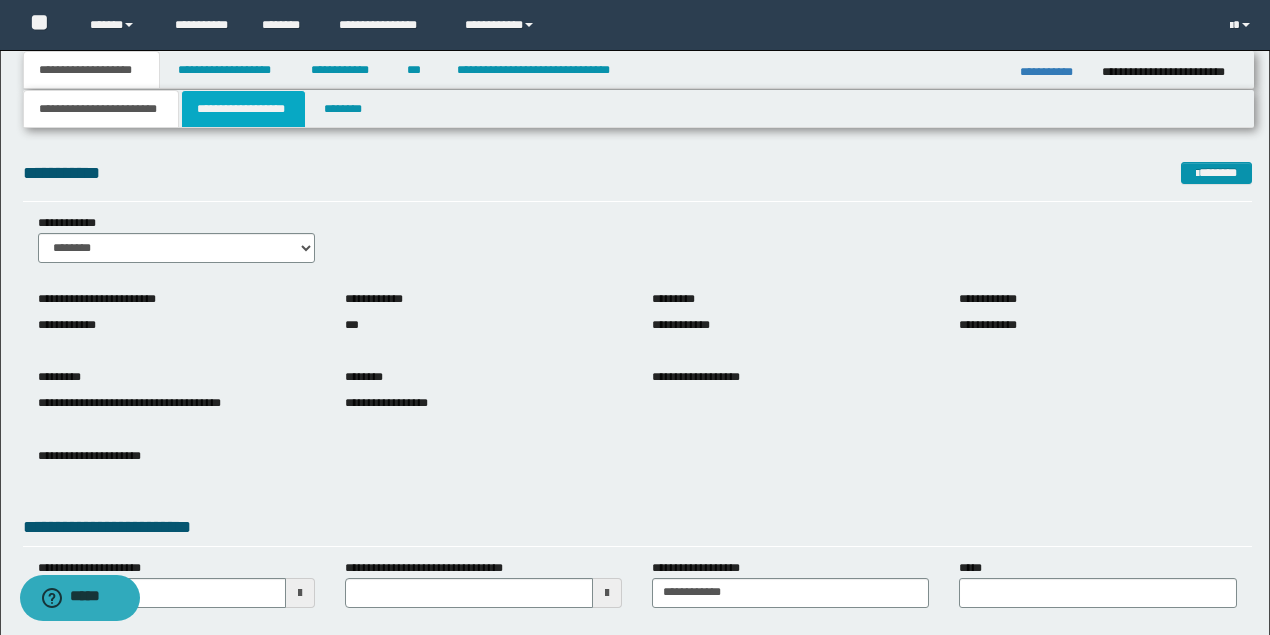 click on "**********" at bounding box center (243, 109) 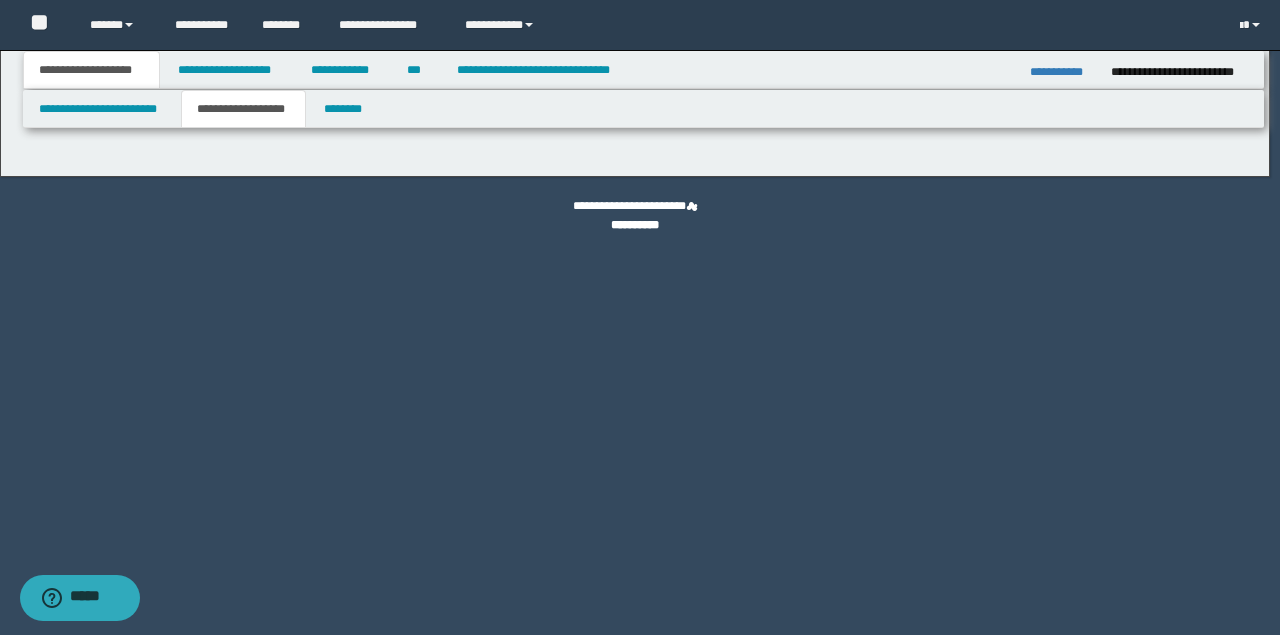 type on "********" 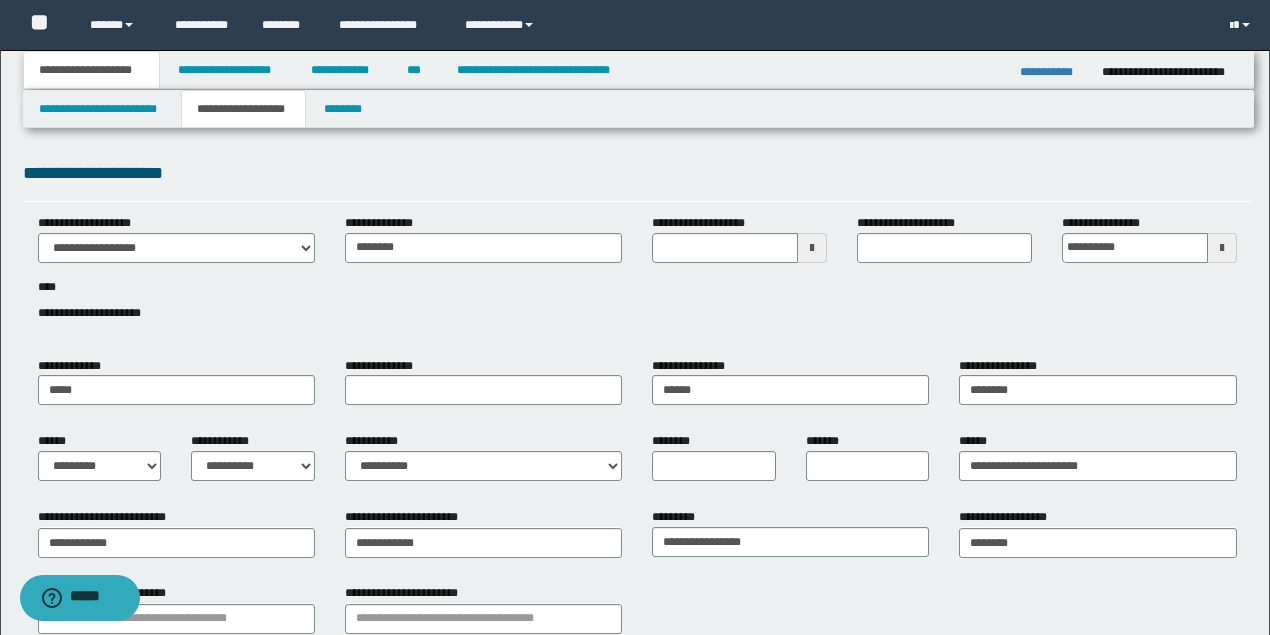 click on "**********" at bounding box center [637, 279] 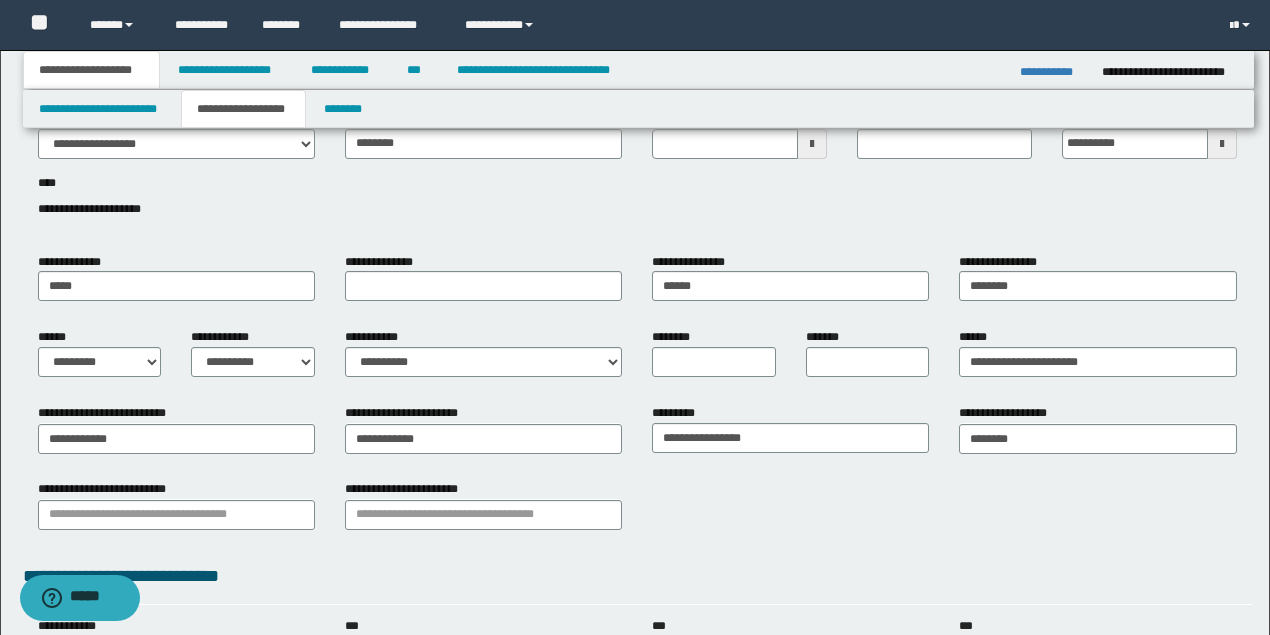 scroll, scrollTop: 133, scrollLeft: 0, axis: vertical 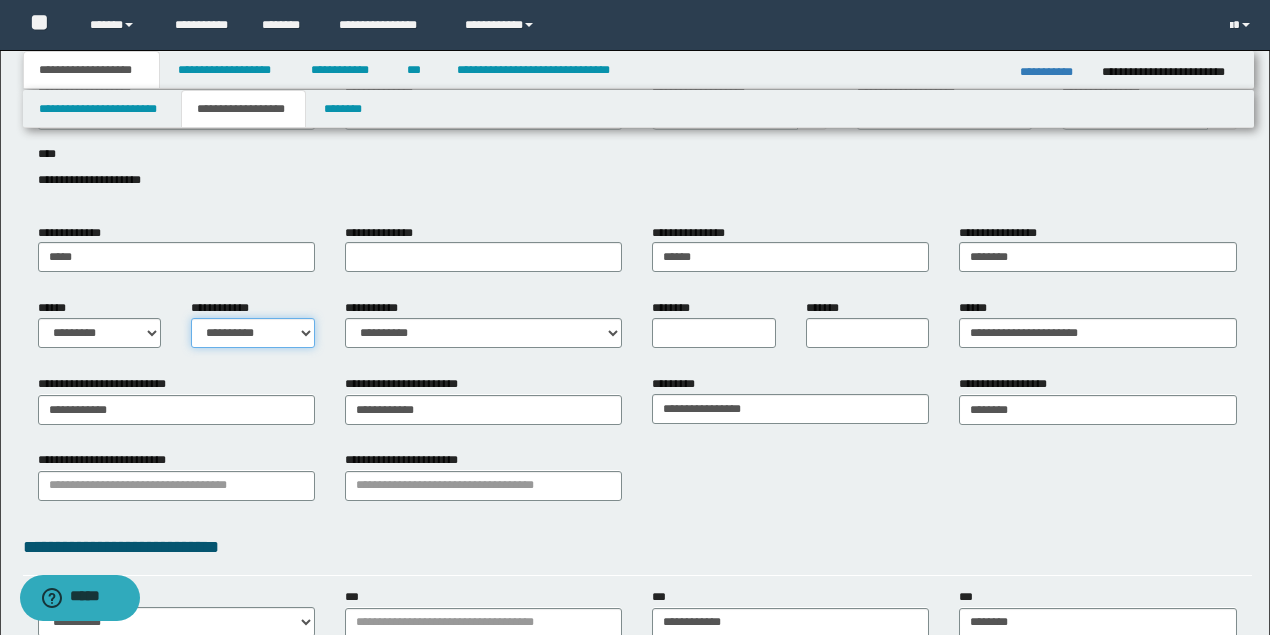 click on "**********" at bounding box center (253, 333) 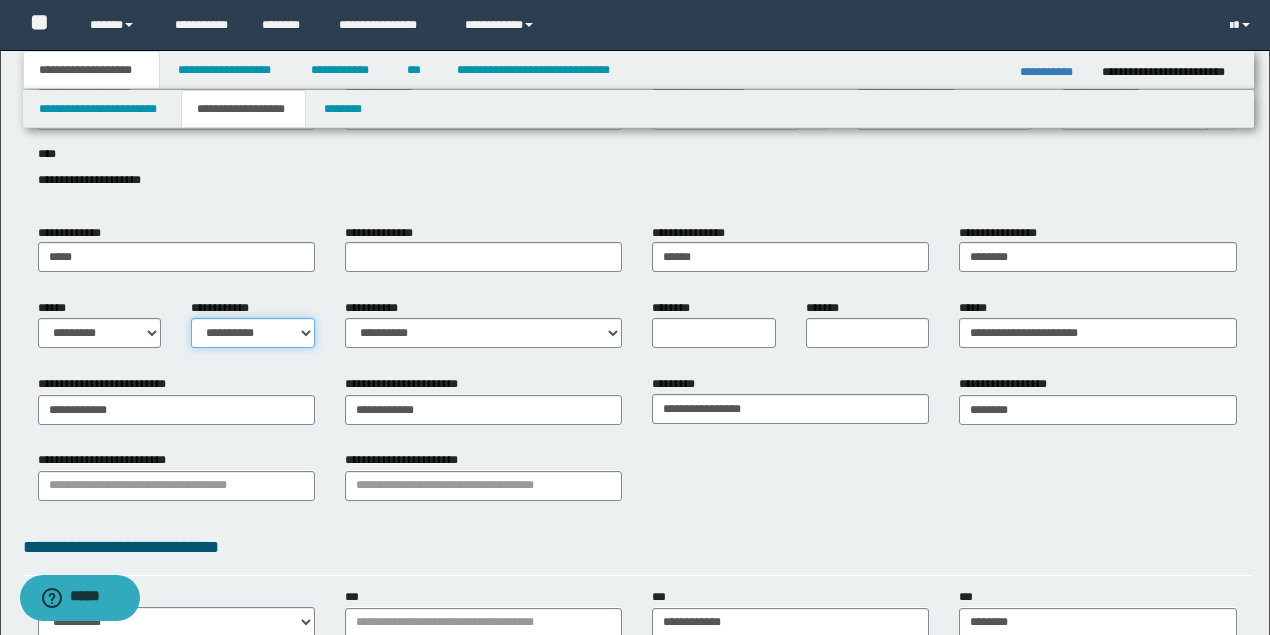 click on "**********" at bounding box center (253, 333) 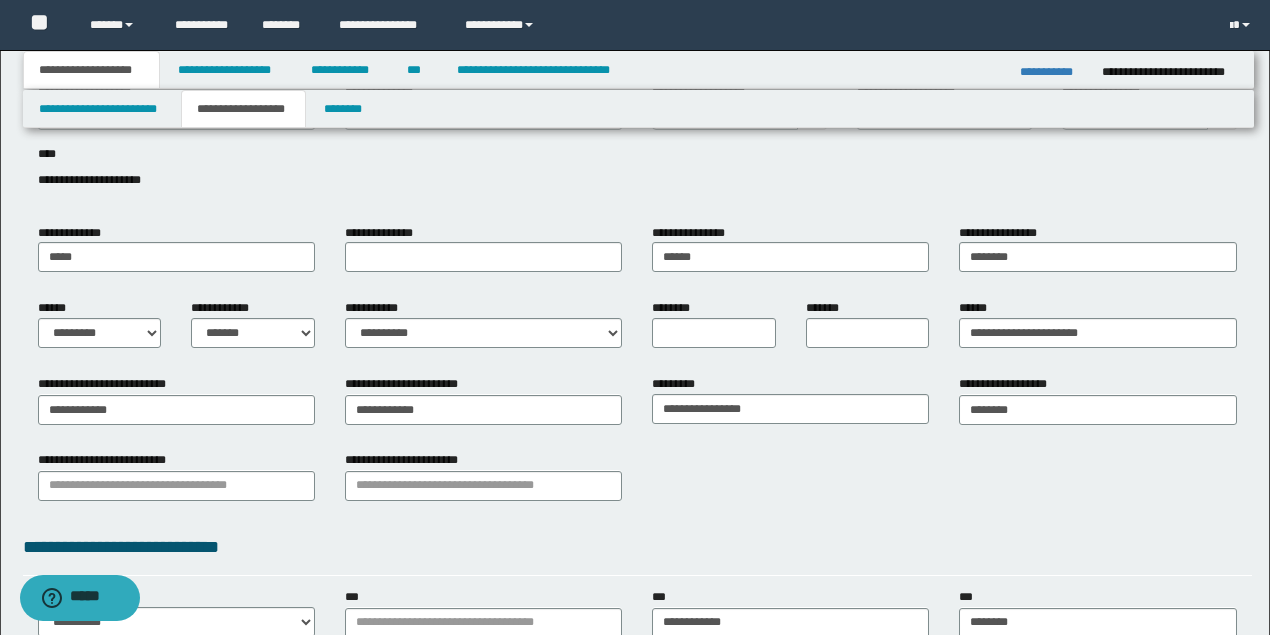 click on "**********" at bounding box center [176, 475] 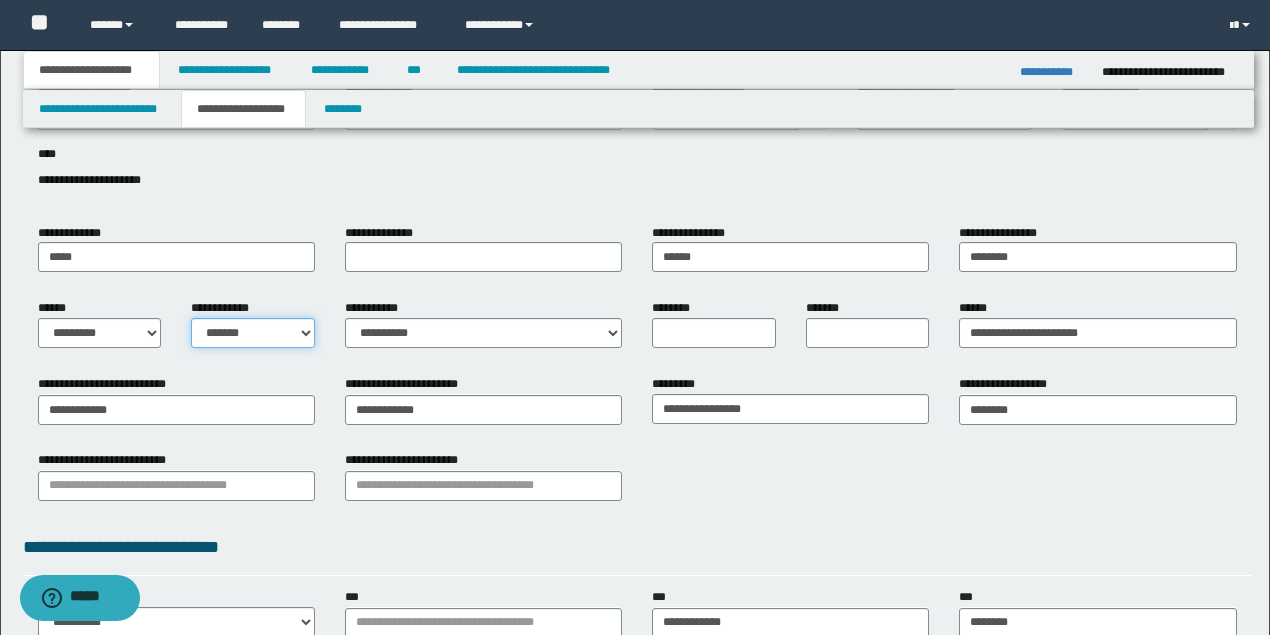 click on "**********" at bounding box center (253, 333) 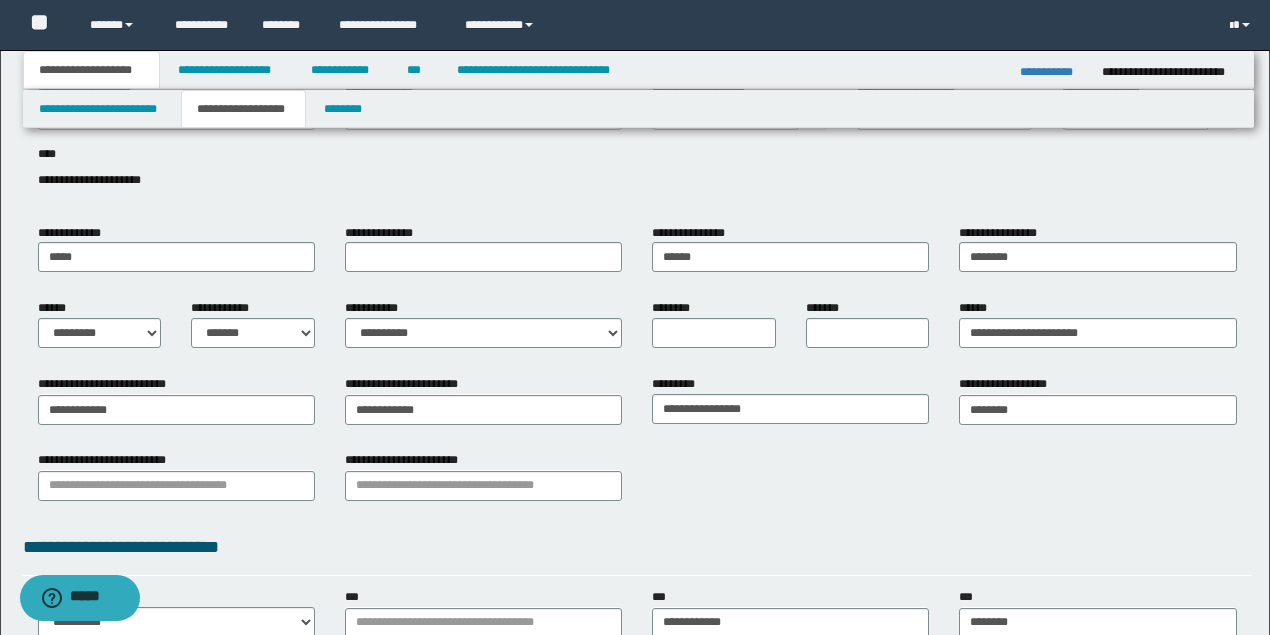 click on "**********" at bounding box center (483, 331) 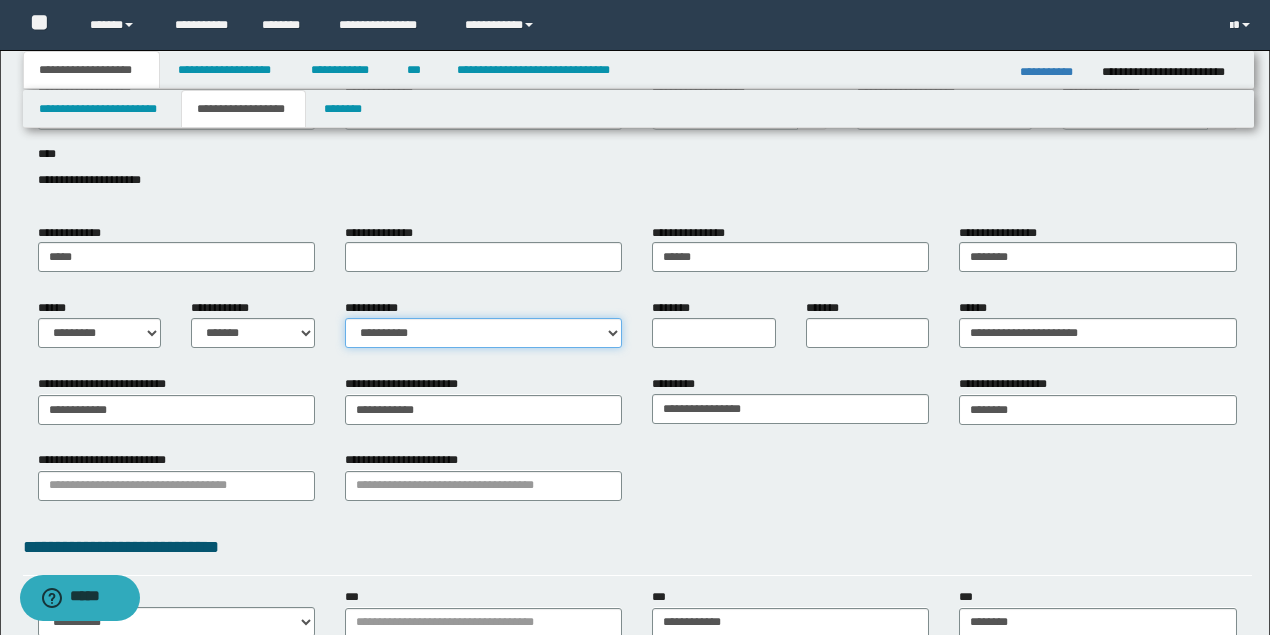 click on "**********" at bounding box center [483, 333] 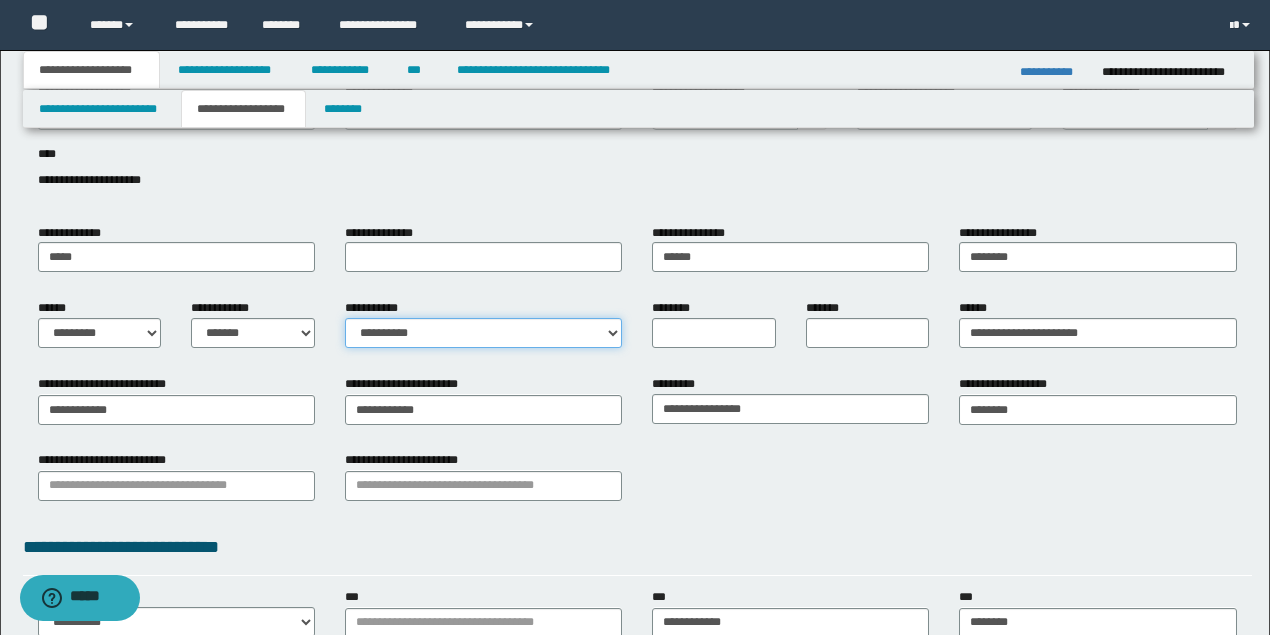 select on "*" 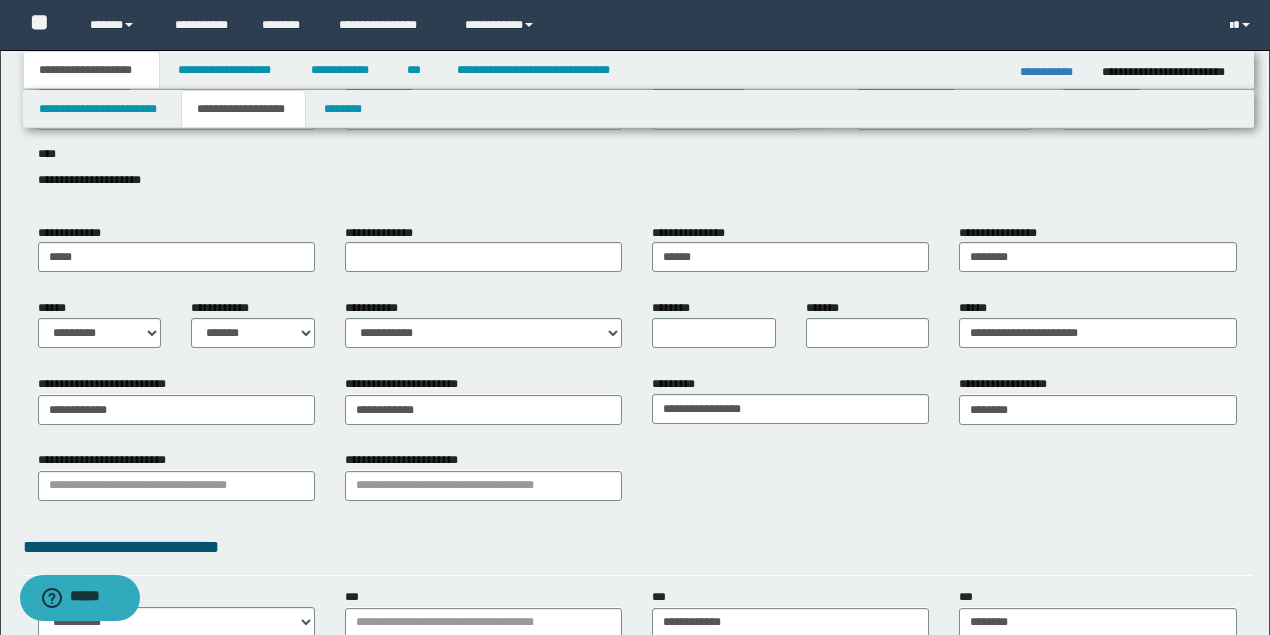 click on "**********" at bounding box center [637, 445] 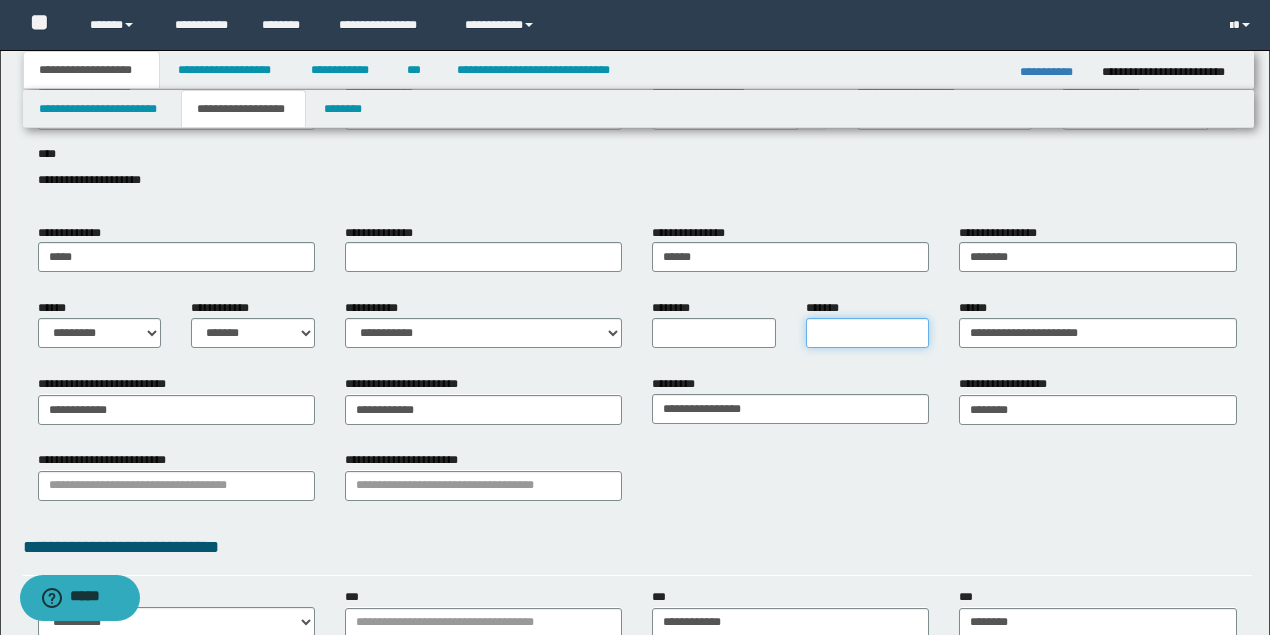click on "*******" at bounding box center [868, 333] 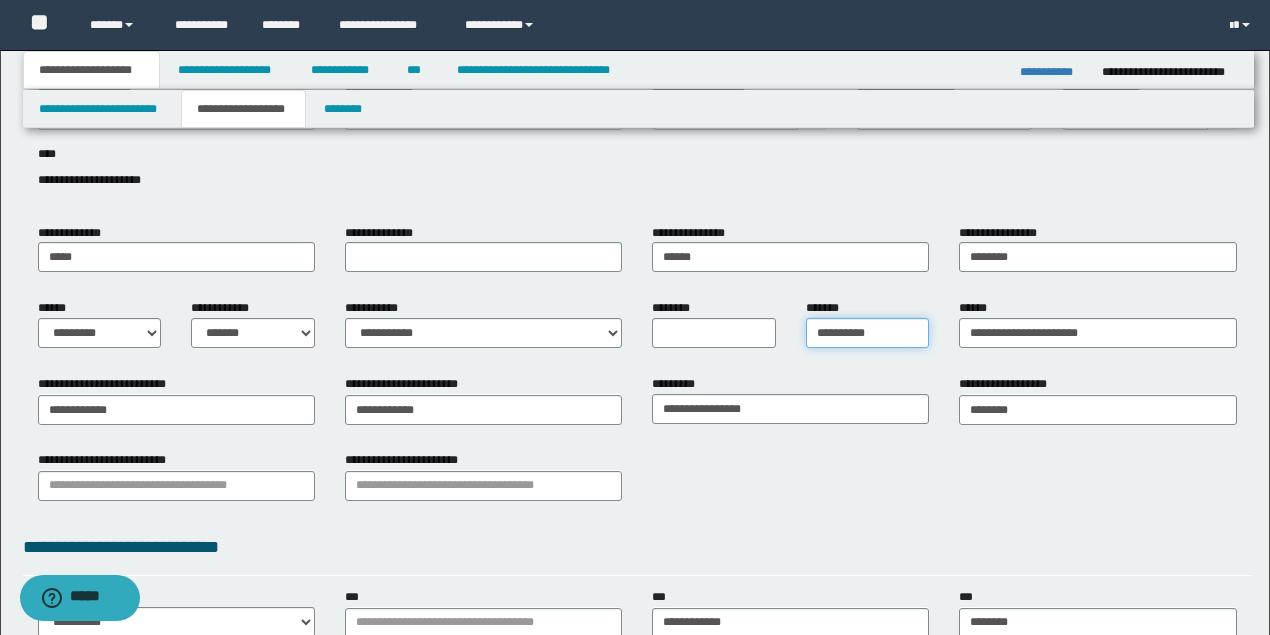type on "**********" 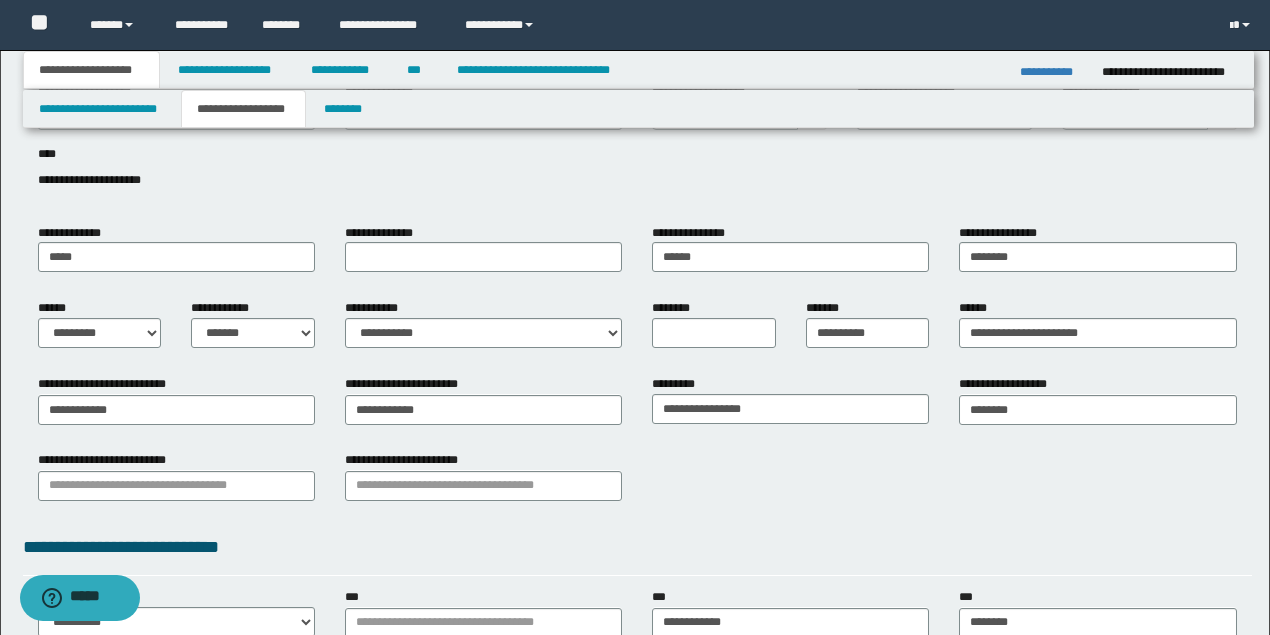 click on "**********" at bounding box center [1097, 331] 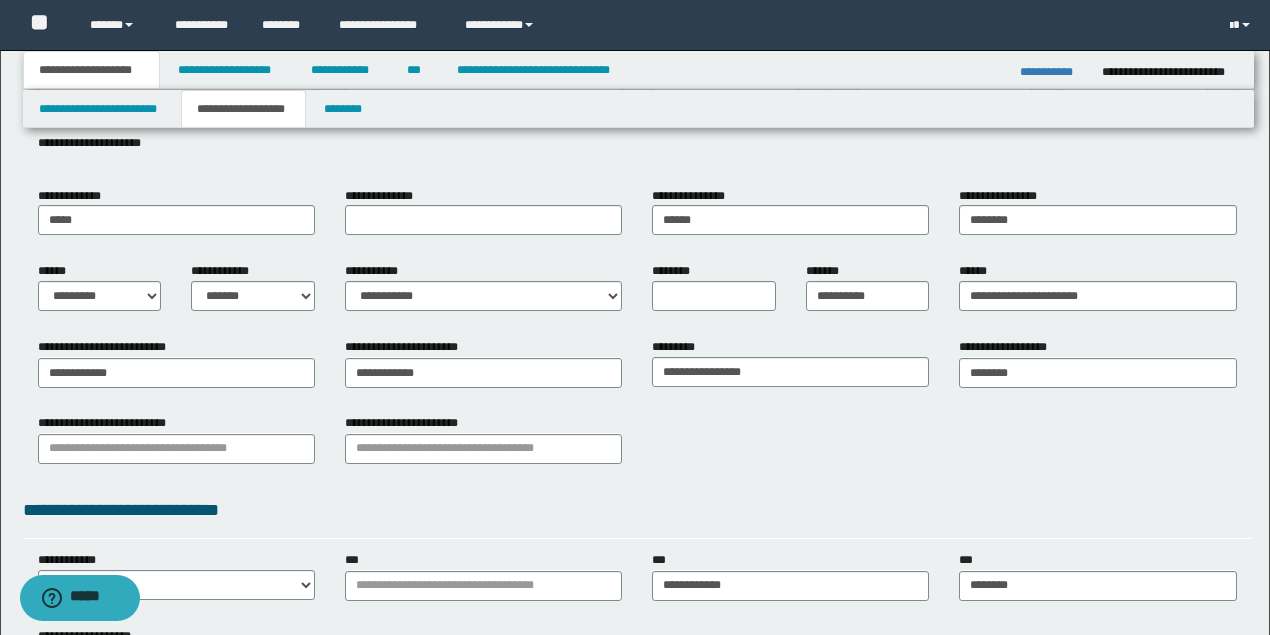 scroll, scrollTop: 200, scrollLeft: 0, axis: vertical 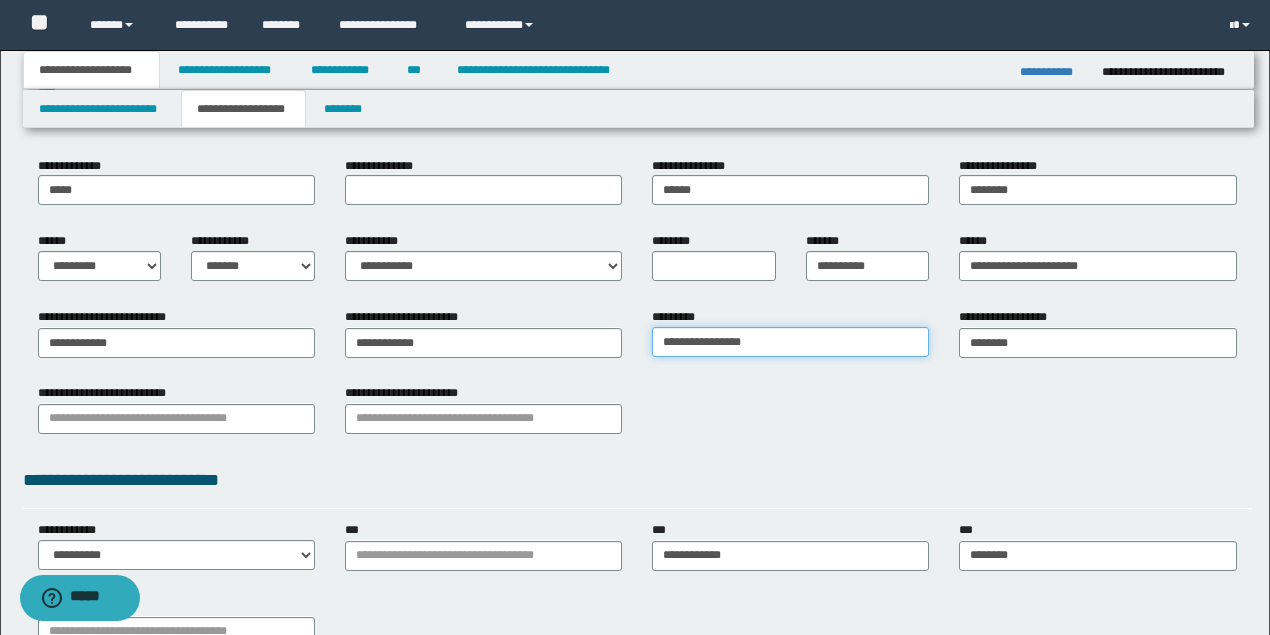 drag, startPoint x: 796, startPoint y: 342, endPoint x: 578, endPoint y: 342, distance: 218 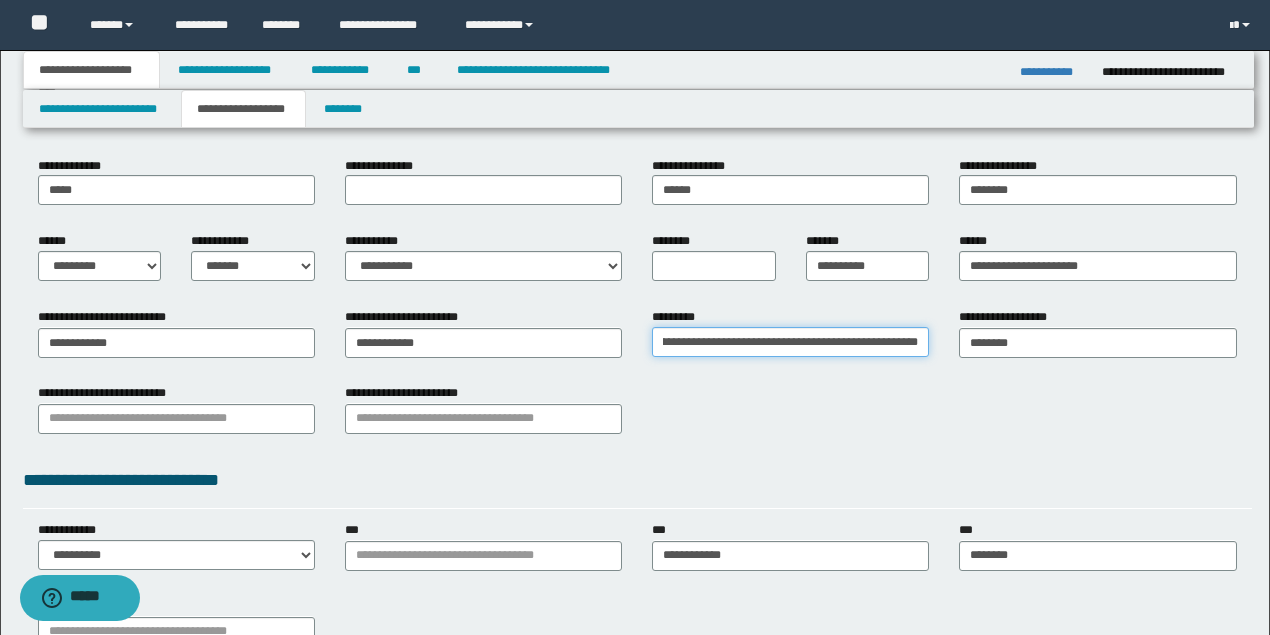 scroll, scrollTop: 0, scrollLeft: 140, axis: horizontal 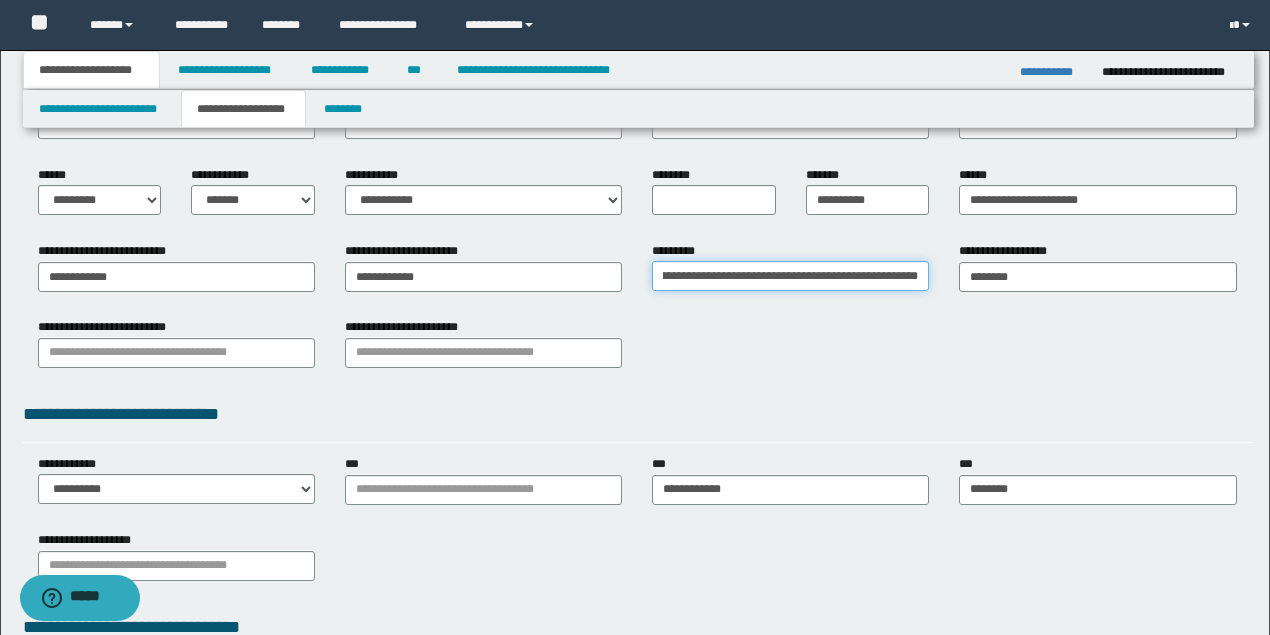 type on "**********" 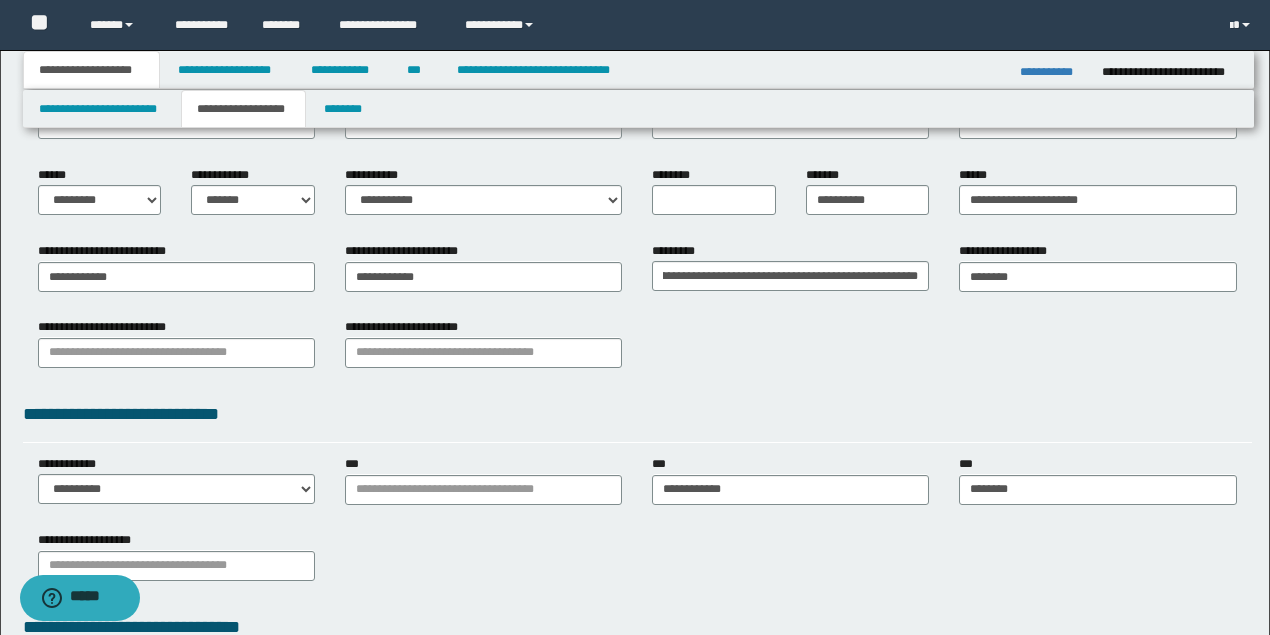 click on "**********" at bounding box center [637, 350] 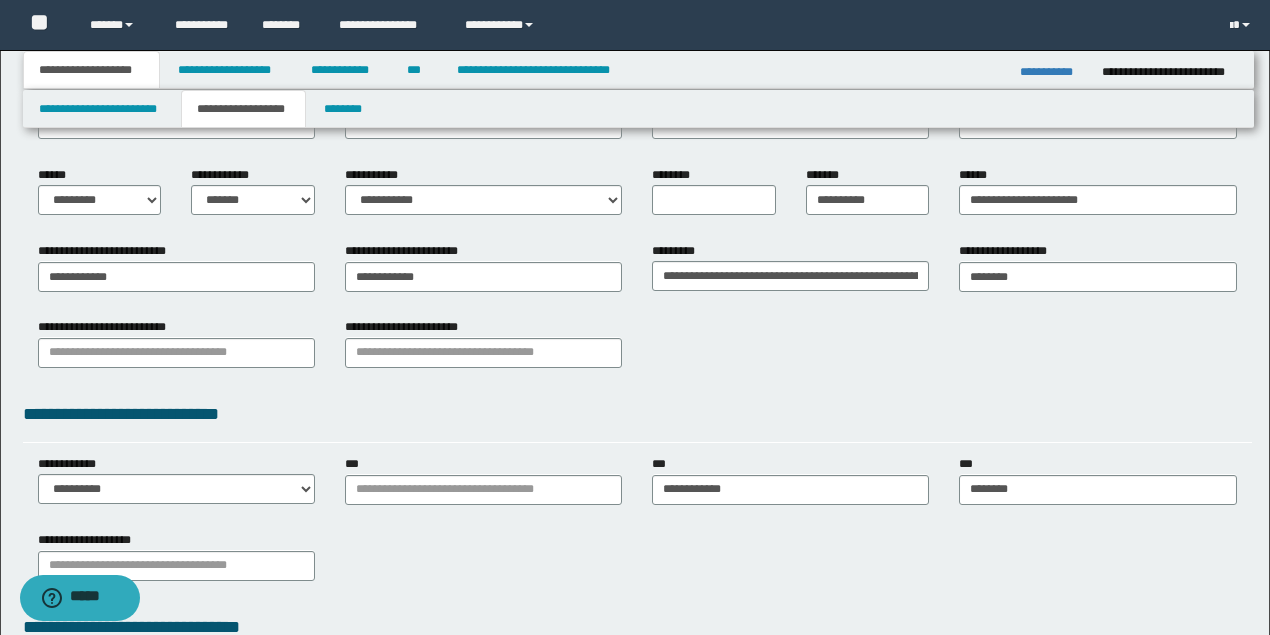drag, startPoint x: 698, startPoint y: 347, endPoint x: 660, endPoint y: 341, distance: 38.470768 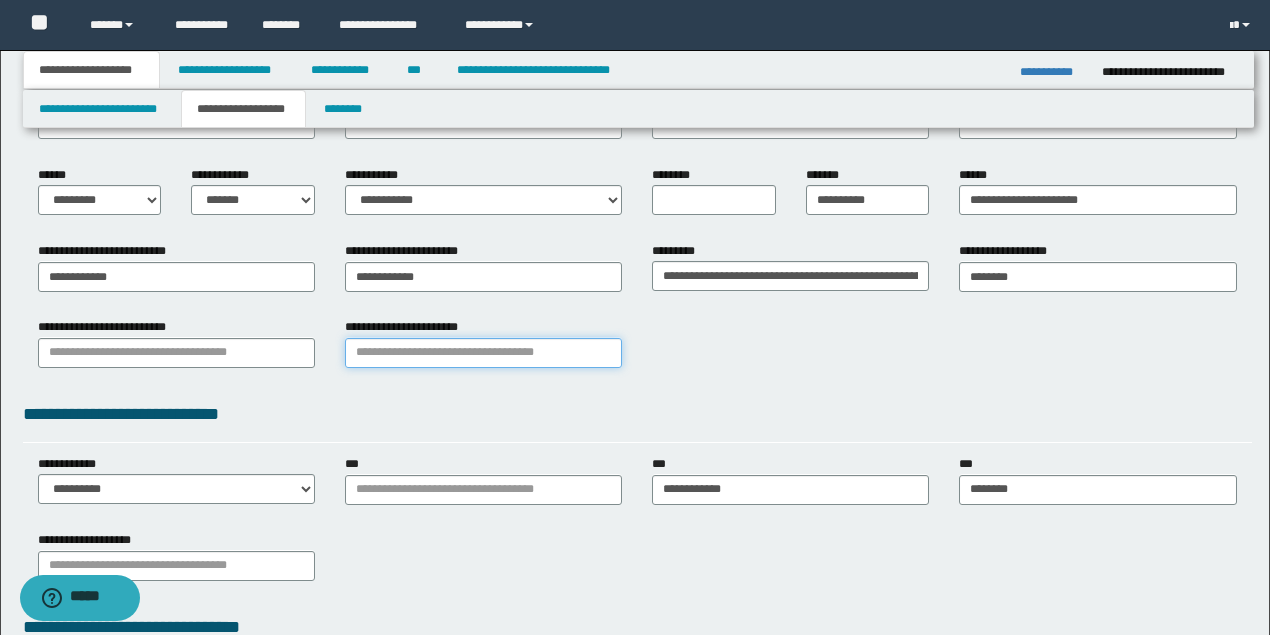 click on "**********" at bounding box center (483, 353) 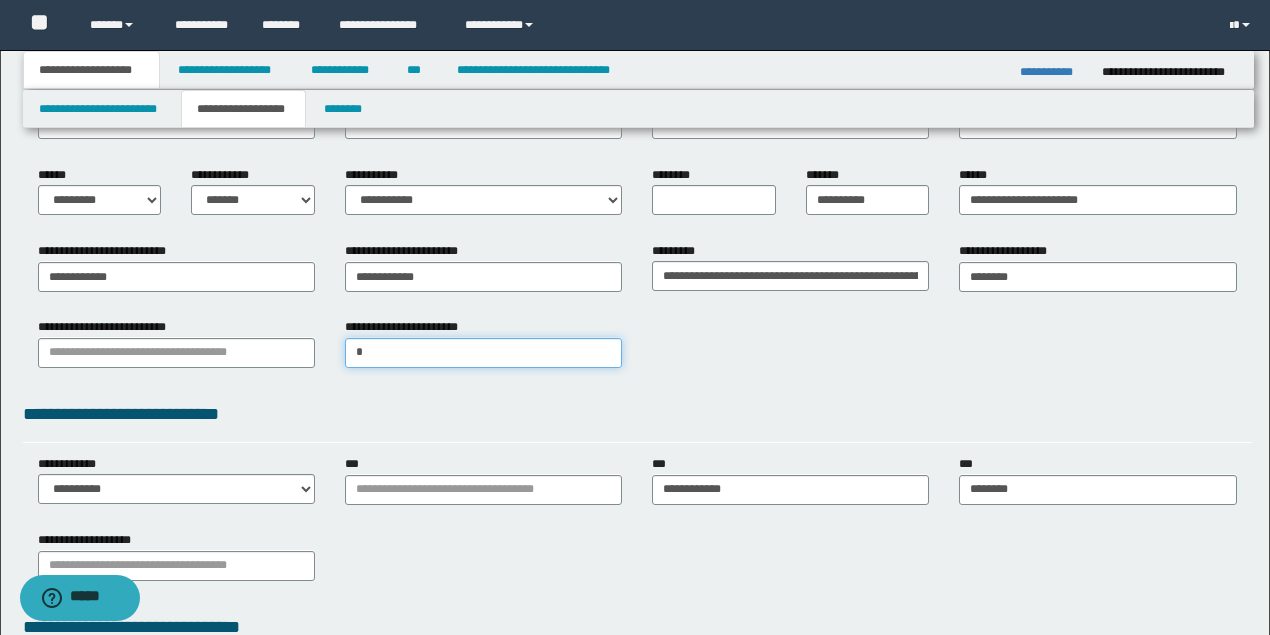 type on "**" 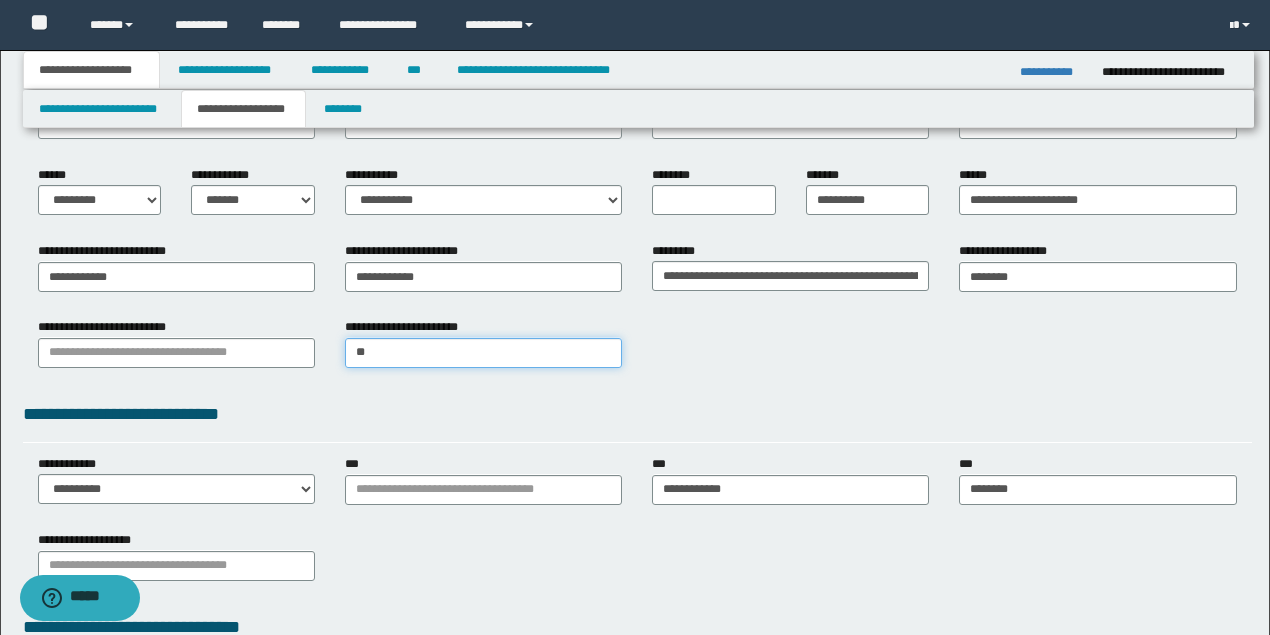 type on "**" 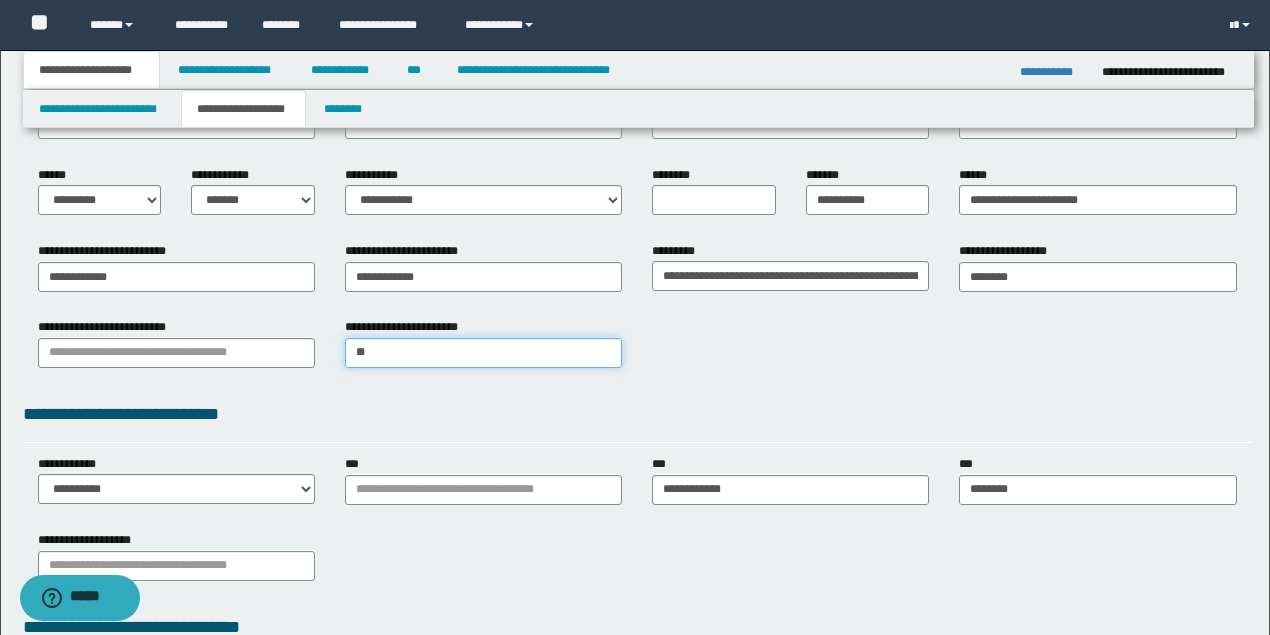 type 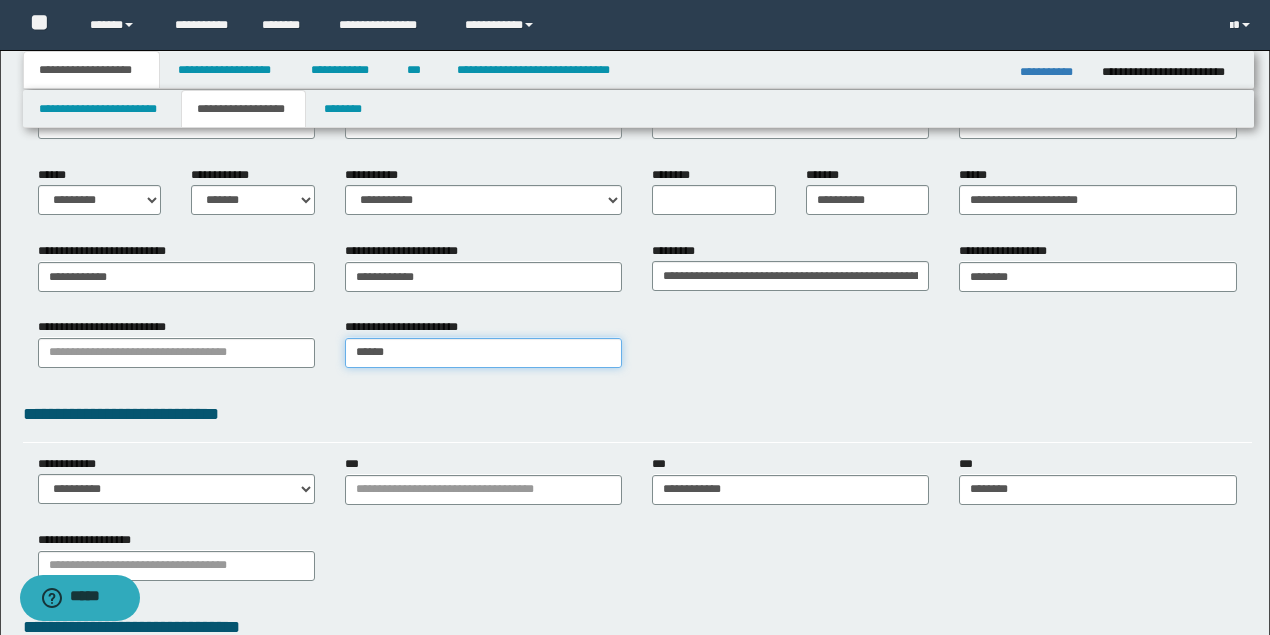 type on "*******" 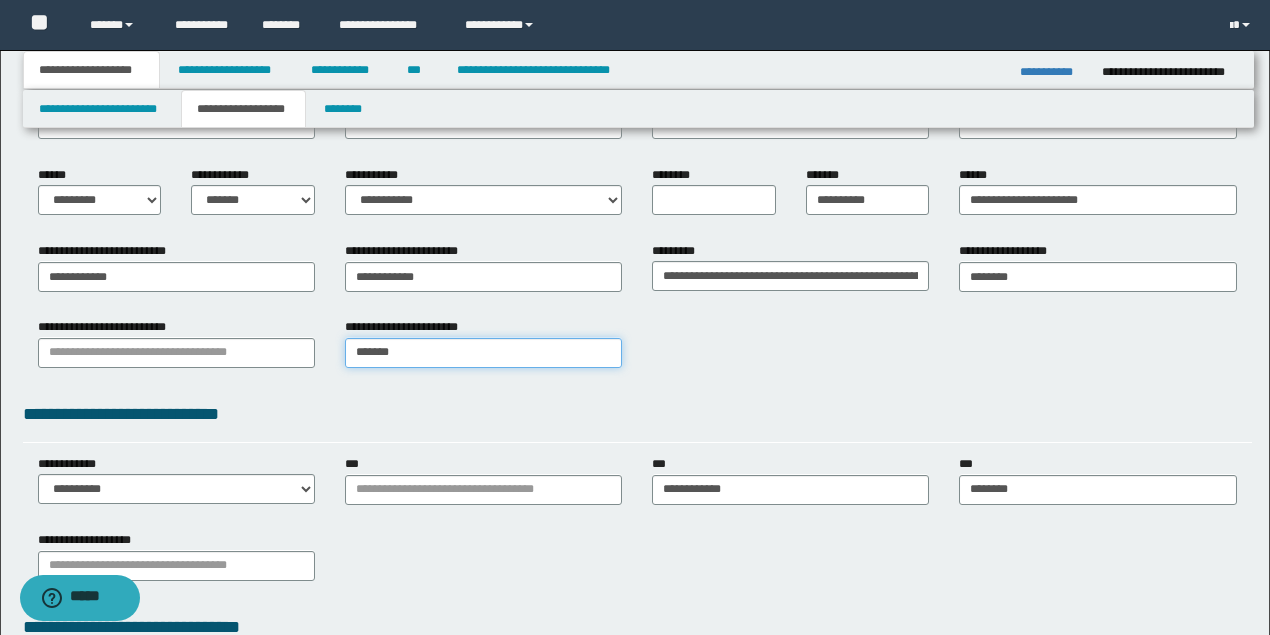 type on "*********" 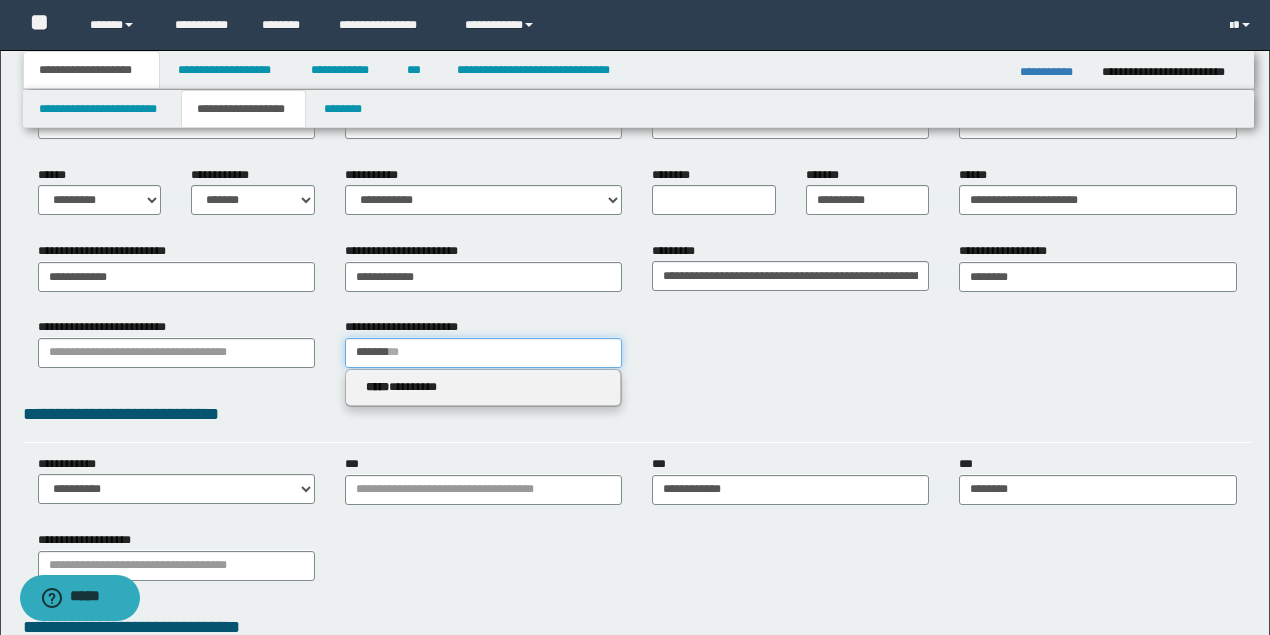 type on "*******" 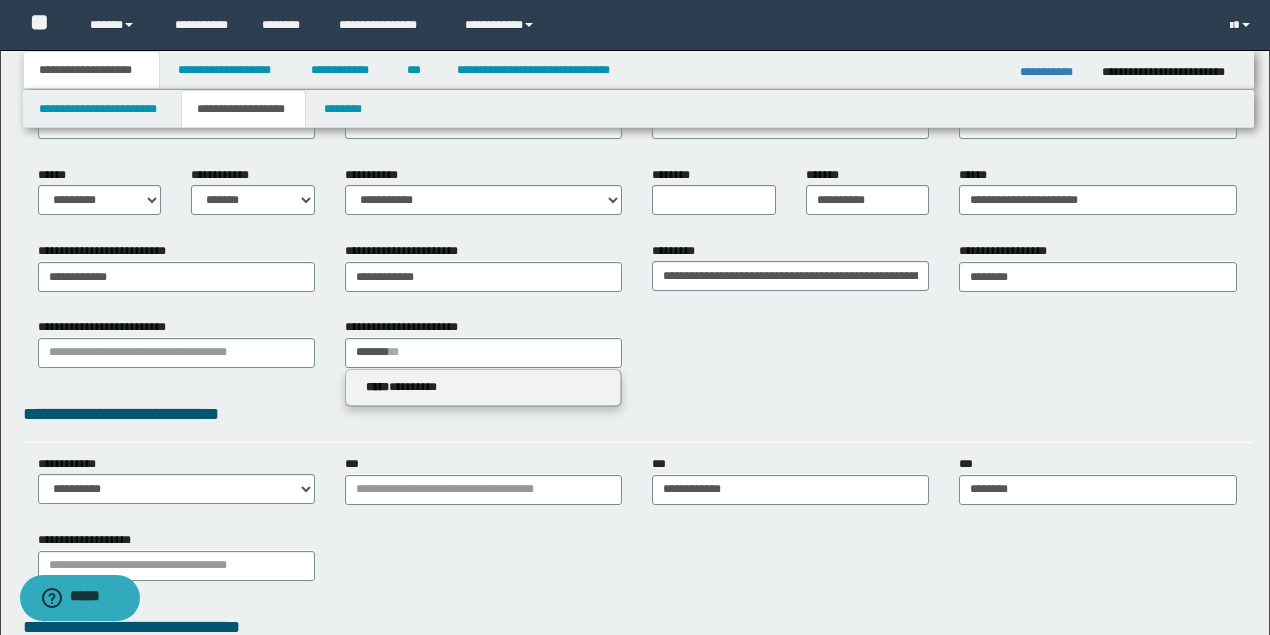 type 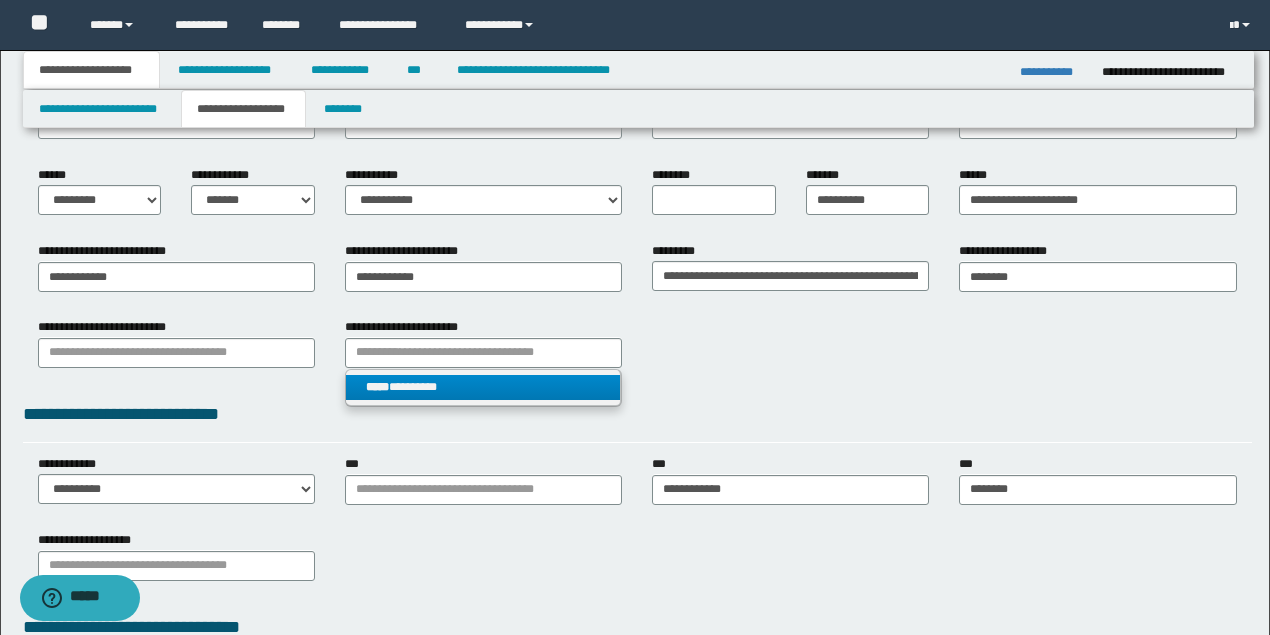 drag, startPoint x: 454, startPoint y: 388, endPoint x: 397, endPoint y: 390, distance: 57.035076 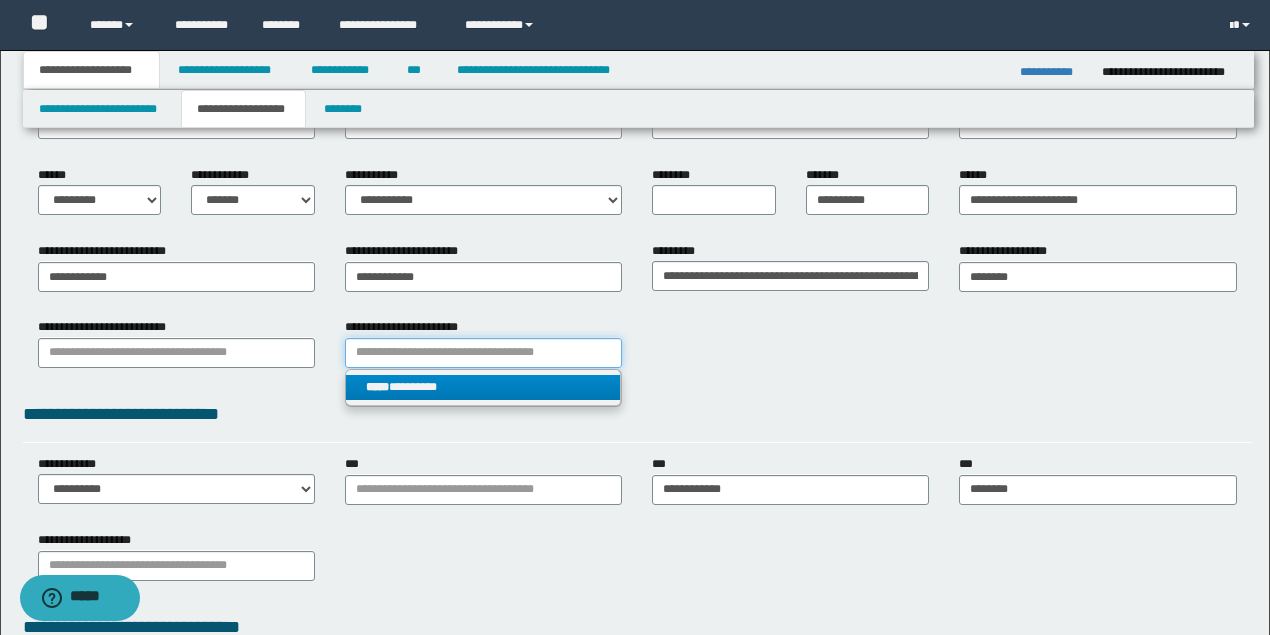 type 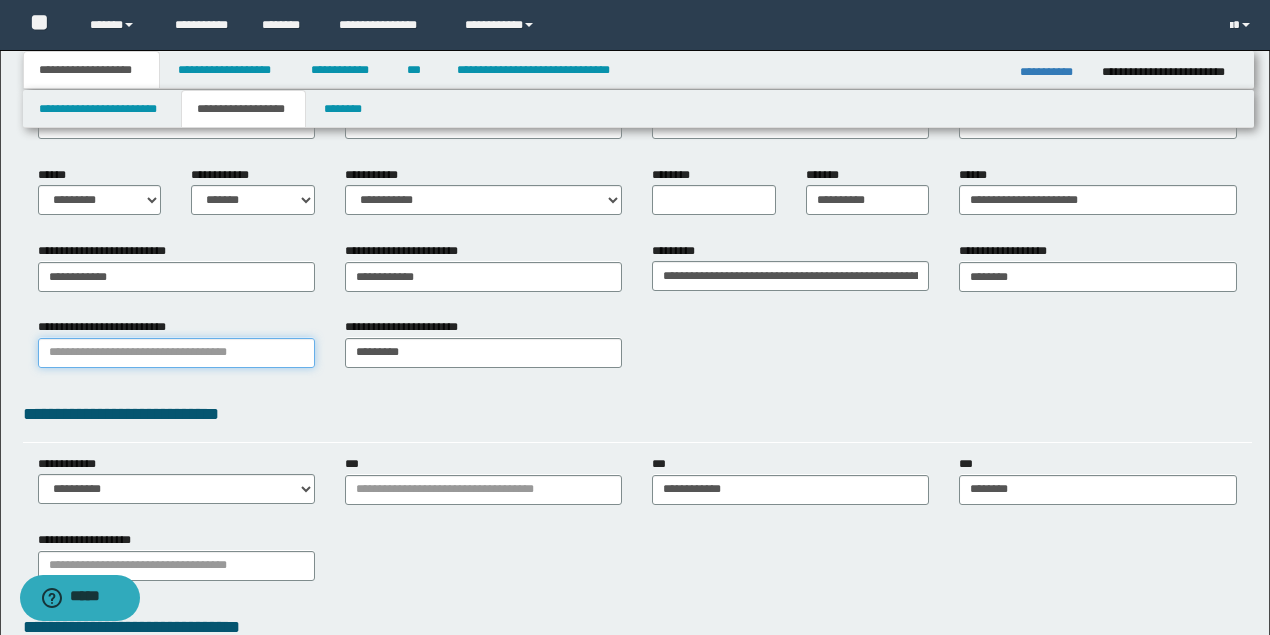 click on "**********" at bounding box center [176, 353] 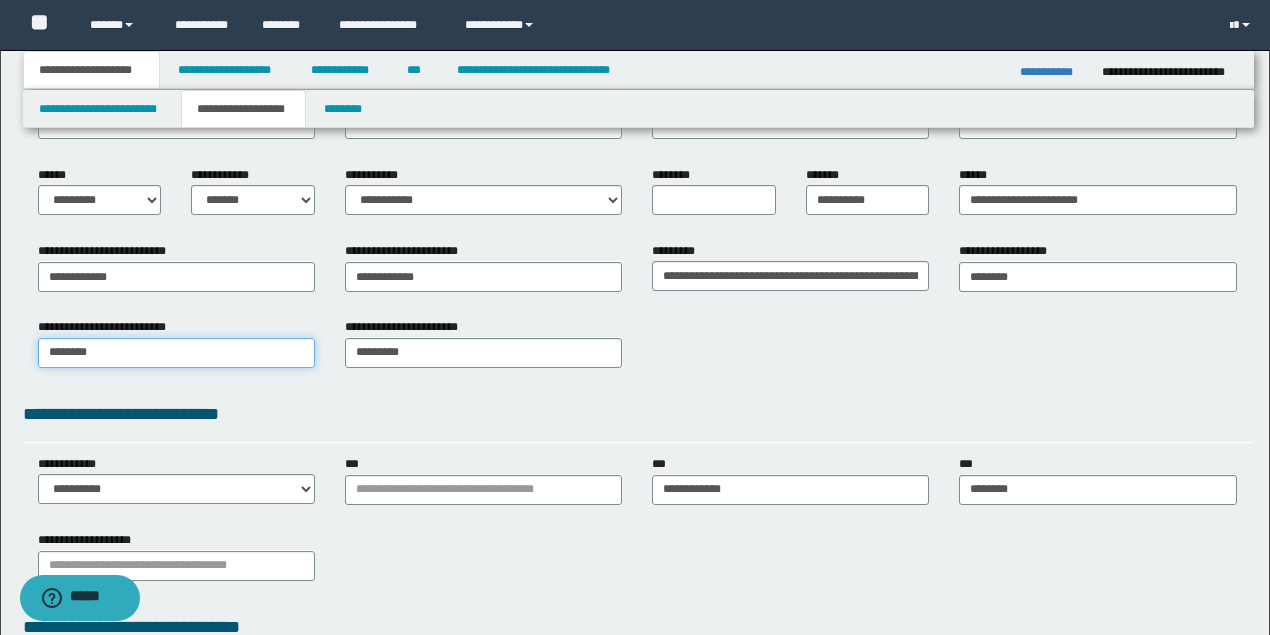 type on "*********" 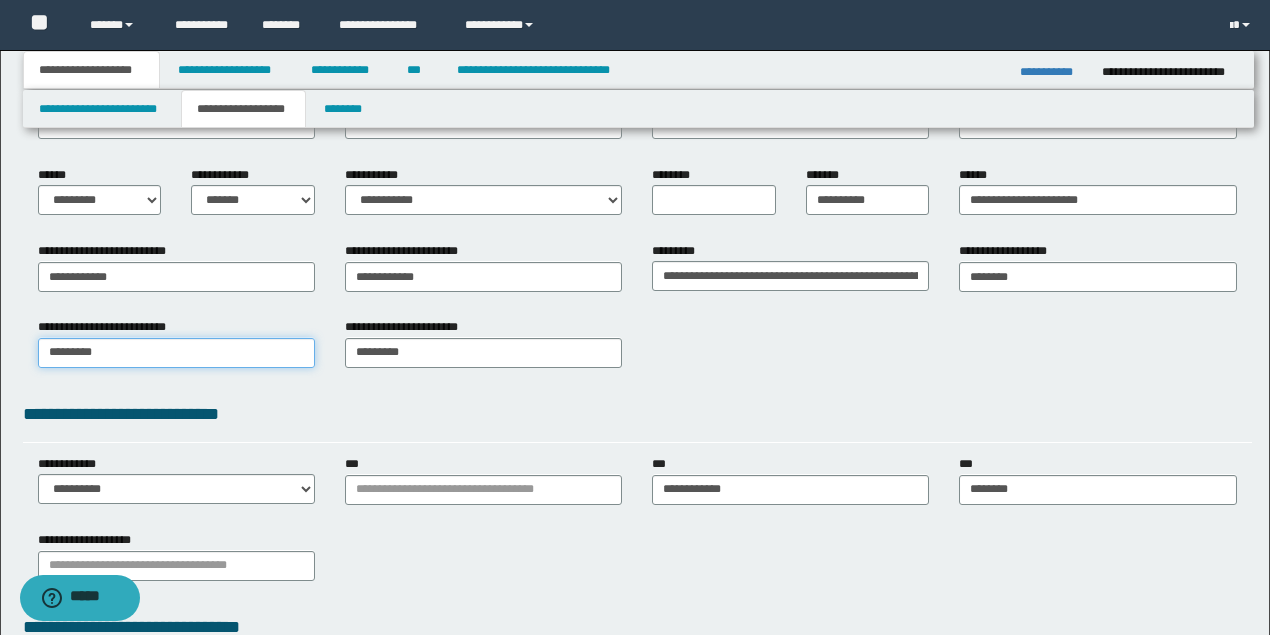 type on "*********" 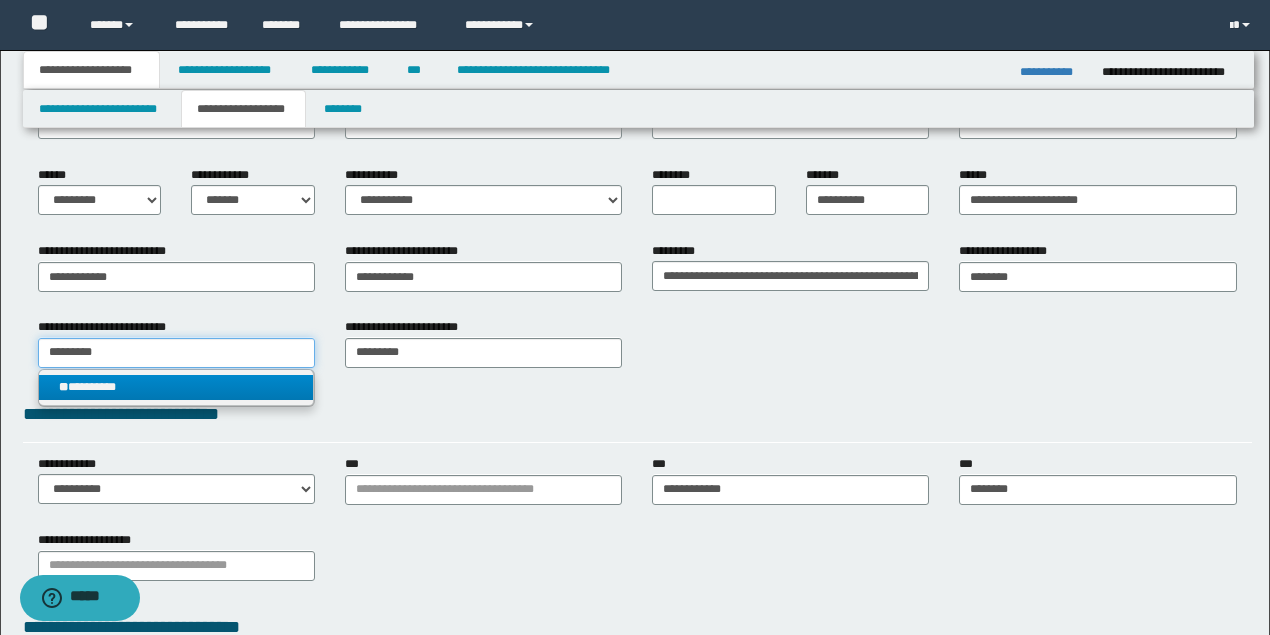 type on "*********" 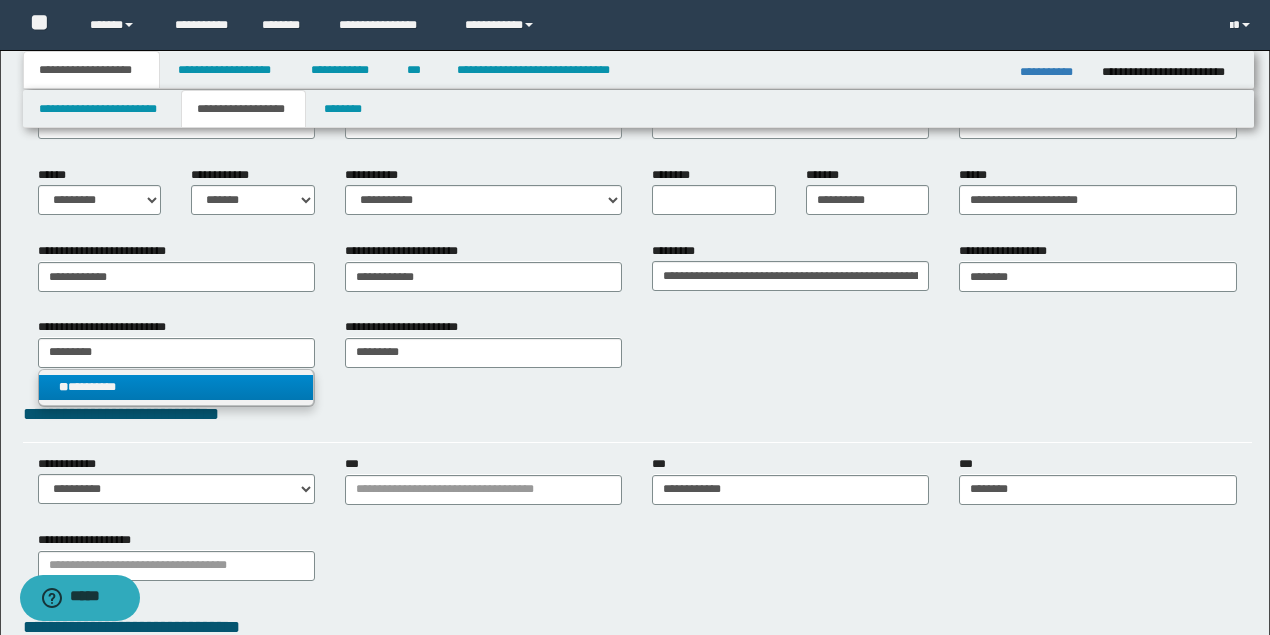 type 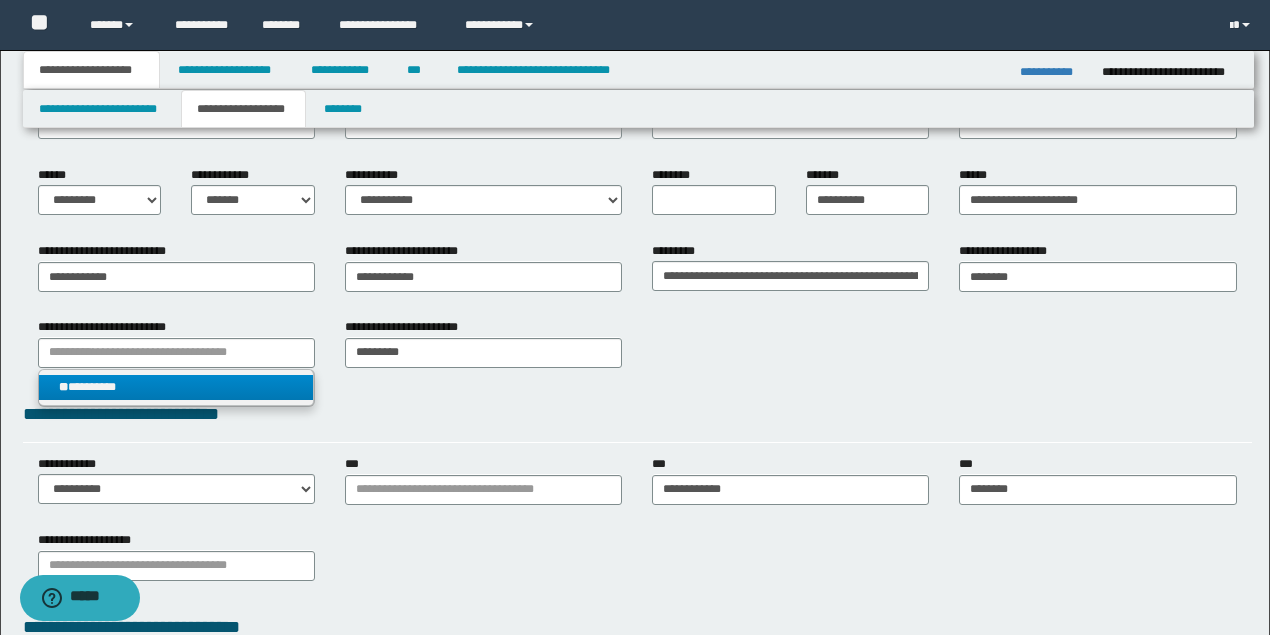 click on "** *********" at bounding box center (176, 387) 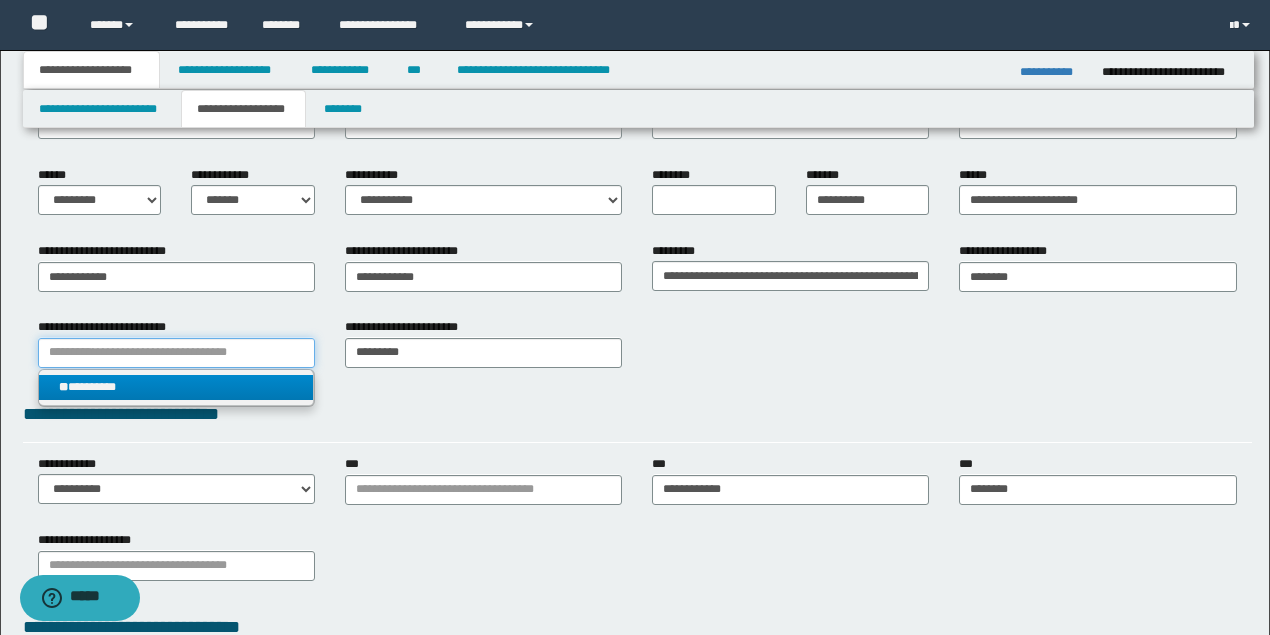 type 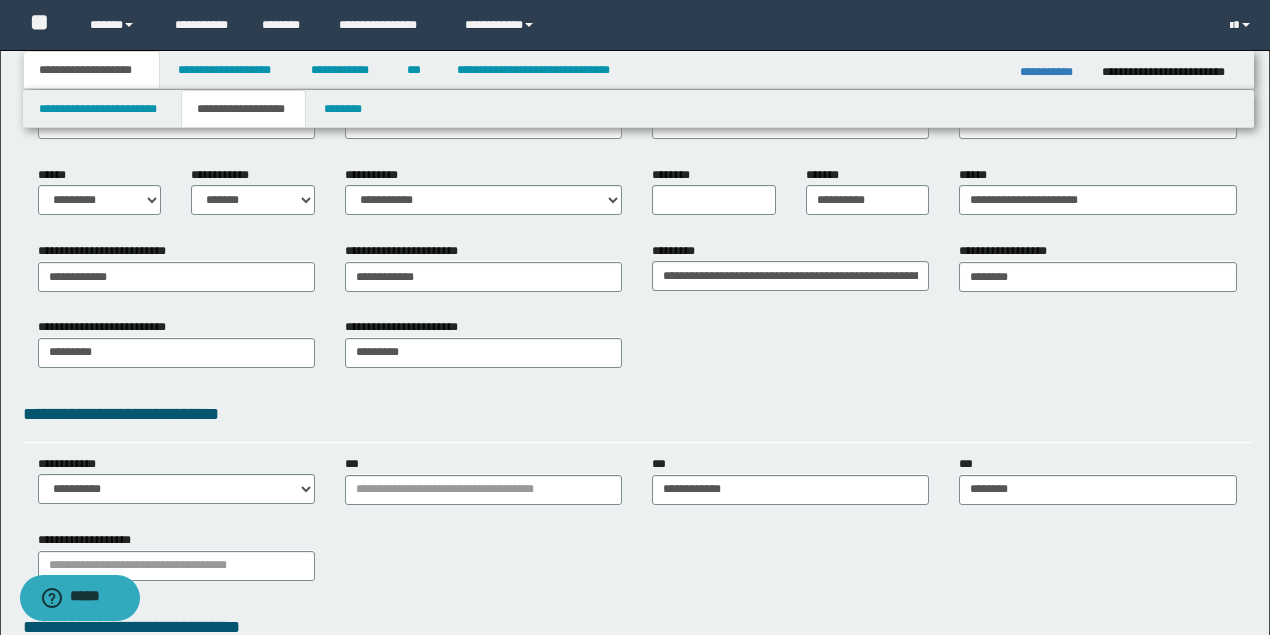click on "**********" at bounding box center (637, 414) 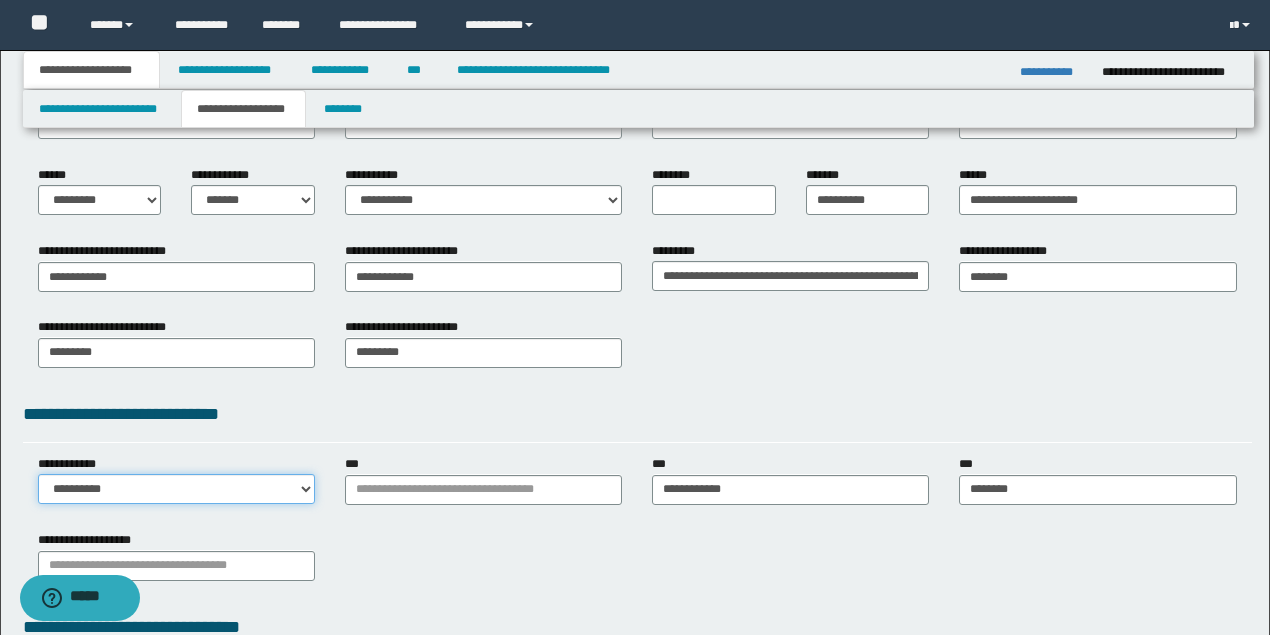 click on "**********" at bounding box center (176, 489) 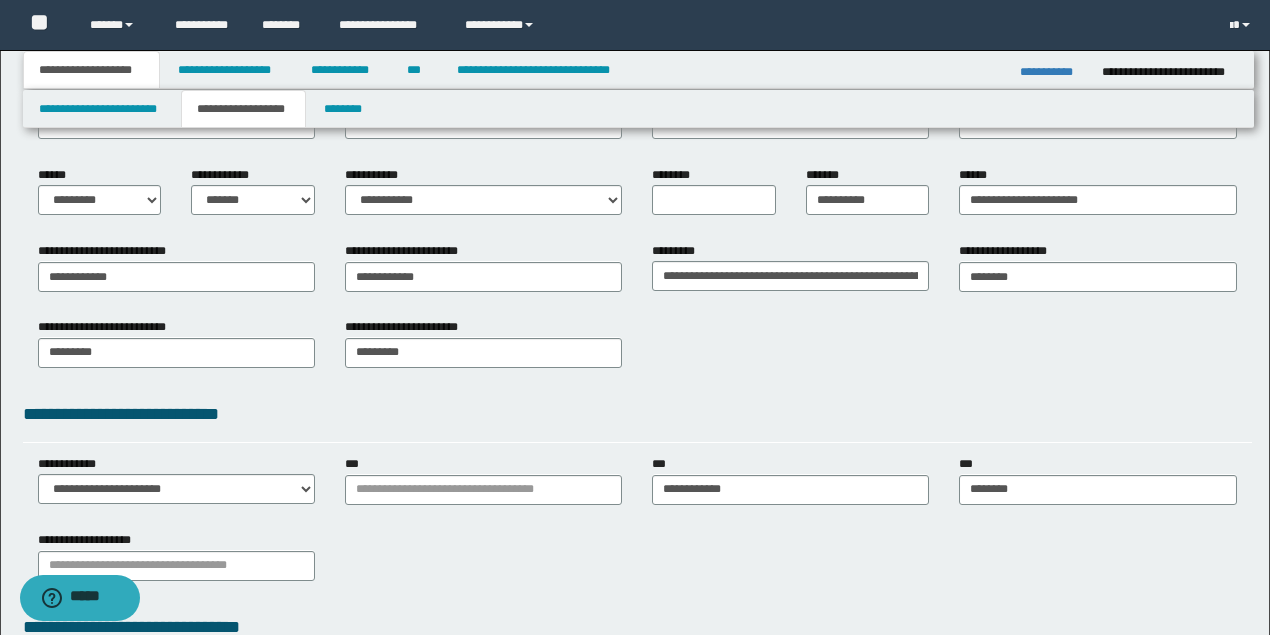 click on "**********" at bounding box center [637, 421] 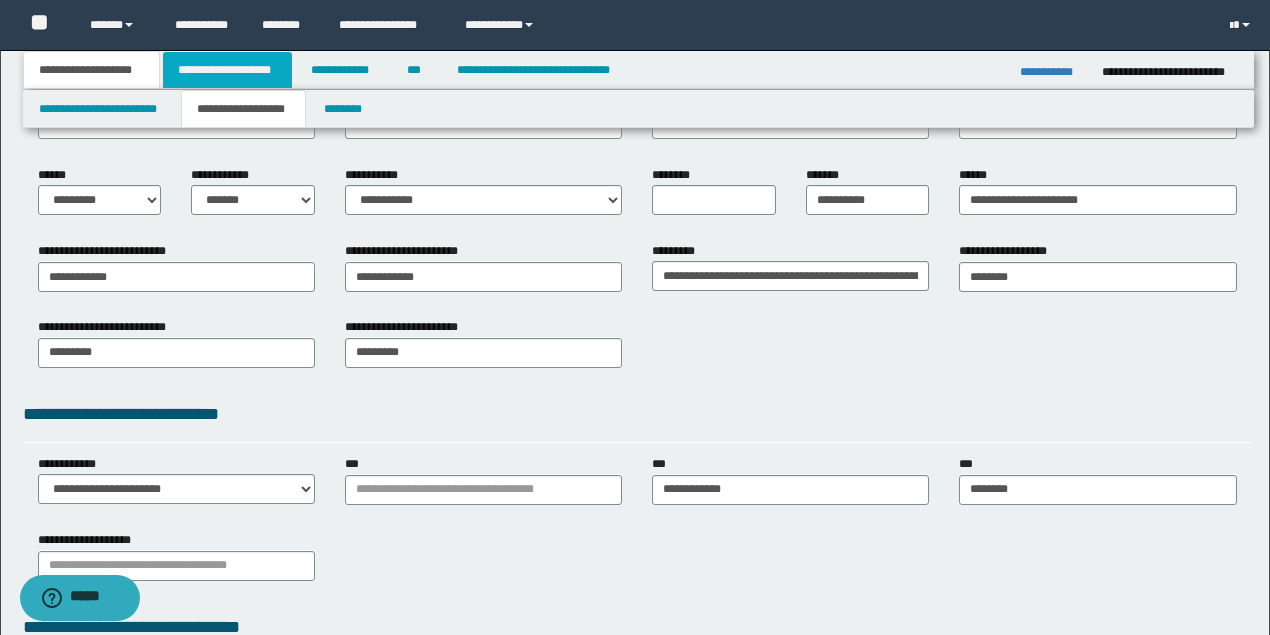 click on "**********" at bounding box center [227, 70] 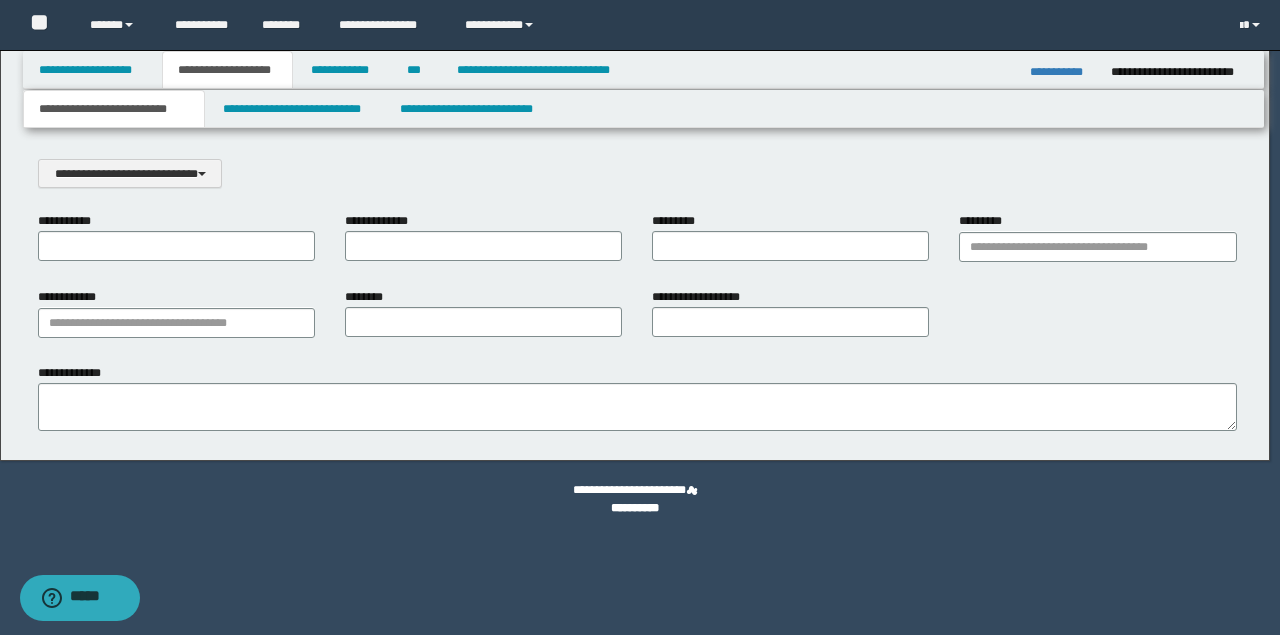 scroll, scrollTop: 0, scrollLeft: 0, axis: both 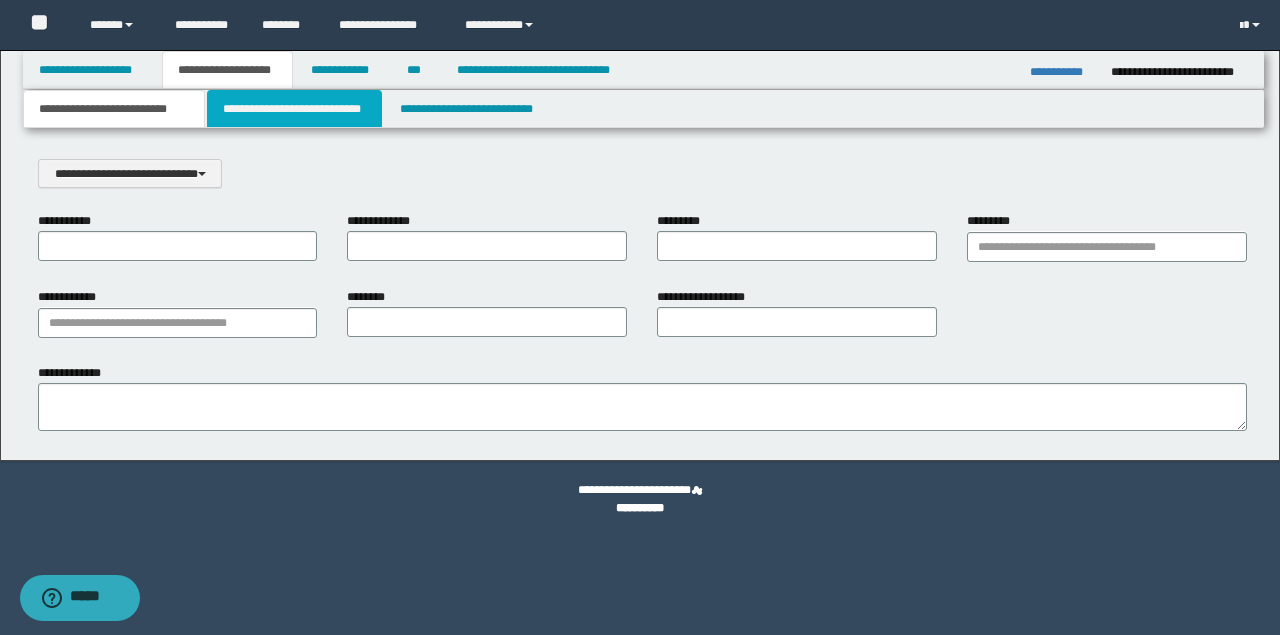 click on "**********" at bounding box center [294, 109] 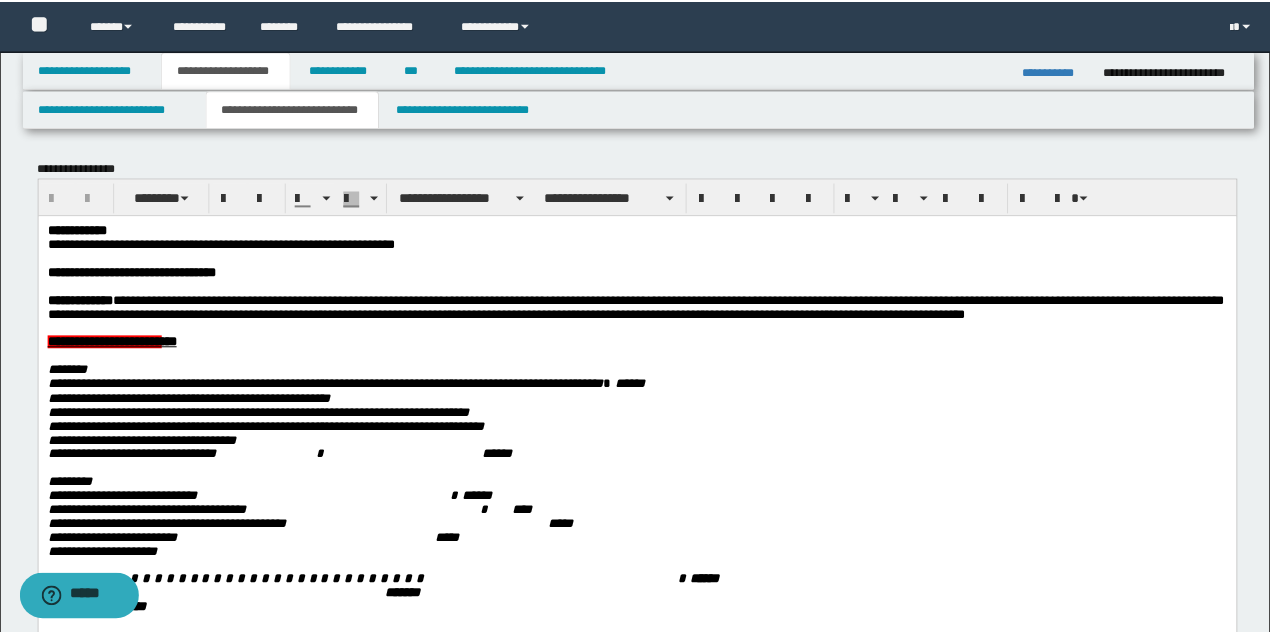 scroll, scrollTop: 0, scrollLeft: 0, axis: both 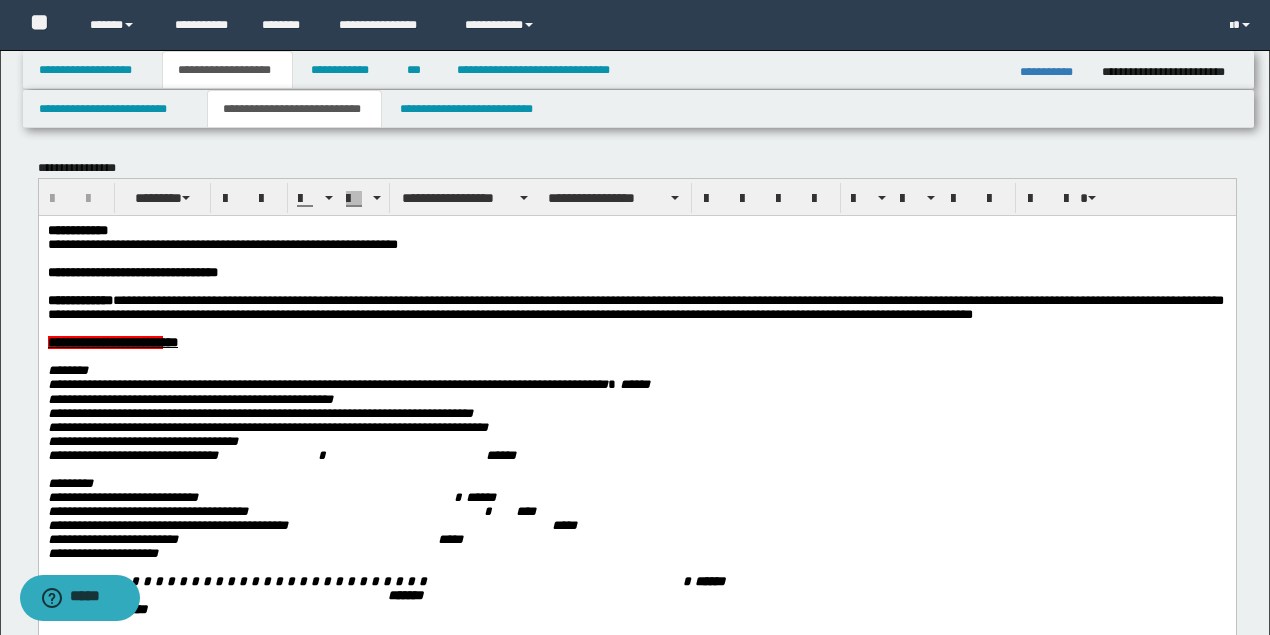 click on "**********" at bounding box center [222, 243] 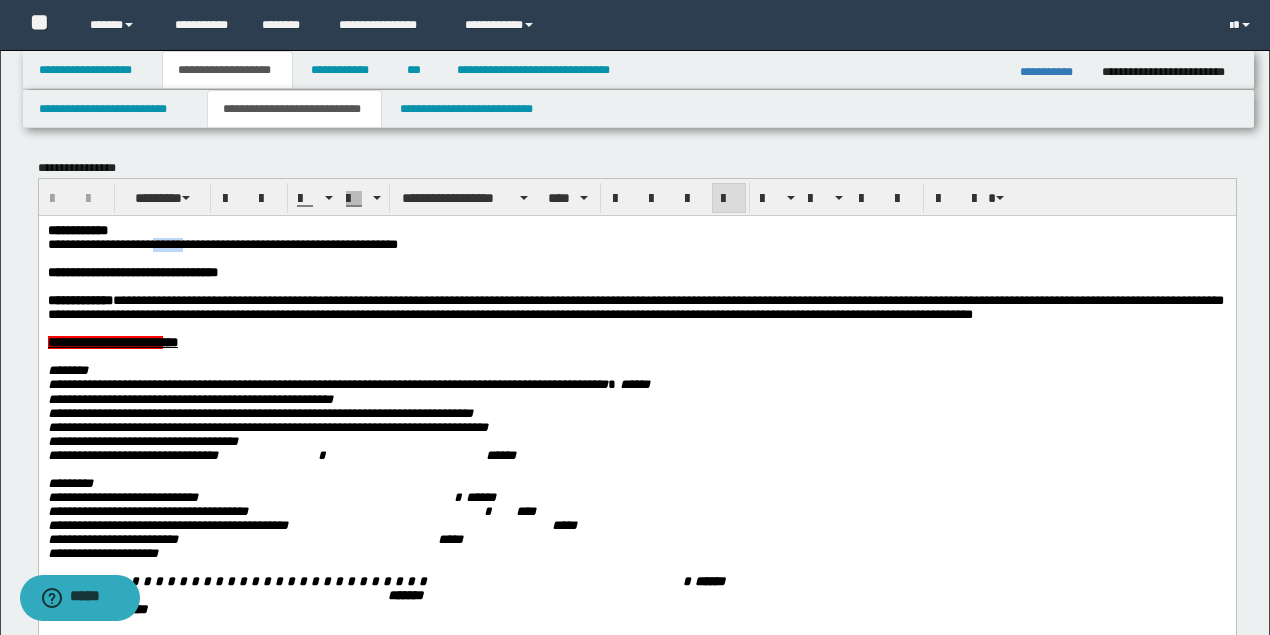 drag, startPoint x: 192, startPoint y: 246, endPoint x: 162, endPoint y: 242, distance: 30.265491 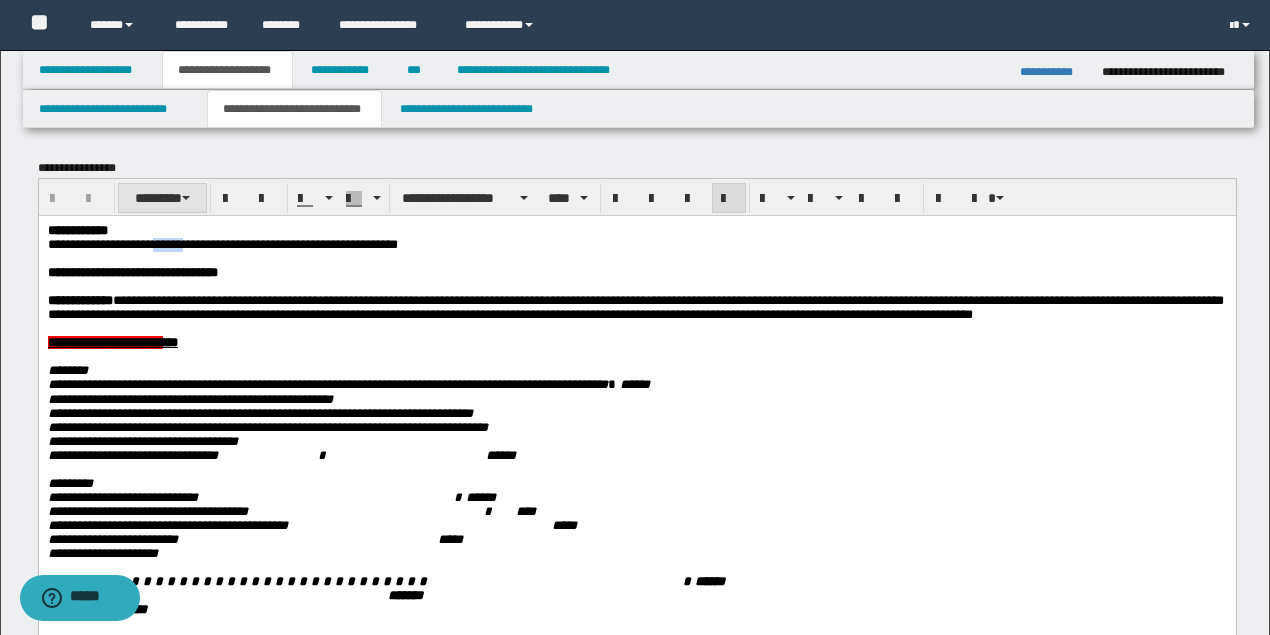 type 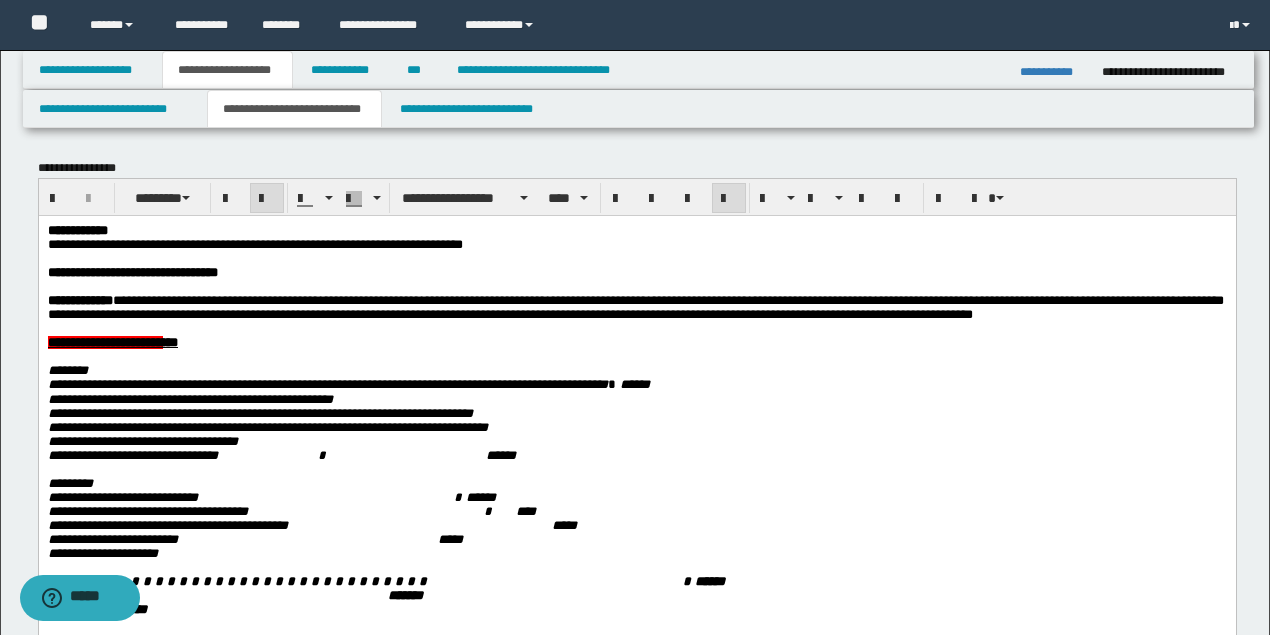 drag, startPoint x: 636, startPoint y: 510, endPoint x: 575, endPoint y: 484, distance: 66.309875 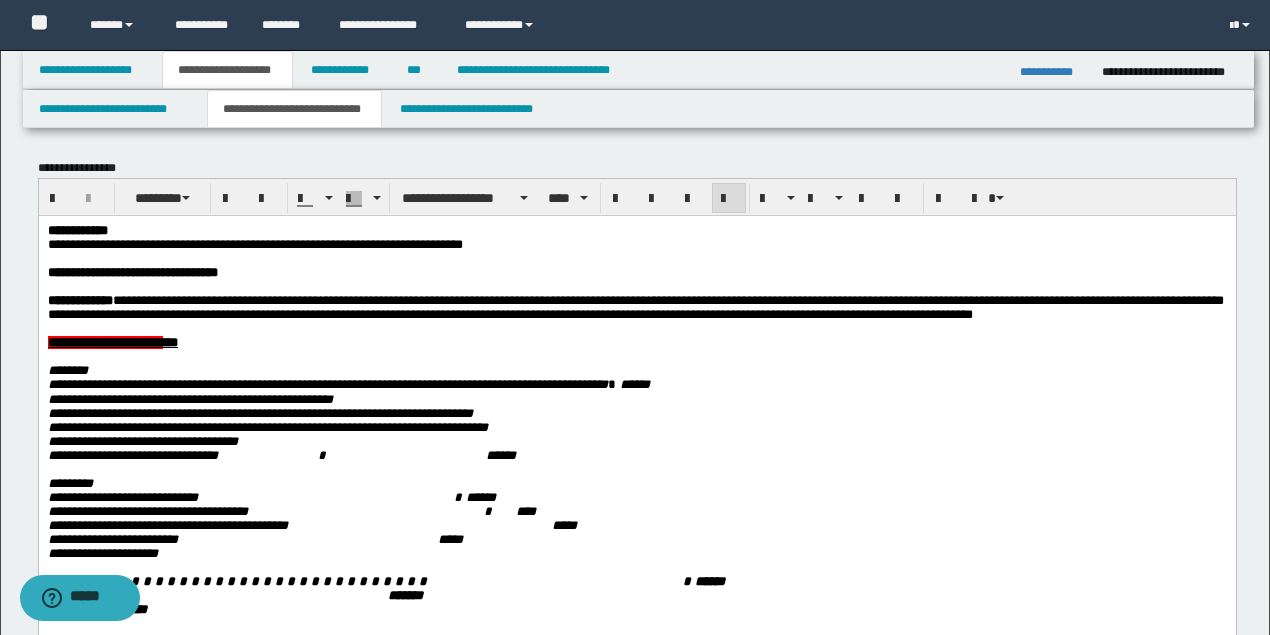 click on "**********" at bounding box center (254, 243) 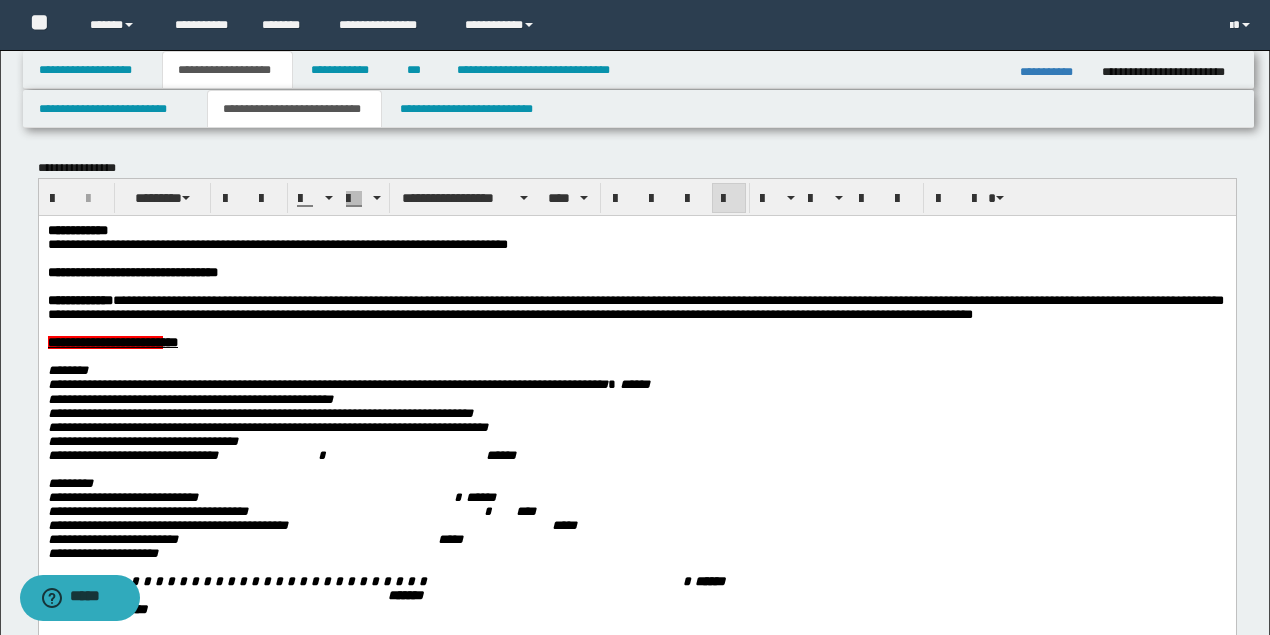 click on "**********" at bounding box center [277, 243] 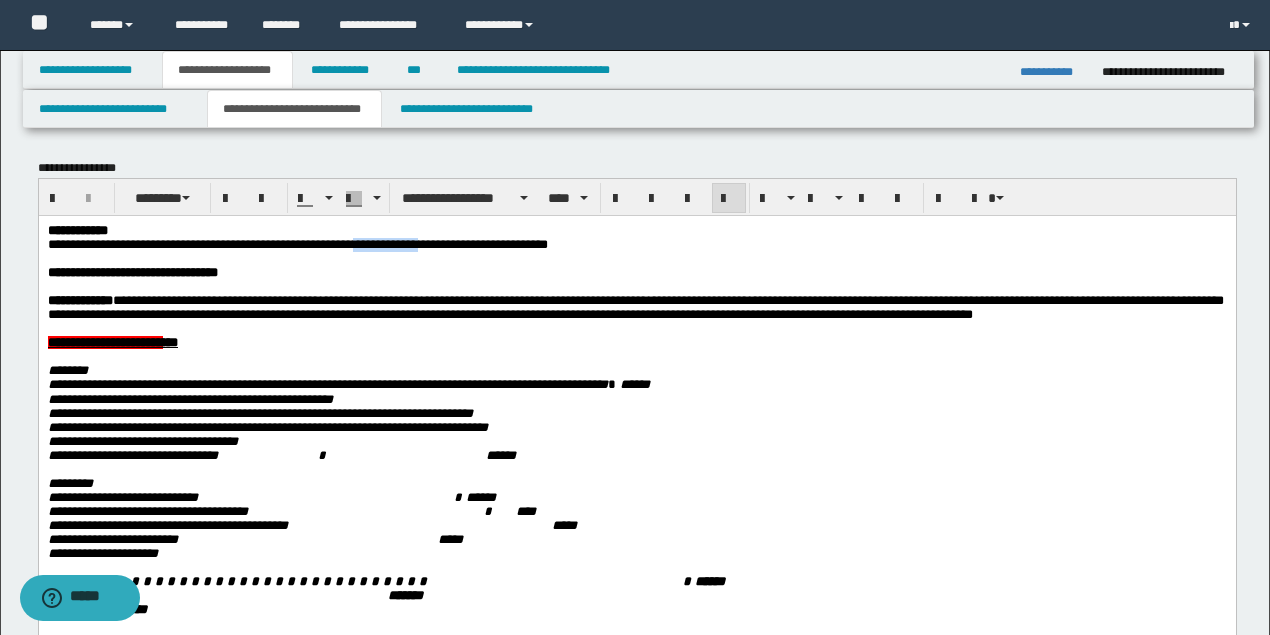 drag, startPoint x: 484, startPoint y: 246, endPoint x: 381, endPoint y: 242, distance: 103.077644 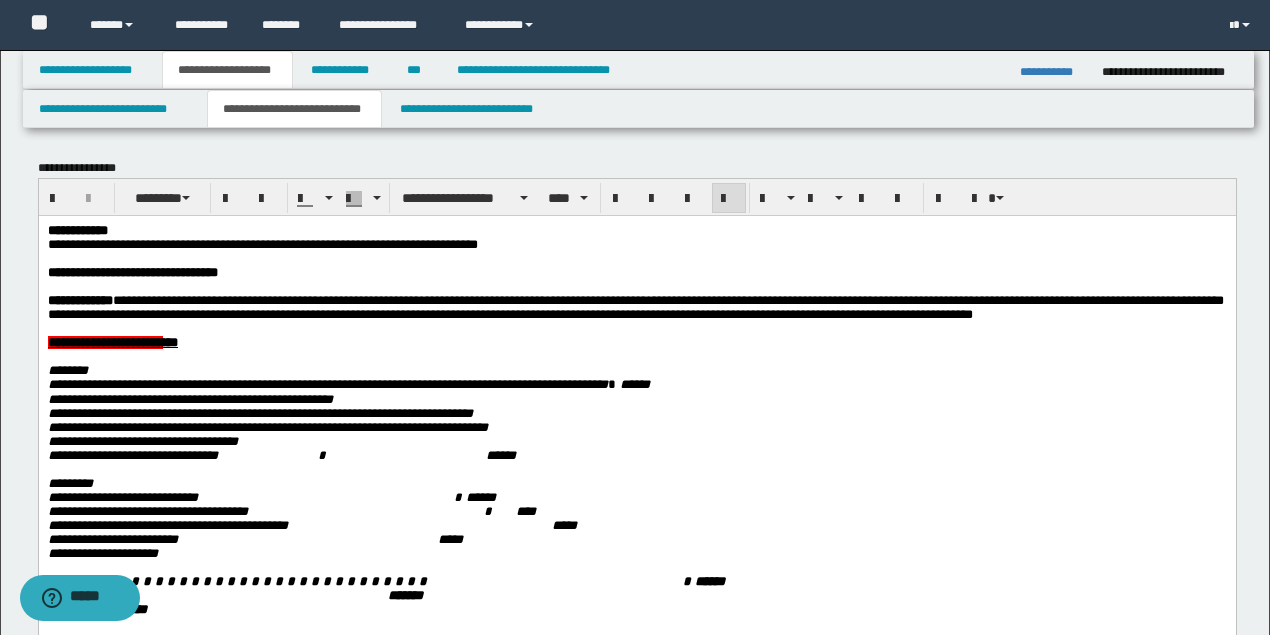 click at bounding box center [635, 258] 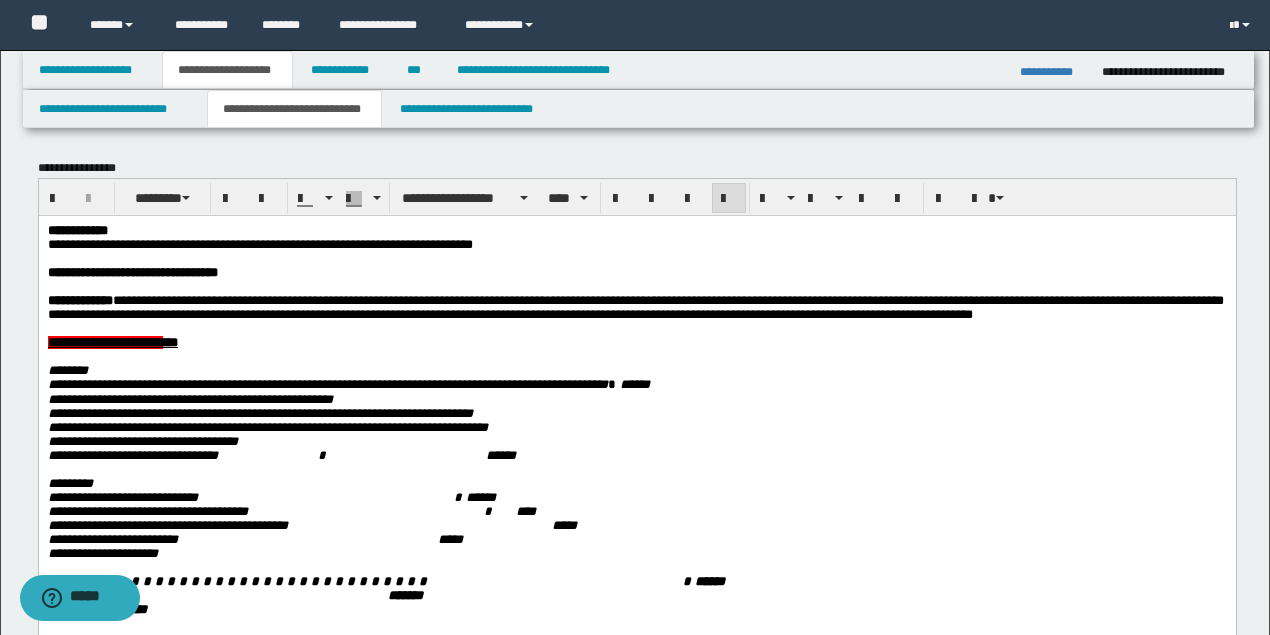 click on "**********" at bounding box center [259, 243] 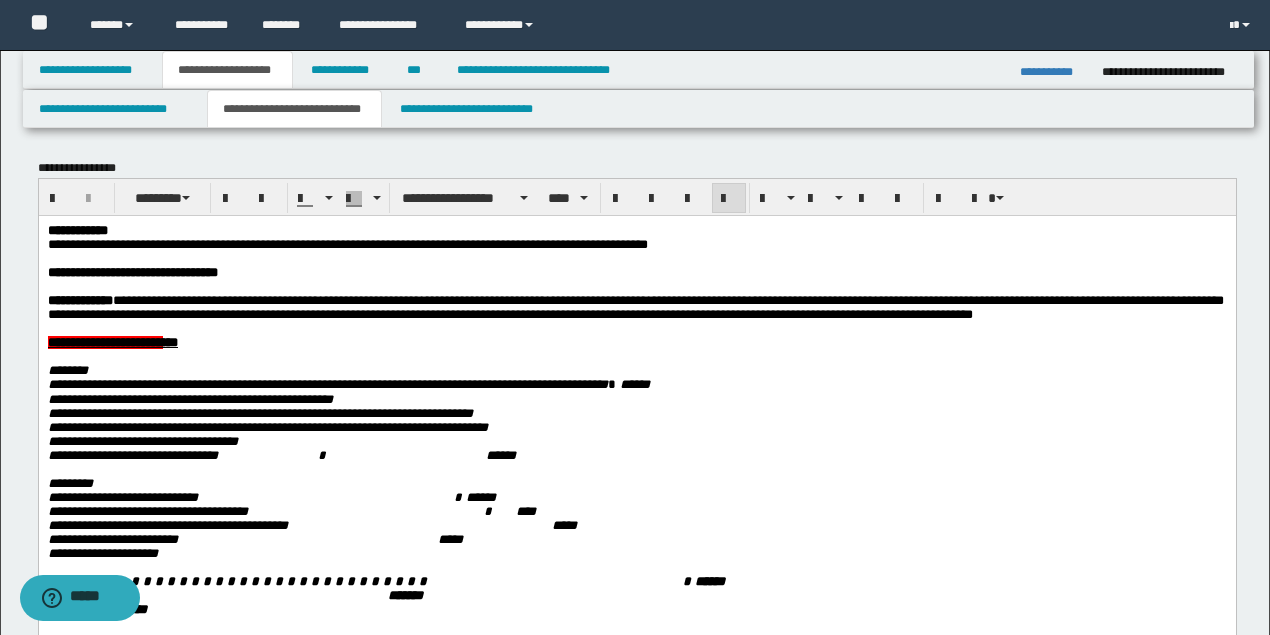 click on "**********" at bounding box center [347, 243] 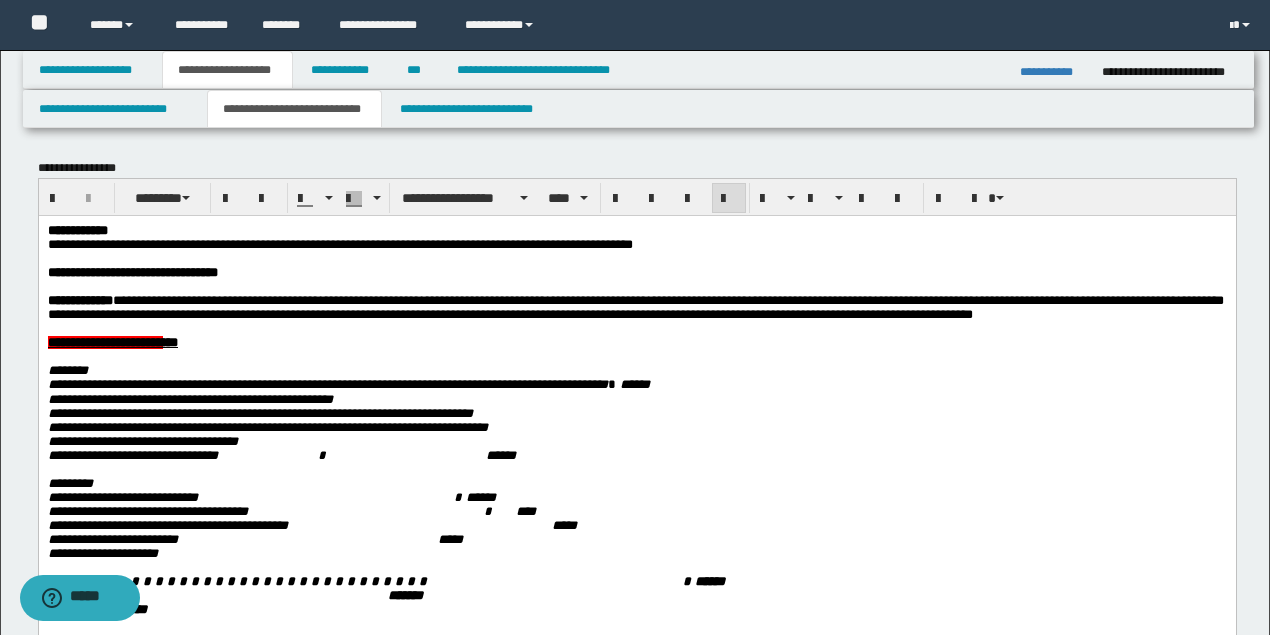 click on "**********" at bounding box center (635, 244) 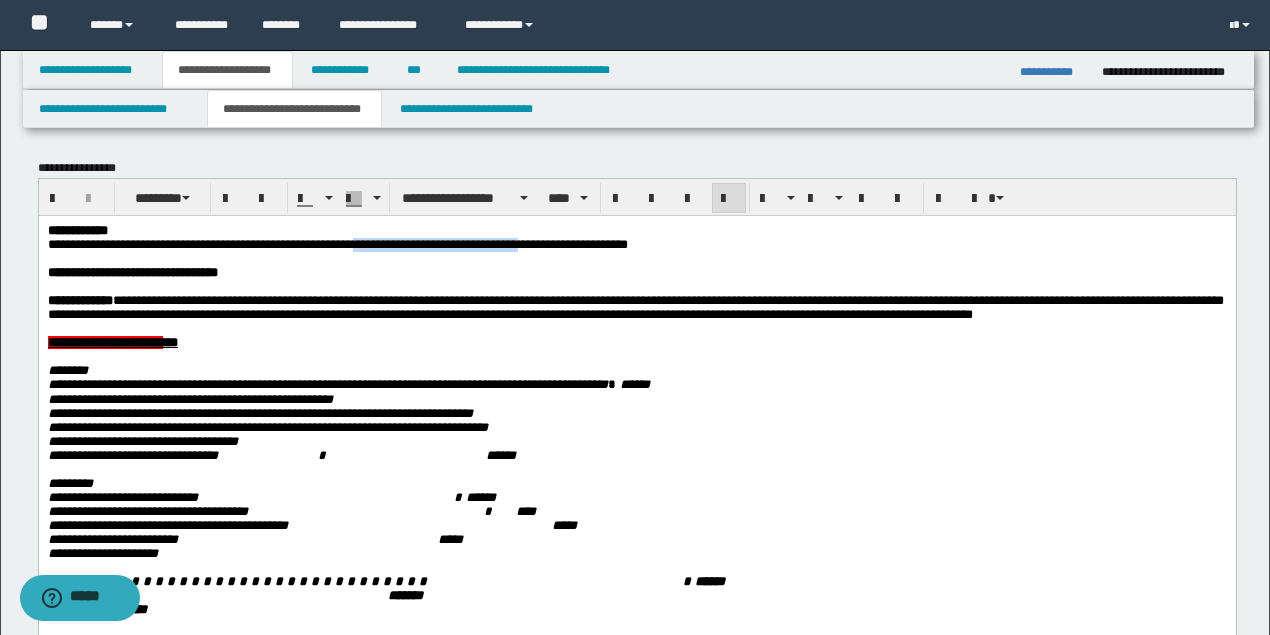drag, startPoint x: 638, startPoint y: 243, endPoint x: 382, endPoint y: 246, distance: 256.01758 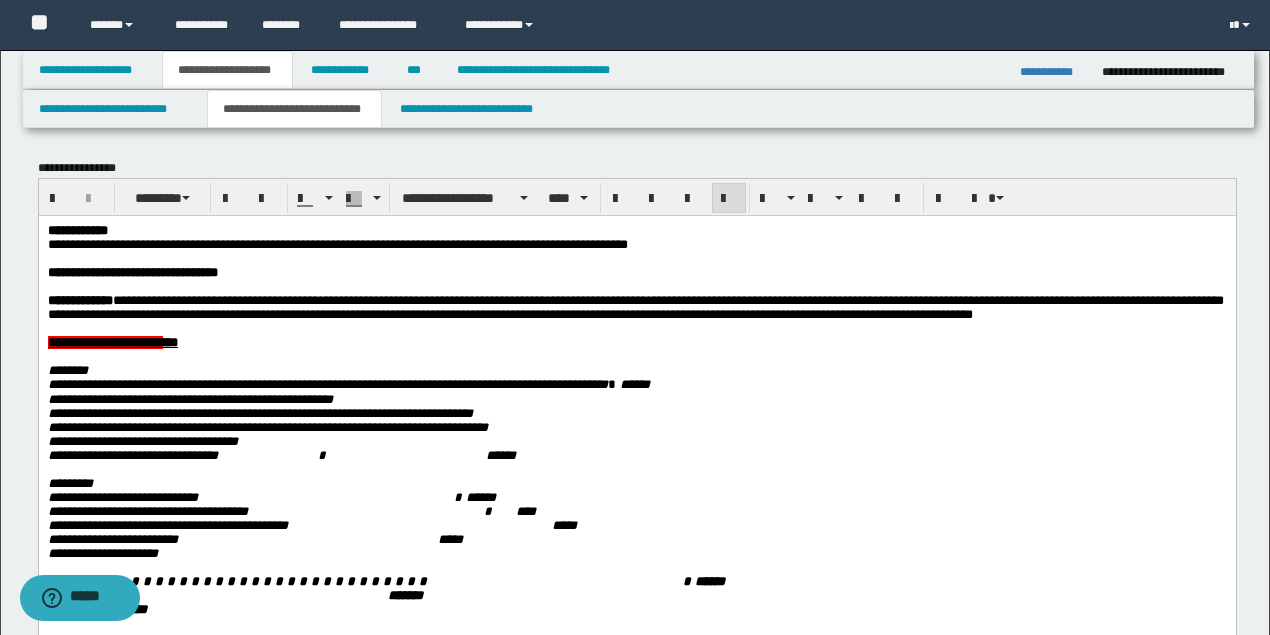 click at bounding box center [635, 258] 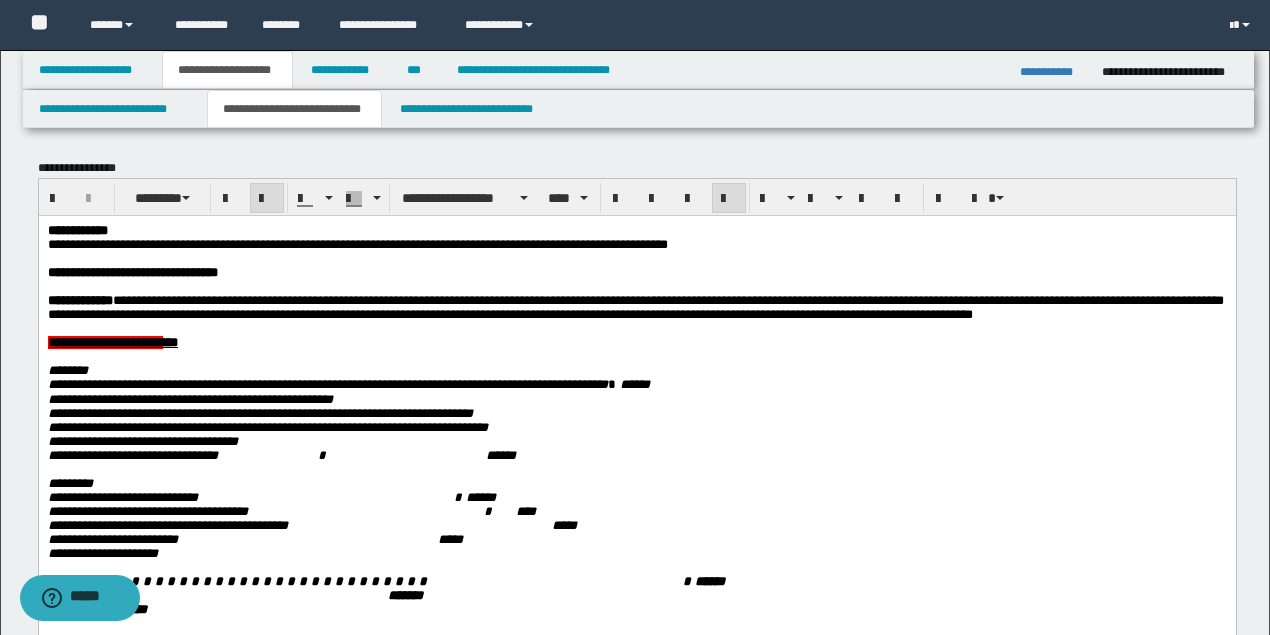 click on "**********" at bounding box center (636, 399) 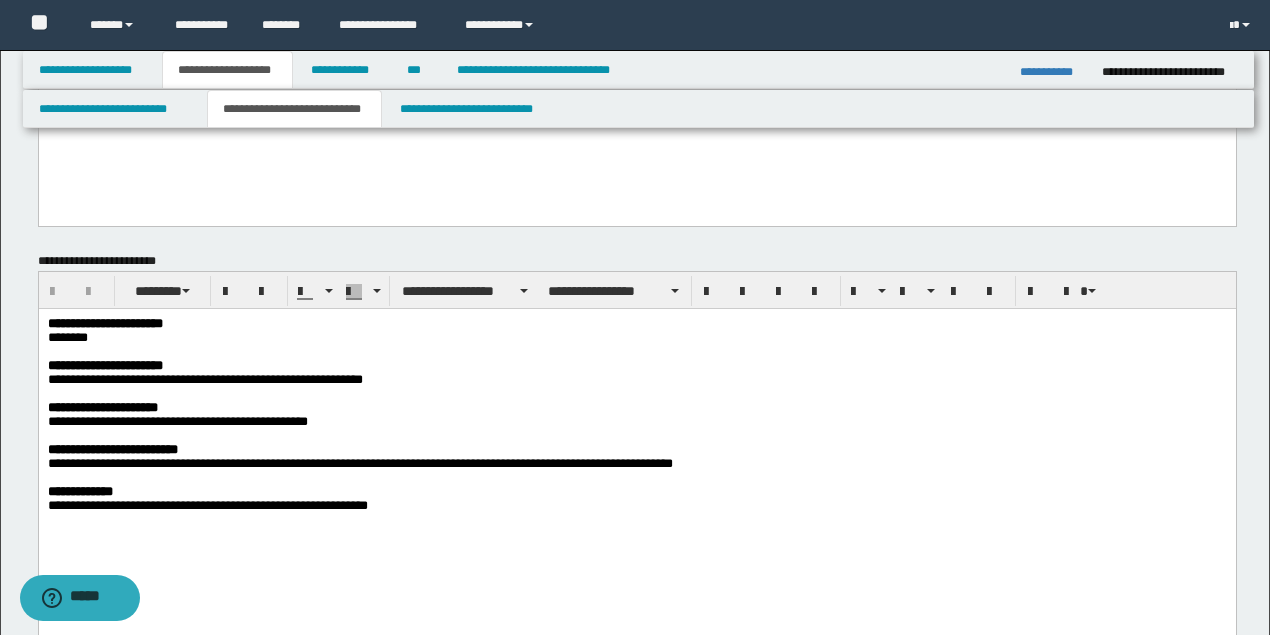 scroll, scrollTop: 866, scrollLeft: 0, axis: vertical 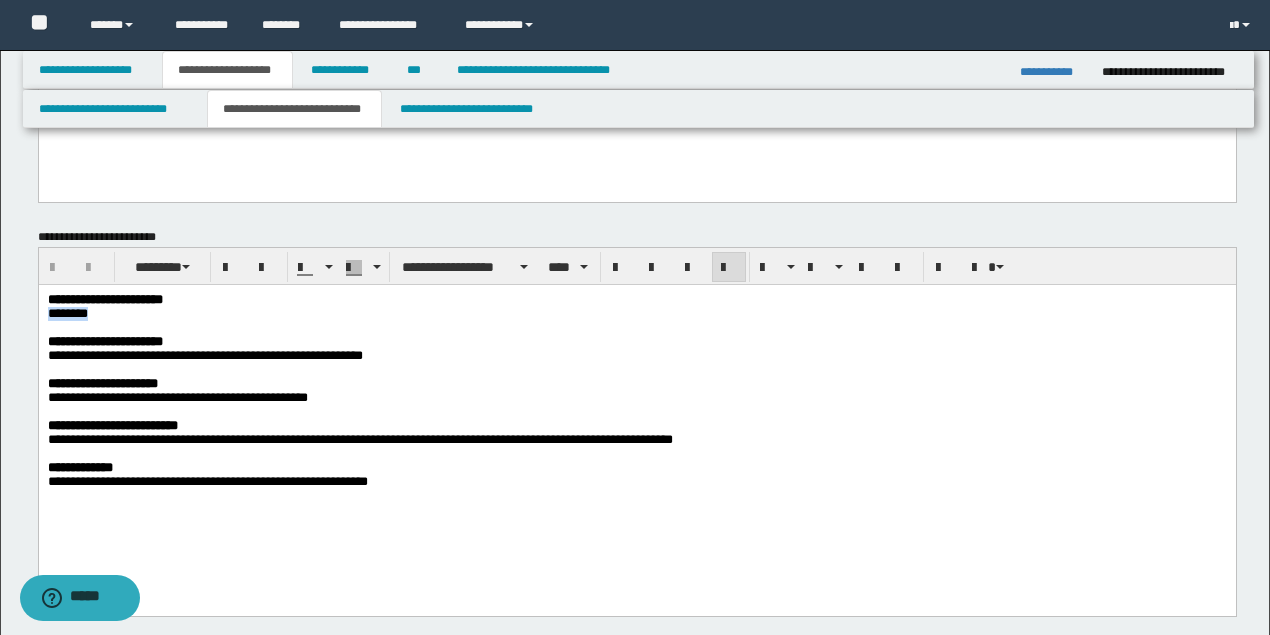 drag, startPoint x: 120, startPoint y: 320, endPoint x: 32, endPoint y: 311, distance: 88.45903 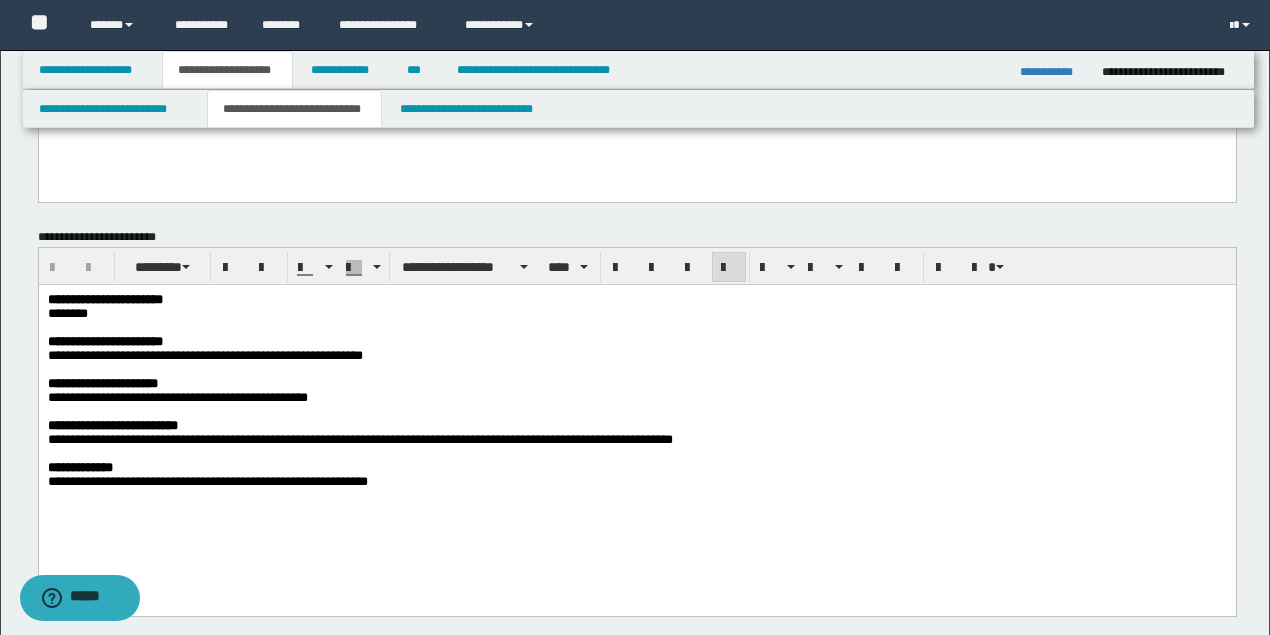 click at bounding box center [289, 327] 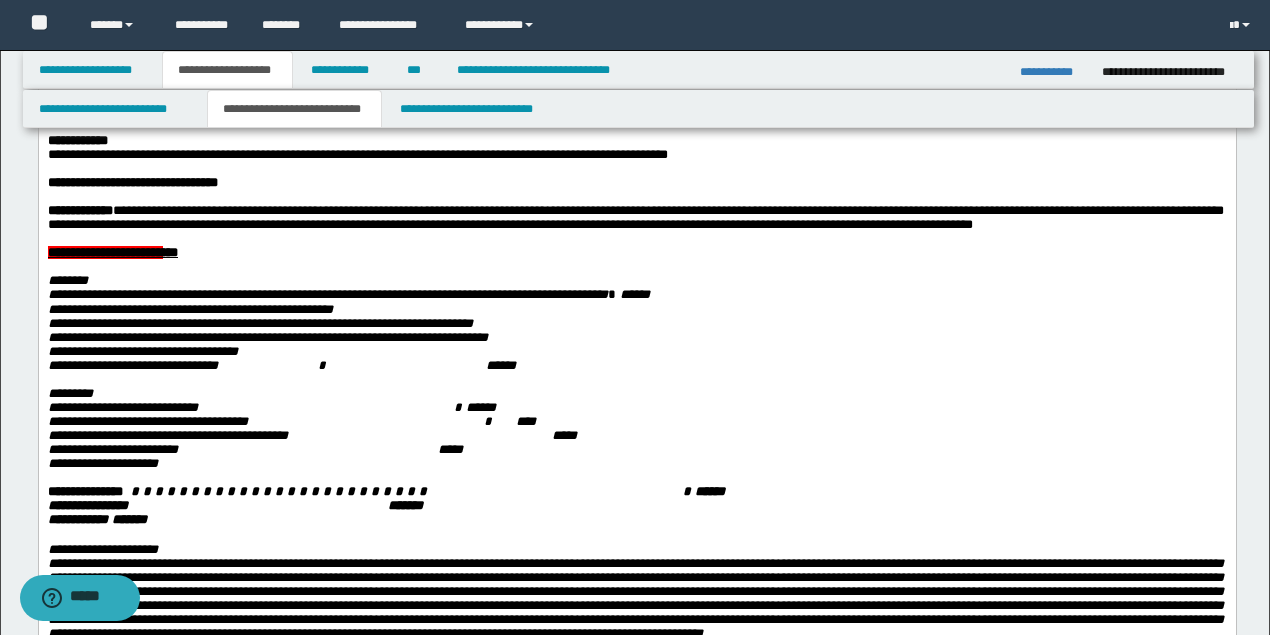 scroll, scrollTop: 0, scrollLeft: 0, axis: both 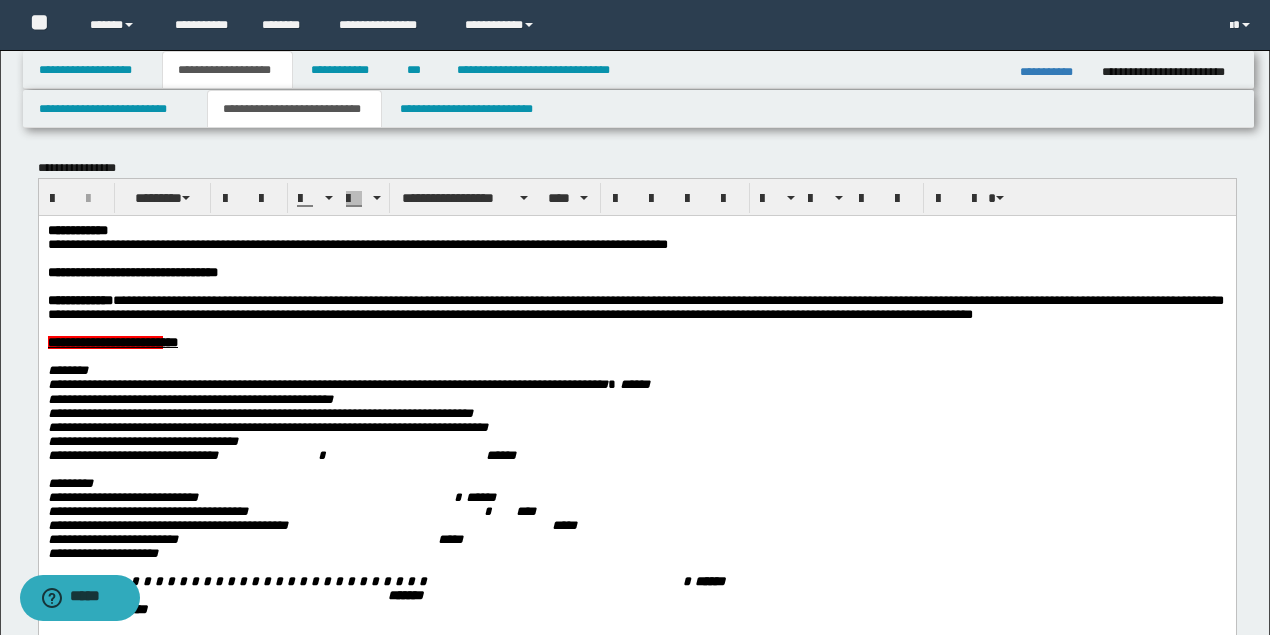 click at bounding box center [635, 328] 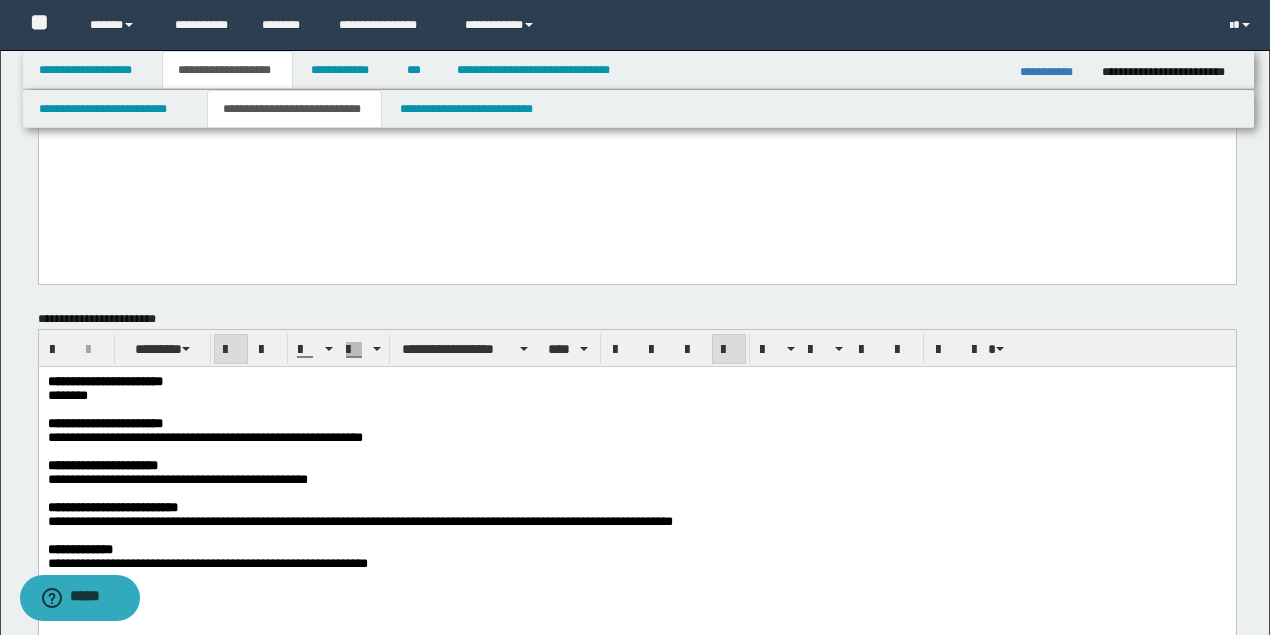 scroll, scrollTop: 866, scrollLeft: 0, axis: vertical 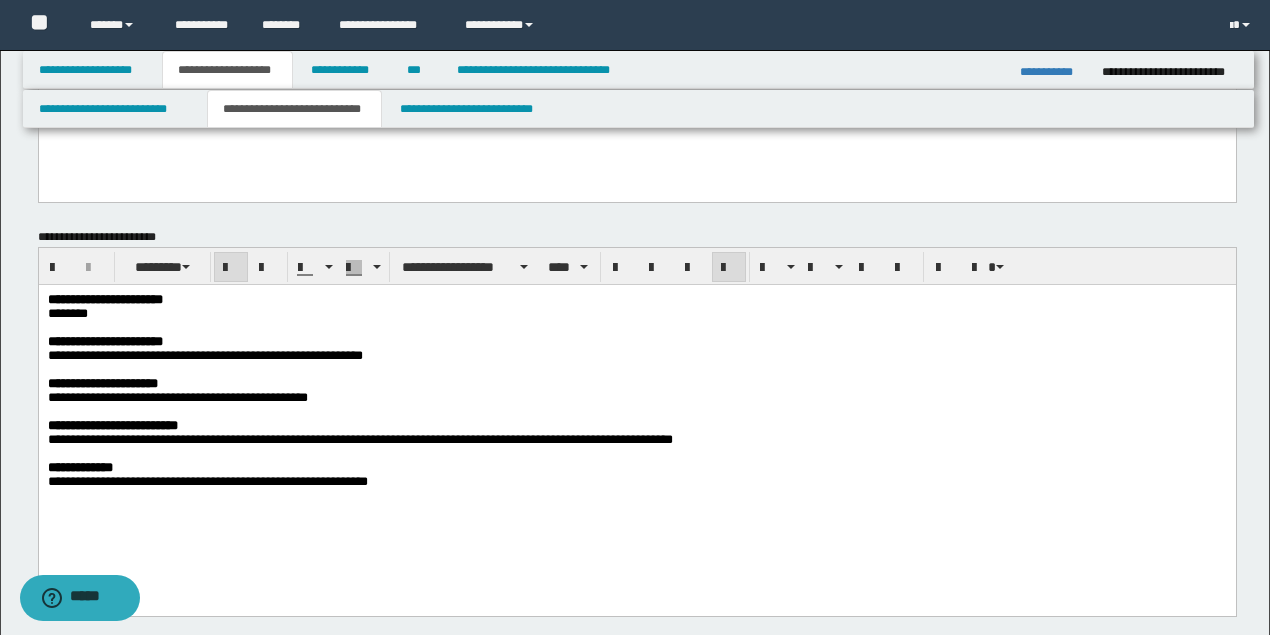 click at bounding box center [635, 370] 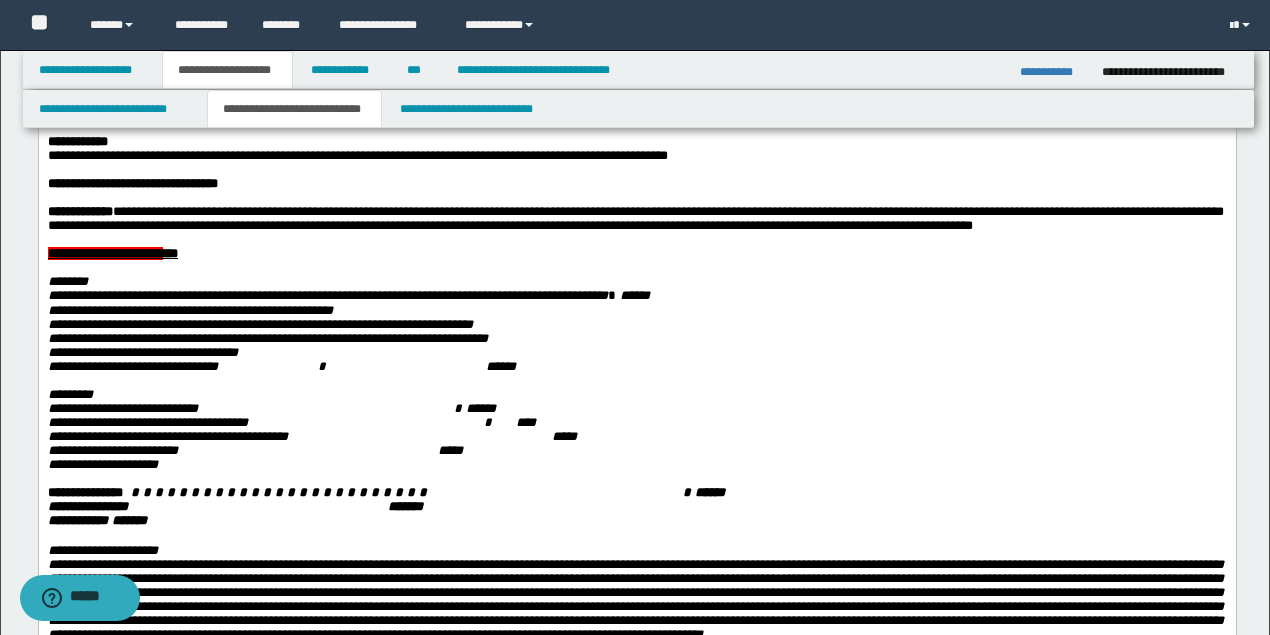 scroll, scrollTop: 0, scrollLeft: 0, axis: both 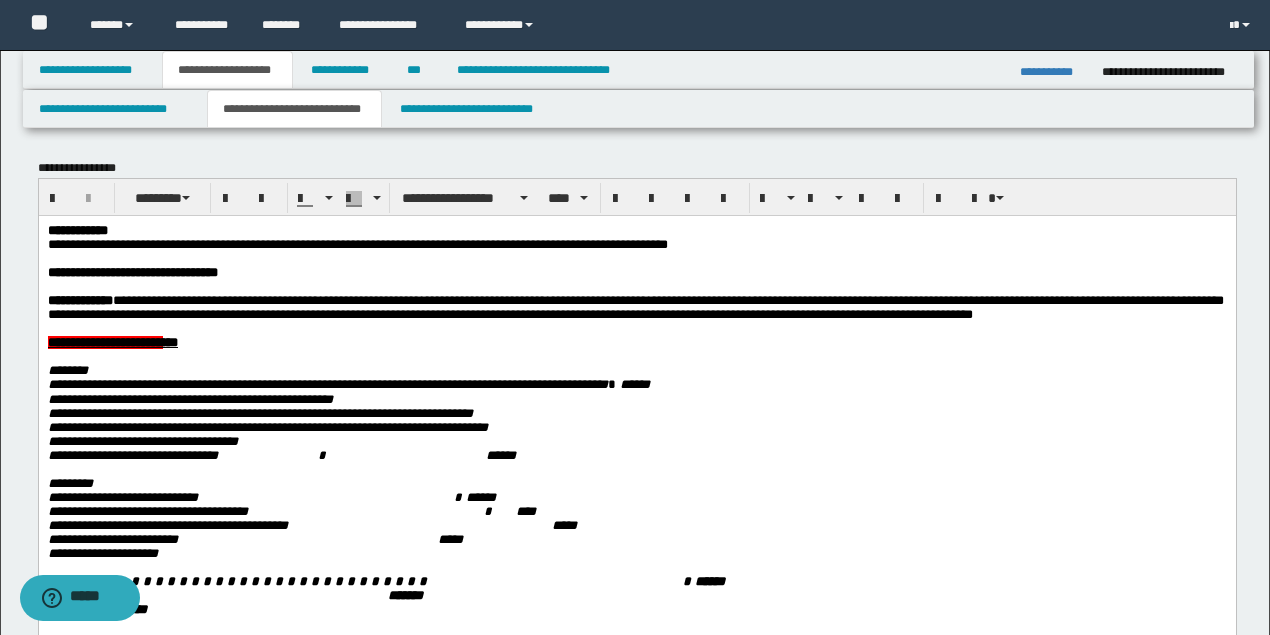 click on "**********" at bounding box center [637, 384] 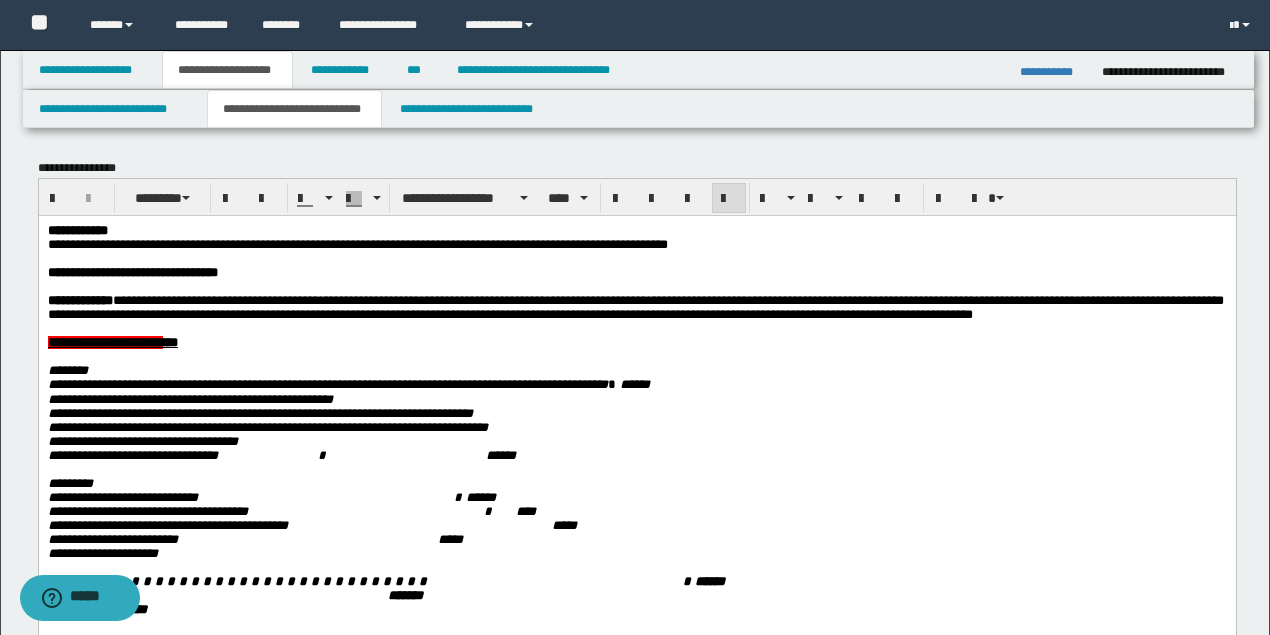 click at bounding box center (635, 258) 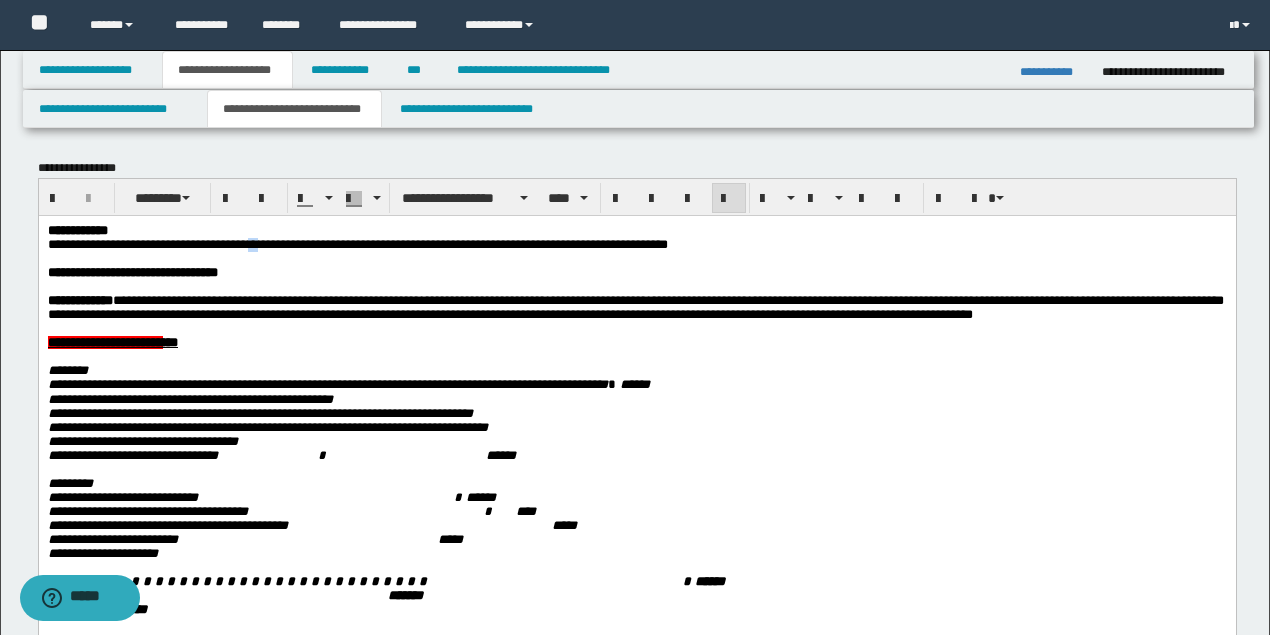 drag, startPoint x: 280, startPoint y: 245, endPoint x: 266, endPoint y: 246, distance: 14.035668 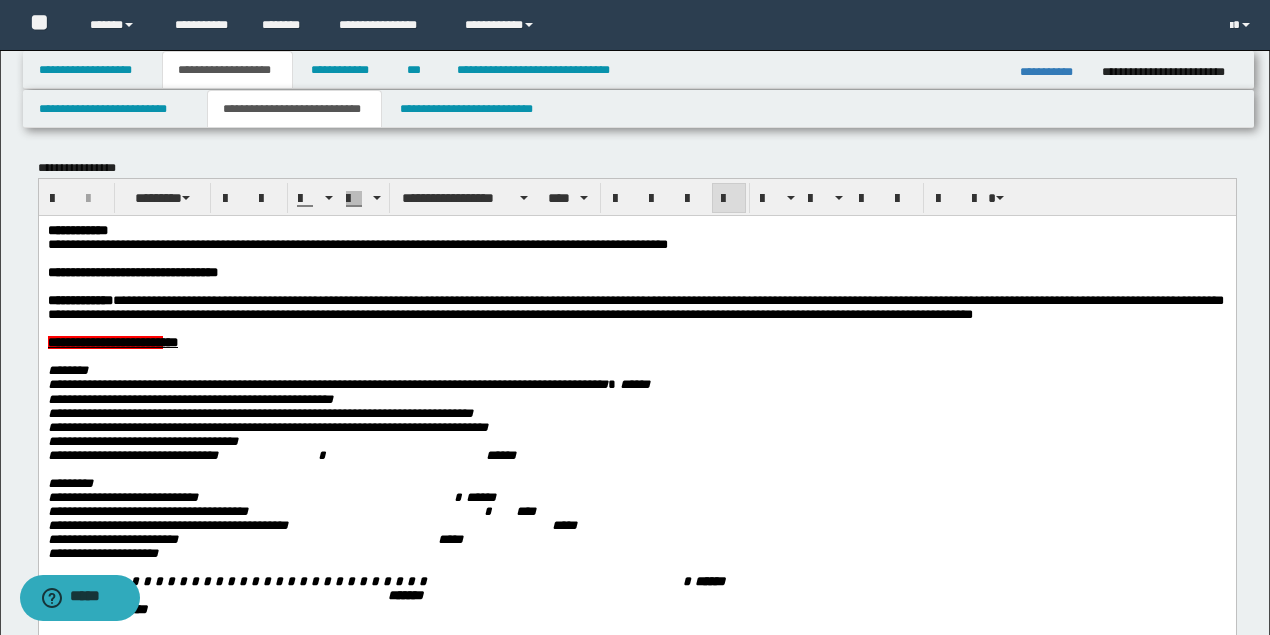 click on "**********" at bounding box center [357, 243] 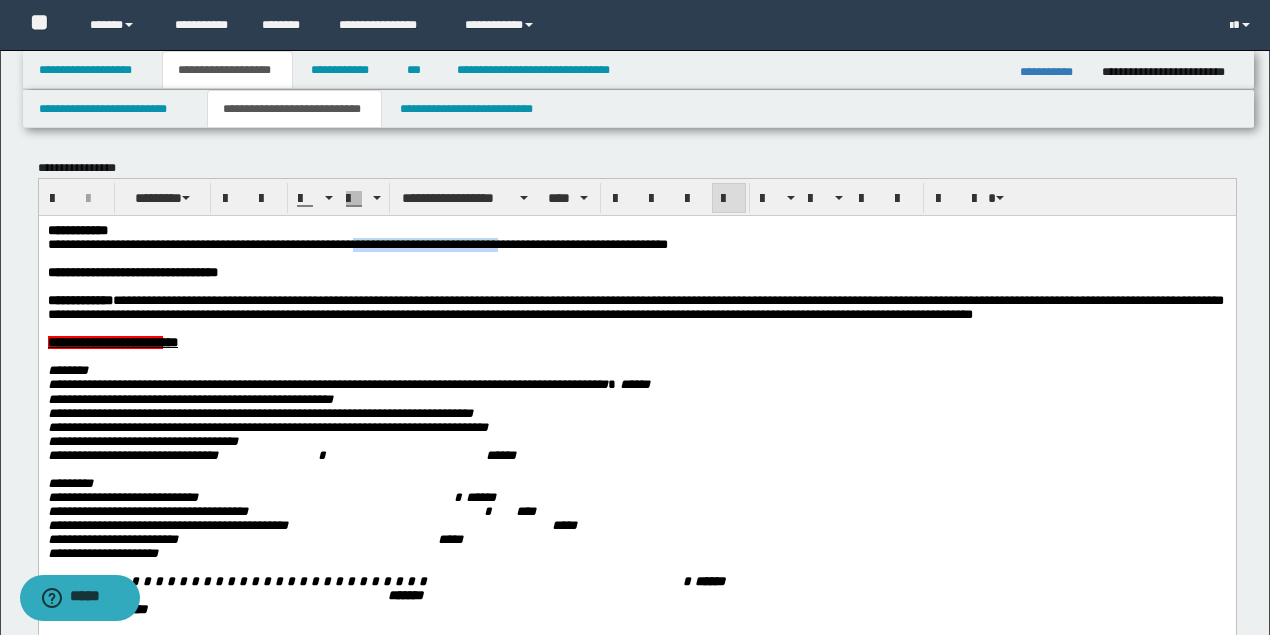 drag, startPoint x: 394, startPoint y: 248, endPoint x: 533, endPoint y: 248, distance: 139 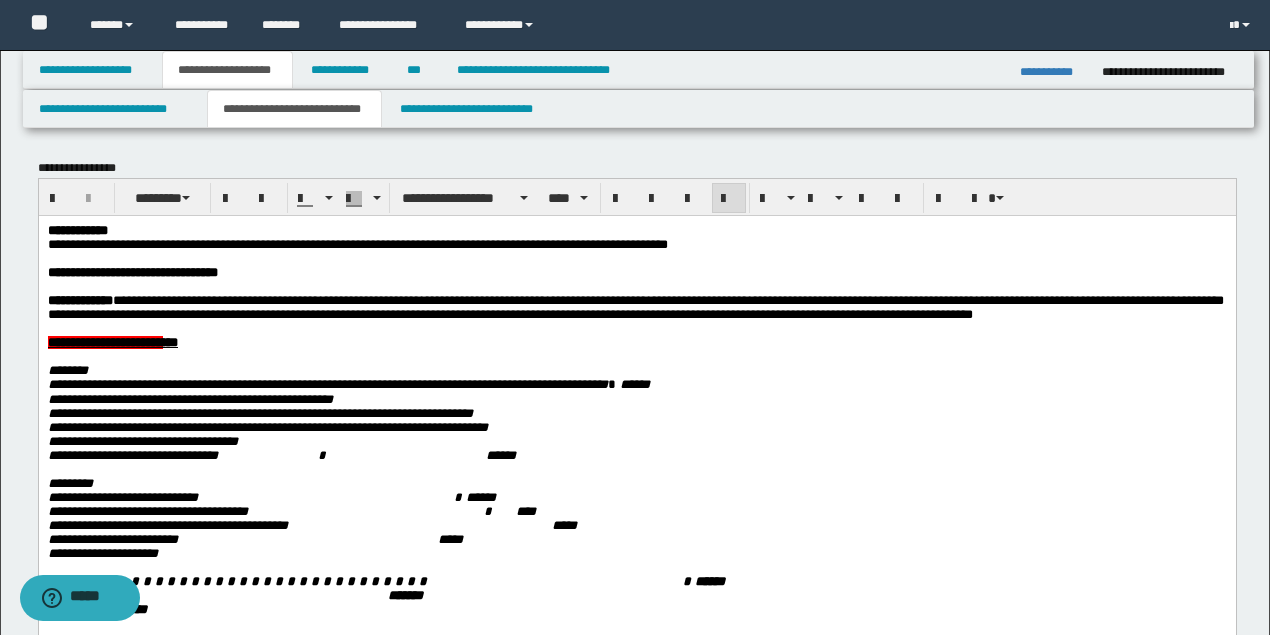 click on "**********" at bounding box center (357, 243) 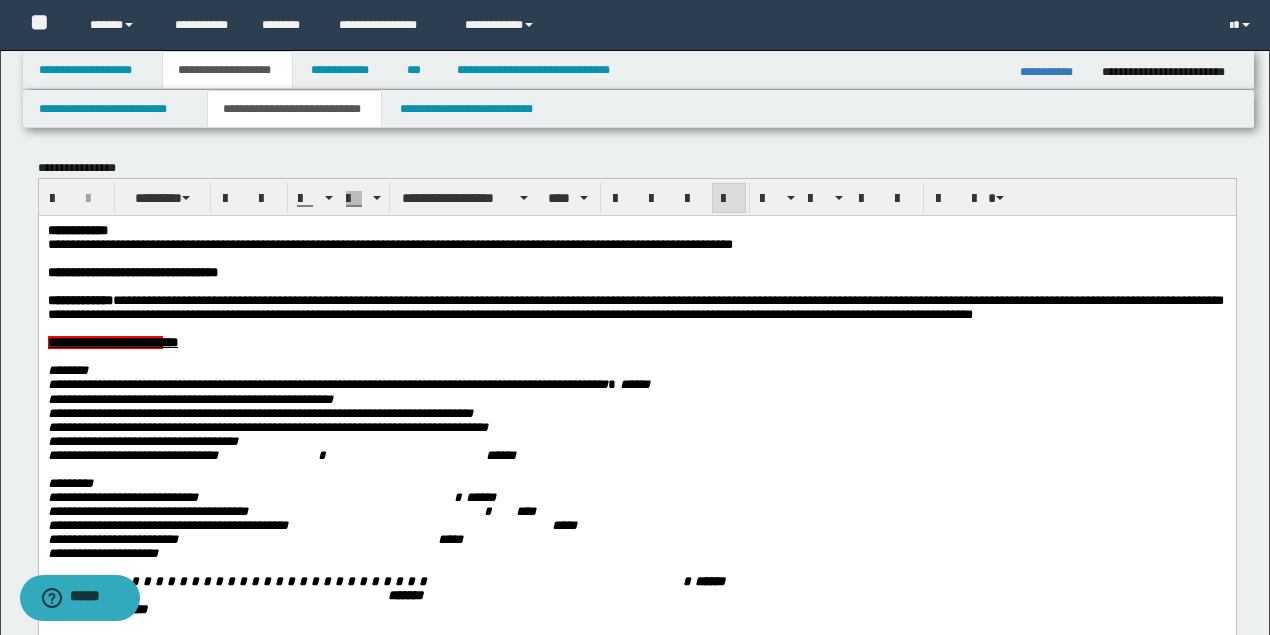 click on "**********" at bounding box center [389, 243] 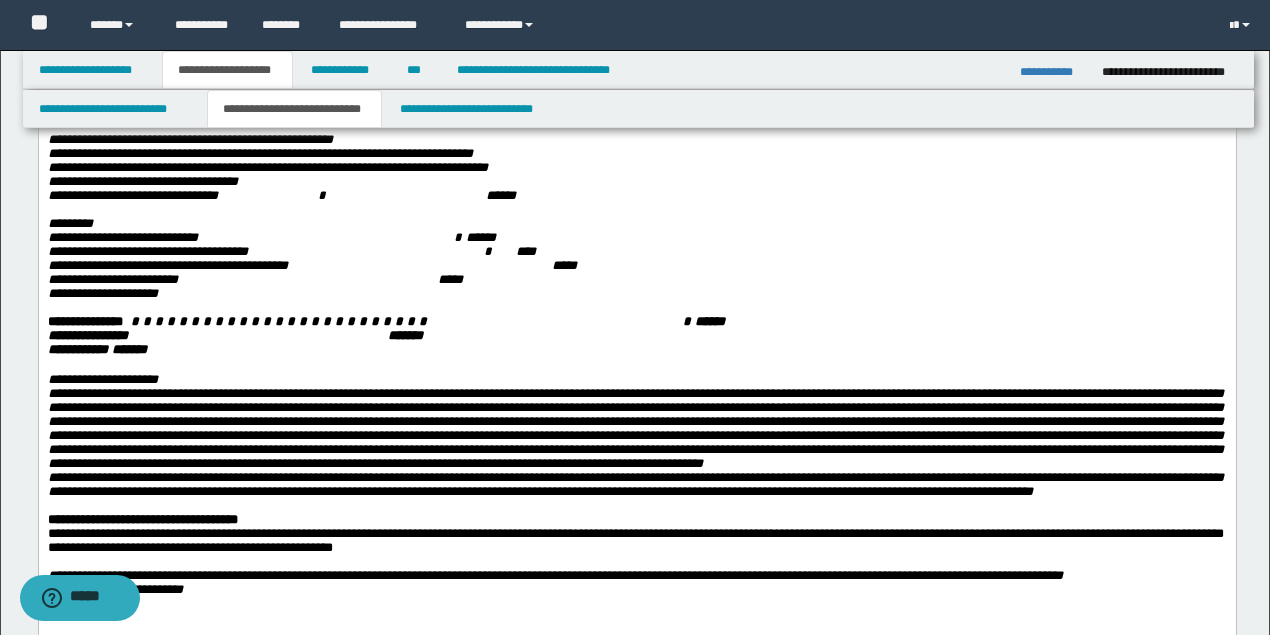 scroll, scrollTop: 266, scrollLeft: 0, axis: vertical 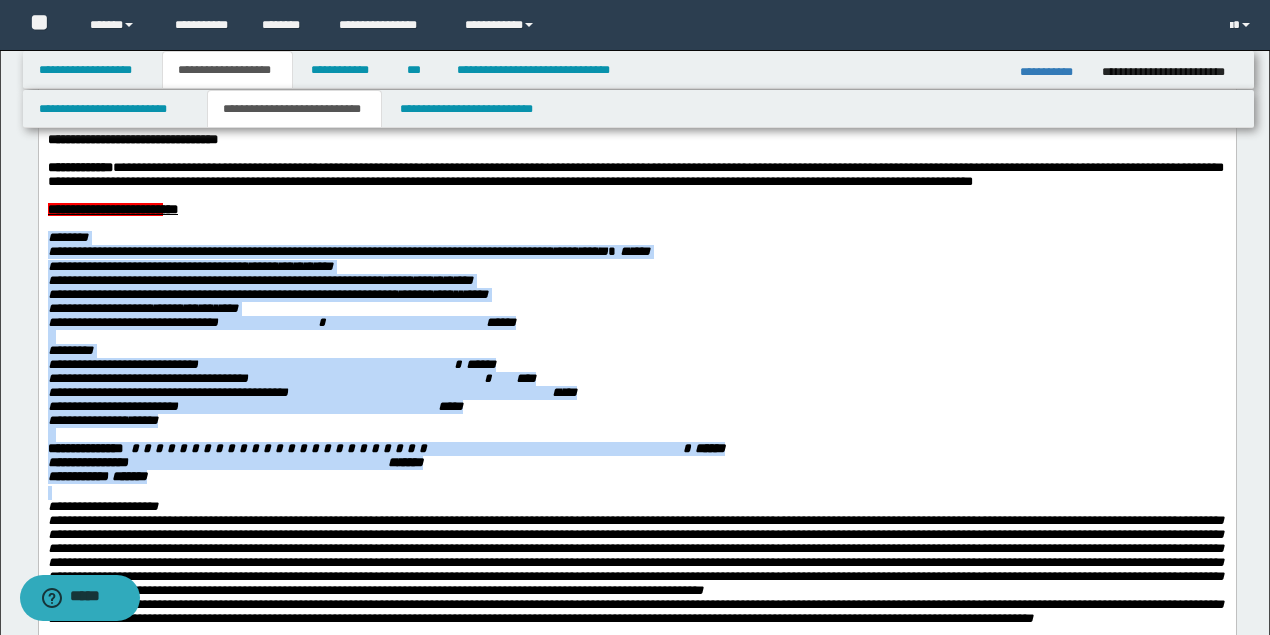 drag, startPoint x: 710, startPoint y: 522, endPoint x: 37, endPoint y: 243, distance: 728.5396 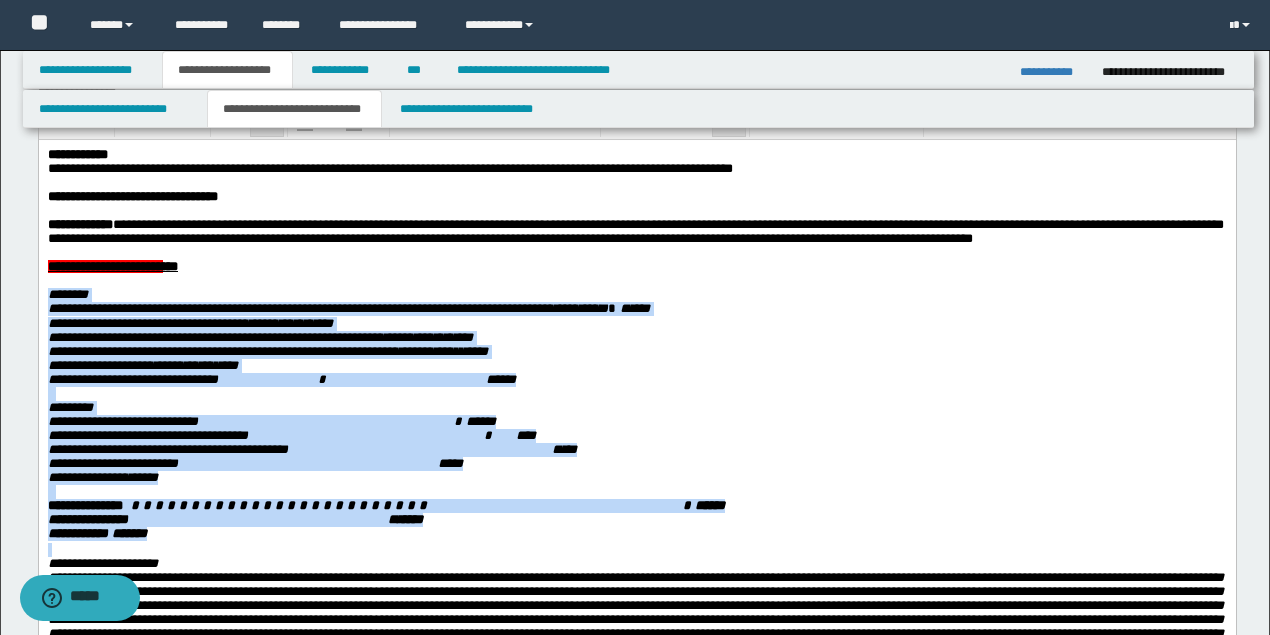 scroll, scrollTop: 0, scrollLeft: 0, axis: both 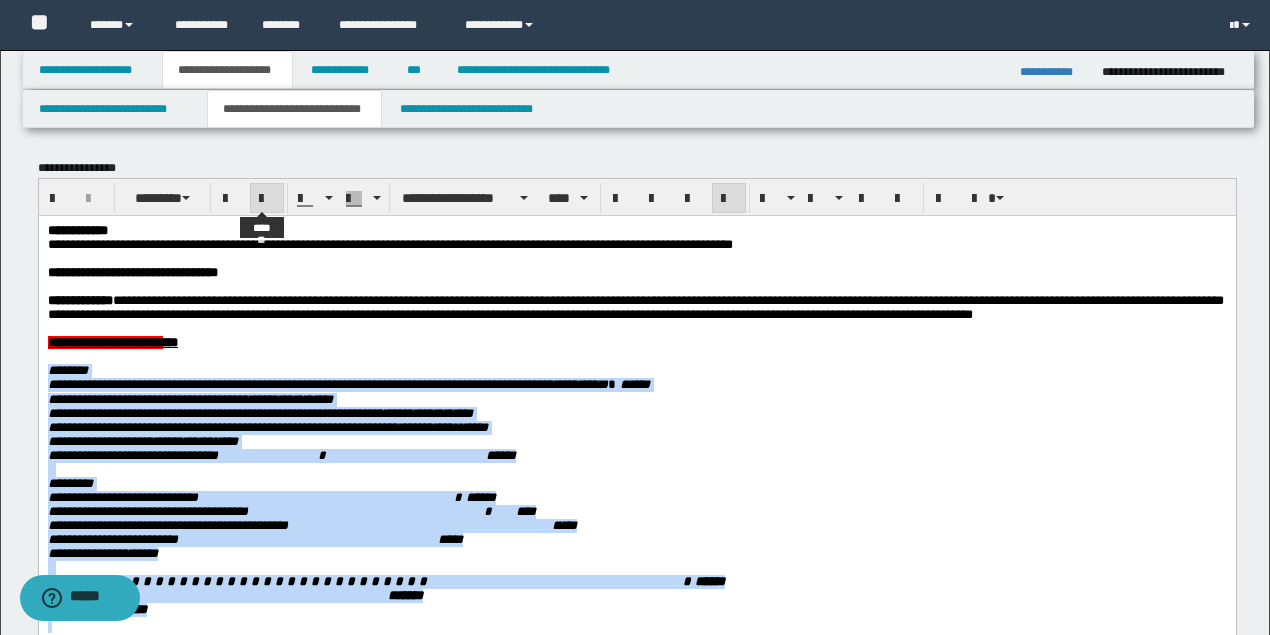 click at bounding box center (267, 199) 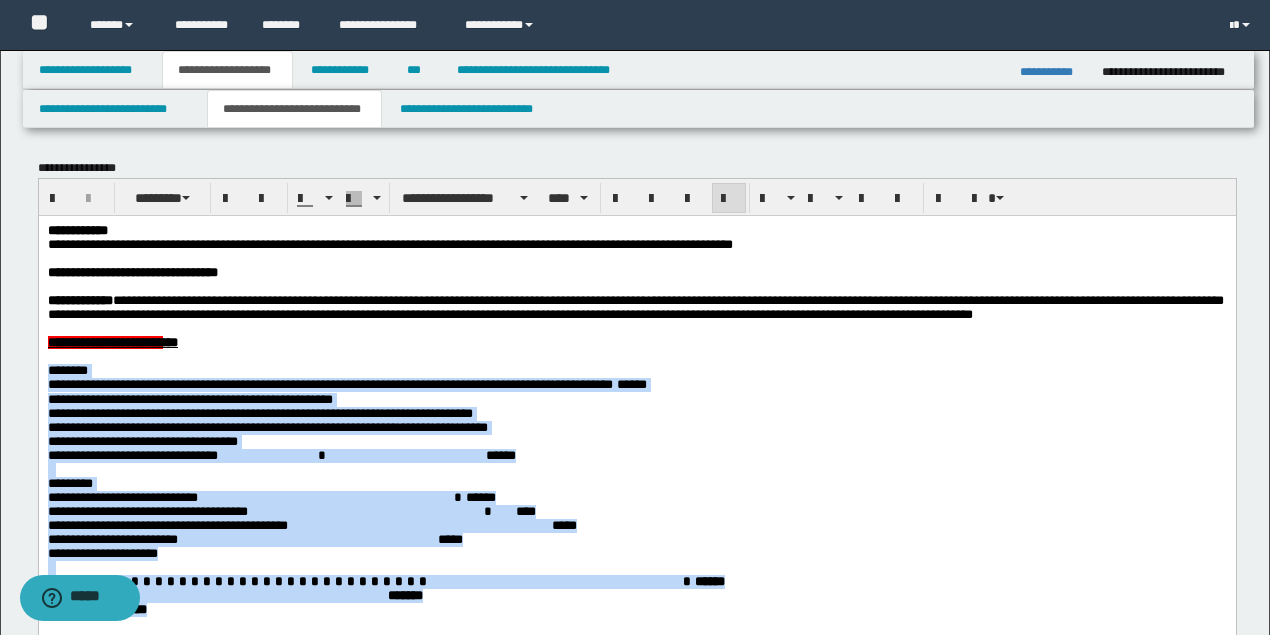 drag, startPoint x: 564, startPoint y: 478, endPoint x: 572, endPoint y: 490, distance: 14.422205 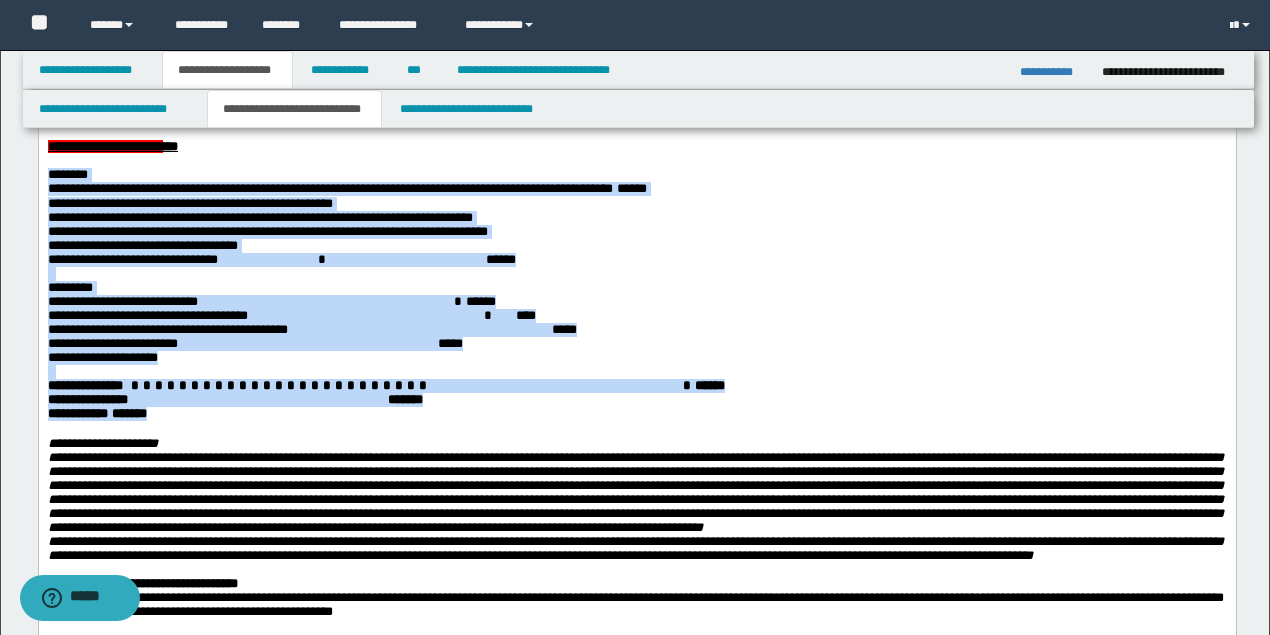 scroll, scrollTop: 200, scrollLeft: 0, axis: vertical 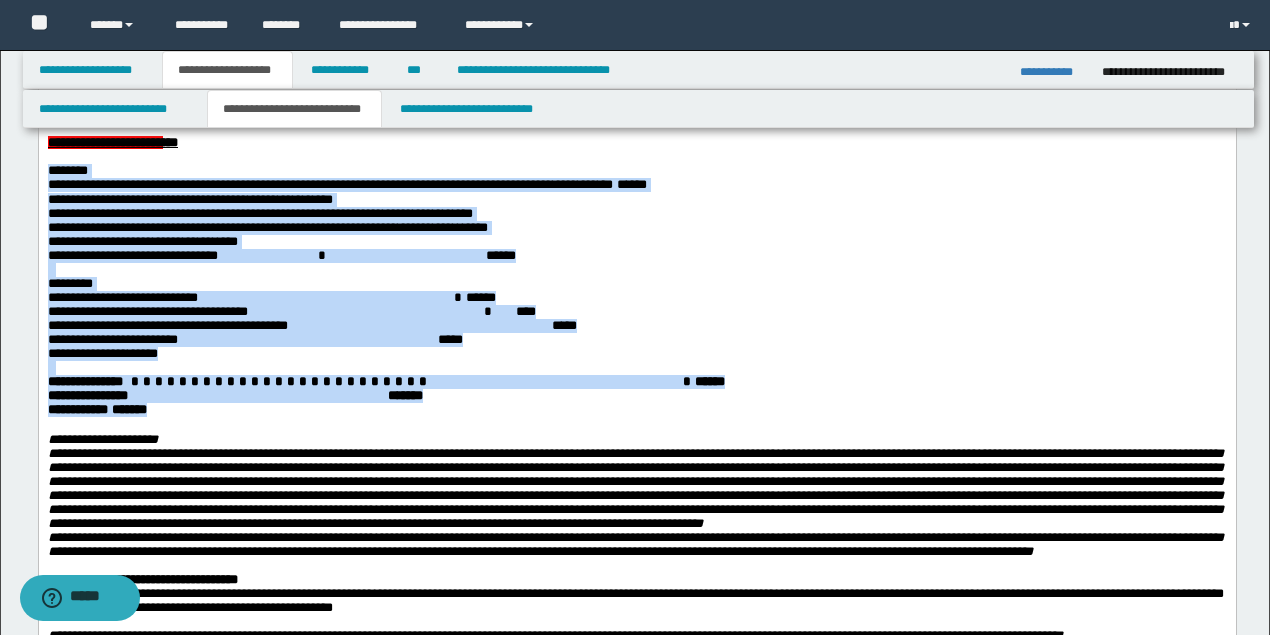 click at bounding box center (560, 380) 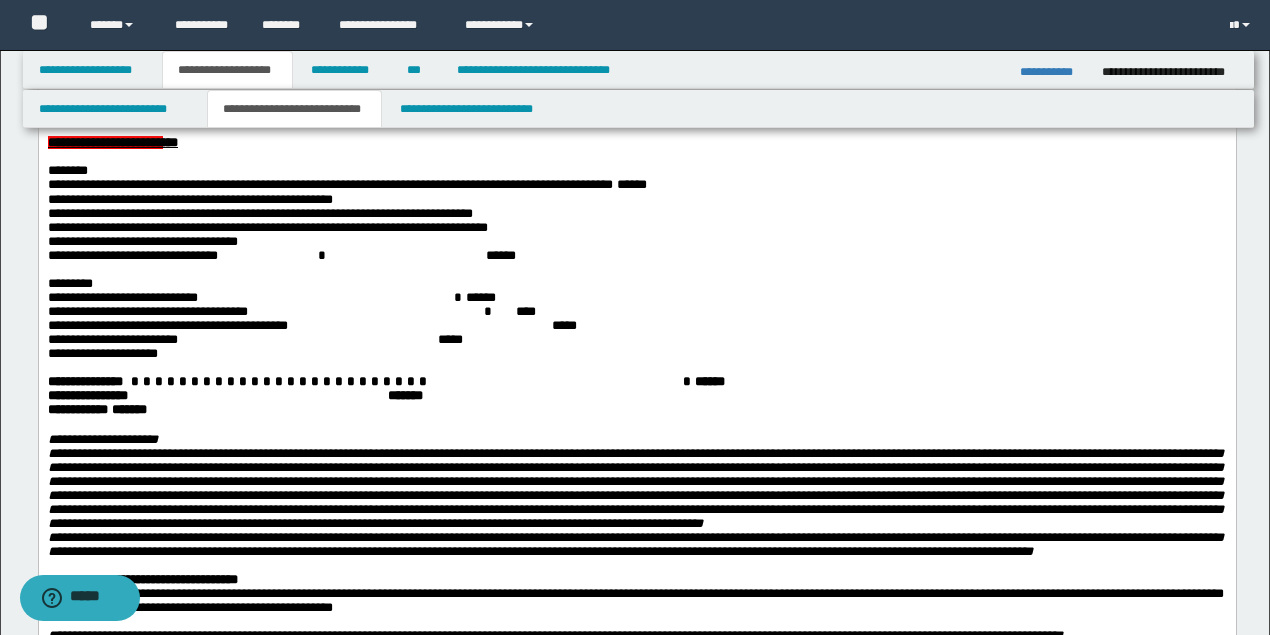 click on "*" at bounding box center [495, 296] 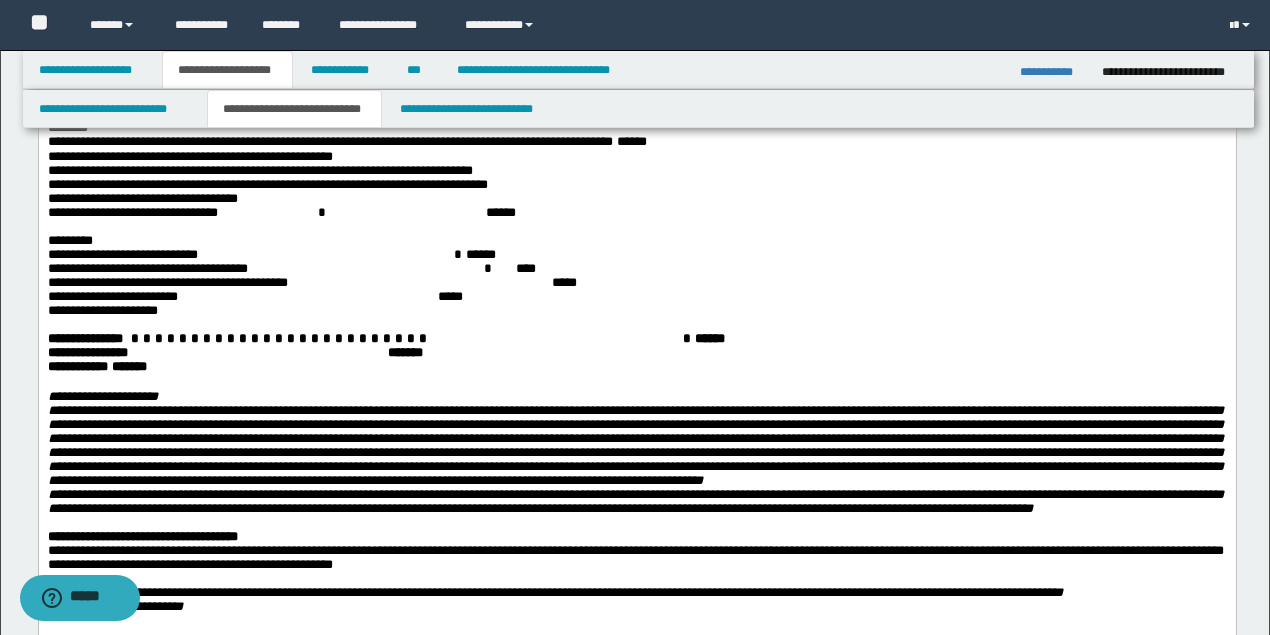 scroll, scrollTop: 266, scrollLeft: 0, axis: vertical 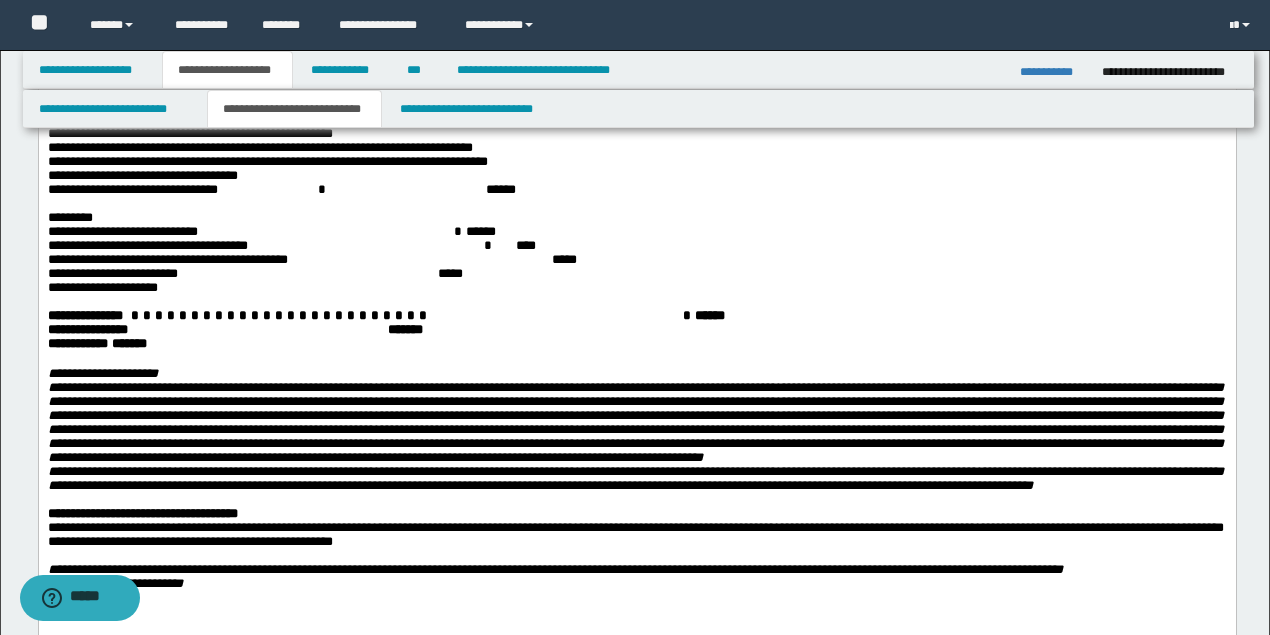 click on "****" at bounding box center [449, 273] 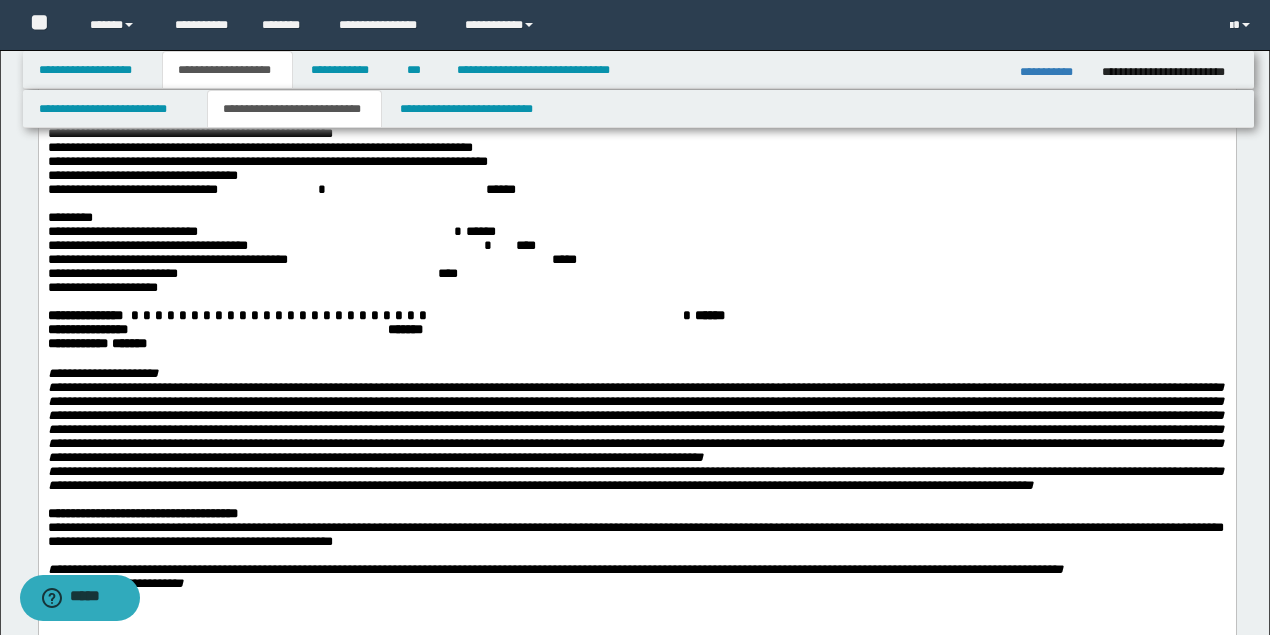 click on "***" at bounding box center (447, 273) 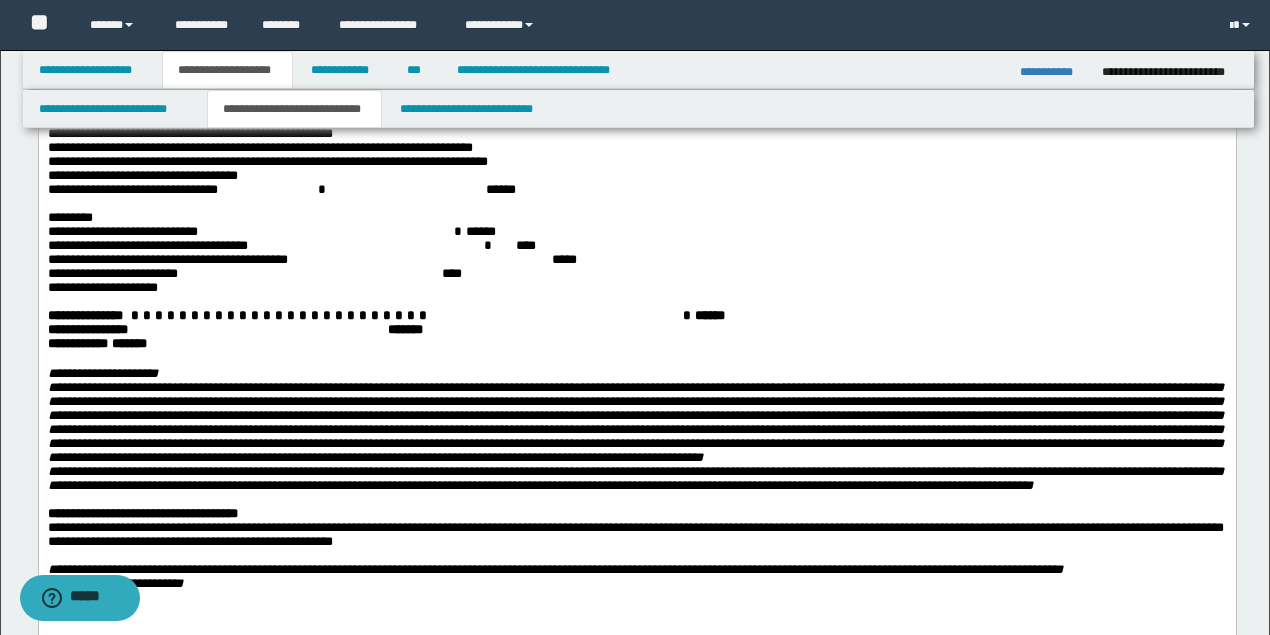 click on "*****" at bounding box center (142, 287) 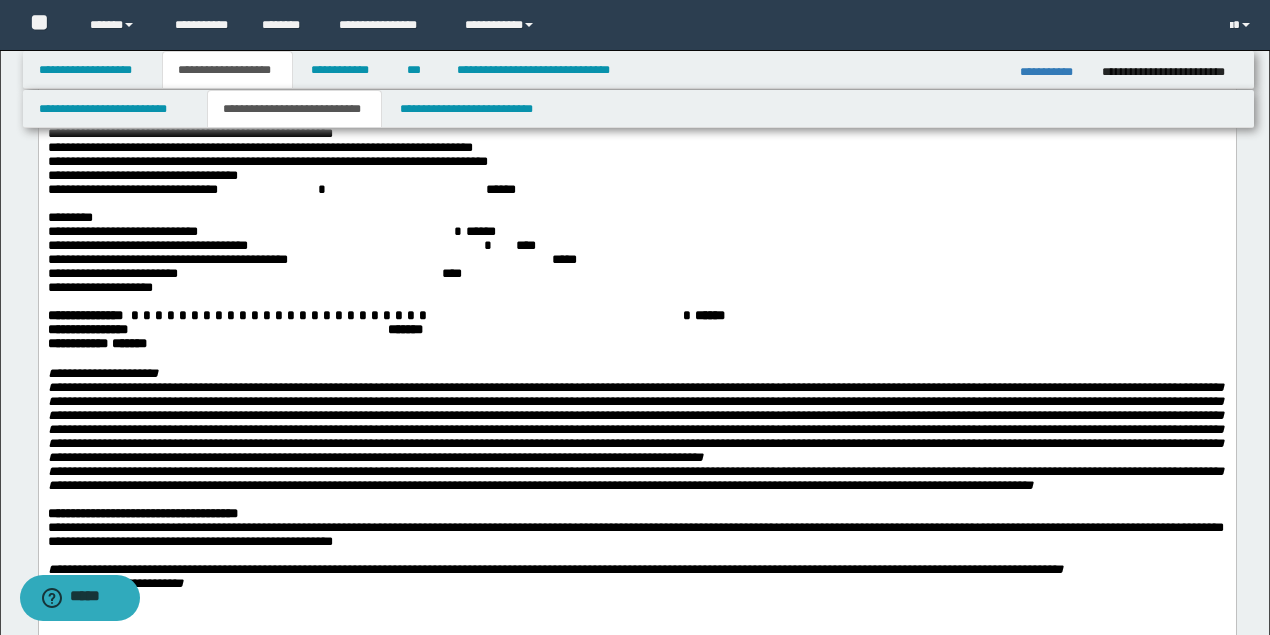 click on "****" at bounding box center (139, 287) 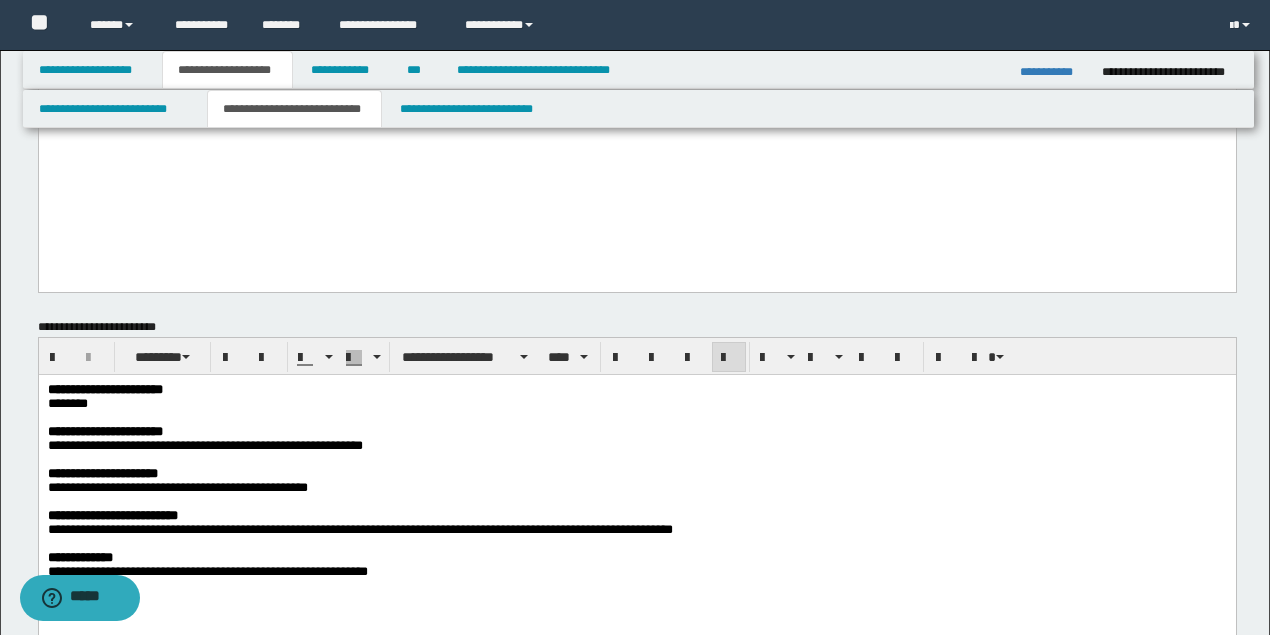 scroll, scrollTop: 800, scrollLeft: 0, axis: vertical 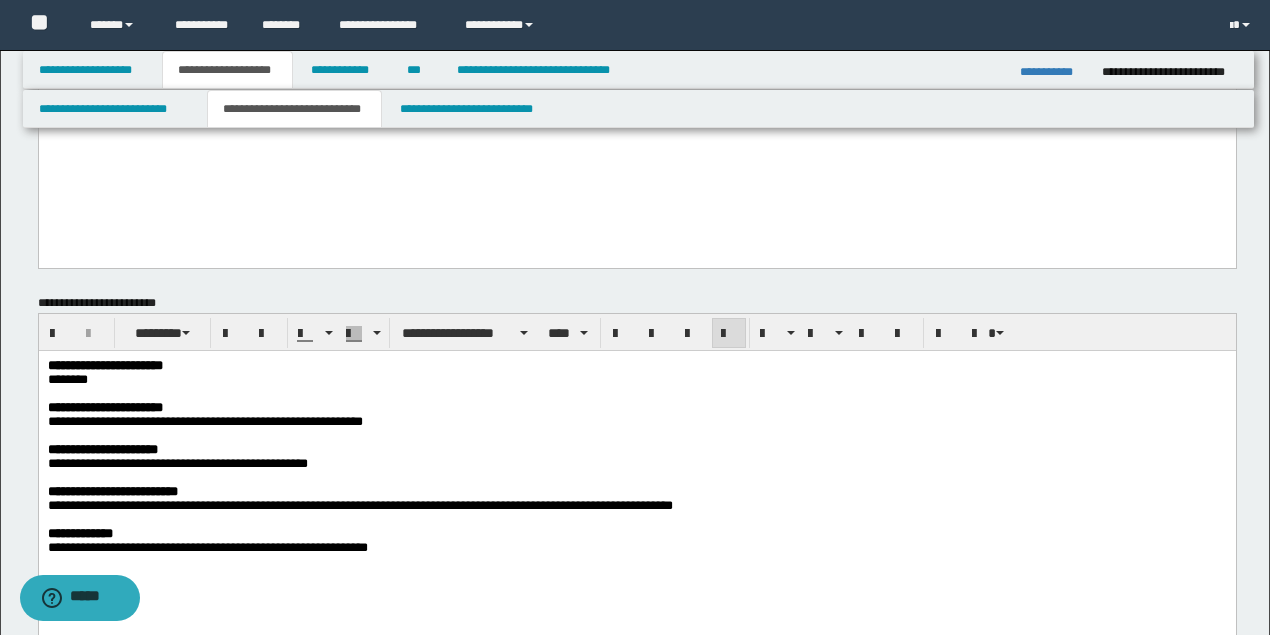 click on "********" at bounding box center (635, 380) 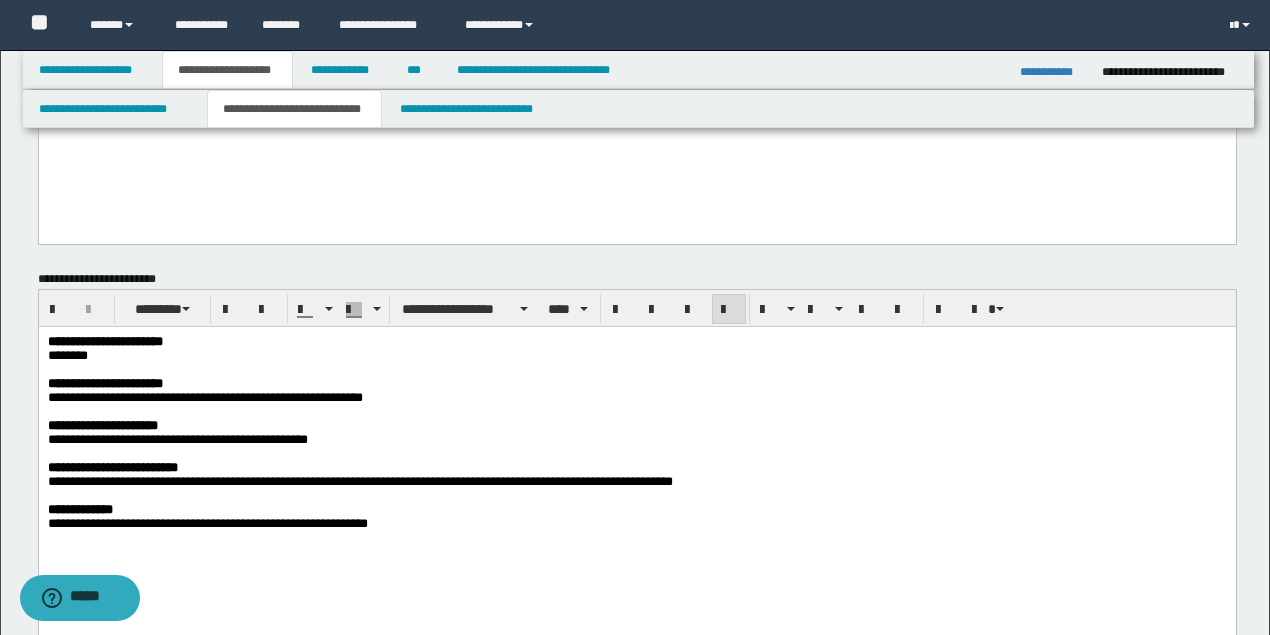 scroll, scrollTop: 800, scrollLeft: 0, axis: vertical 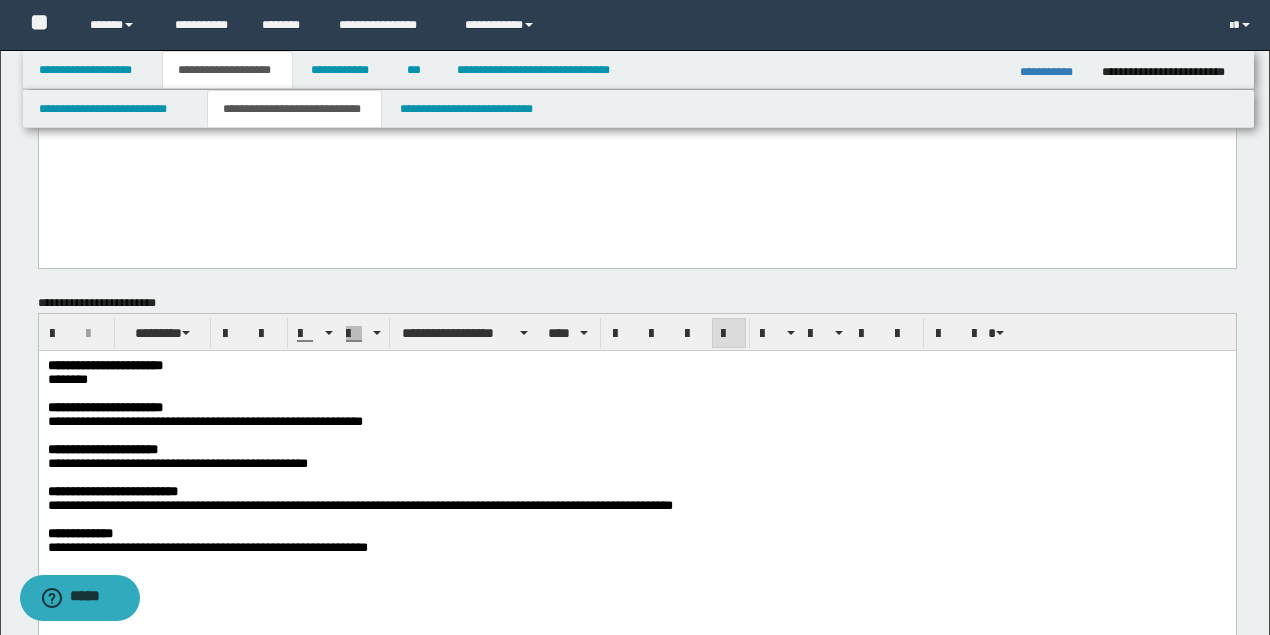 click on "********" at bounding box center [635, 380] 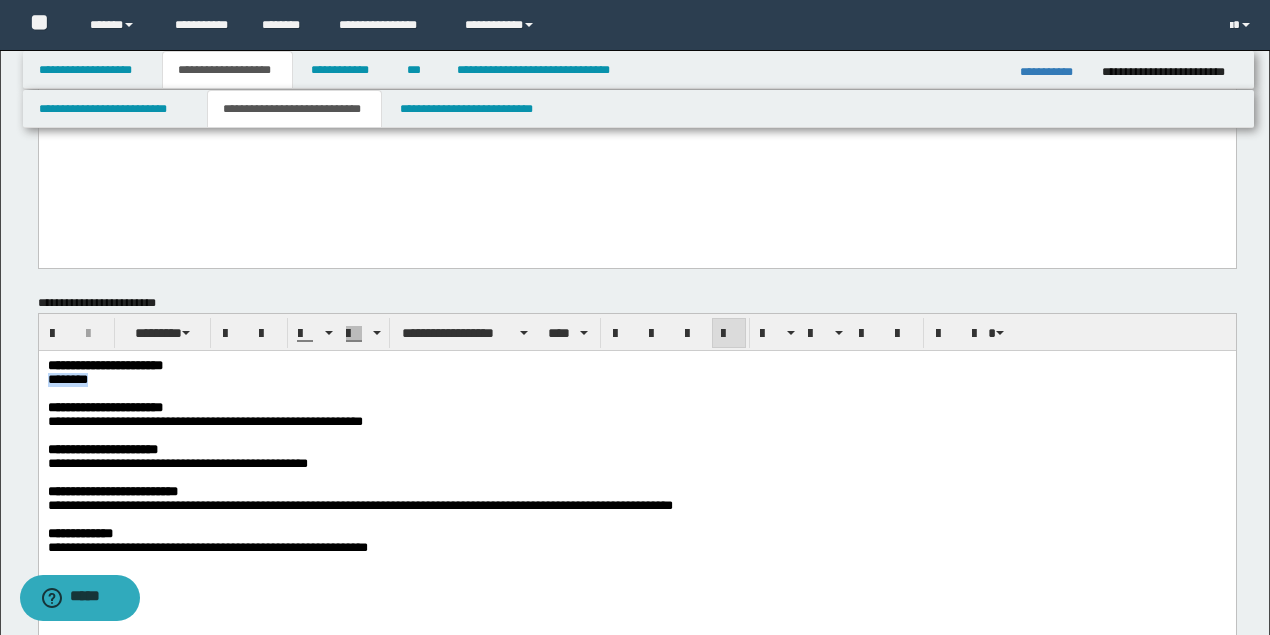 drag, startPoint x: 122, startPoint y: 381, endPoint x: 0, endPoint y: 375, distance: 122.14745 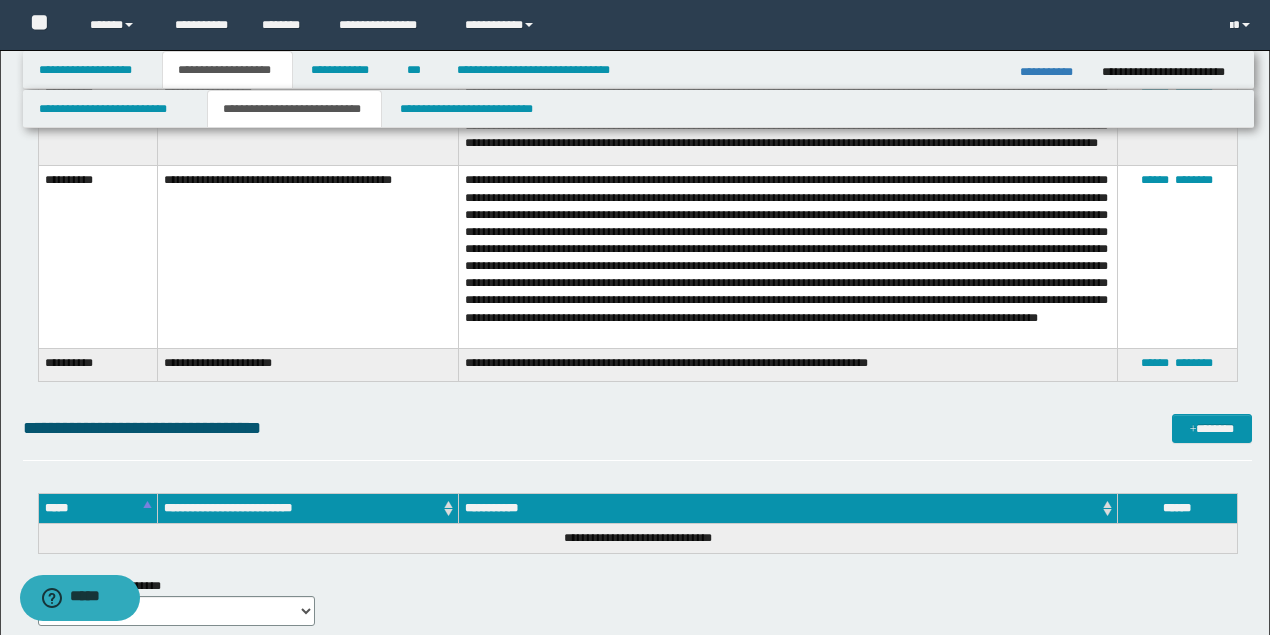 scroll, scrollTop: 3266, scrollLeft: 0, axis: vertical 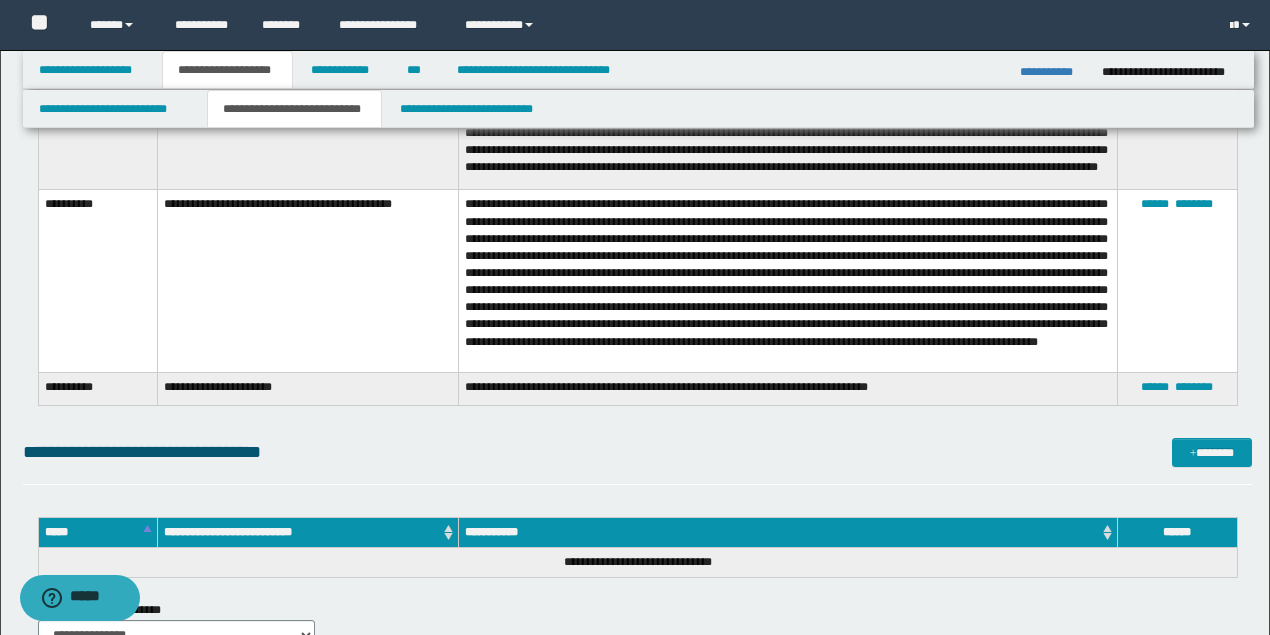 click on "**********" at bounding box center [637, 452] 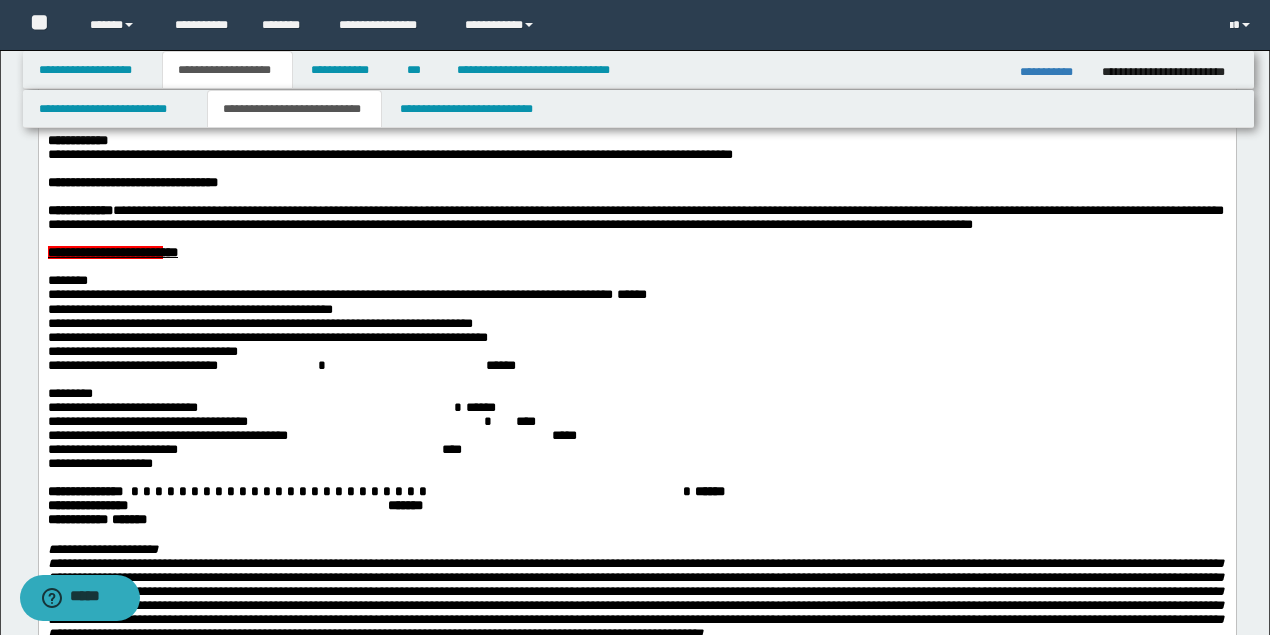 scroll, scrollTop: 0, scrollLeft: 0, axis: both 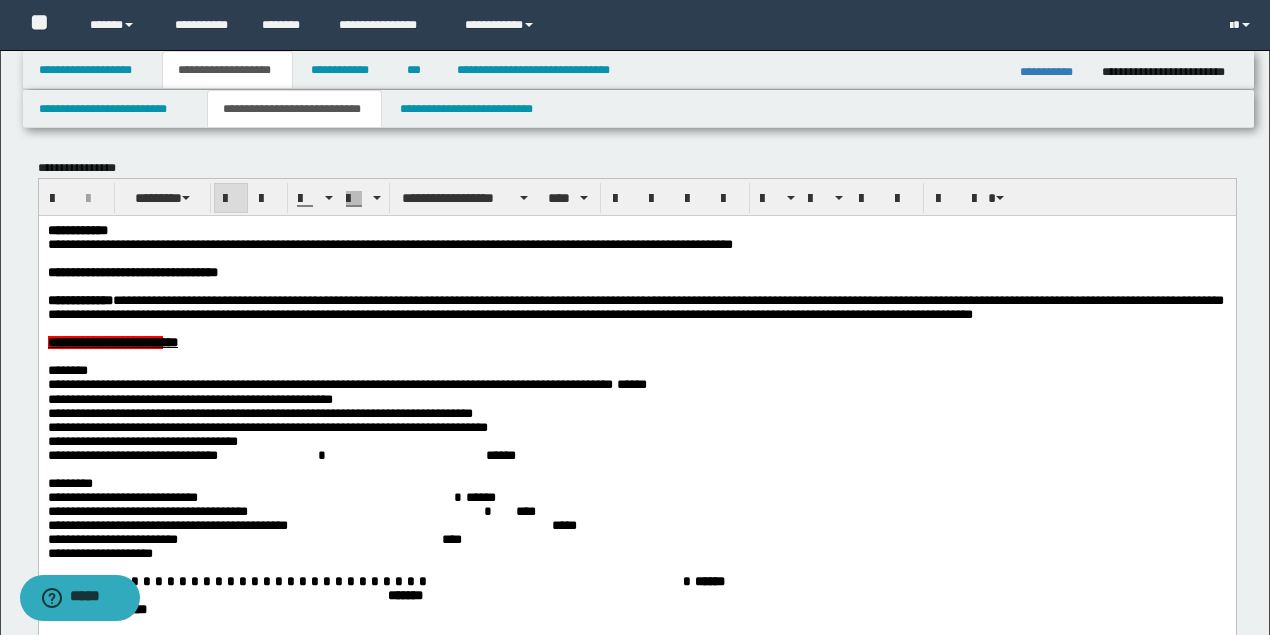 click on "**********" at bounding box center [636, 511] 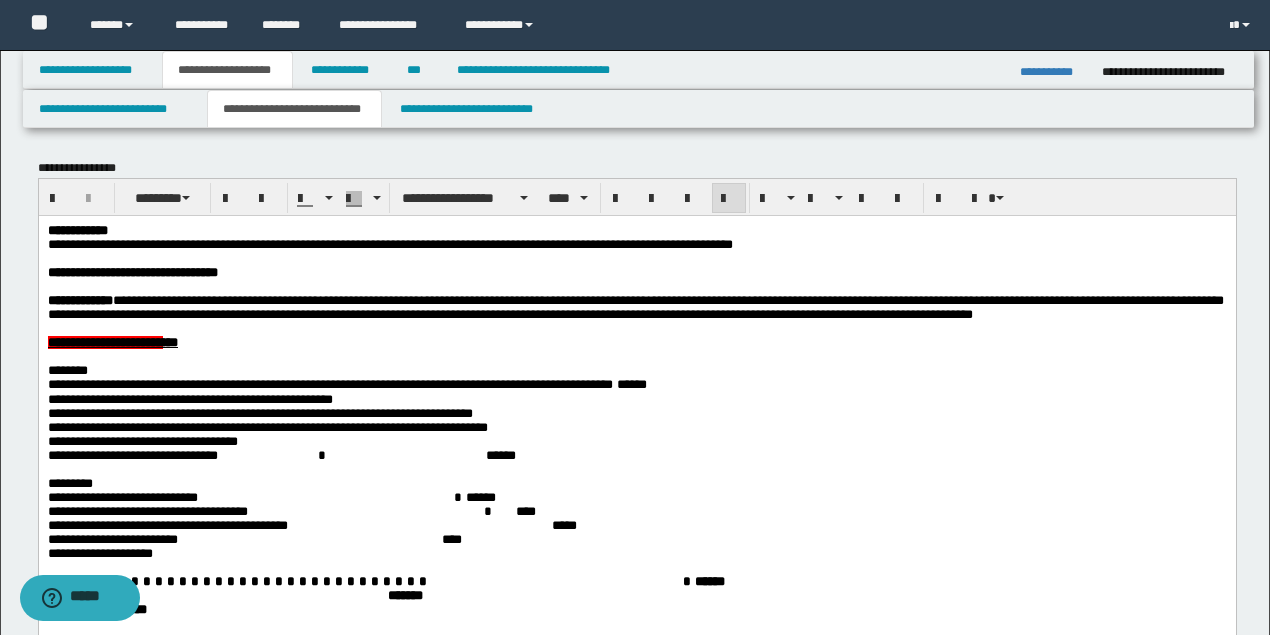 scroll, scrollTop: 200, scrollLeft: 0, axis: vertical 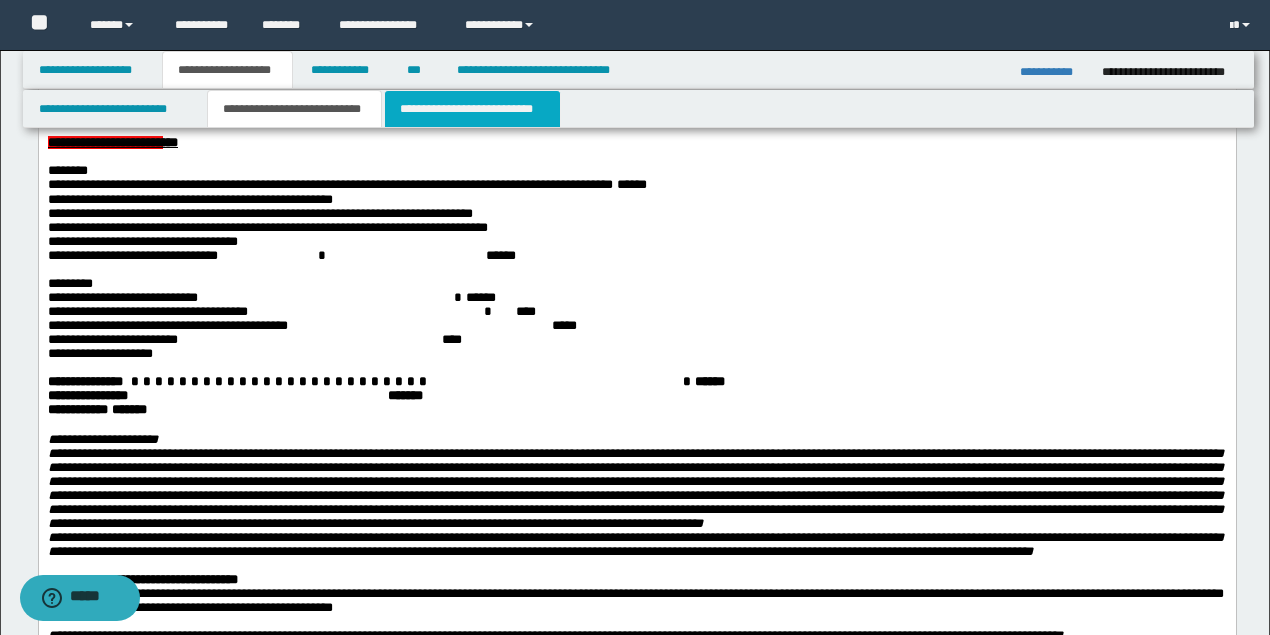 click on "**********" at bounding box center (472, 109) 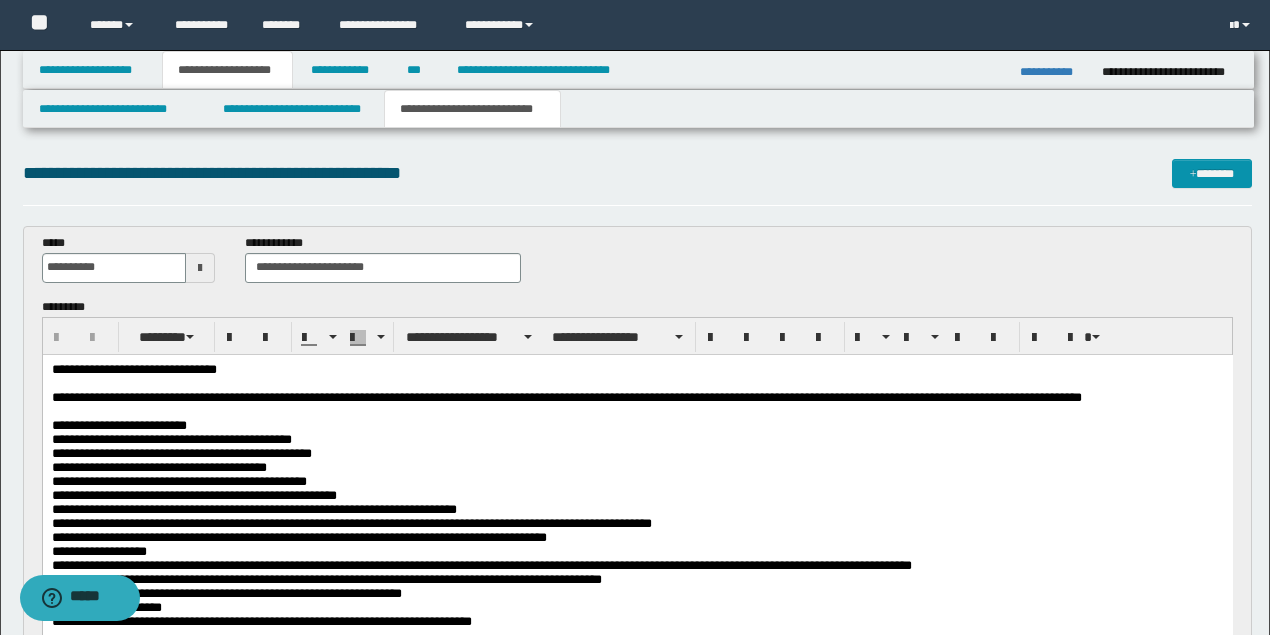 scroll, scrollTop: 0, scrollLeft: 0, axis: both 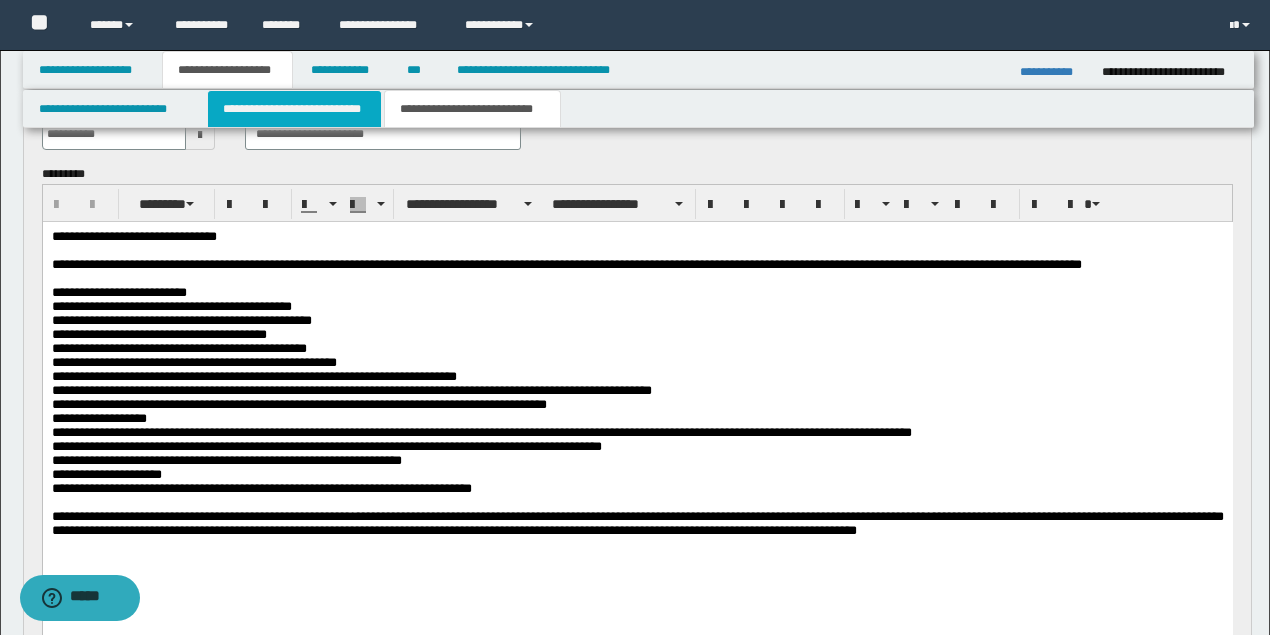 click on "**********" at bounding box center [294, 109] 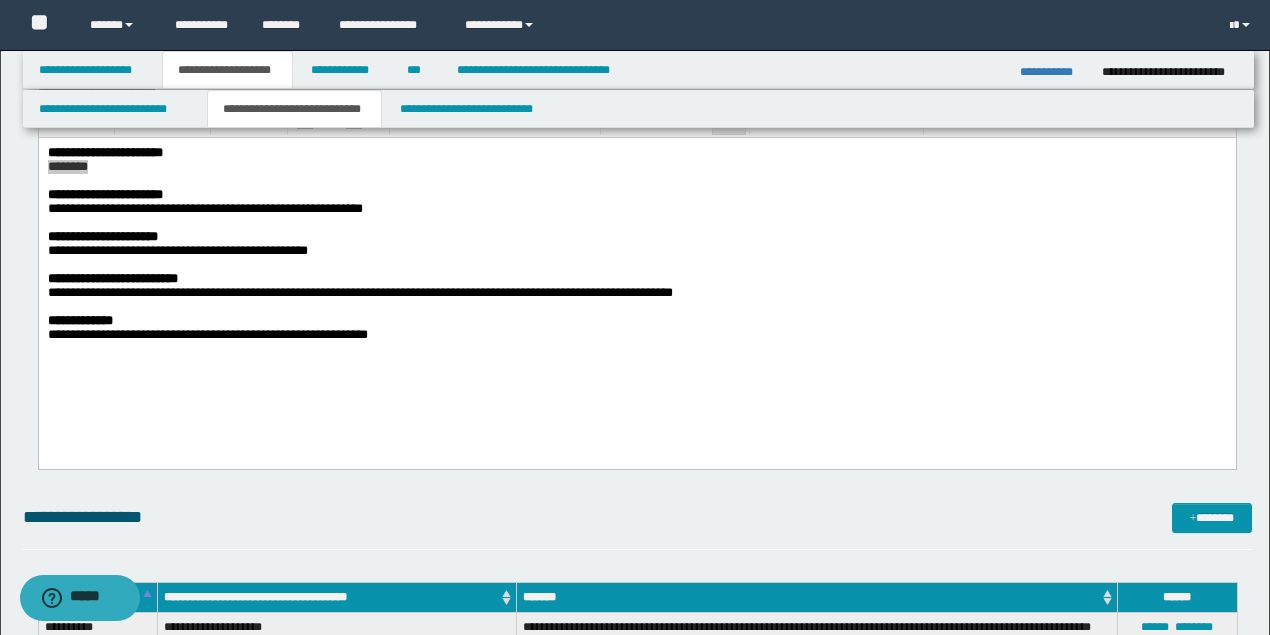 scroll, scrollTop: 933, scrollLeft: 0, axis: vertical 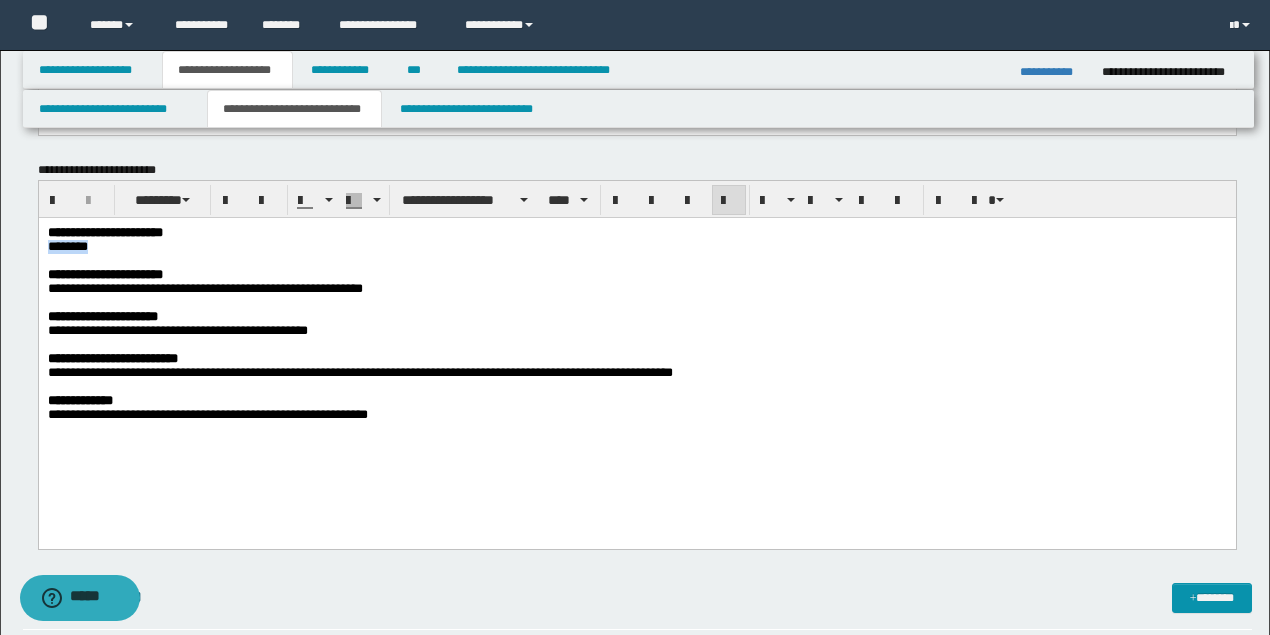 click at bounding box center (635, 345) 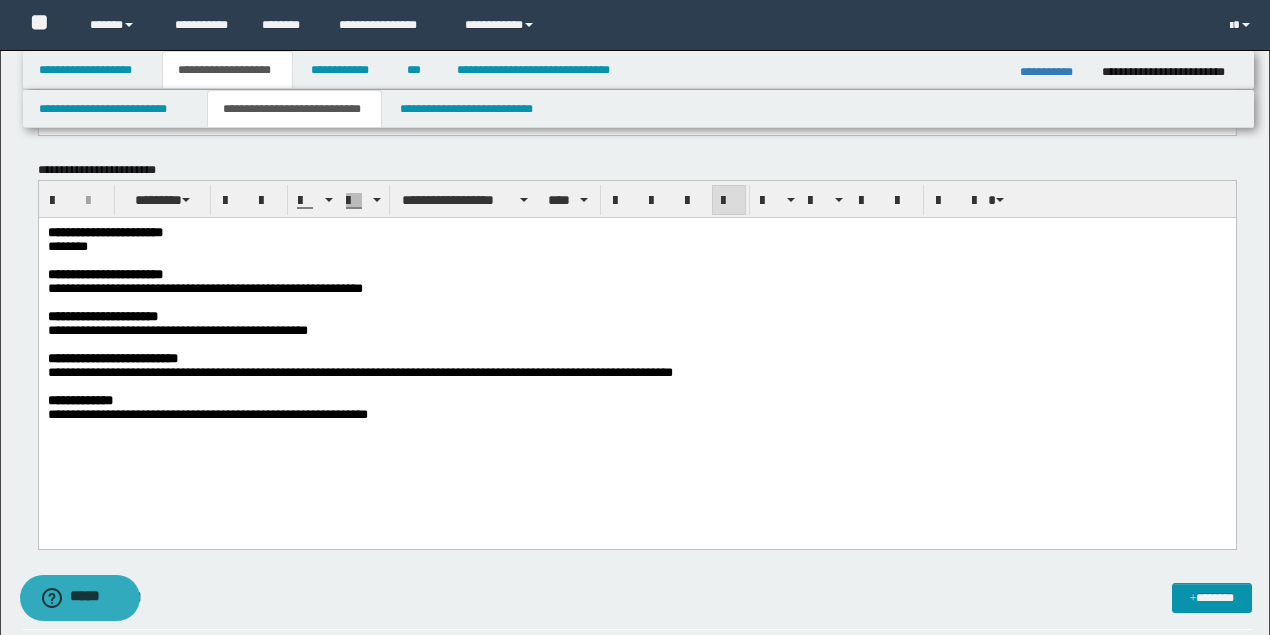 click on "**********" at bounding box center (635, 331) 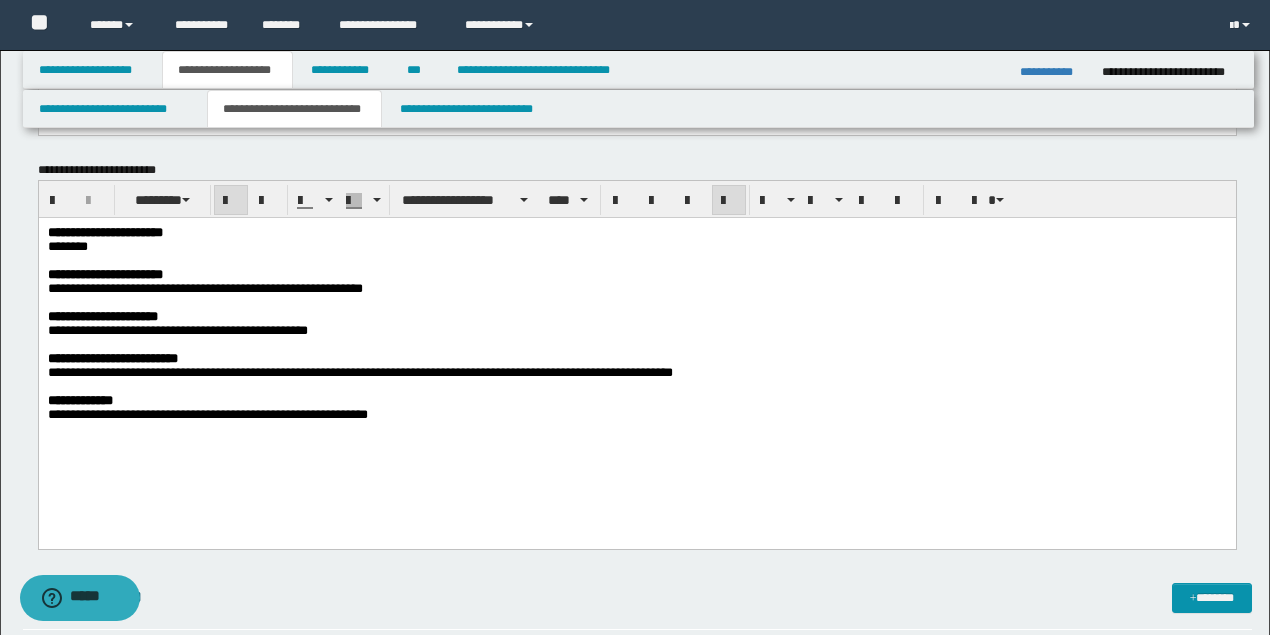 click on "**********" at bounding box center [635, 275] 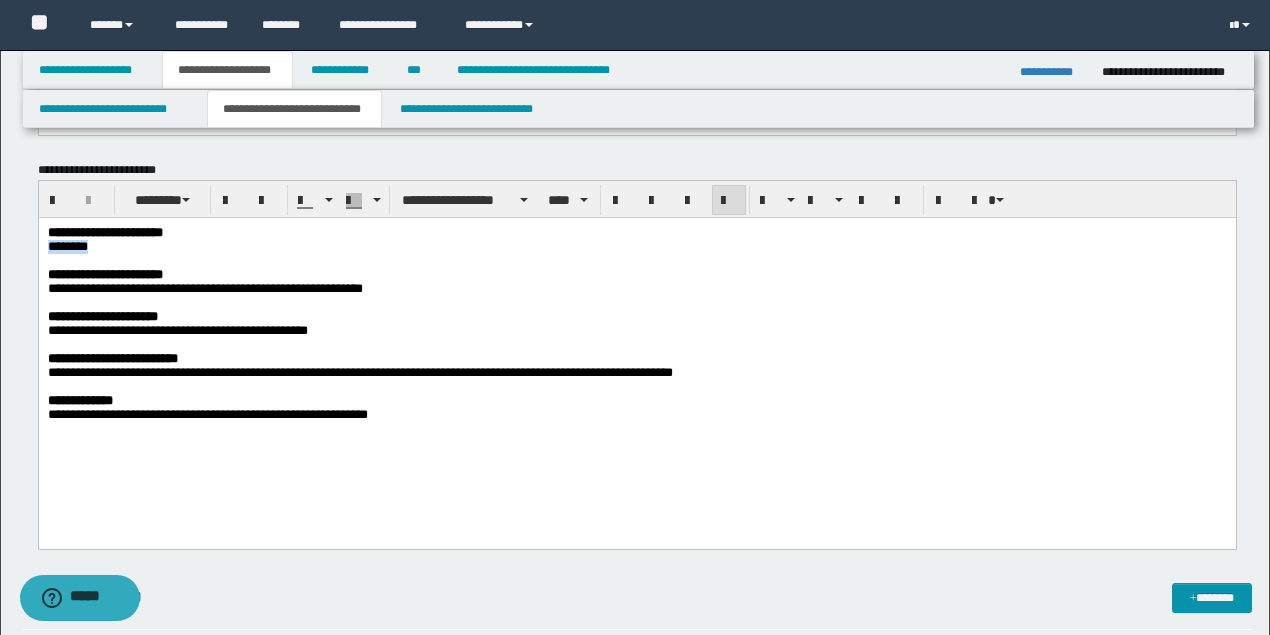 drag, startPoint x: 107, startPoint y: 253, endPoint x: 41, endPoint y: 251, distance: 66.0303 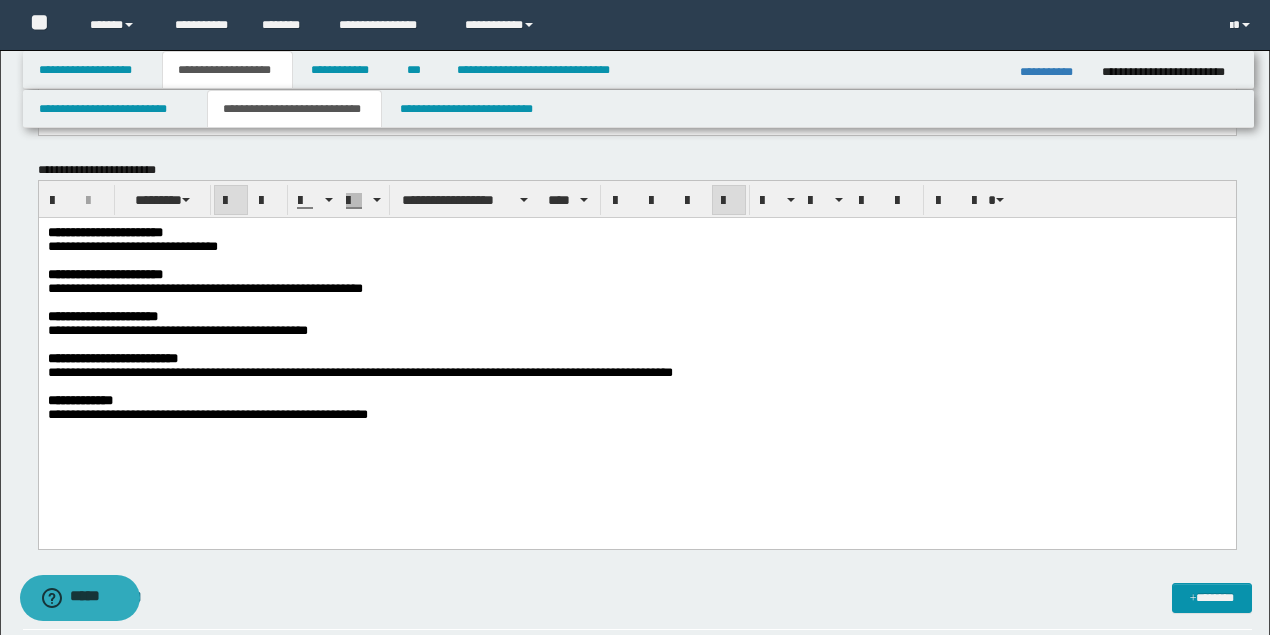 click at bounding box center [289, 260] 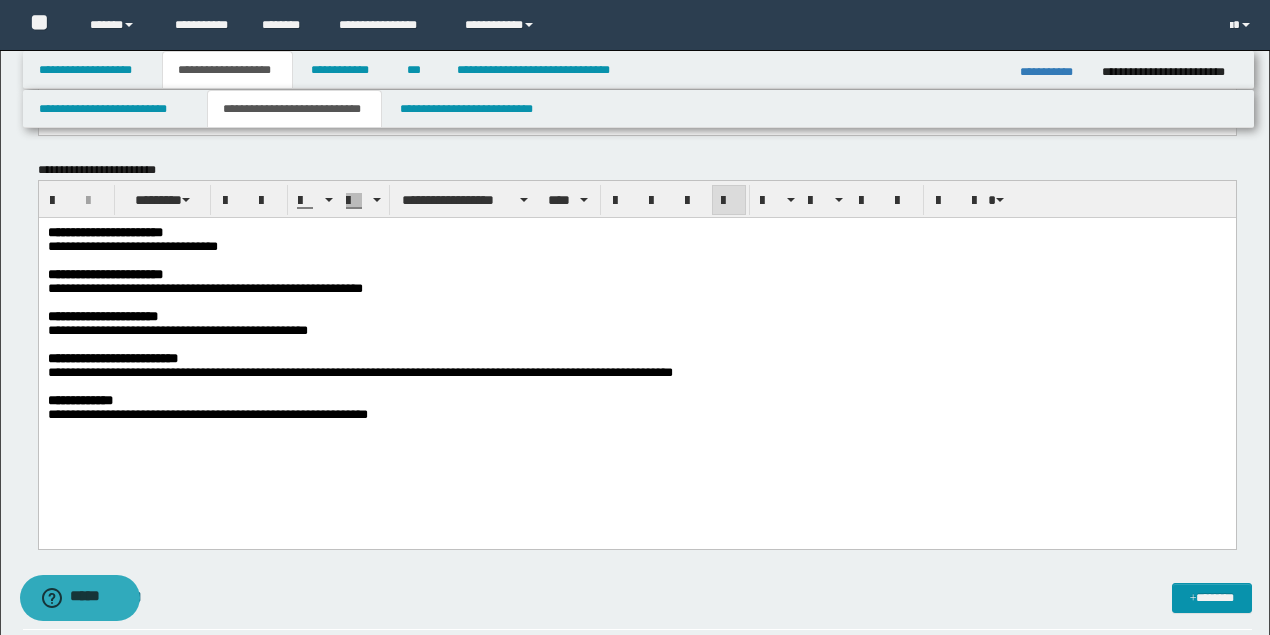 click on "**********" at bounding box center [635, 247] 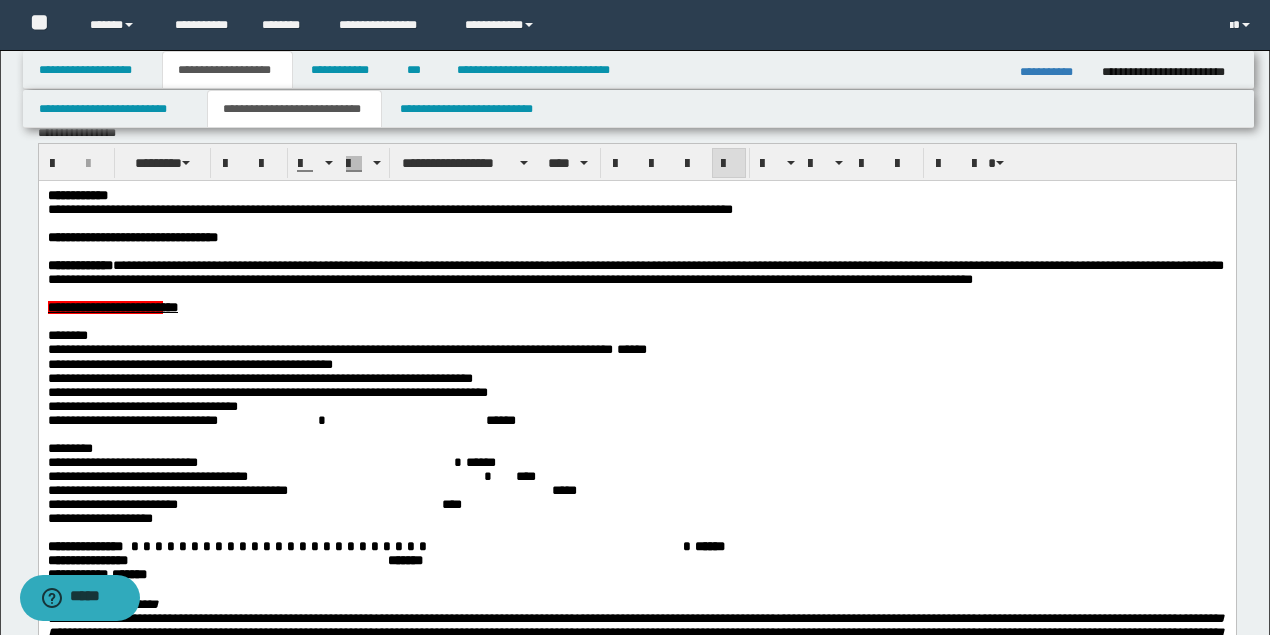 scroll, scrollTop: 66, scrollLeft: 0, axis: vertical 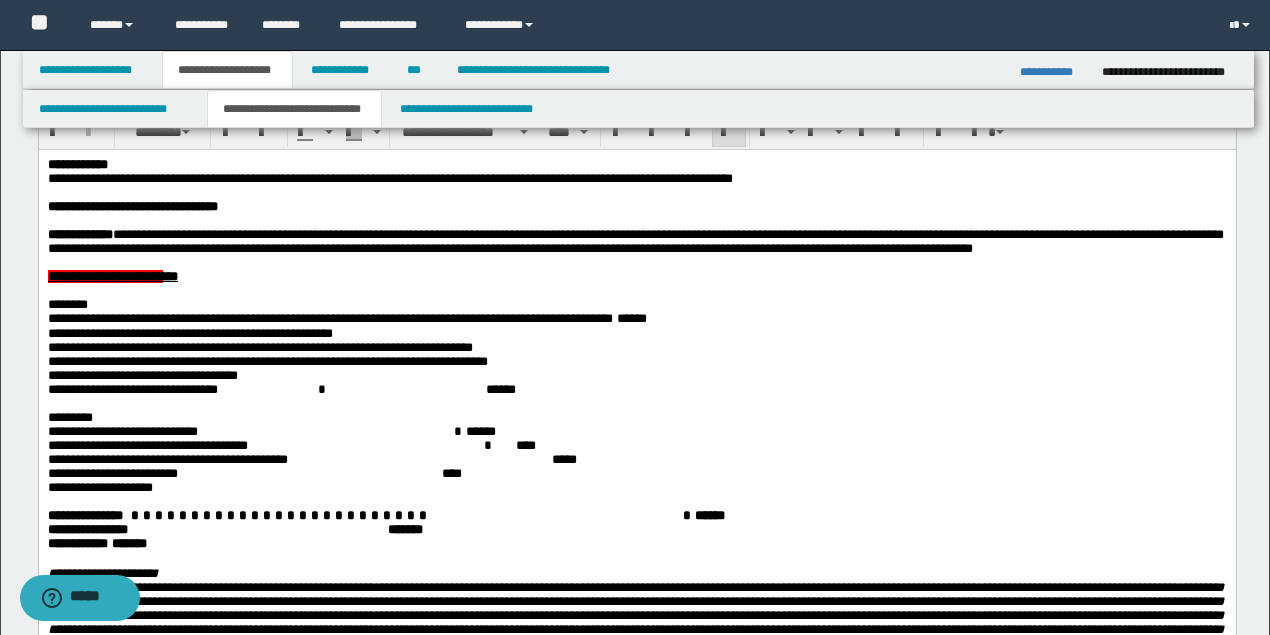 click on "****" at bounding box center [139, 486] 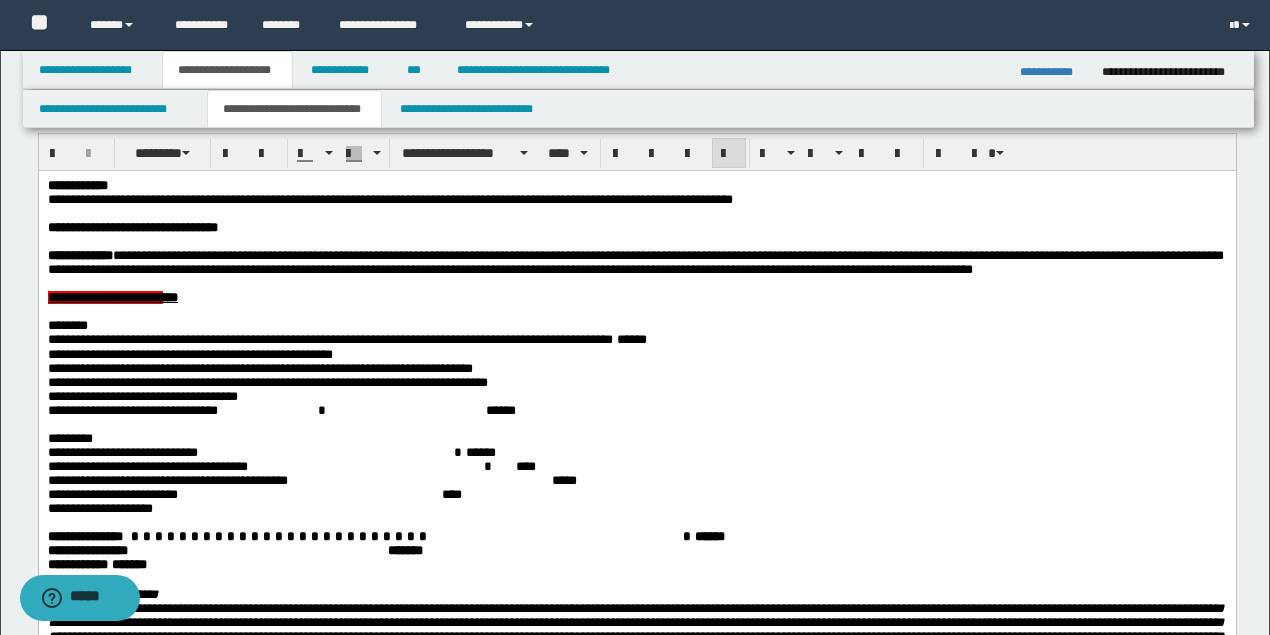 scroll, scrollTop: 66, scrollLeft: 0, axis: vertical 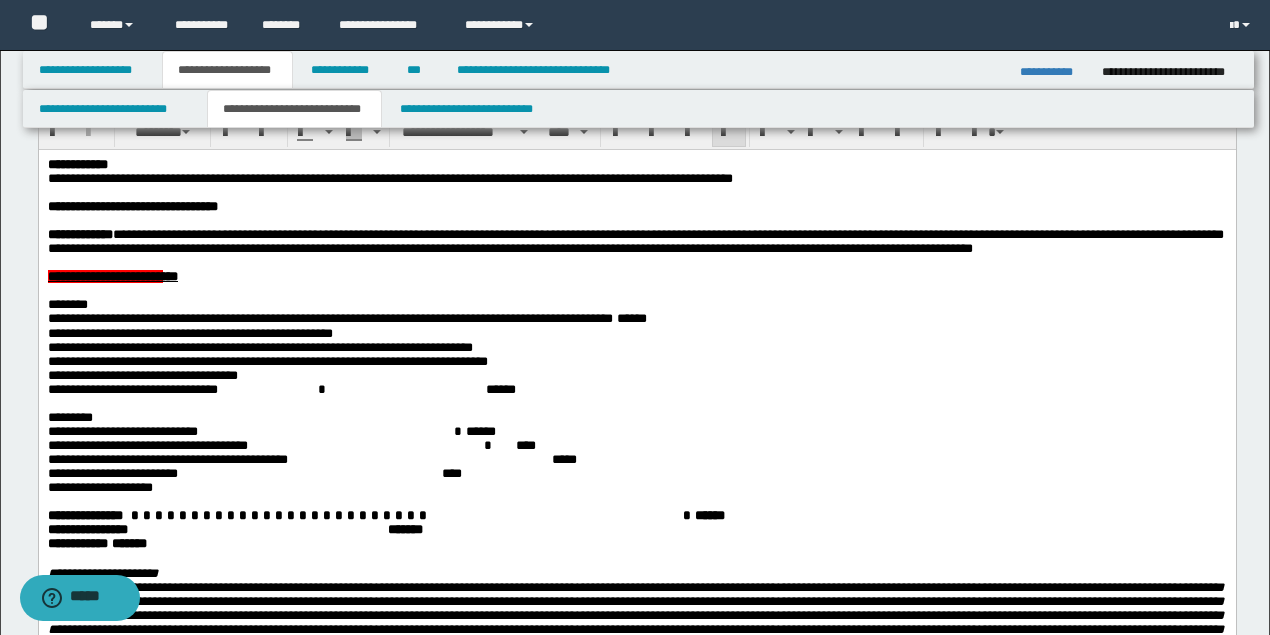 click at bounding box center (463, 430) 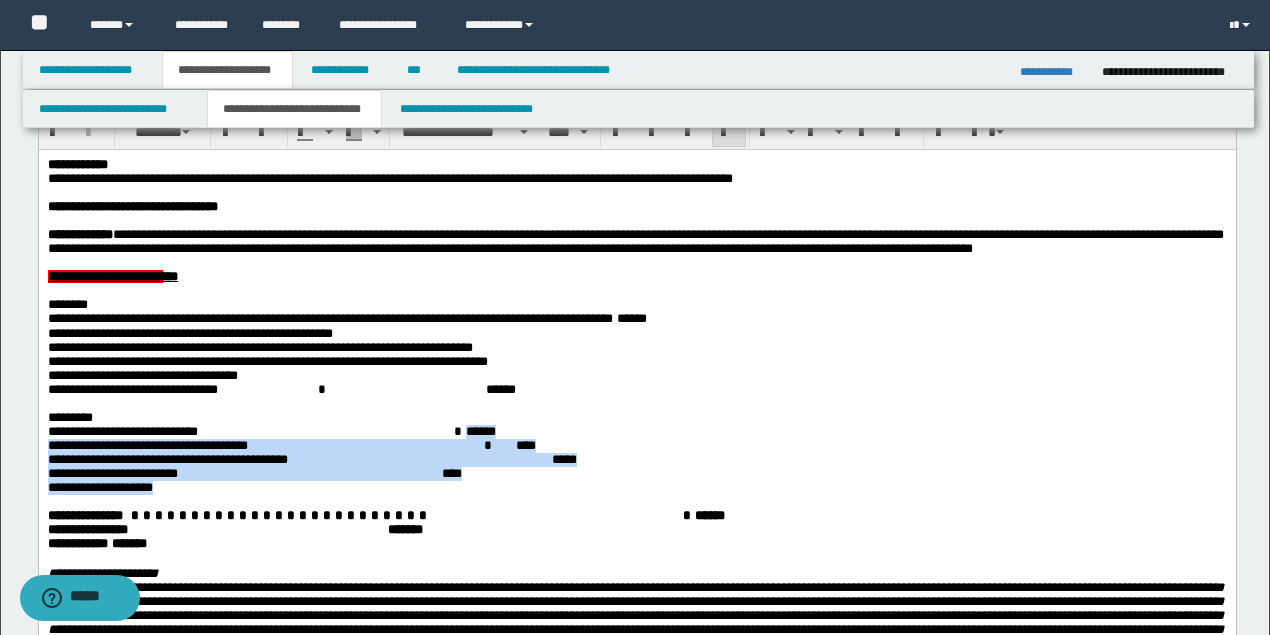 drag, startPoint x: 642, startPoint y: 454, endPoint x: 681, endPoint y: 514, distance: 71.561165 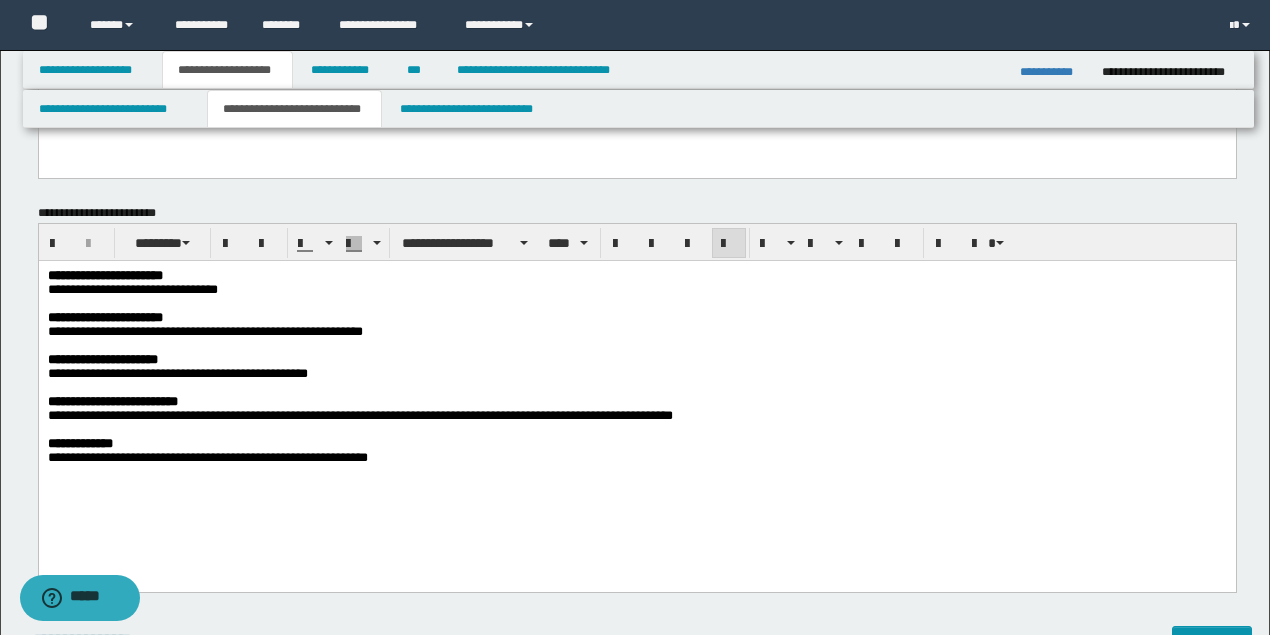 scroll, scrollTop: 866, scrollLeft: 0, axis: vertical 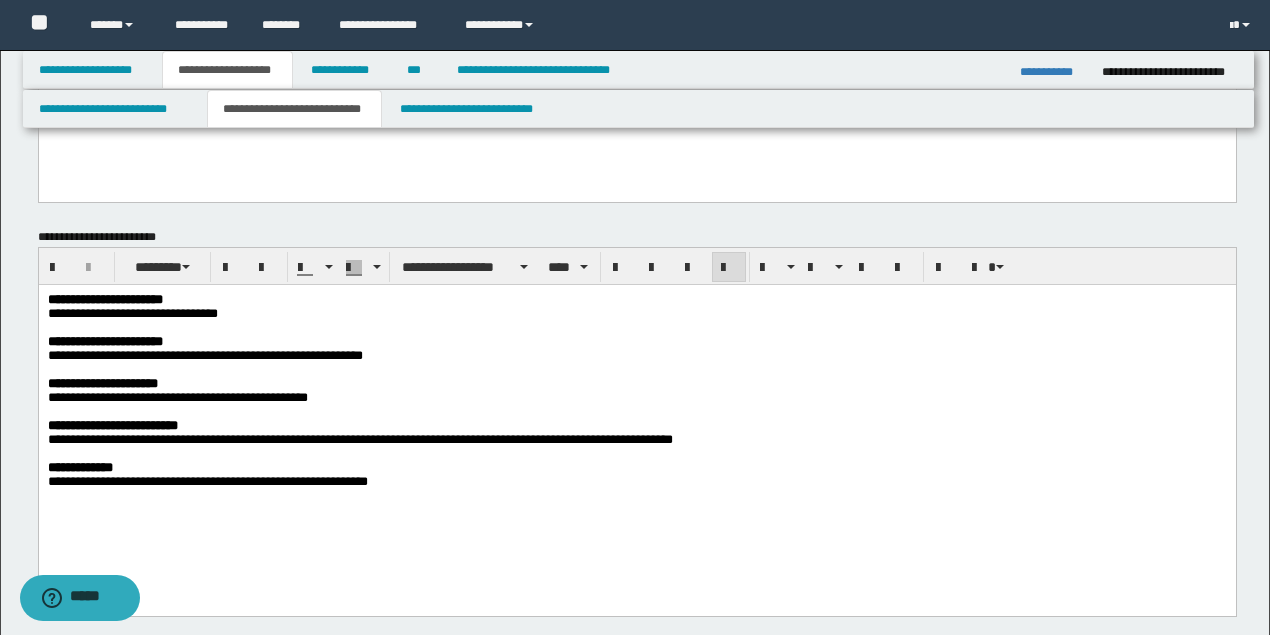 click at bounding box center (289, 327) 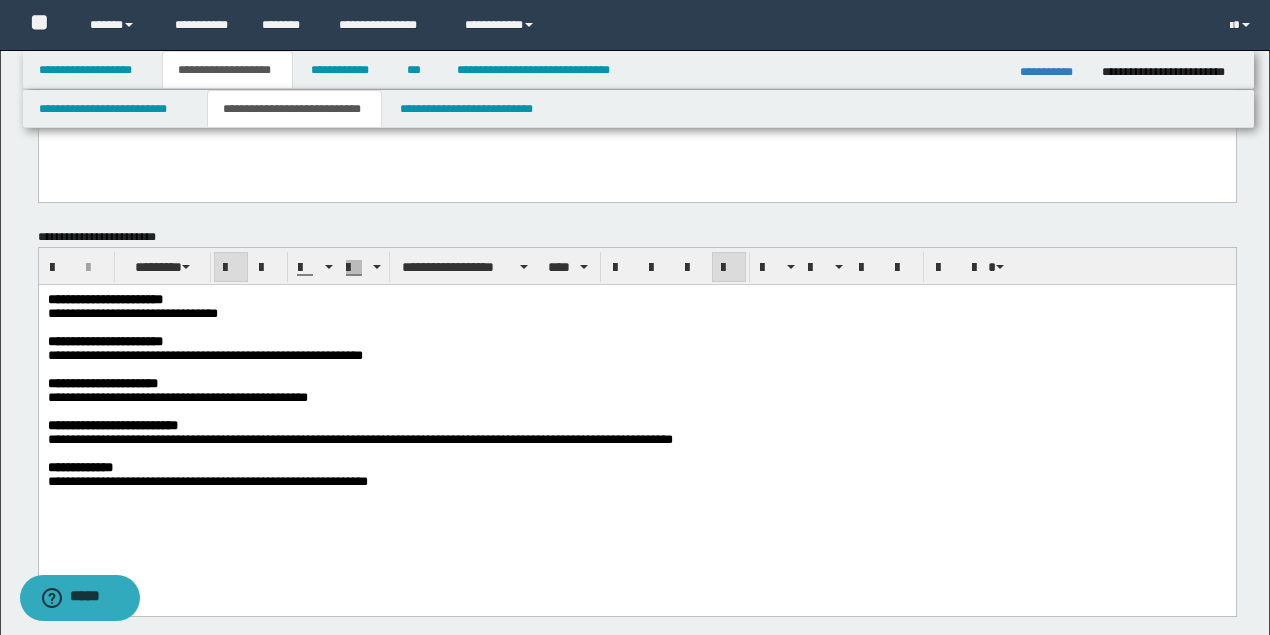 click at bounding box center [635, 370] 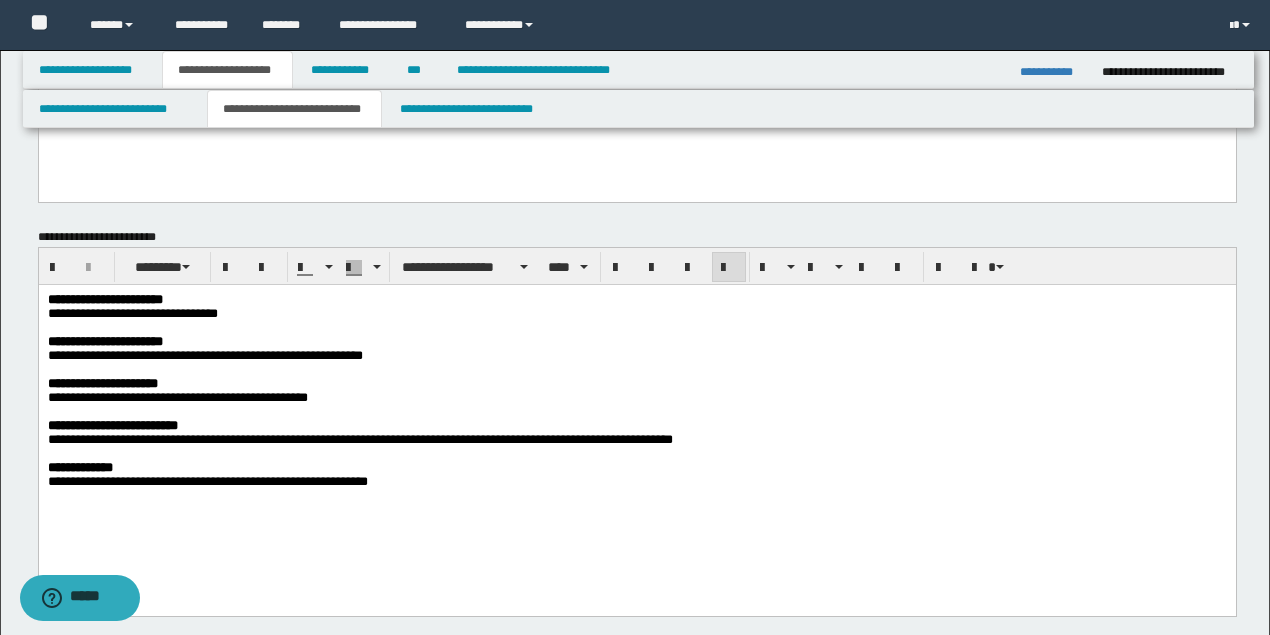 click on "**********" at bounding box center (635, 356) 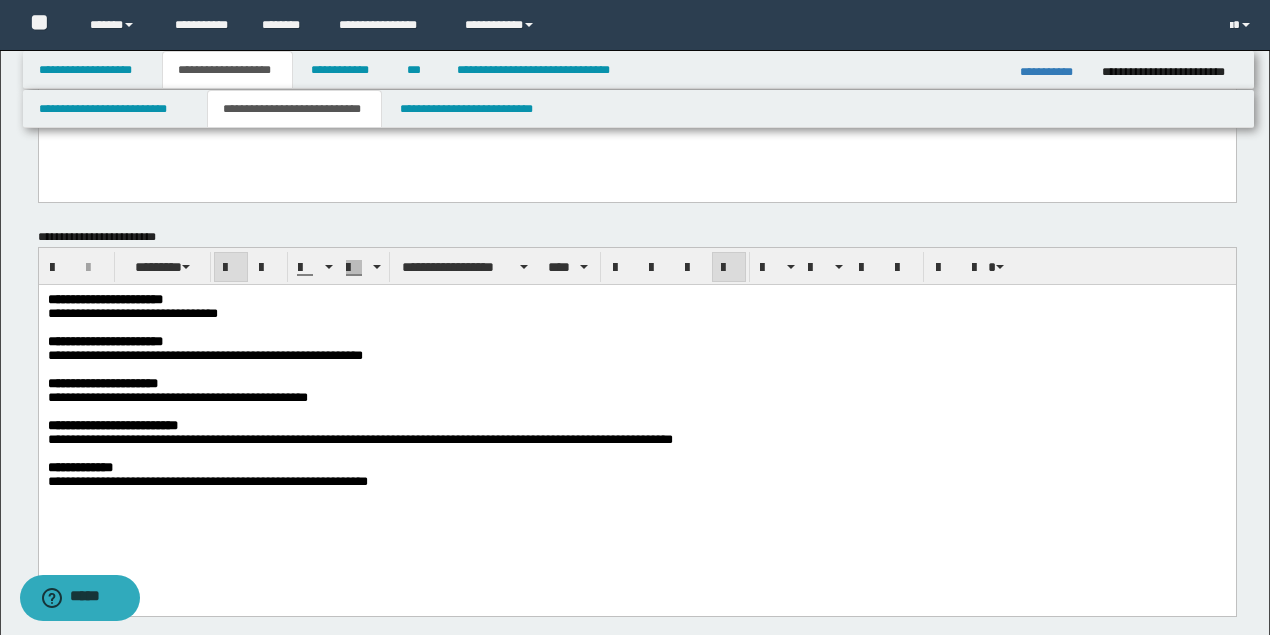 click on "**********" at bounding box center (635, 342) 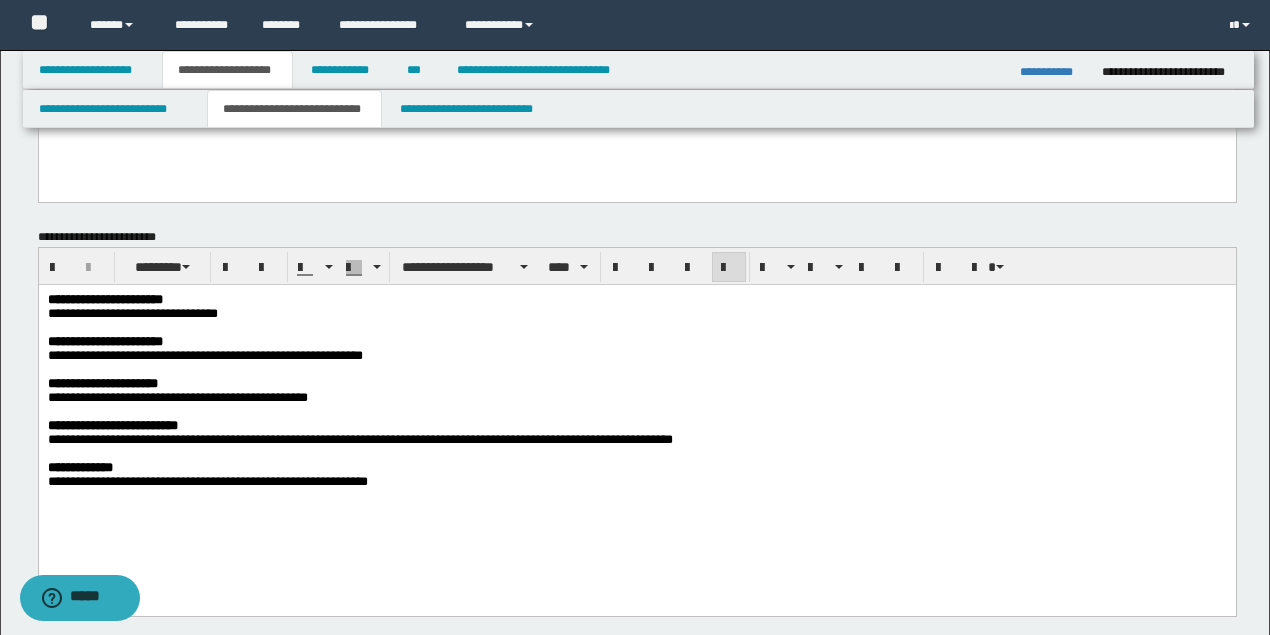 click on "**********" at bounding box center [635, 356] 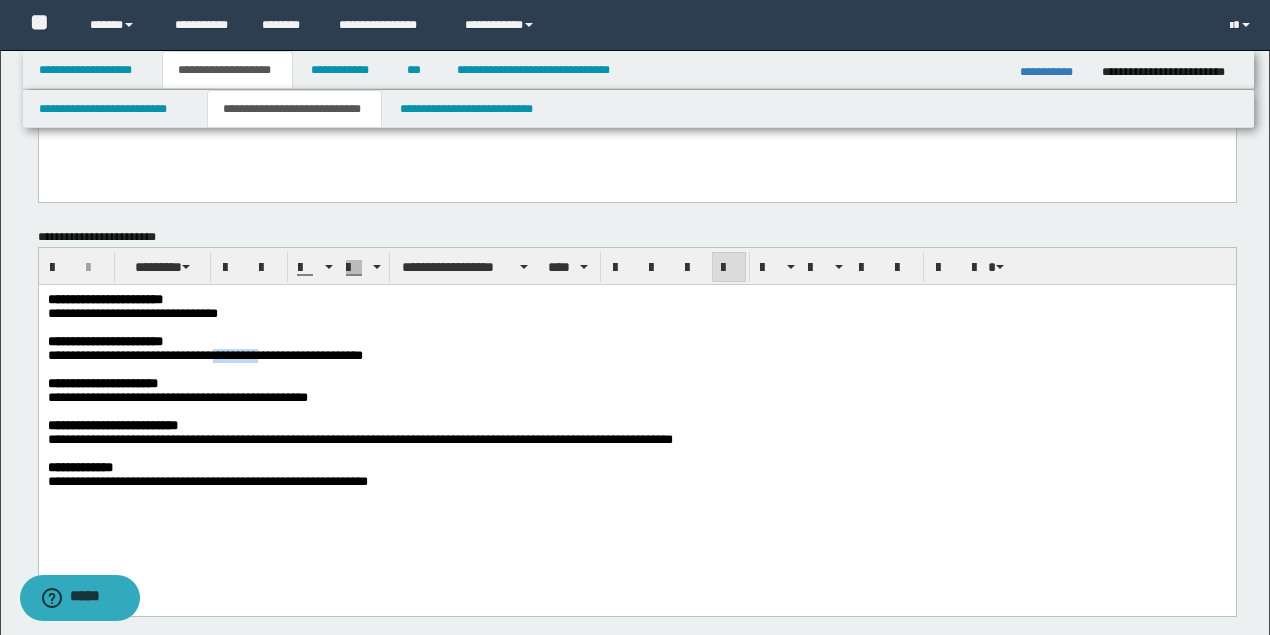 drag, startPoint x: 290, startPoint y: 360, endPoint x: 242, endPoint y: 361, distance: 48.010414 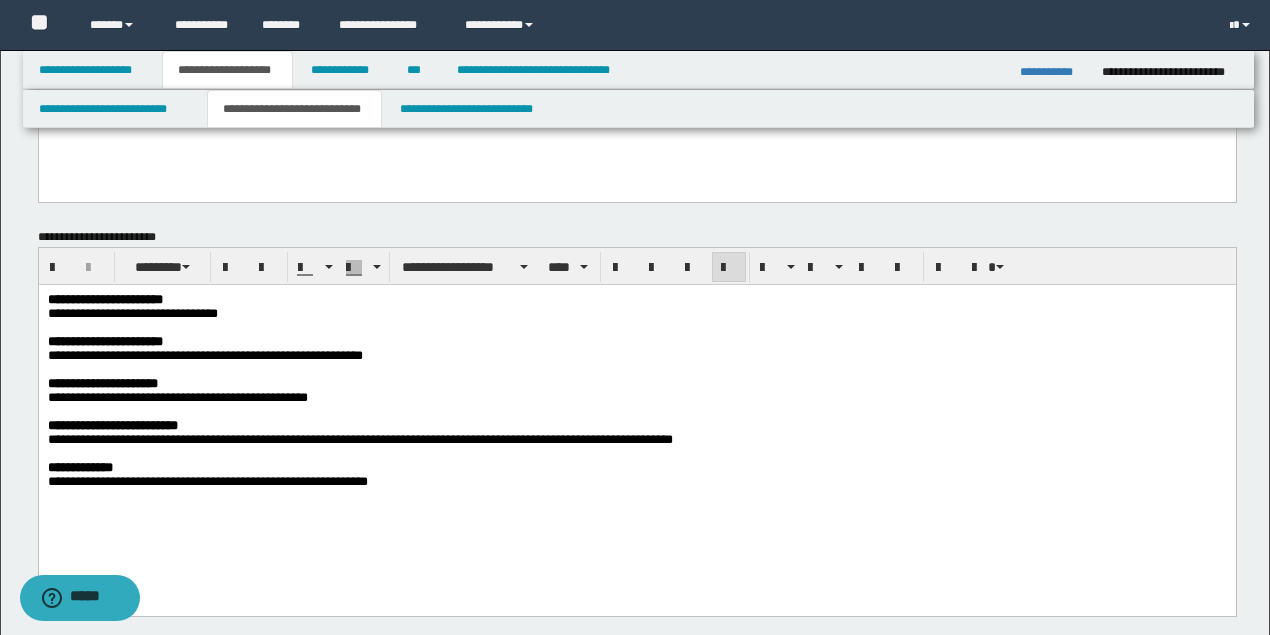 click on "**********" at bounding box center (635, 356) 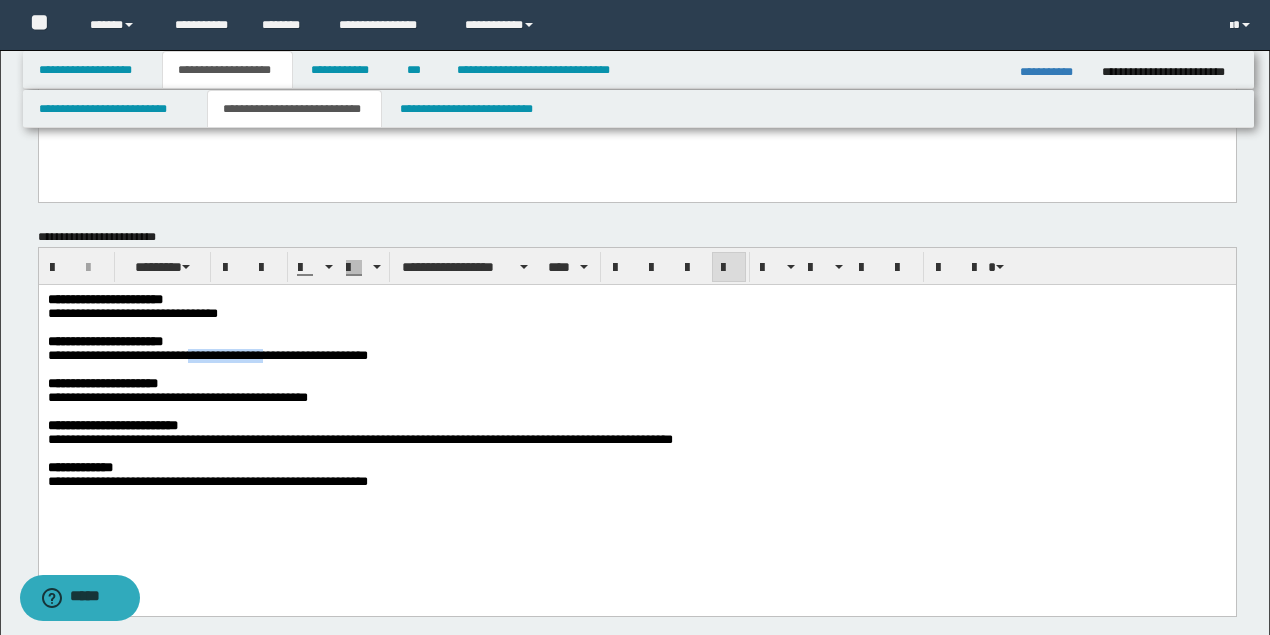drag, startPoint x: 293, startPoint y: 364, endPoint x: 212, endPoint y: 363, distance: 81.00617 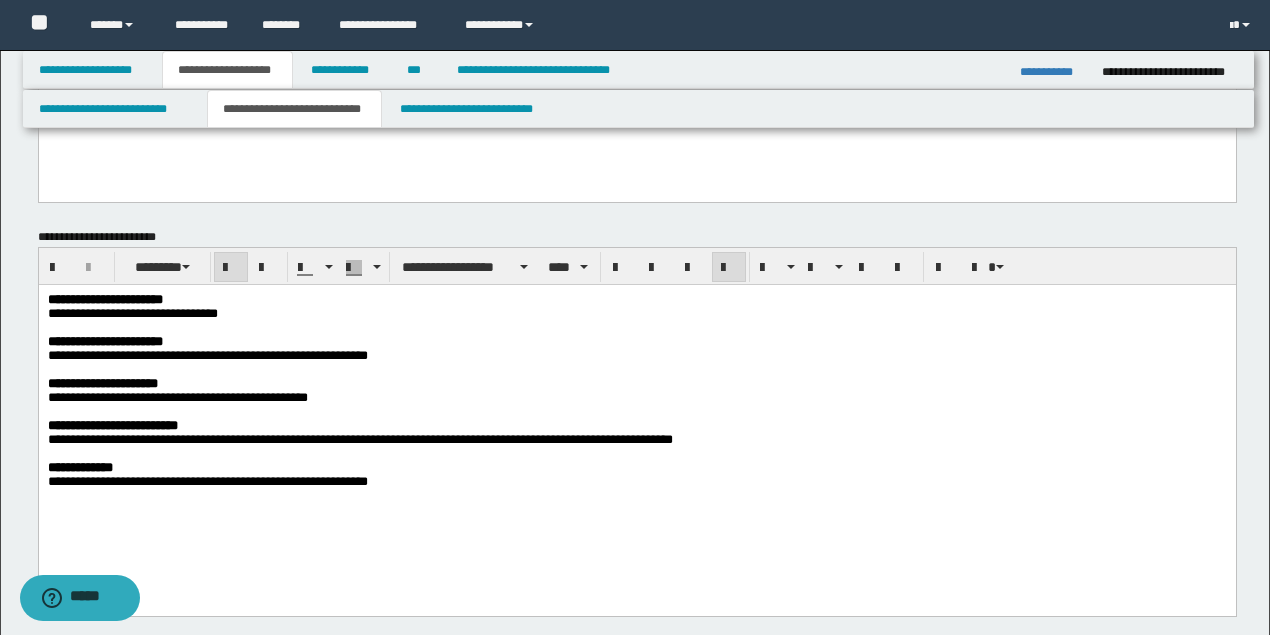 click on "**********" at bounding box center (635, 342) 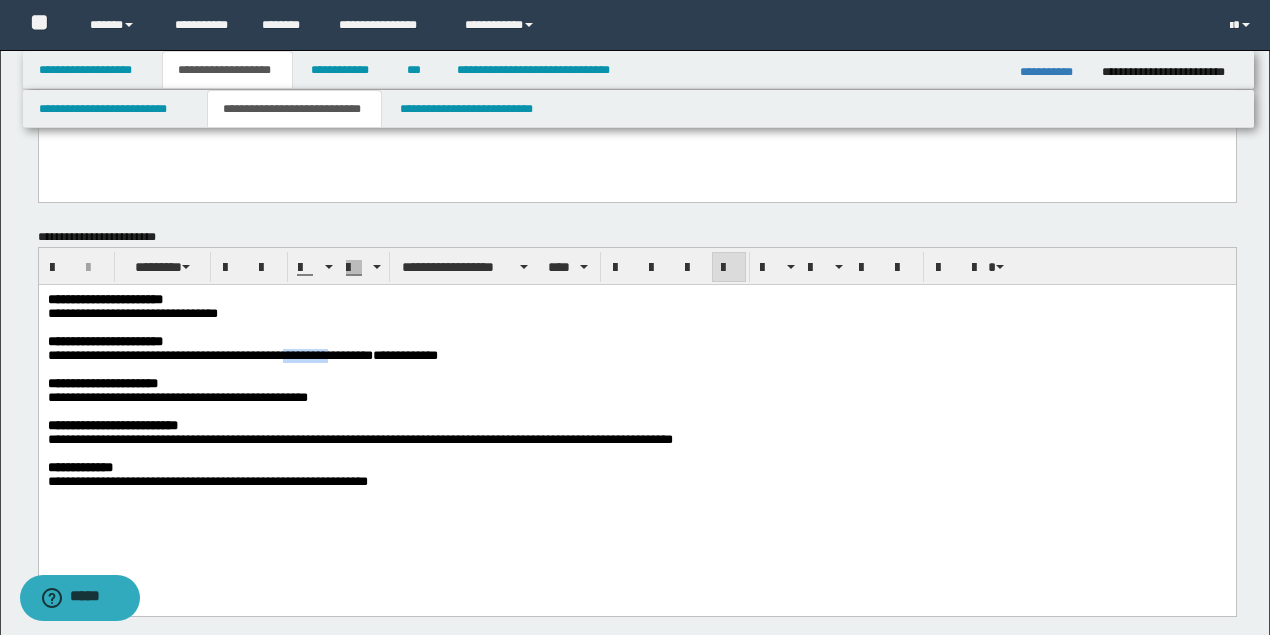 drag, startPoint x: 358, startPoint y: 361, endPoint x: 312, endPoint y: 362, distance: 46.010868 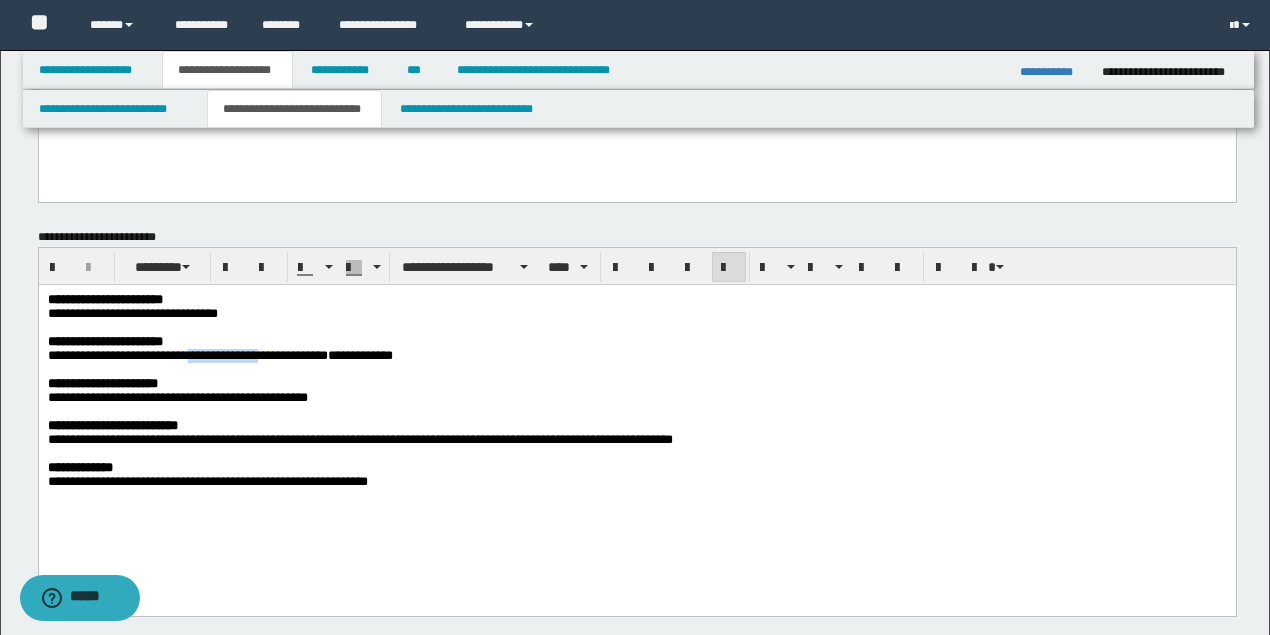 drag, startPoint x: 290, startPoint y: 363, endPoint x: 209, endPoint y: 364, distance: 81.00617 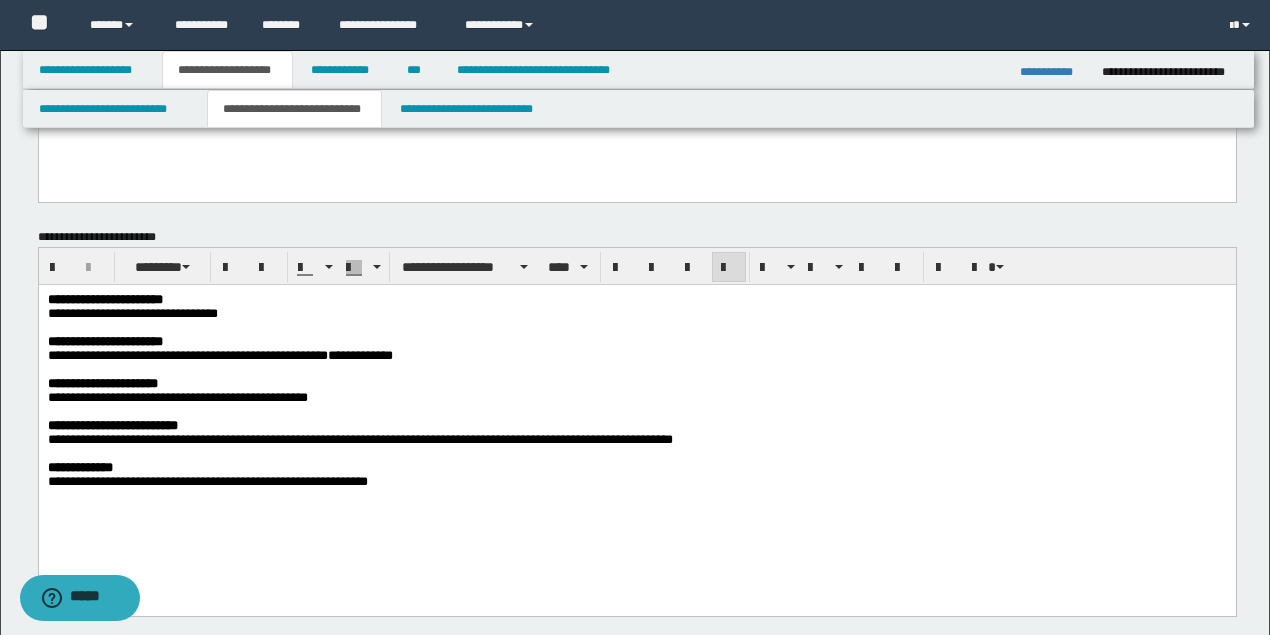 click on "**********" at bounding box center (219, 355) 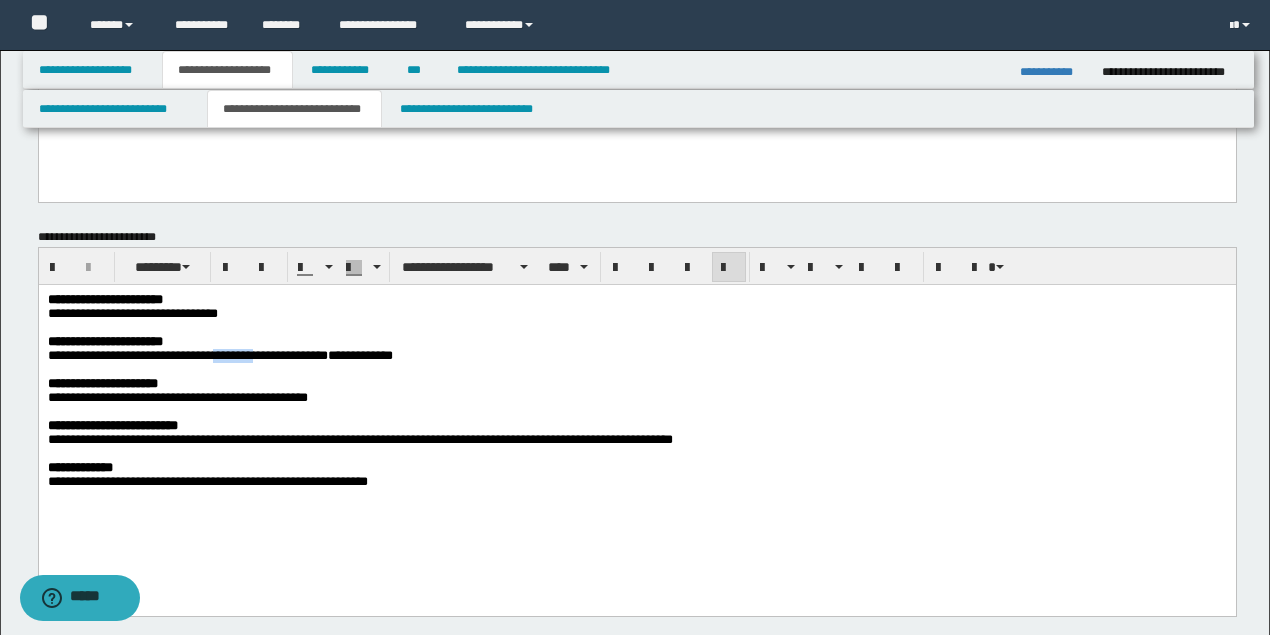 drag, startPoint x: 243, startPoint y: 361, endPoint x: 286, endPoint y: 359, distance: 43.046486 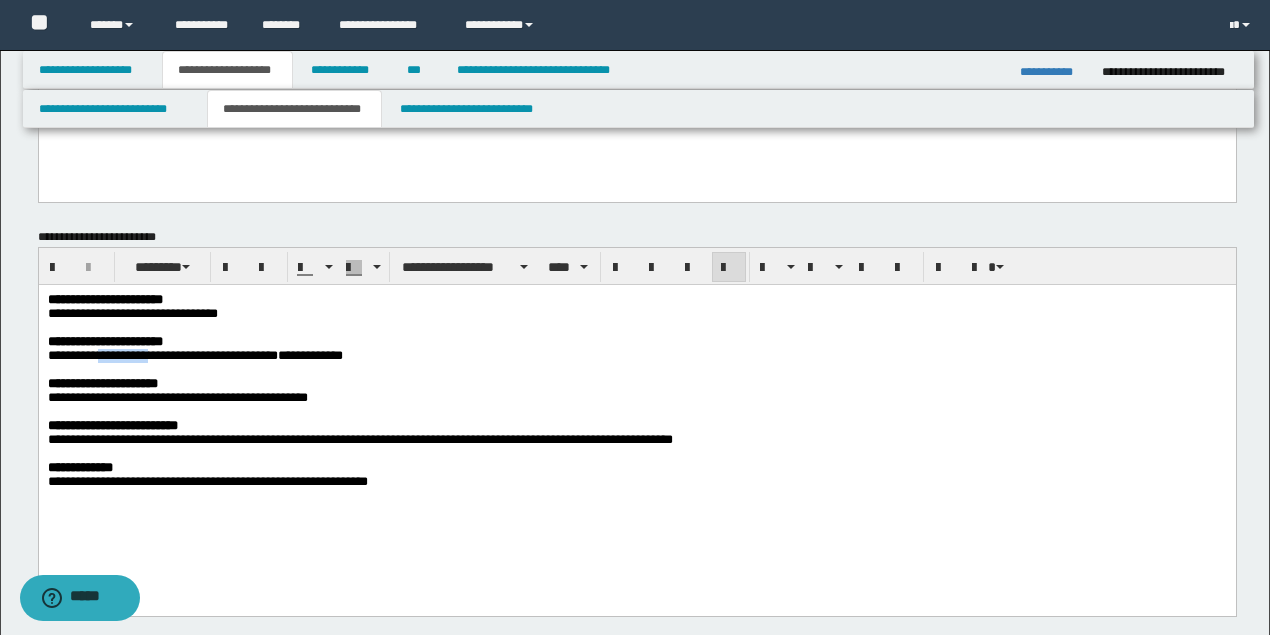 drag, startPoint x: 166, startPoint y: 360, endPoint x: 113, endPoint y: 361, distance: 53.009434 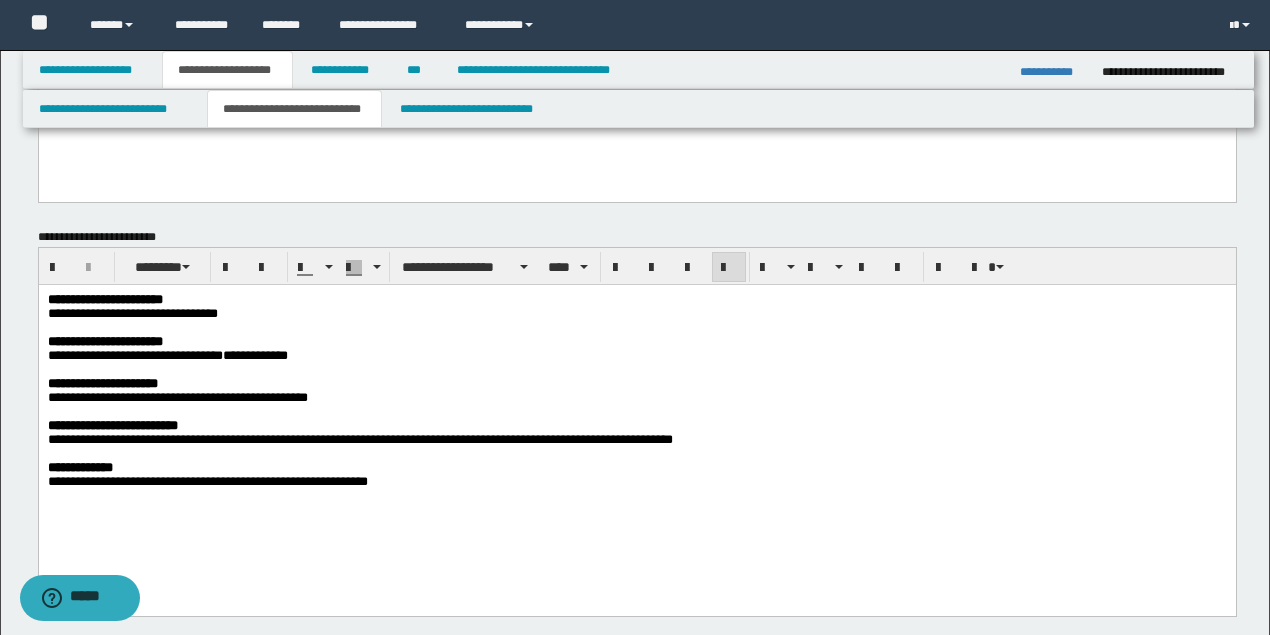 click on "**********" at bounding box center [167, 355] 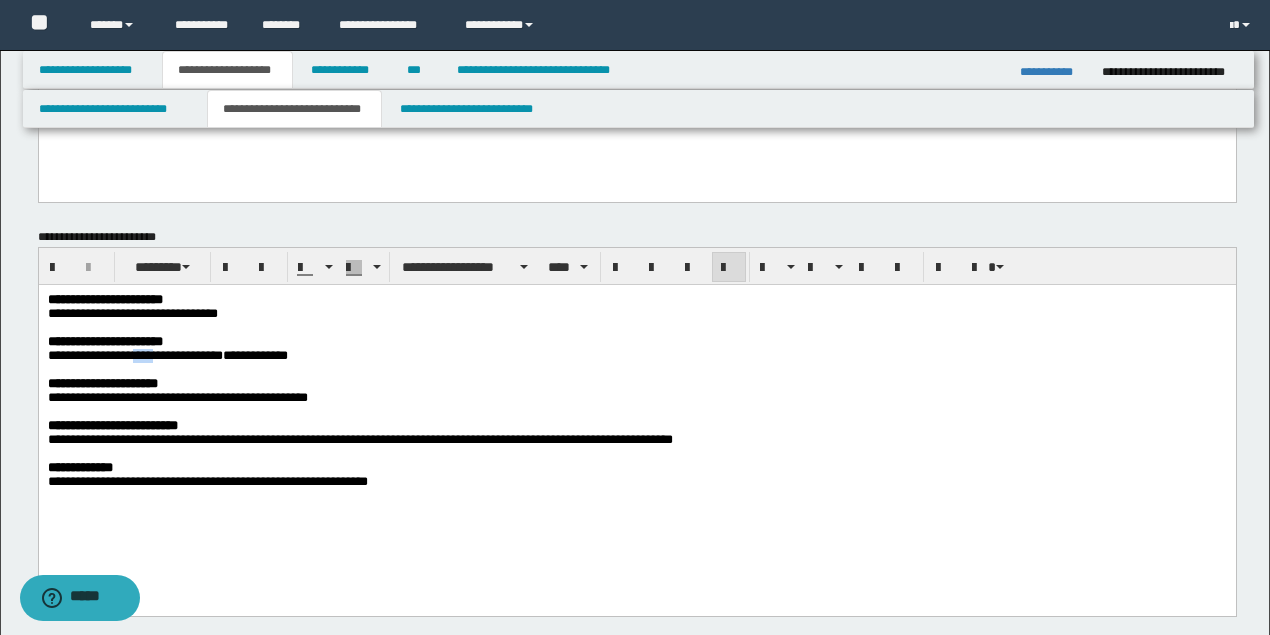 drag, startPoint x: 180, startPoint y: 361, endPoint x: 155, endPoint y: 359, distance: 25.079872 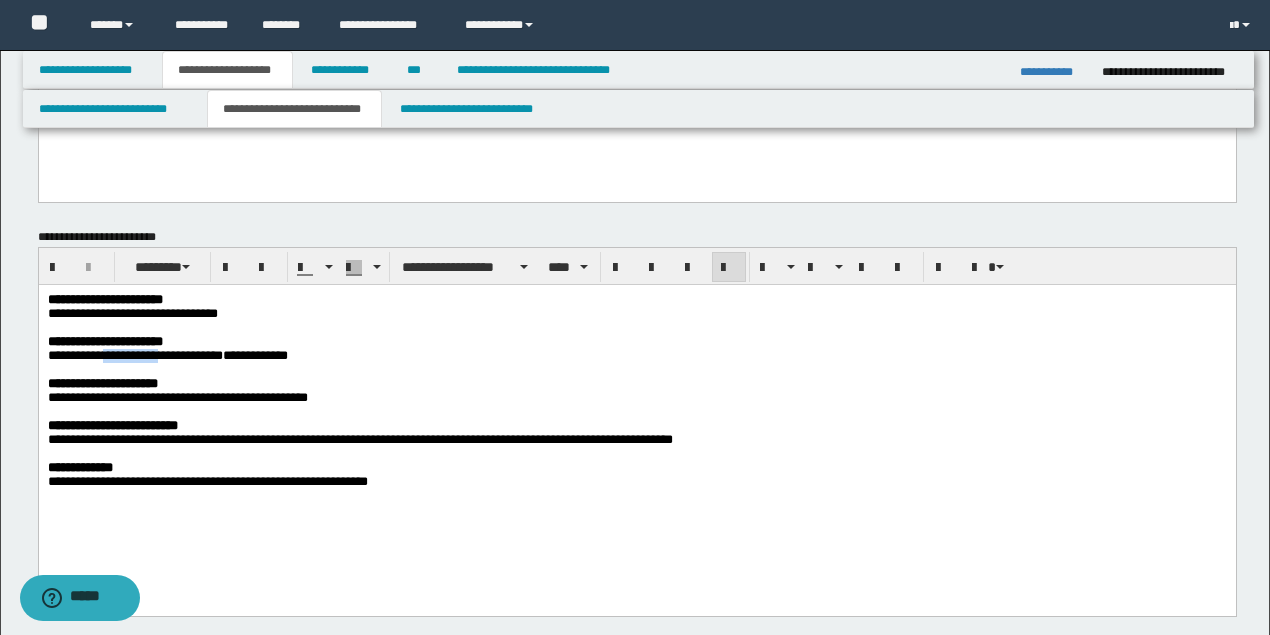 drag, startPoint x: 177, startPoint y: 358, endPoint x: 120, endPoint y: 355, distance: 57.07889 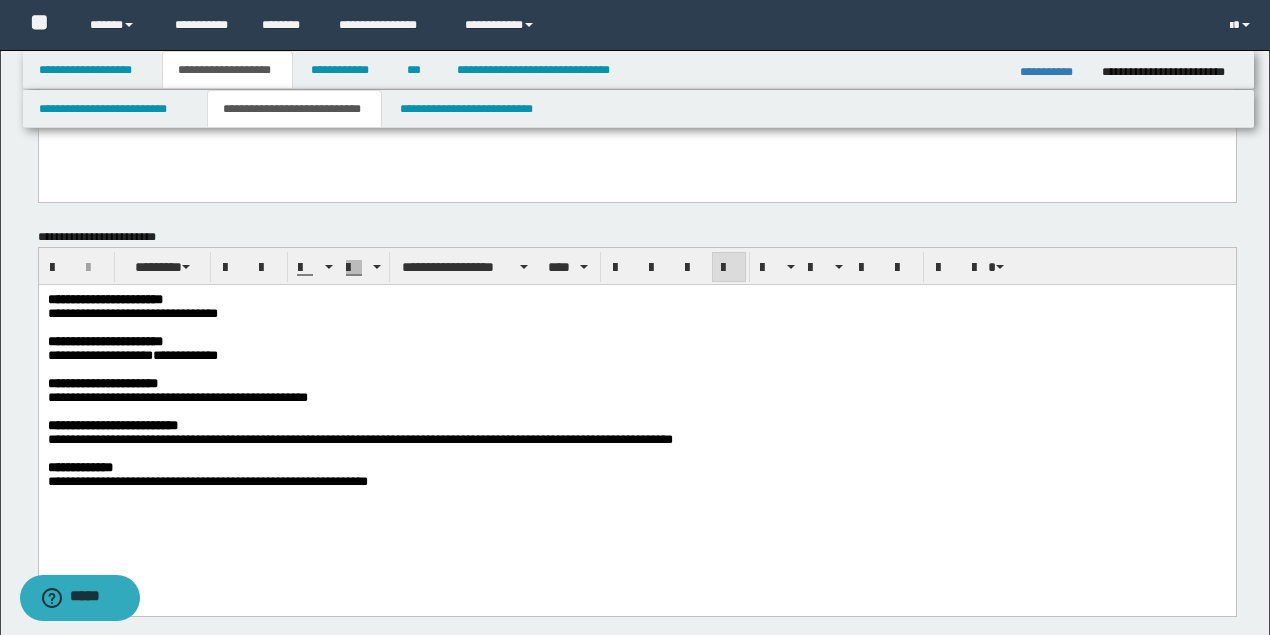 click at bounding box center (635, 370) 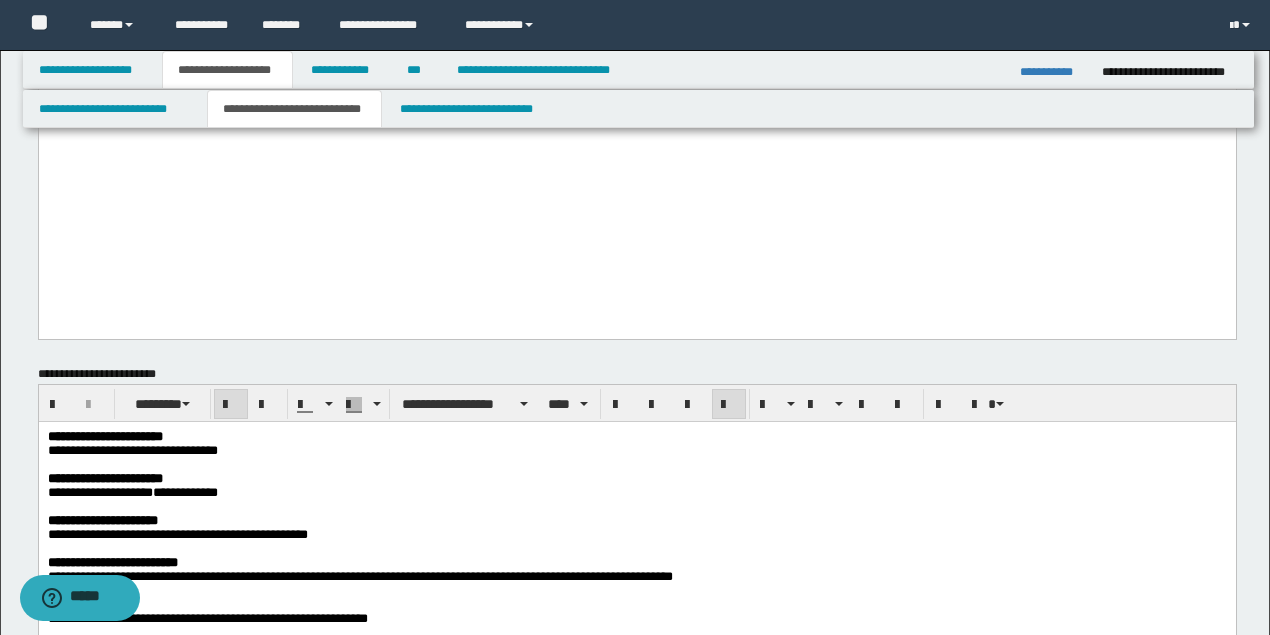 scroll, scrollTop: 666, scrollLeft: 0, axis: vertical 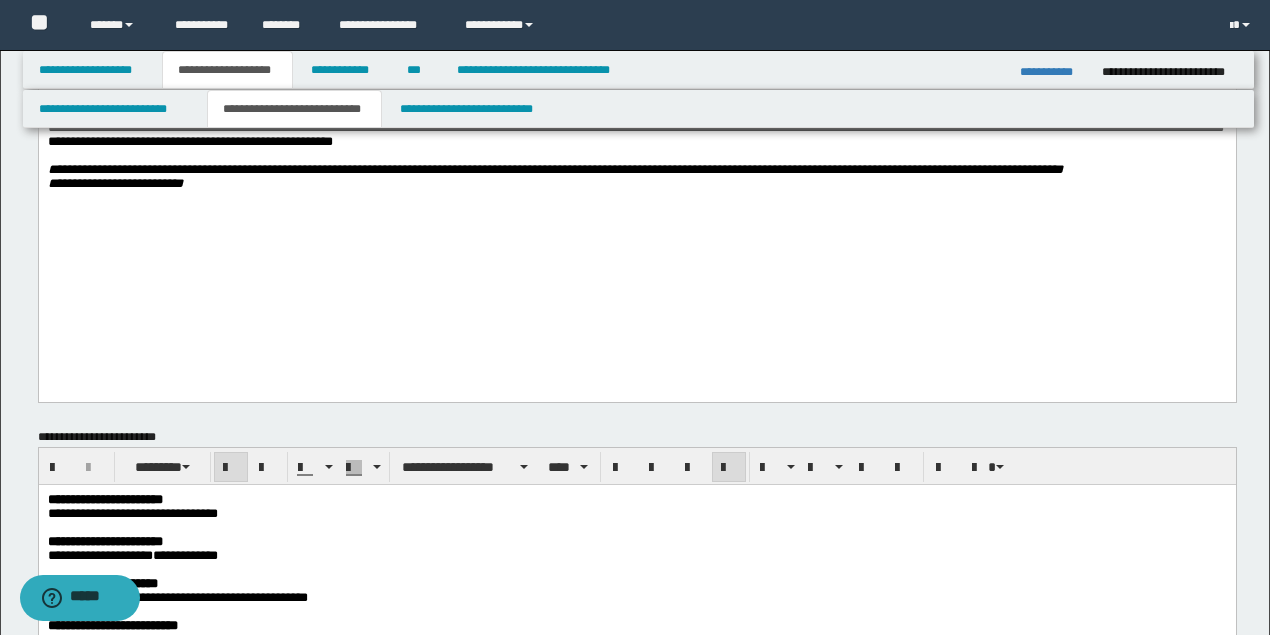 click on "**********" at bounding box center (636, -93) 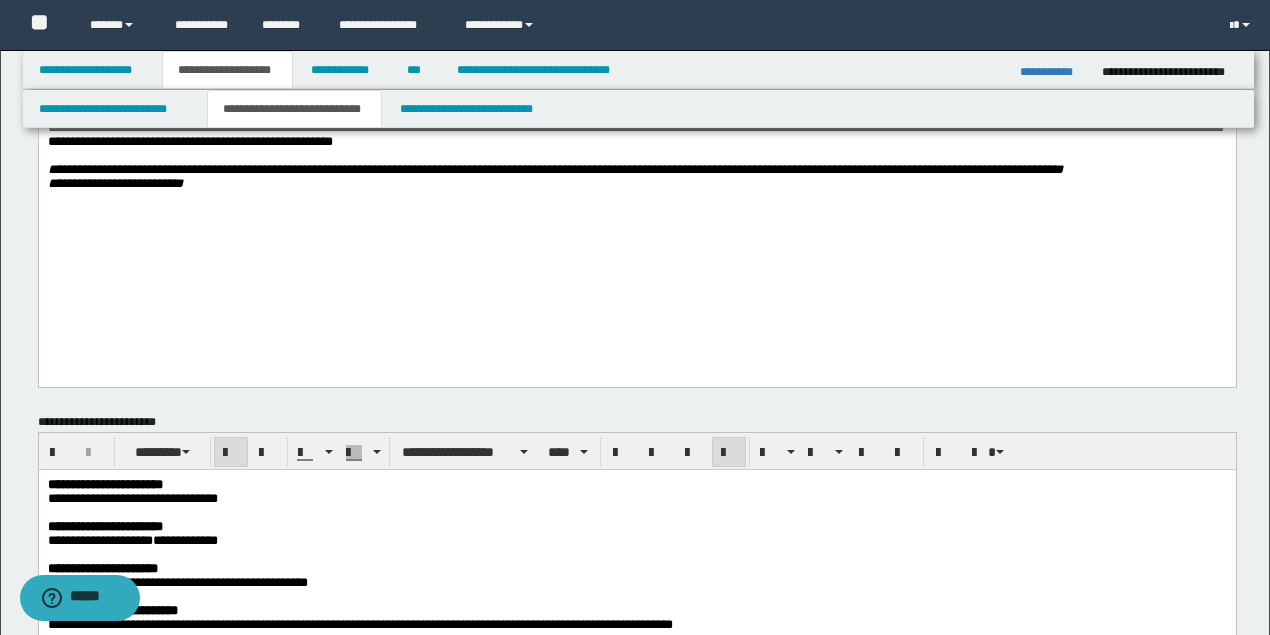 click on "**********" at bounding box center (635, 184) 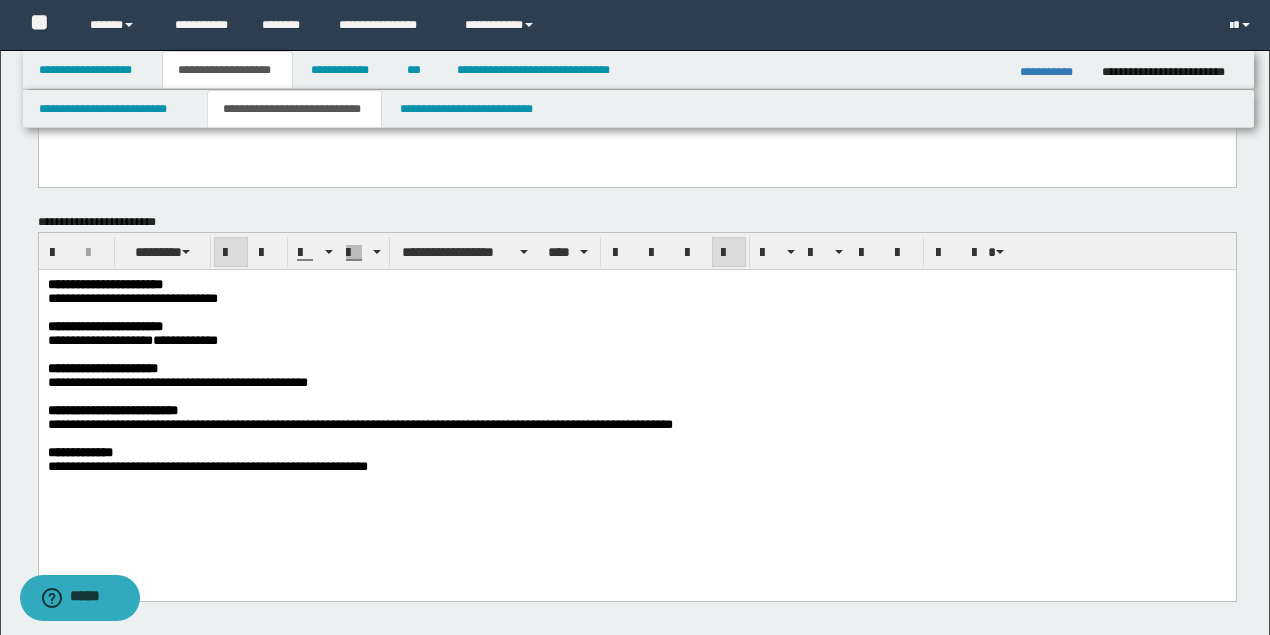 scroll, scrollTop: 933, scrollLeft: 0, axis: vertical 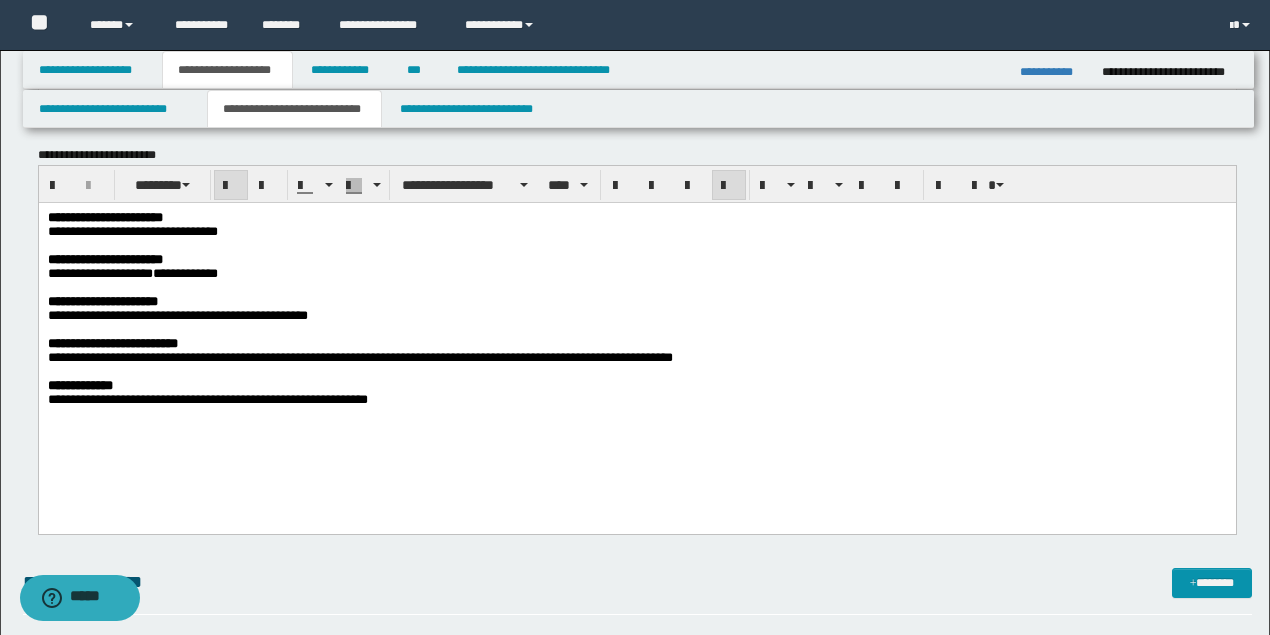 click at bounding box center [635, 330] 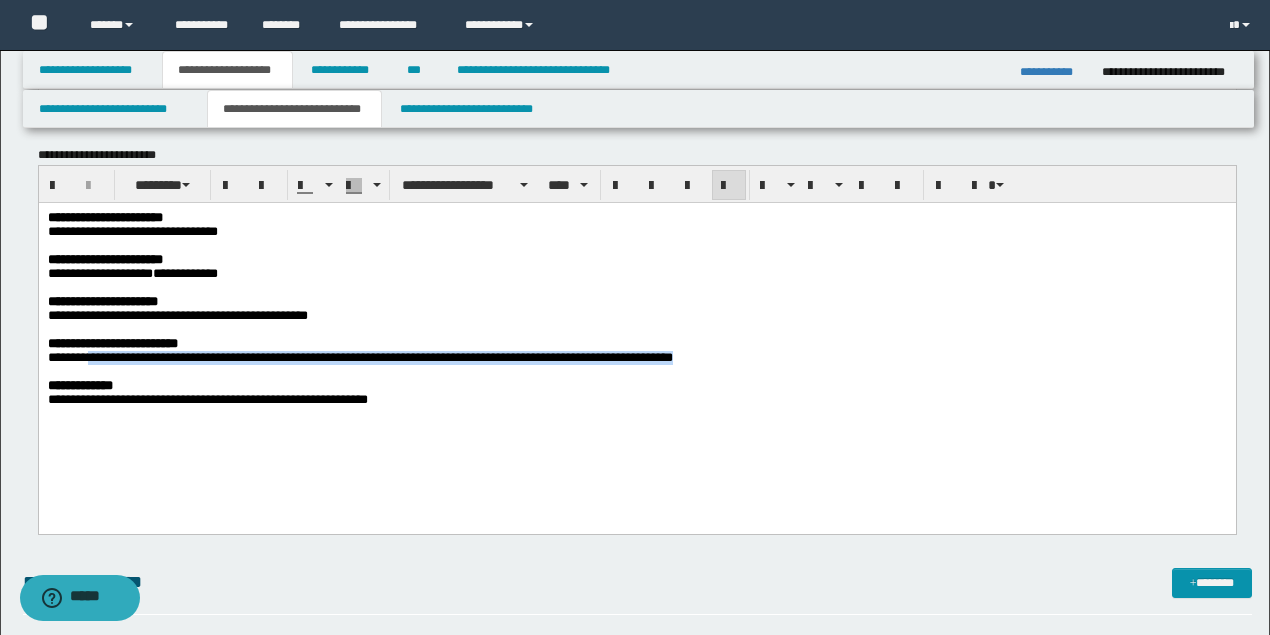 drag, startPoint x: 95, startPoint y: 369, endPoint x: 768, endPoint y: 372, distance: 673.0067 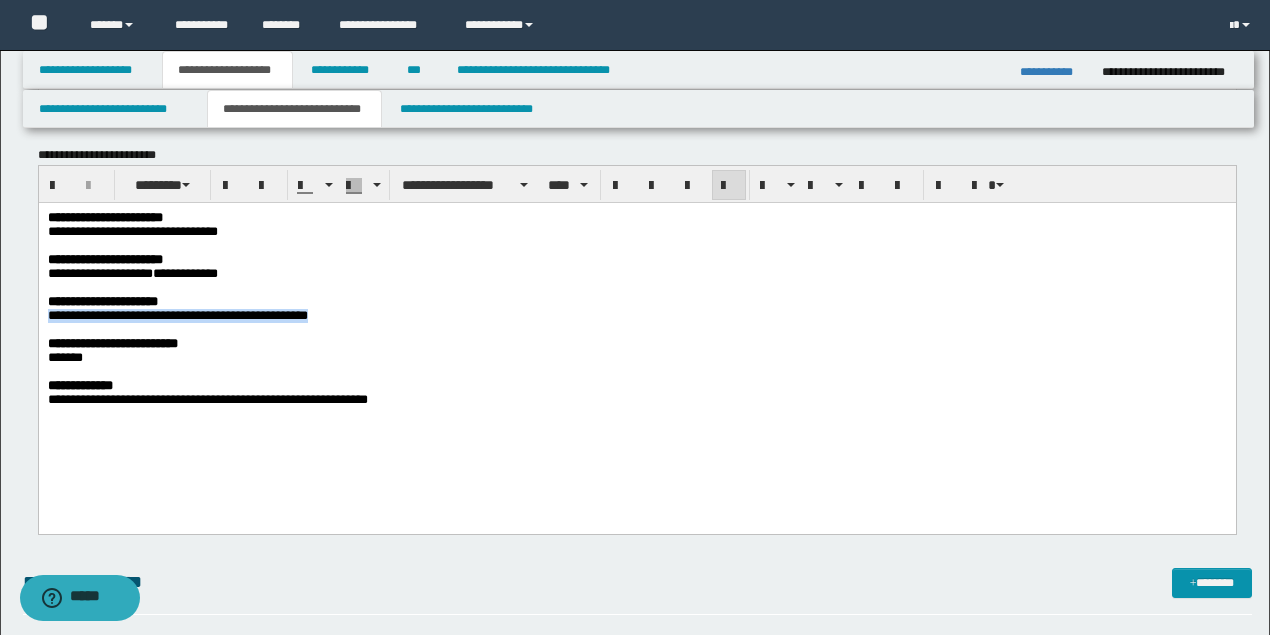 drag, startPoint x: 328, startPoint y: 325, endPoint x: 24, endPoint y: 331, distance: 304.0592 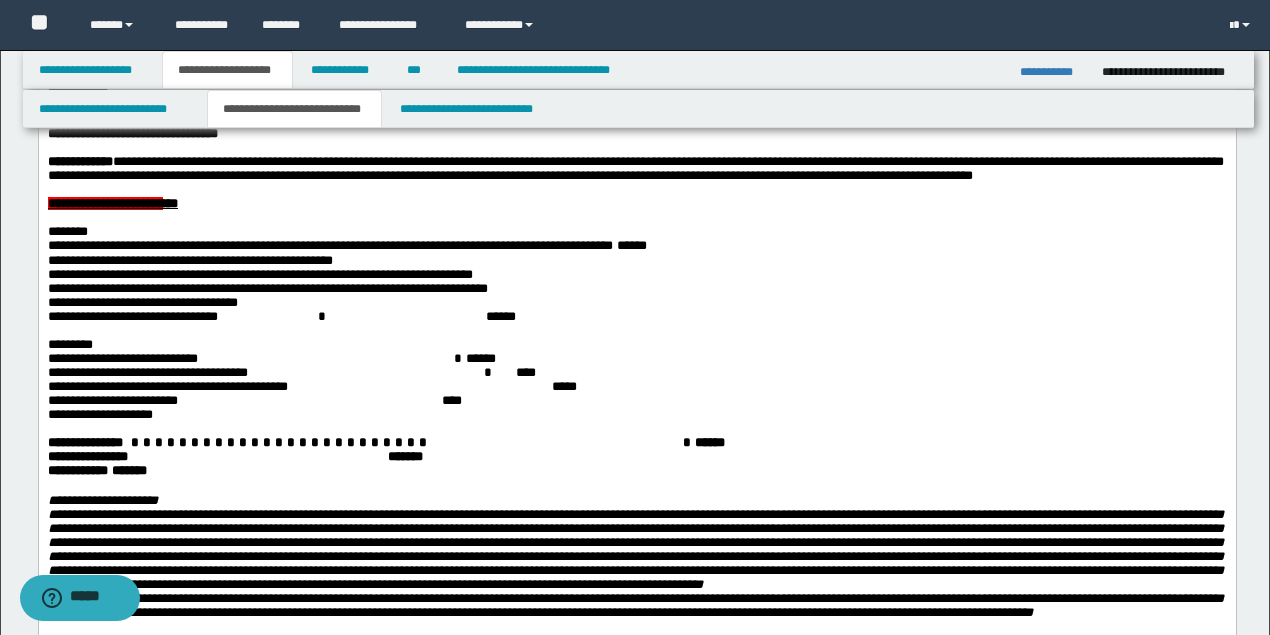 scroll, scrollTop: 0, scrollLeft: 0, axis: both 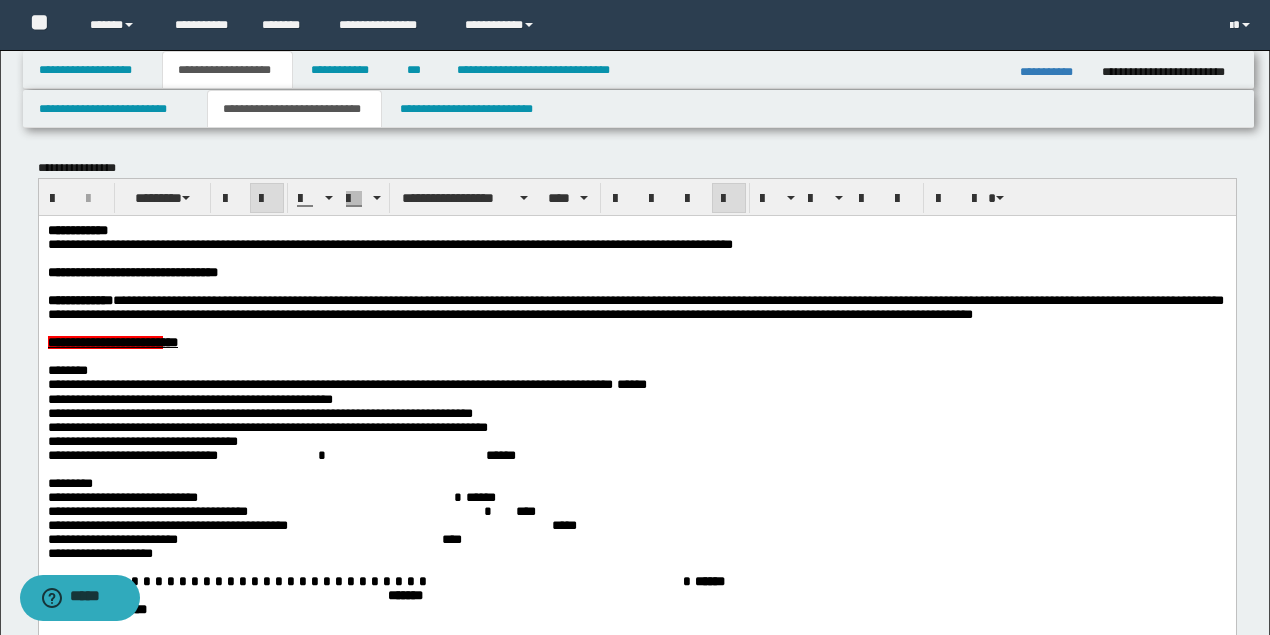 click on "**********" at bounding box center [635, 306] 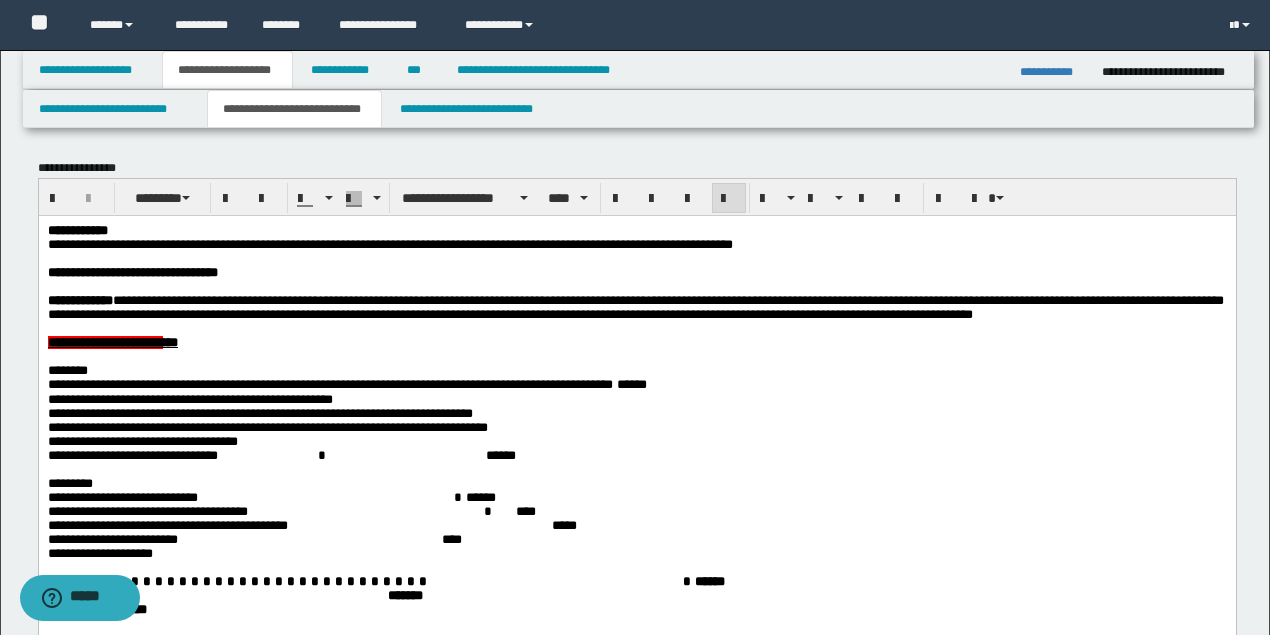 click at bounding box center [635, 258] 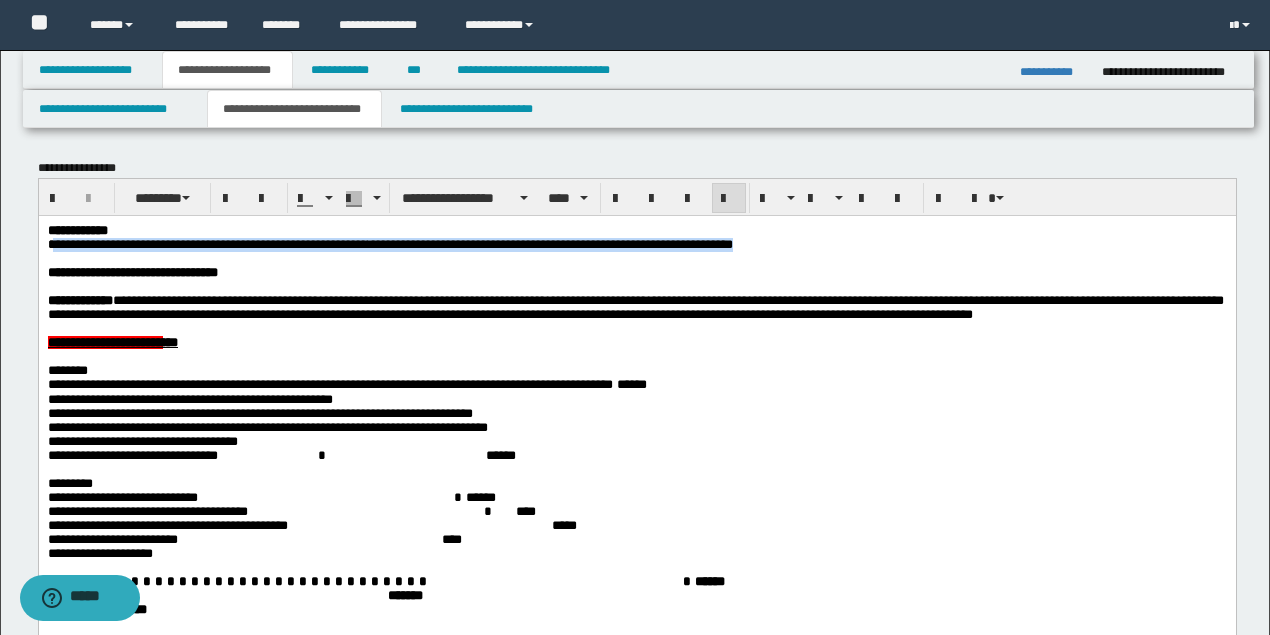 drag, startPoint x: 906, startPoint y: 244, endPoint x: 50, endPoint y: 243, distance: 856.0006 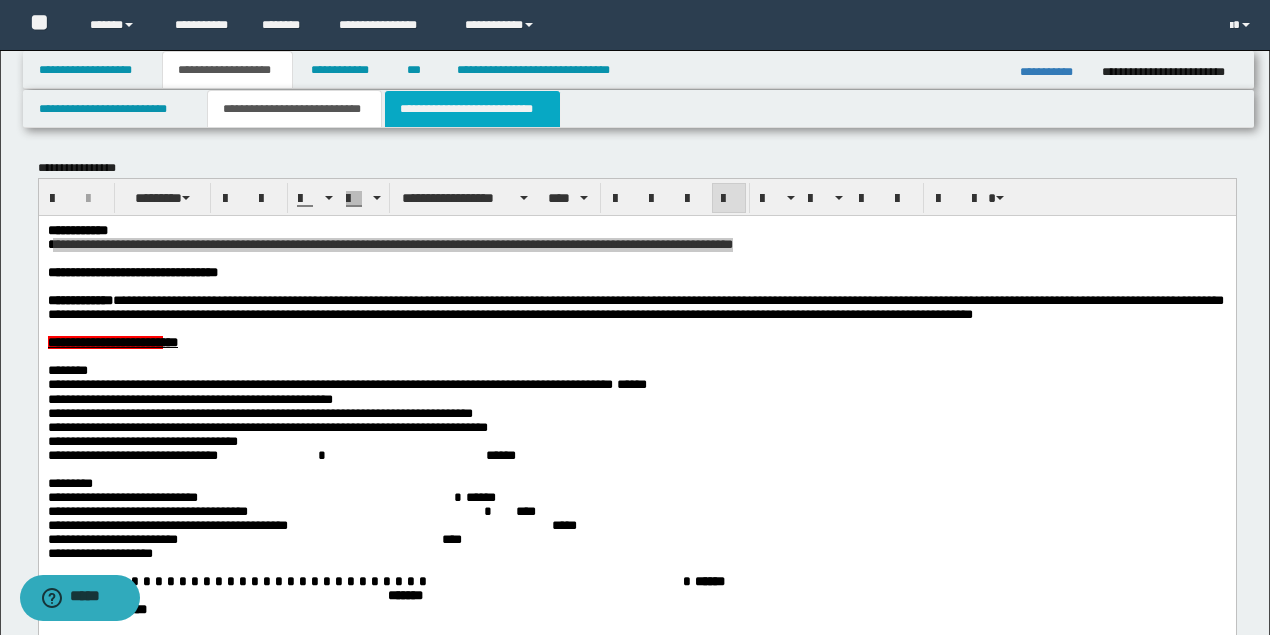 click on "**********" at bounding box center [472, 109] 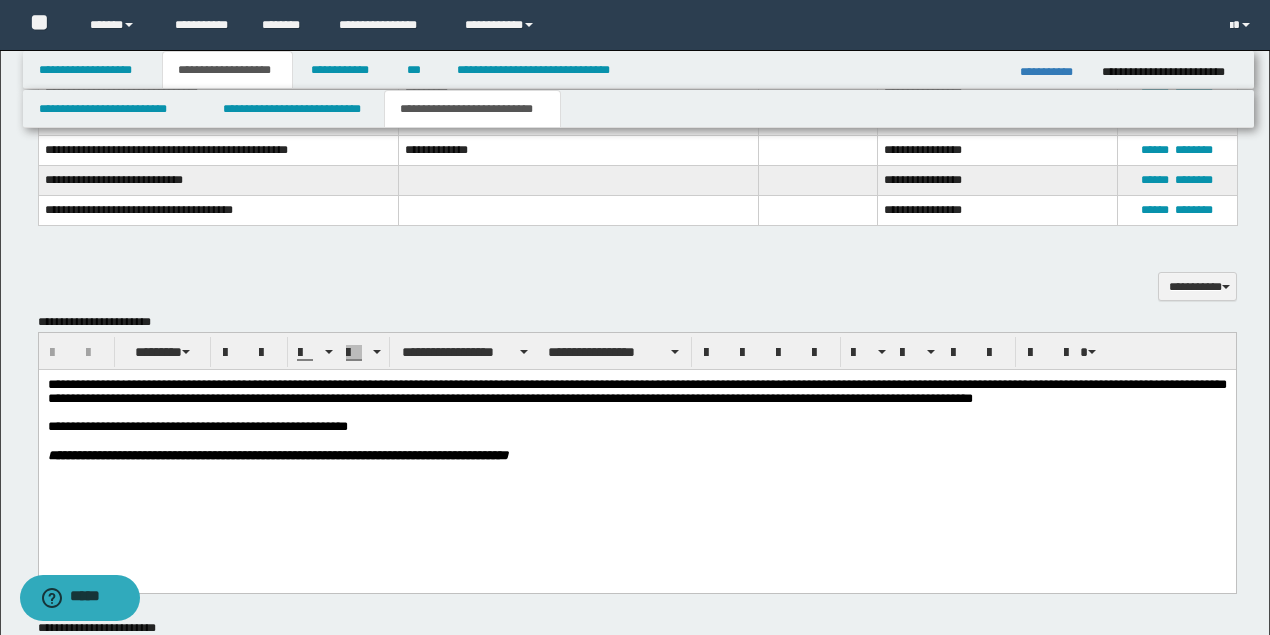 scroll, scrollTop: 933, scrollLeft: 0, axis: vertical 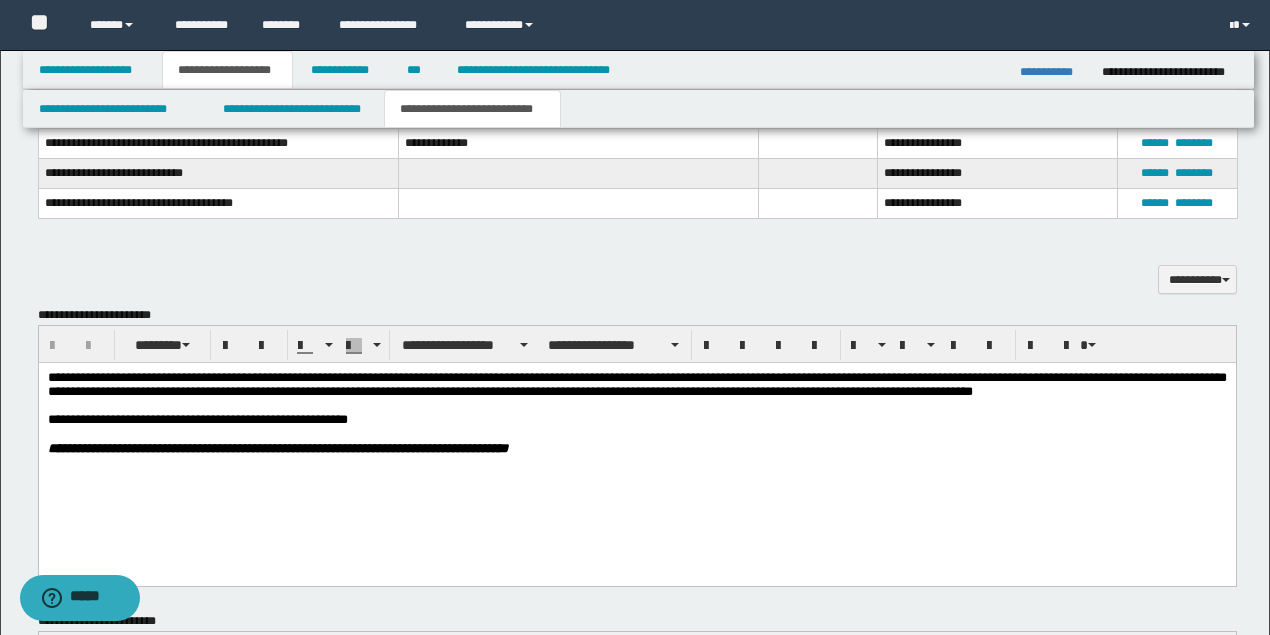 click on "**********" at bounding box center [636, 384] 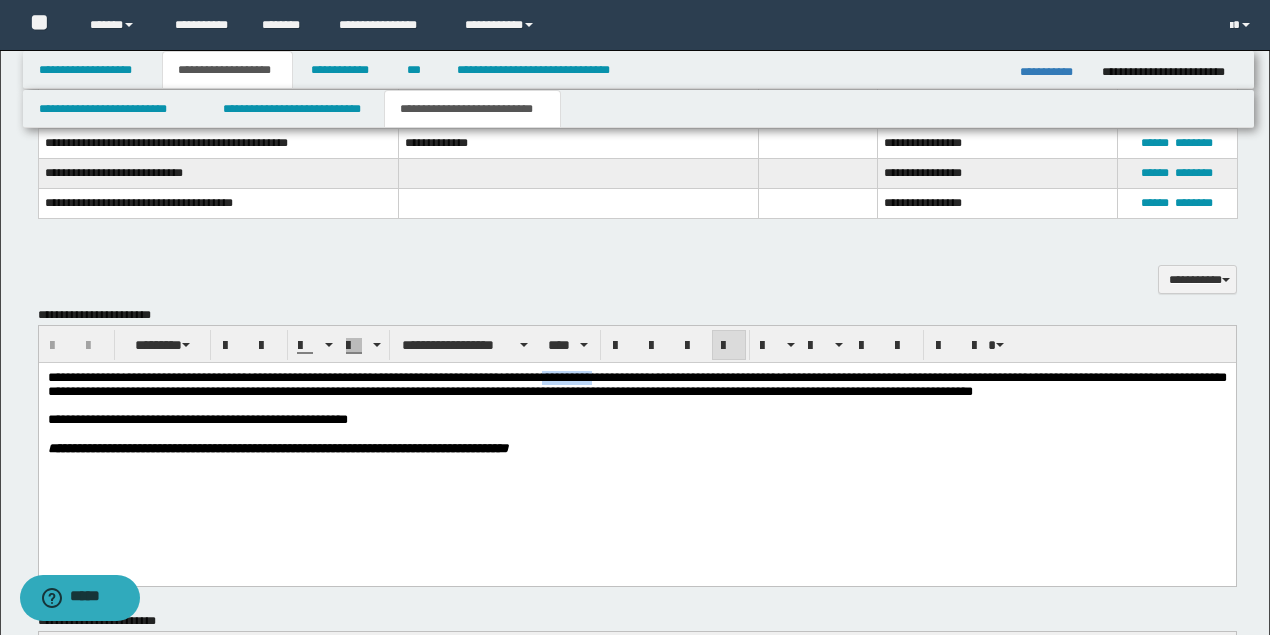 drag, startPoint x: 630, startPoint y: 372, endPoint x: 570, endPoint y: 373, distance: 60.00833 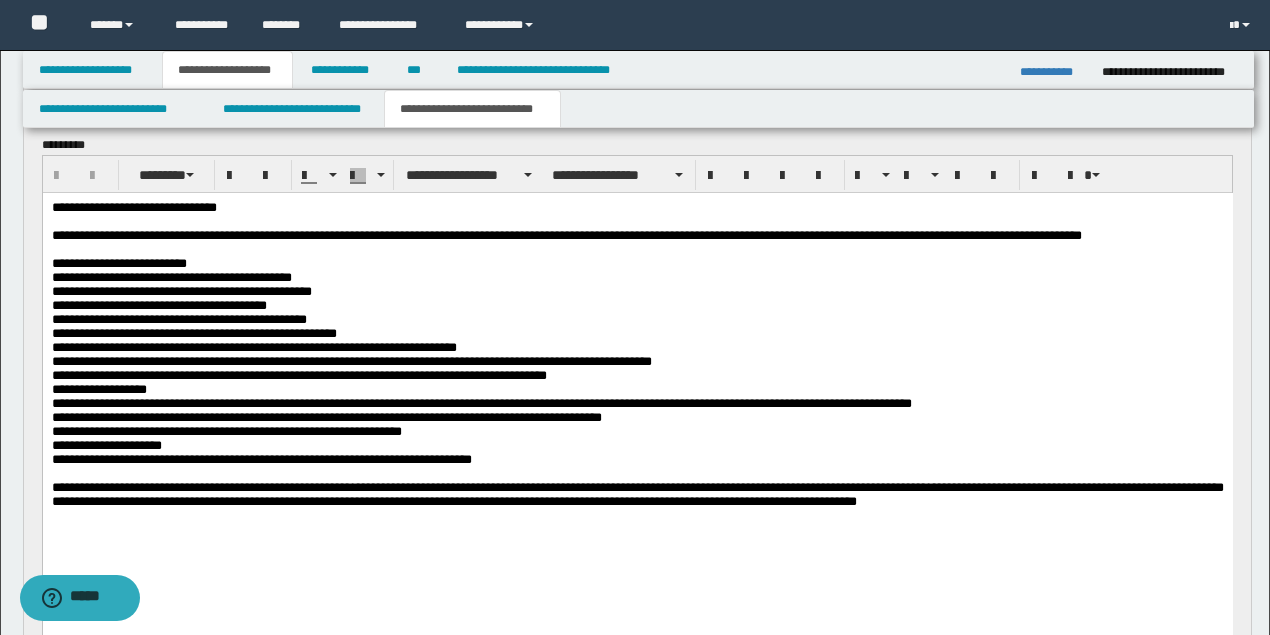 scroll, scrollTop: 0, scrollLeft: 0, axis: both 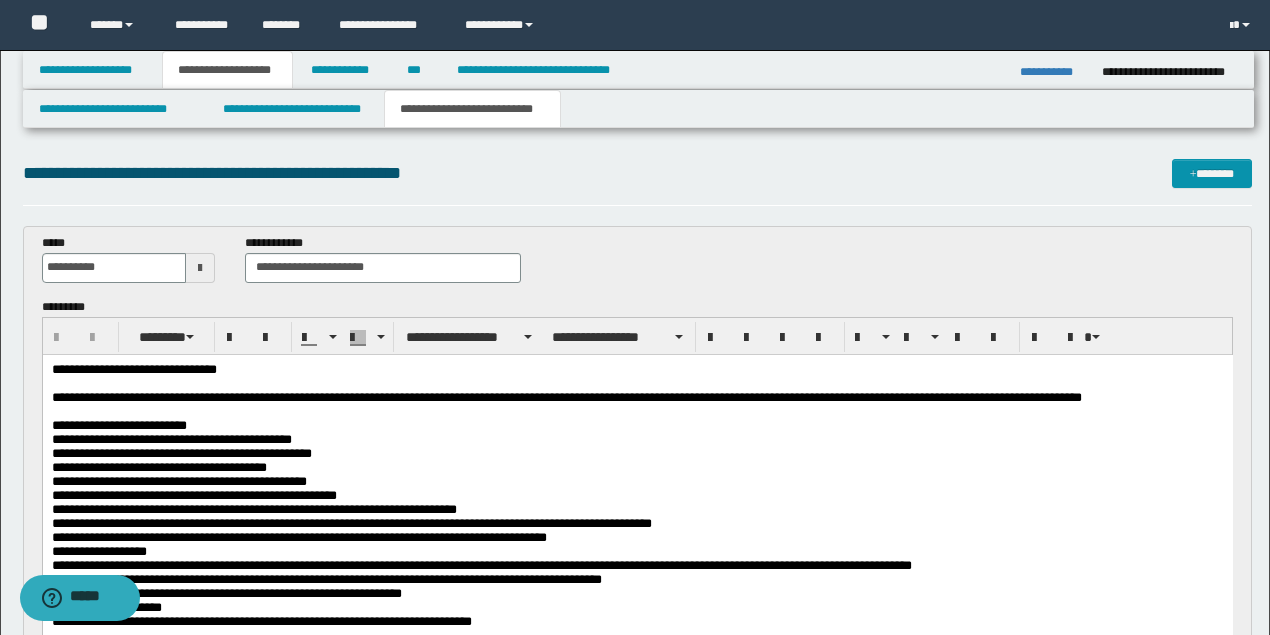 click on "**********" at bounding box center [566, 396] 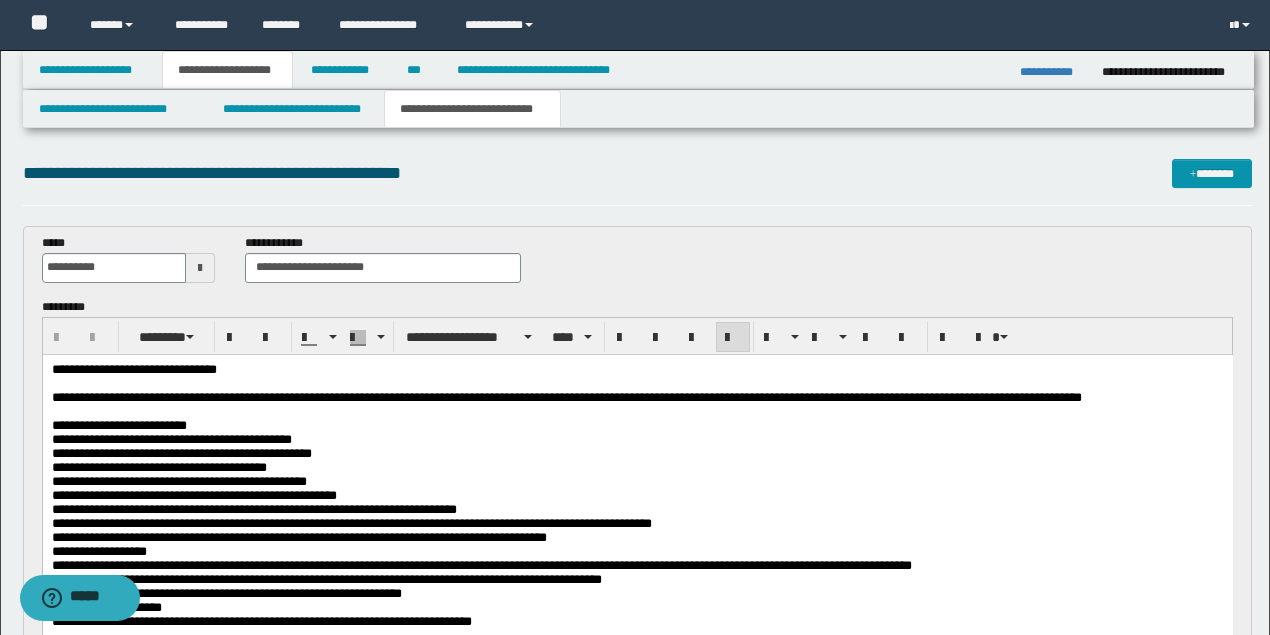 click at bounding box center [635, 411] 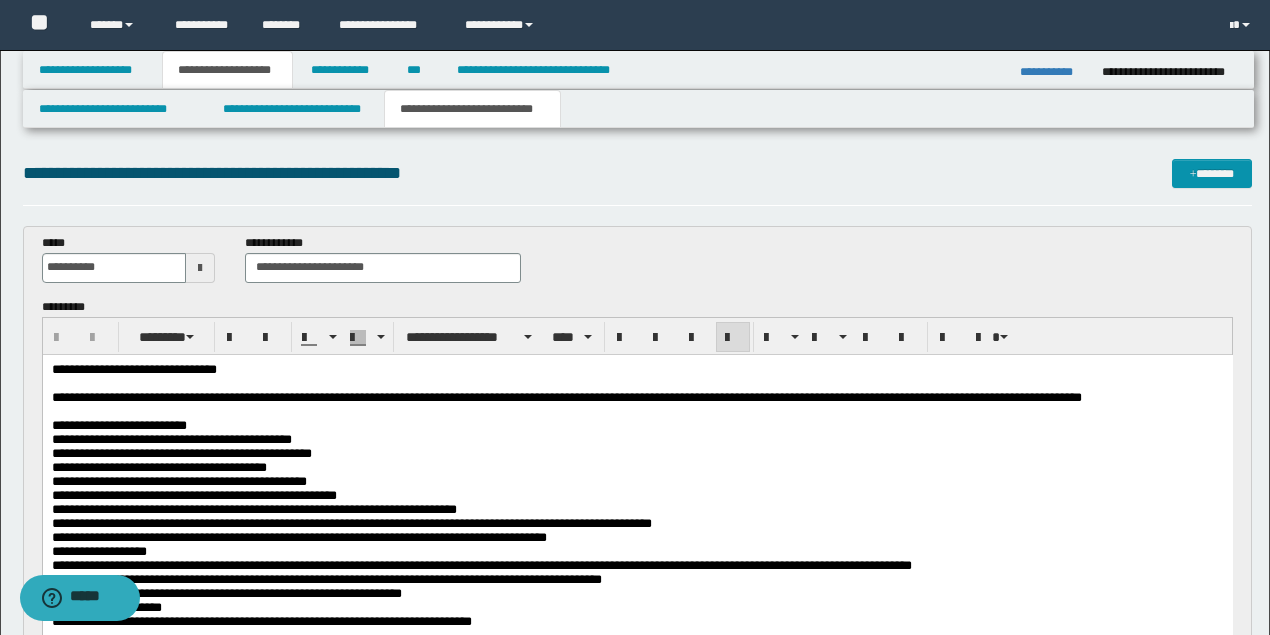 click on "**********" at bounding box center (566, 396) 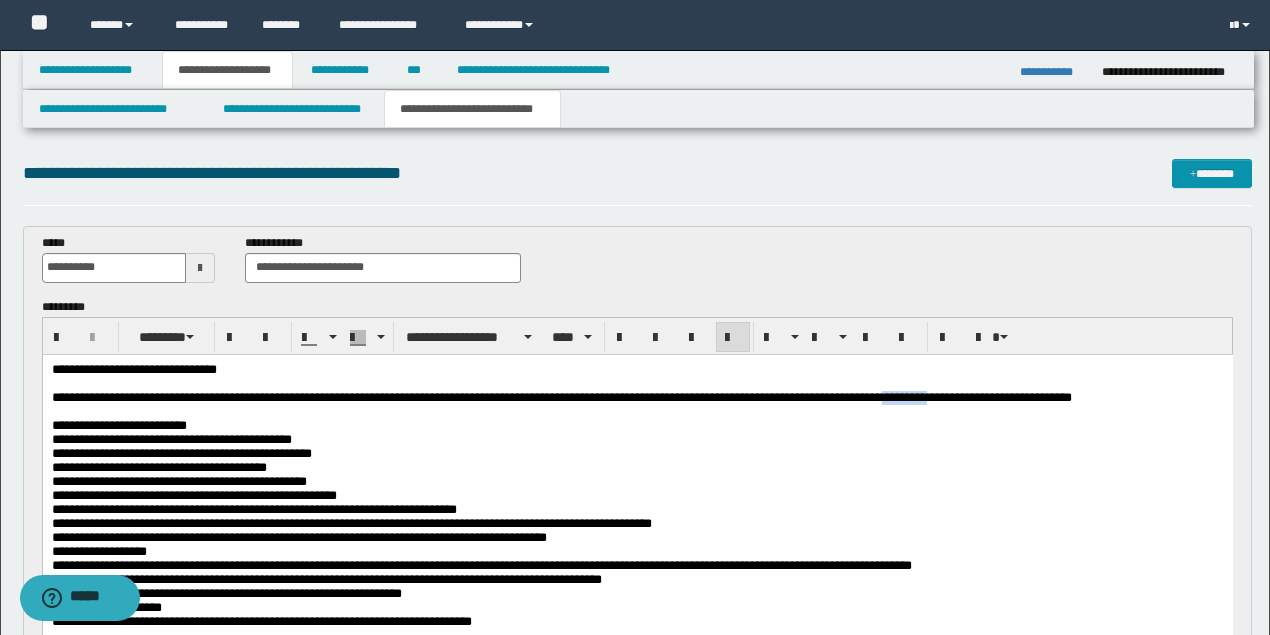 drag, startPoint x: 994, startPoint y: 400, endPoint x: 944, endPoint y: 397, distance: 50.08992 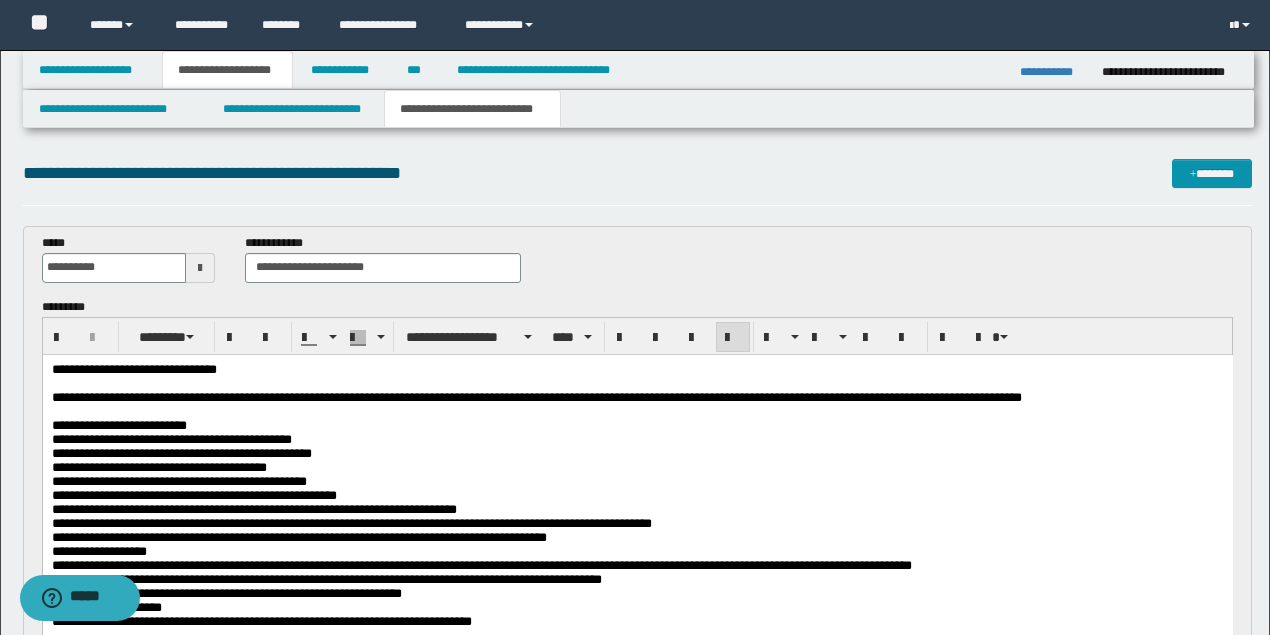click on "**********" at bounding box center [536, 396] 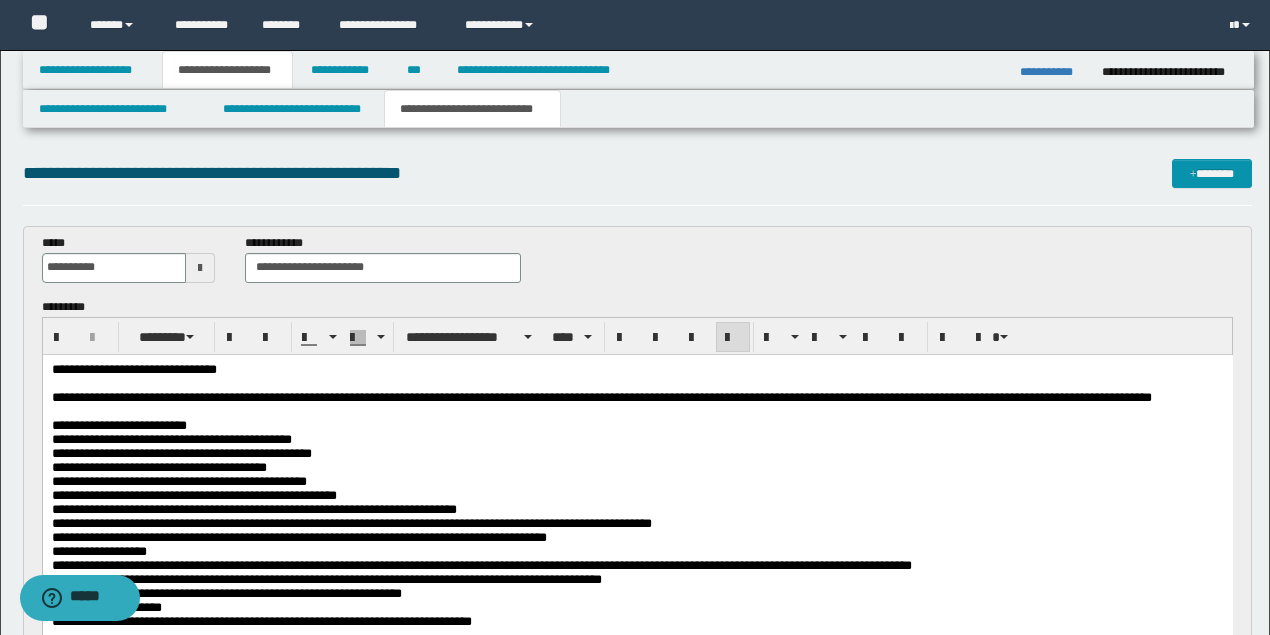 click on "**********" at bounding box center [601, 396] 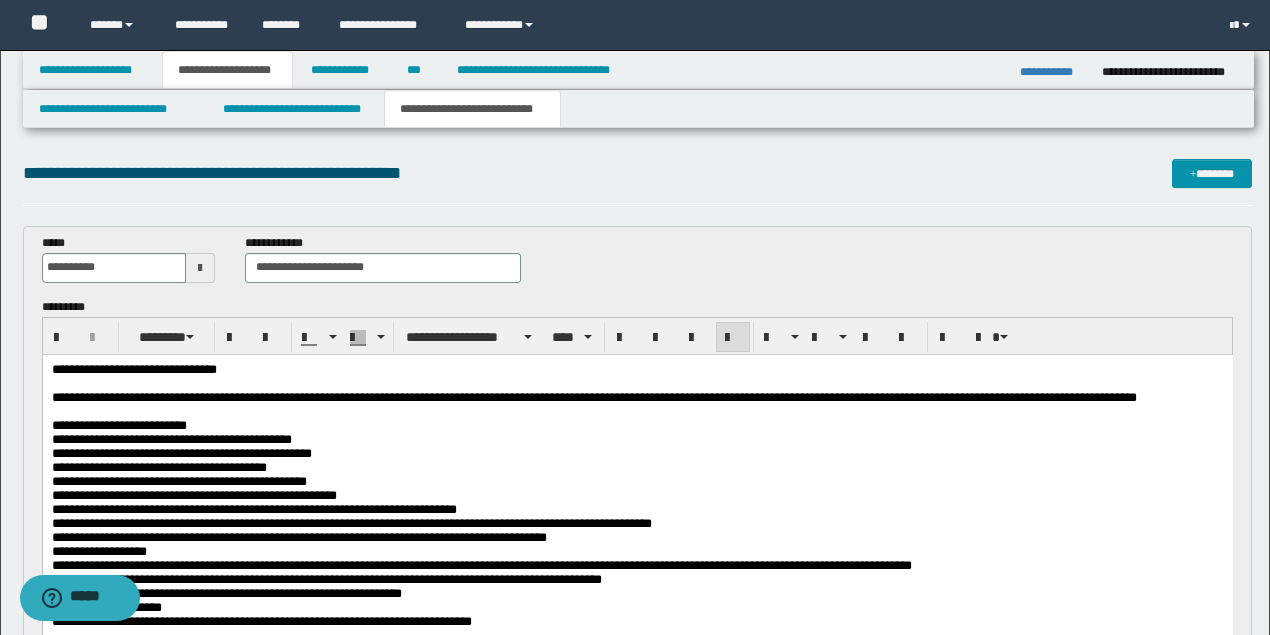 click on "**********" at bounding box center (635, 397) 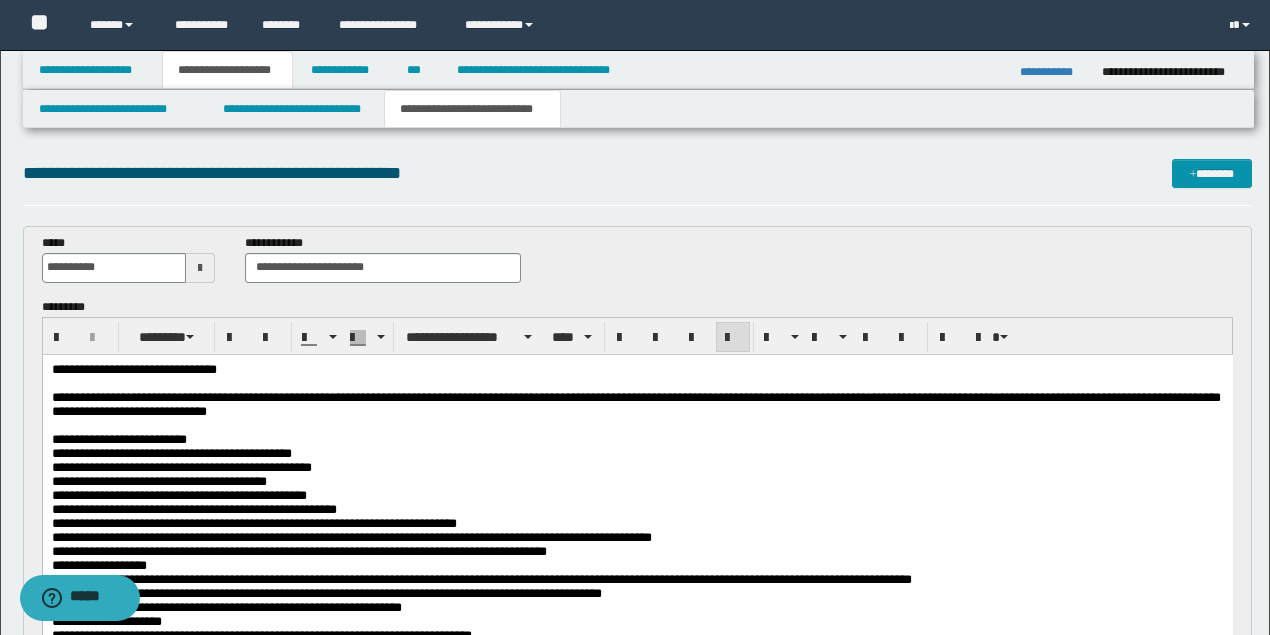 click on "**********" at bounding box center (637, 481) 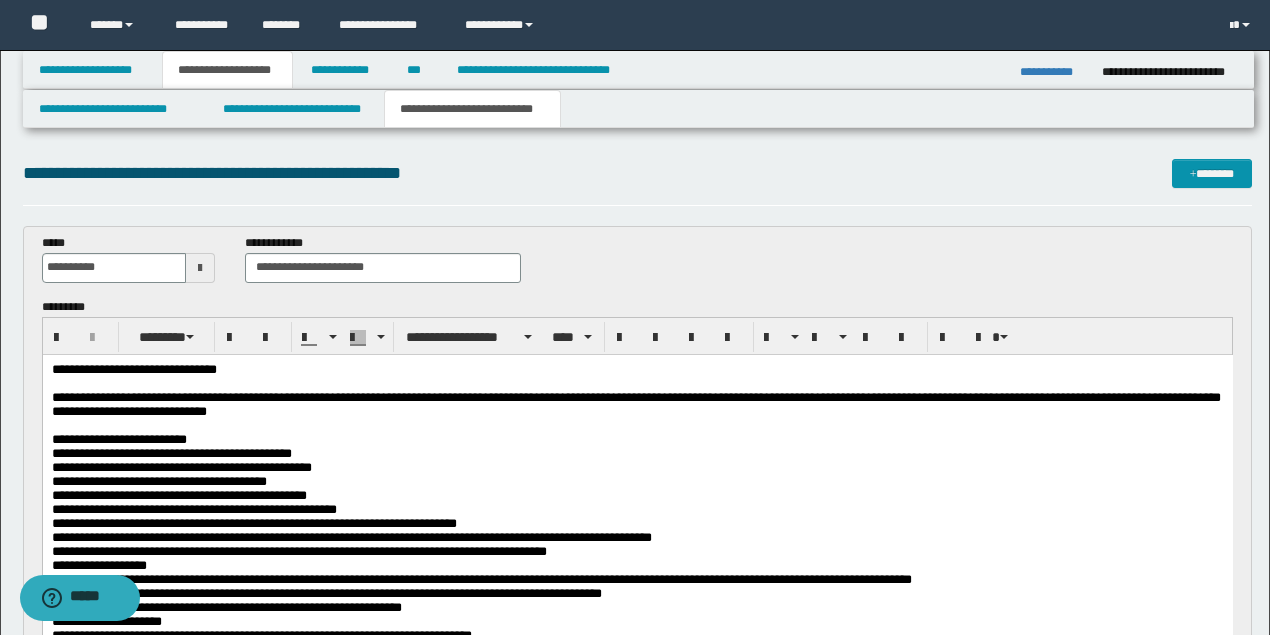 click on "**********" at bounding box center [637, 481] 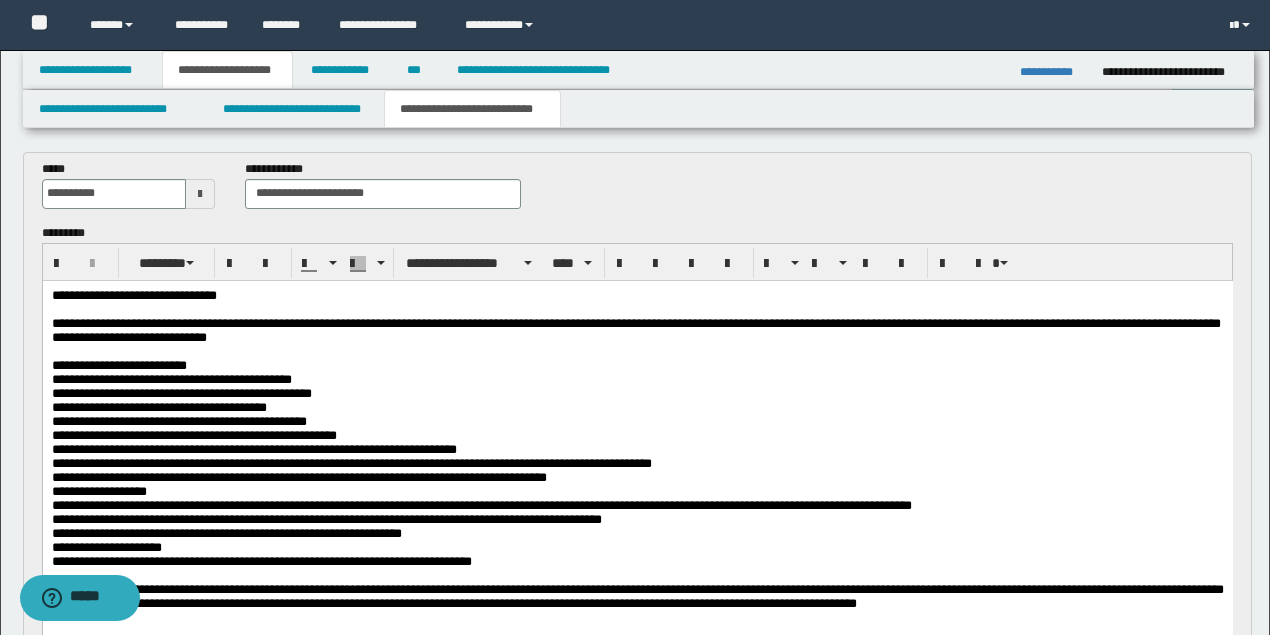 scroll, scrollTop: 133, scrollLeft: 0, axis: vertical 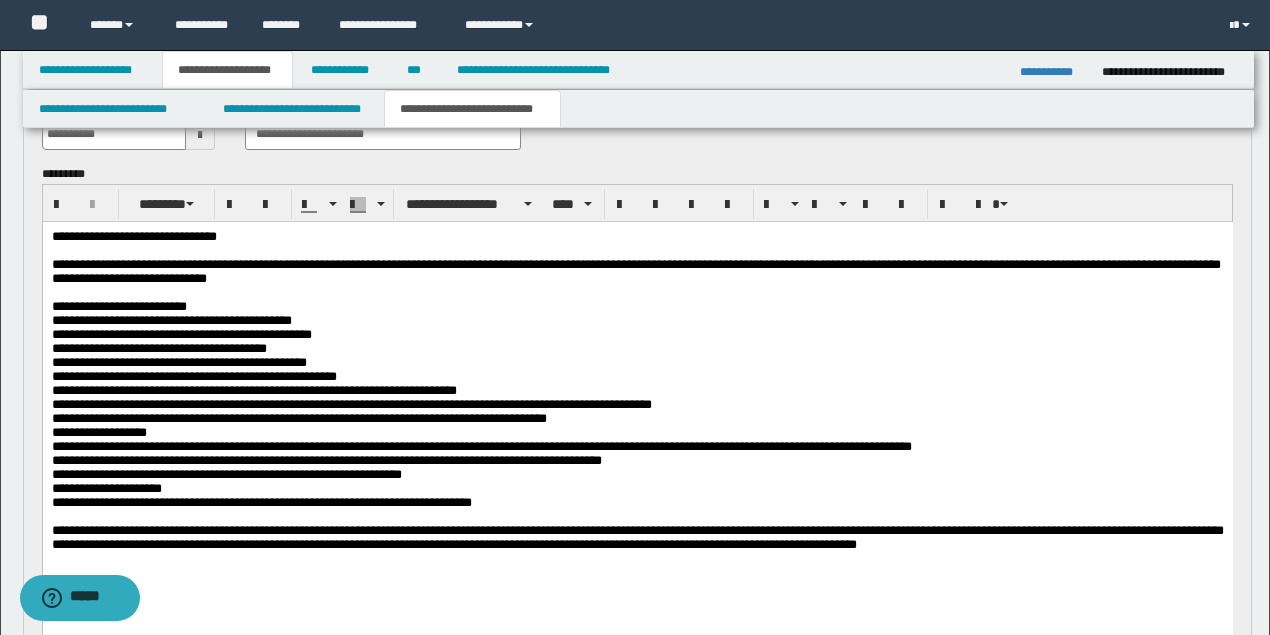 click on "**********" at bounding box center [637, 376] 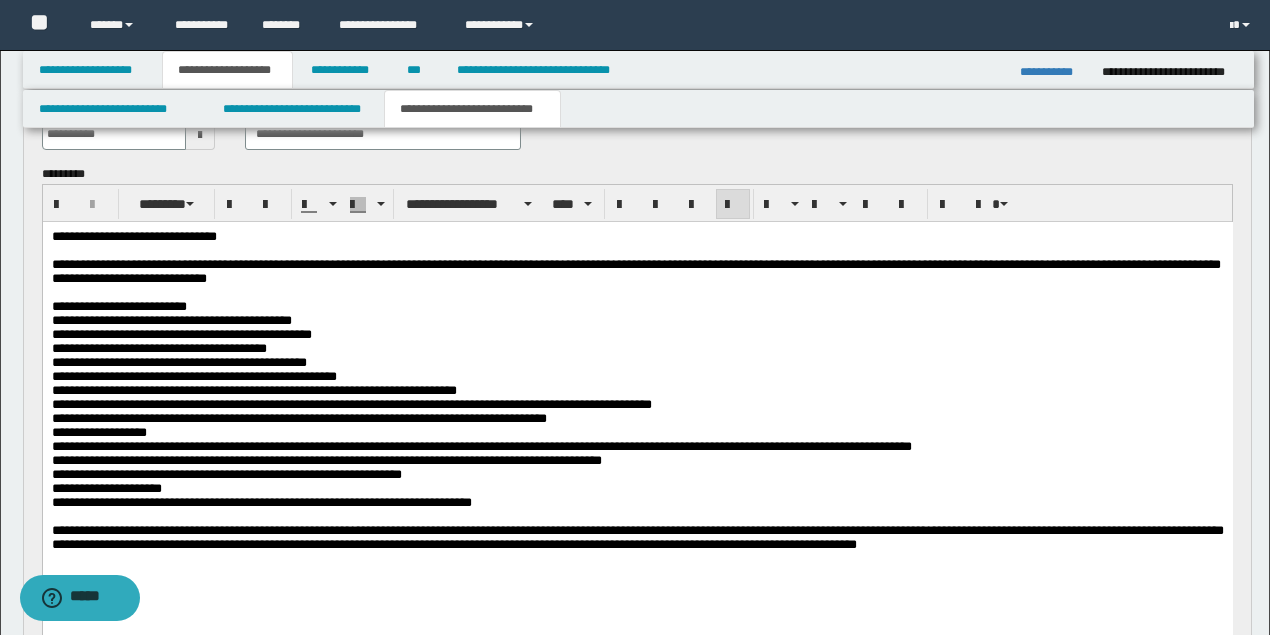 click on "**********" at bounding box center (635, 306) 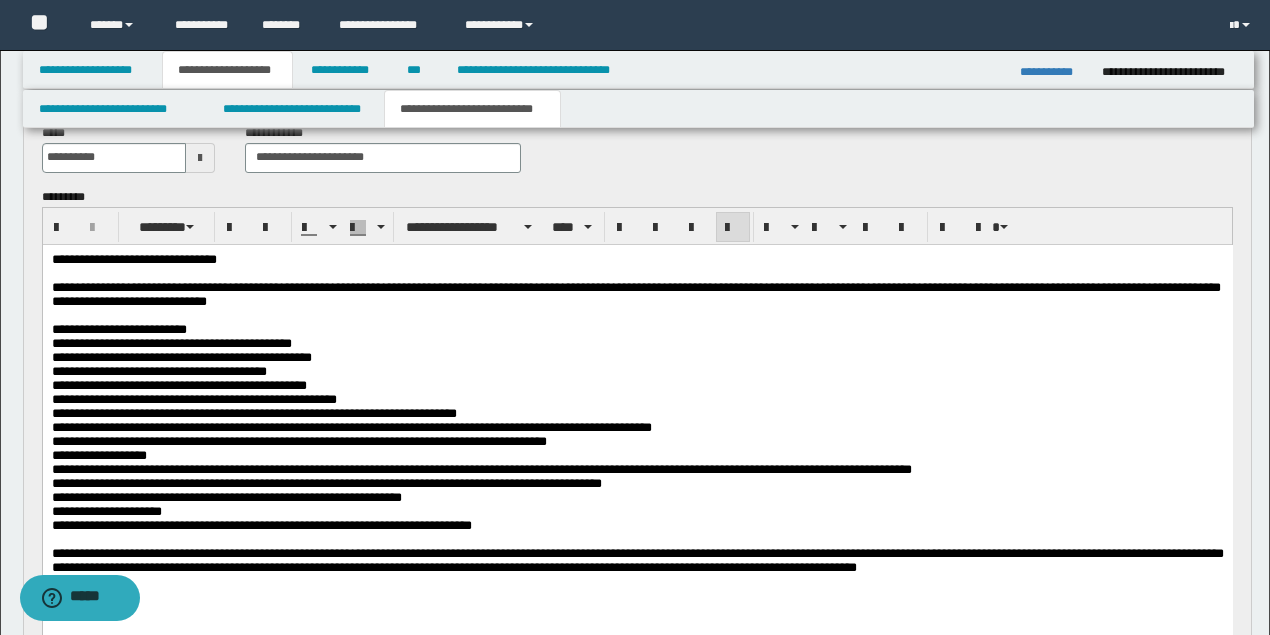 scroll, scrollTop: 0, scrollLeft: 0, axis: both 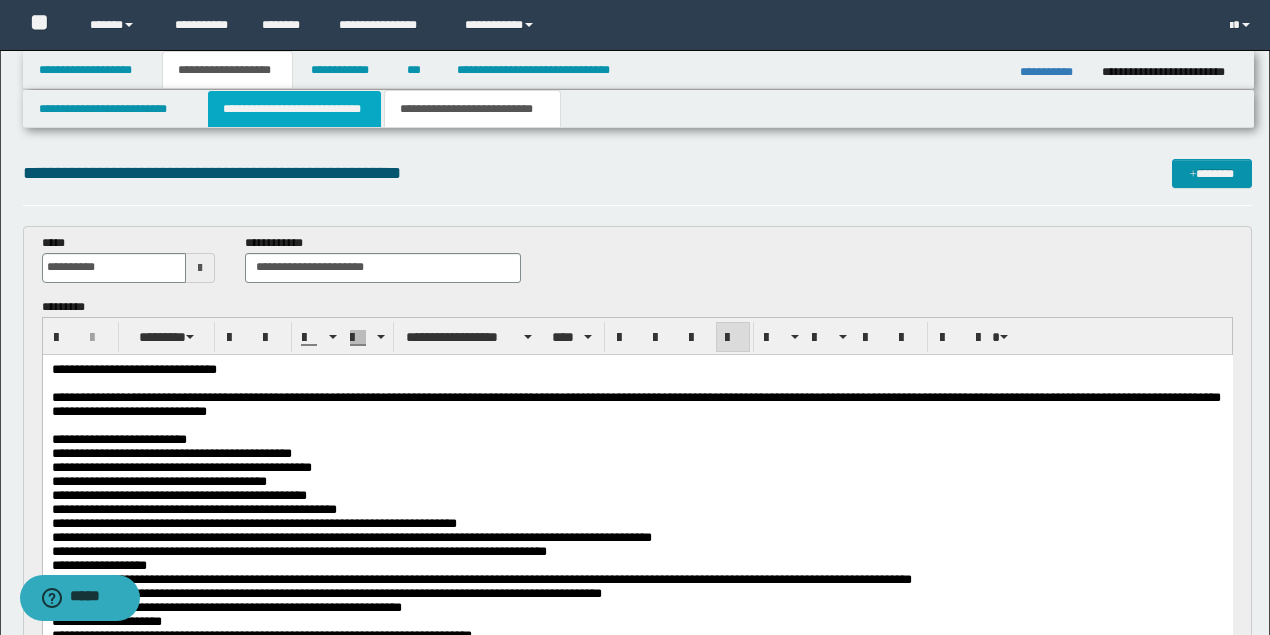click on "**********" at bounding box center (294, 109) 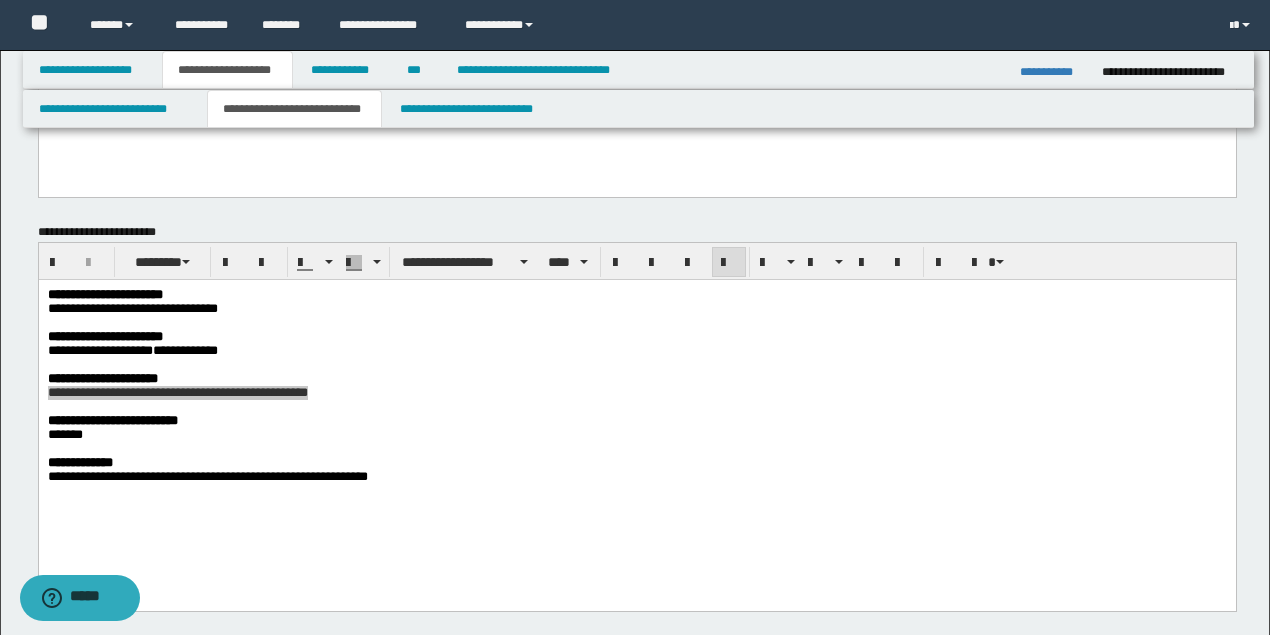 scroll, scrollTop: 933, scrollLeft: 0, axis: vertical 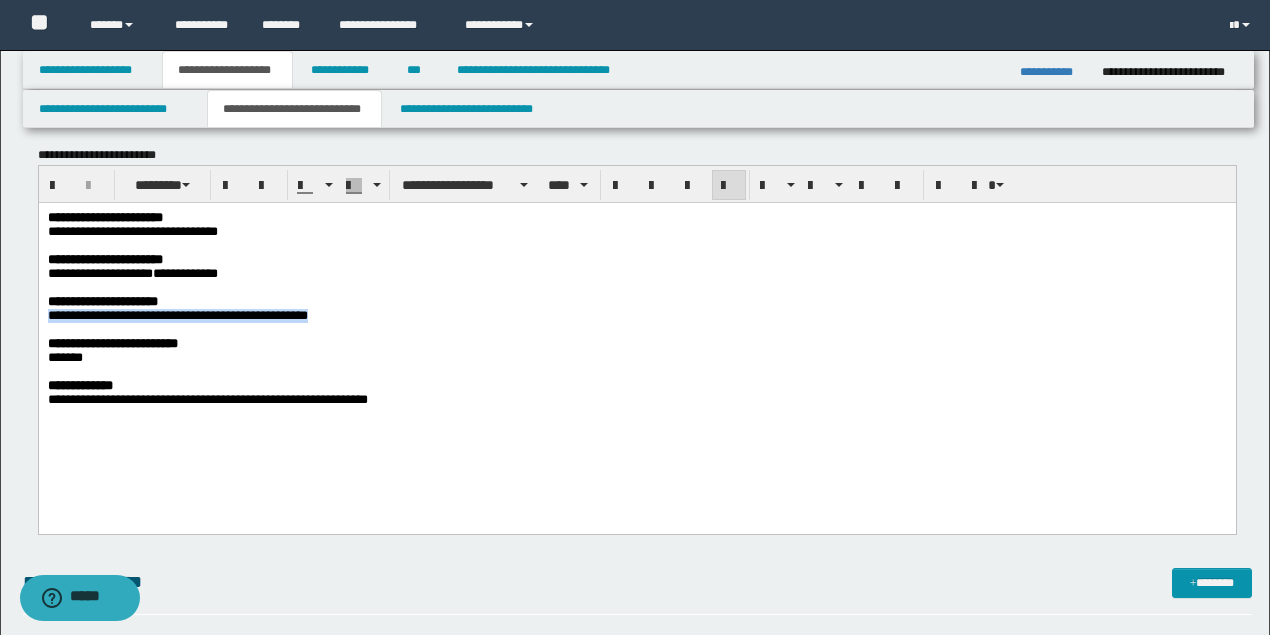 click at bounding box center (635, 330) 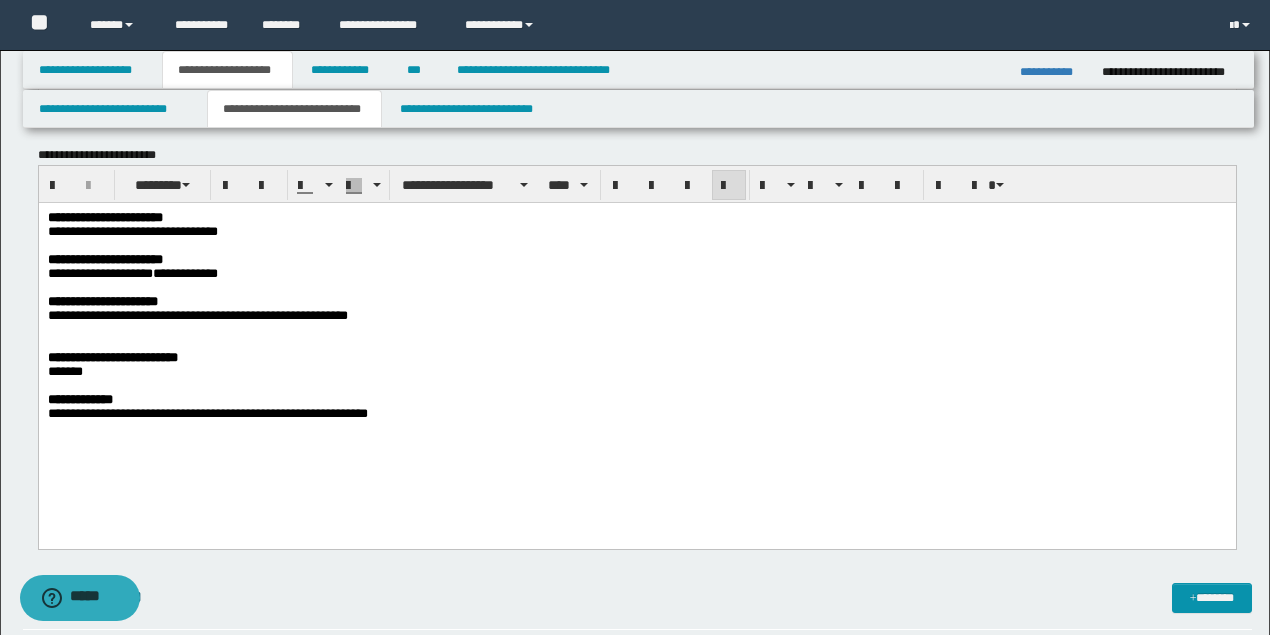 click at bounding box center (635, 330) 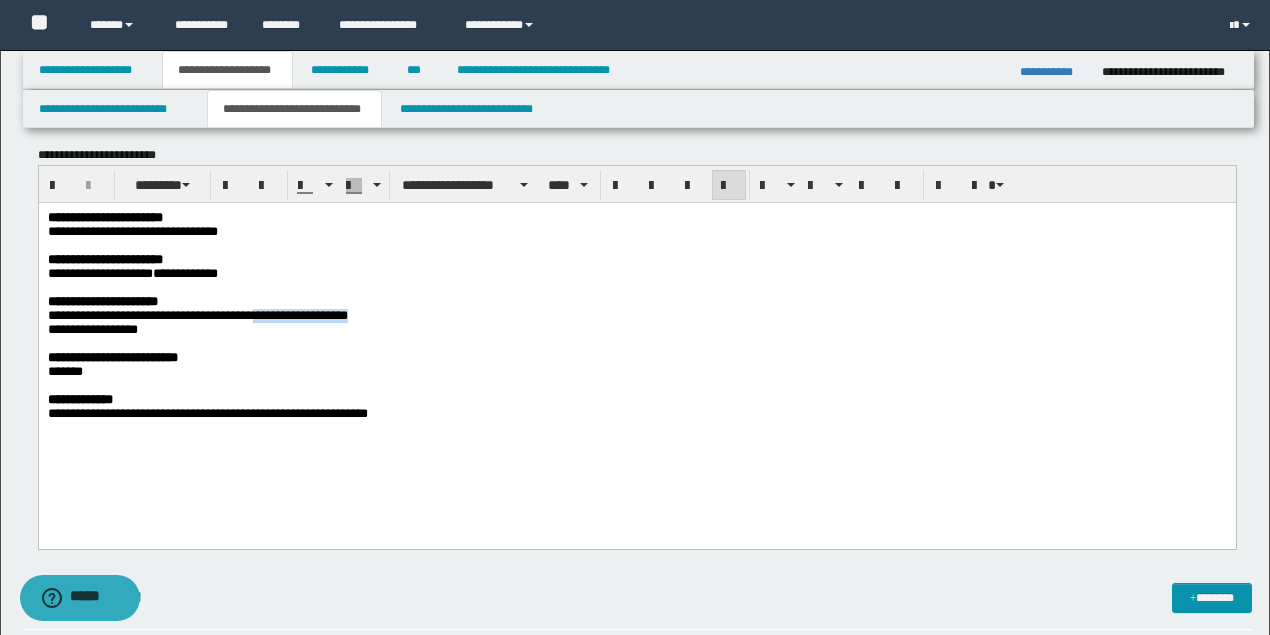 drag, startPoint x: 460, startPoint y: 323, endPoint x: 348, endPoint y: 323, distance: 112 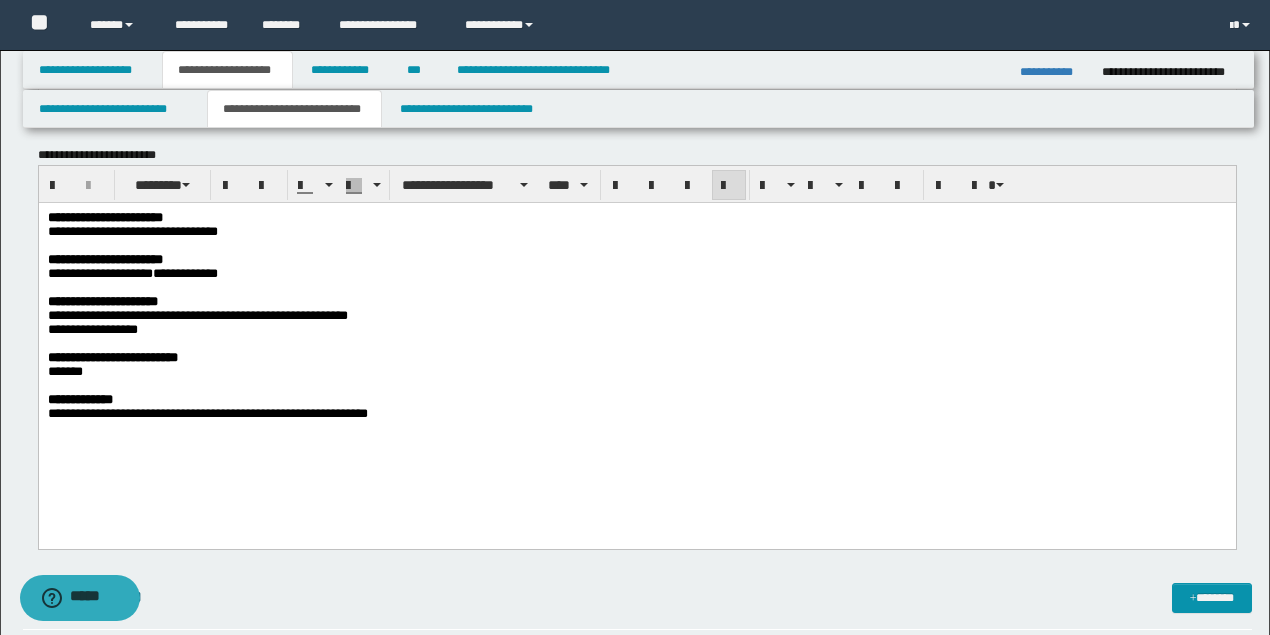 click on "**********" at bounding box center (636, 341) 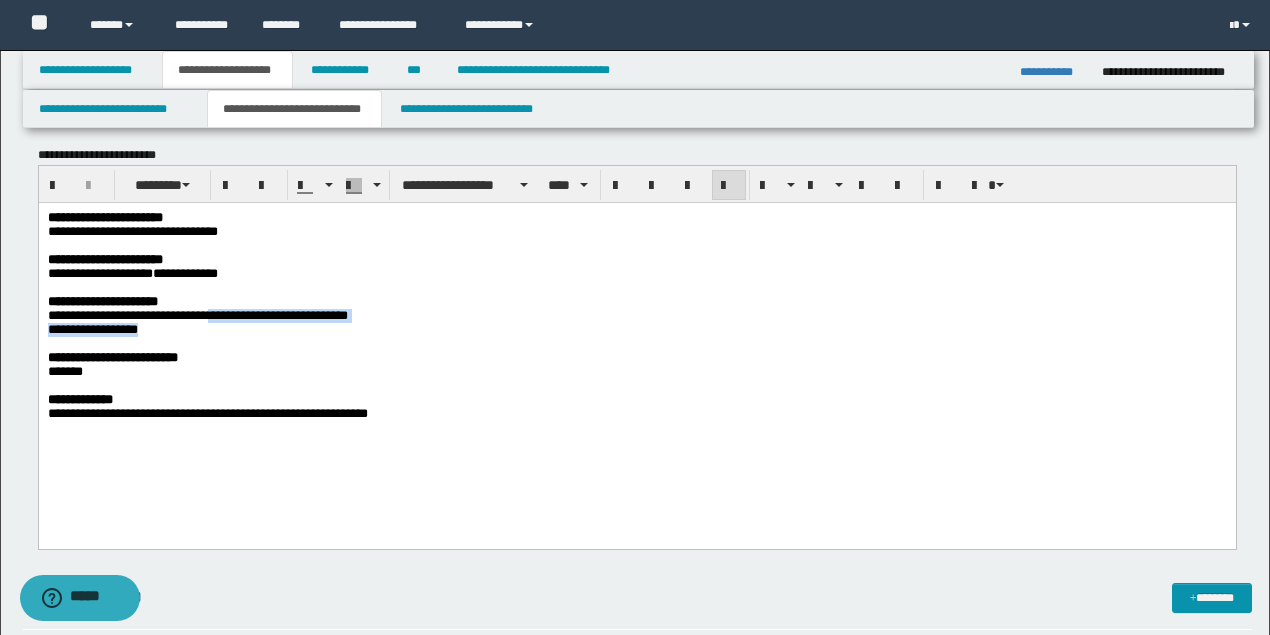 click on "**********" at bounding box center (635, 330) 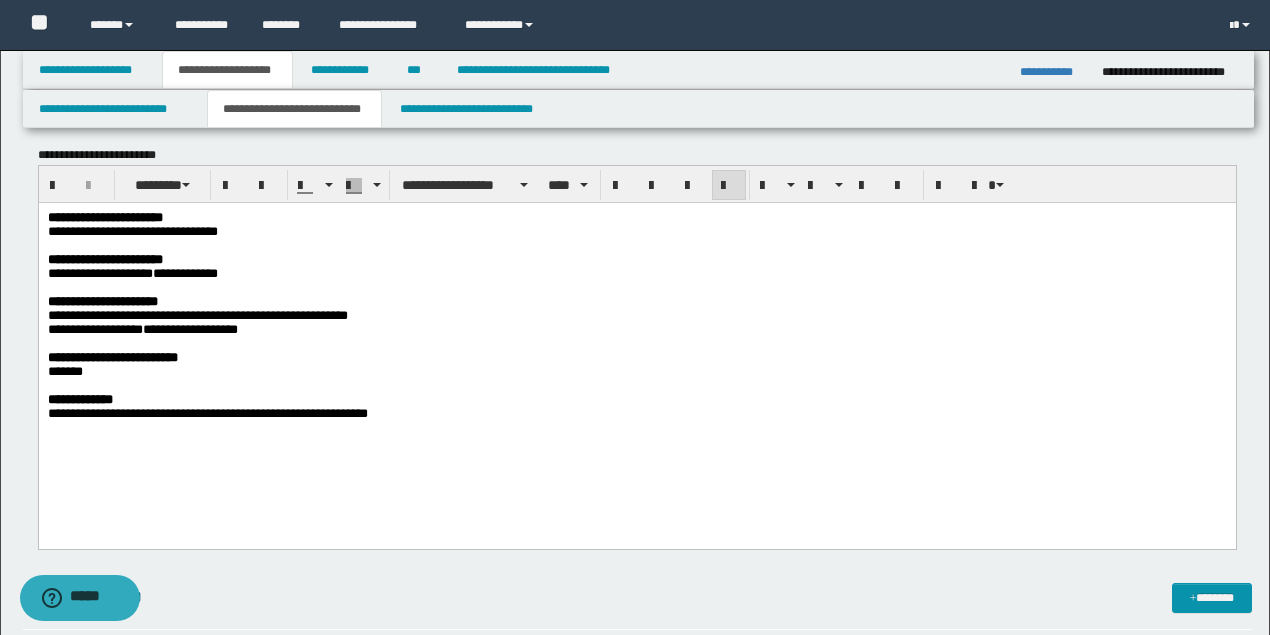 click on "**********" at bounding box center [189, 329] 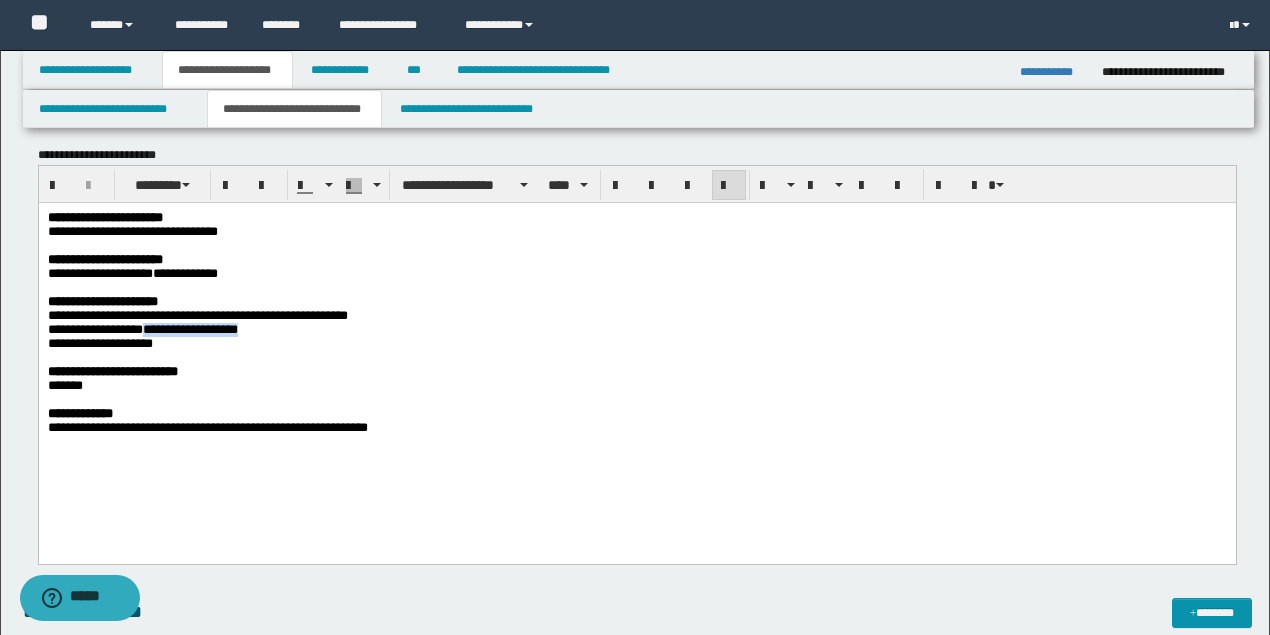 drag, startPoint x: 461, startPoint y: 343, endPoint x: 346, endPoint y: 343, distance: 115 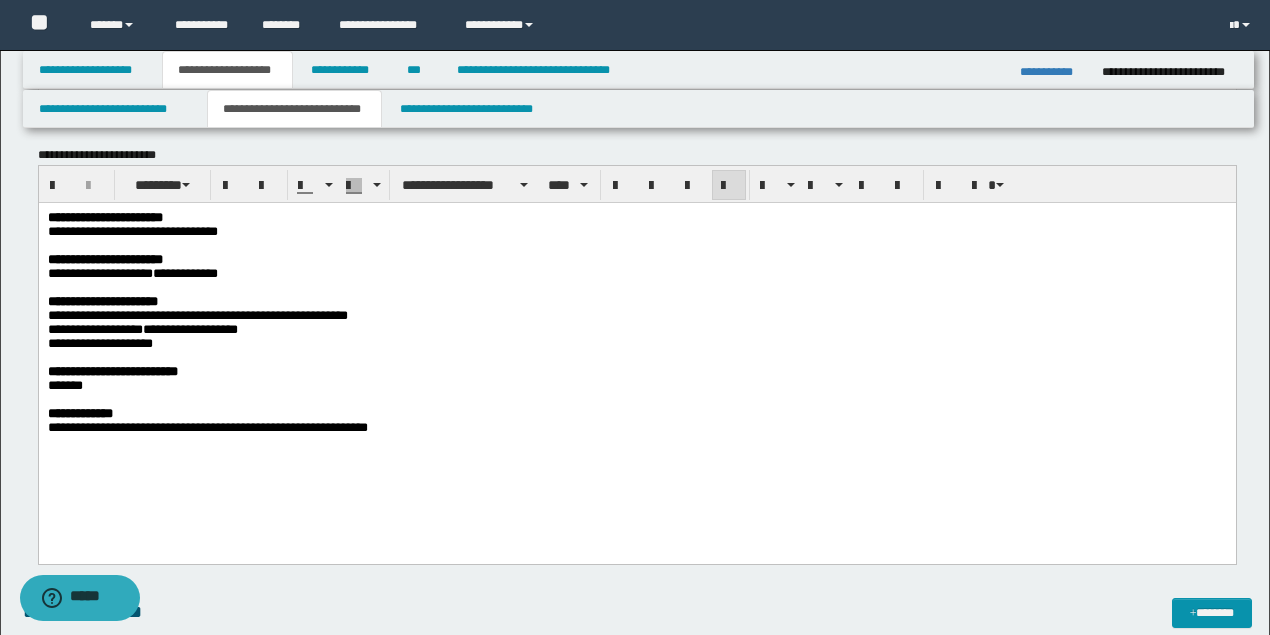 click on "**********" at bounding box center (635, 344) 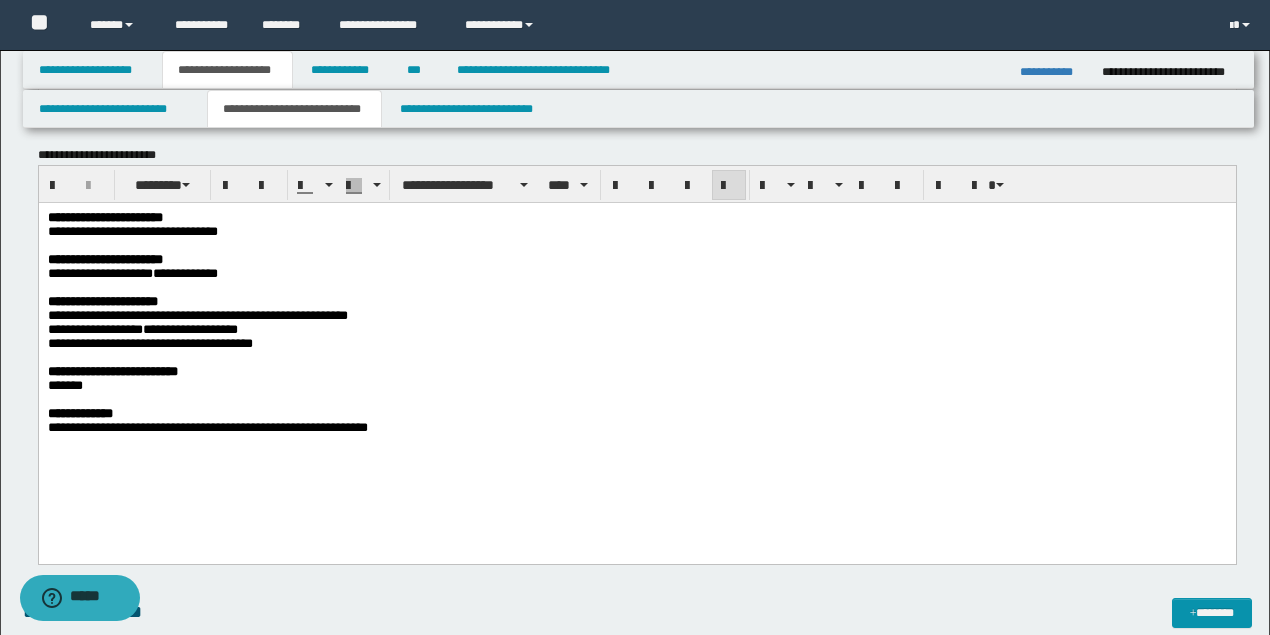 click on "**********" at bounding box center (149, 343) 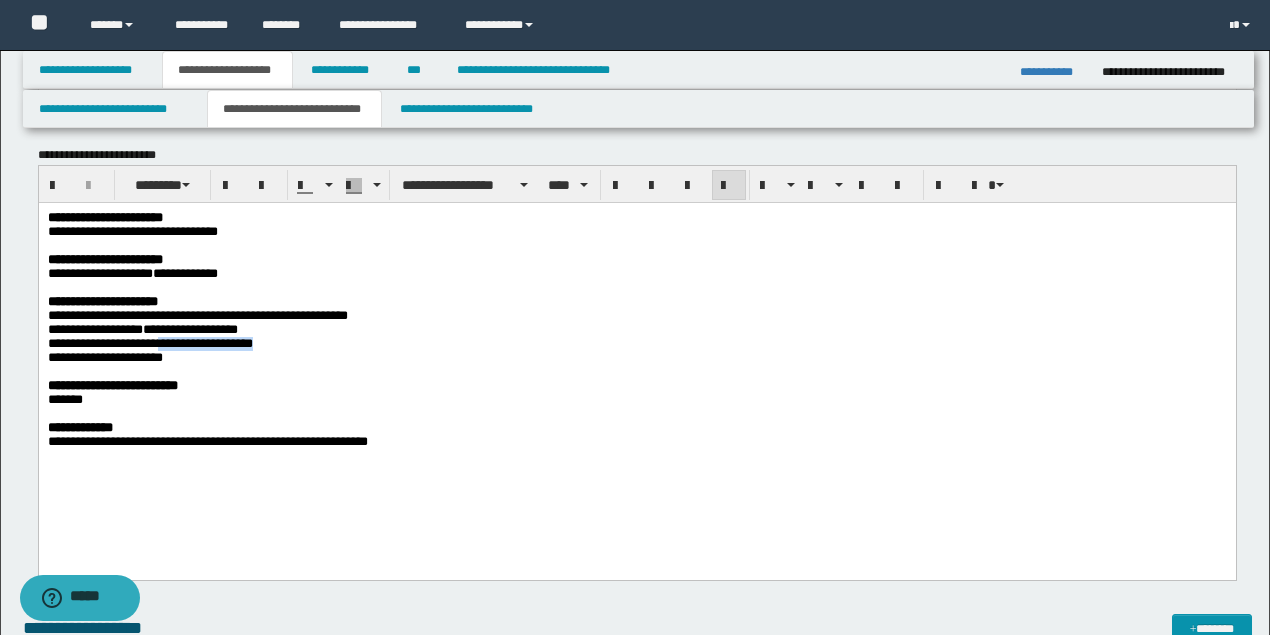 drag, startPoint x: 458, startPoint y: 361, endPoint x: 348, endPoint y: 361, distance: 110 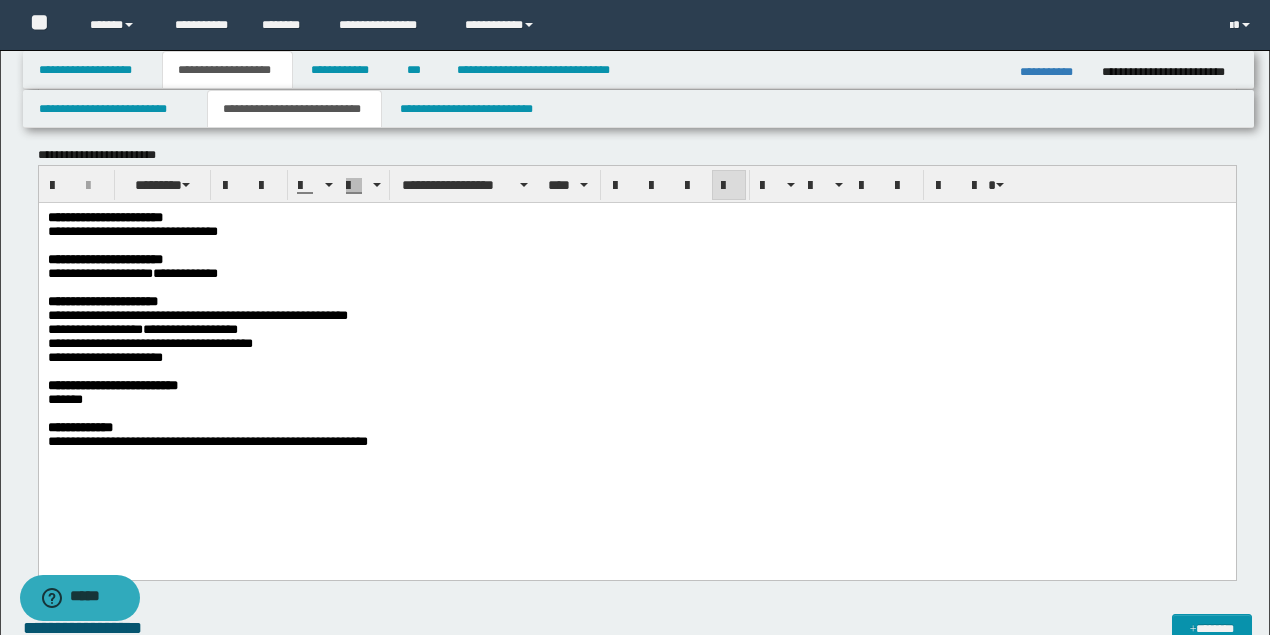 click on "**********" at bounding box center (635, 358) 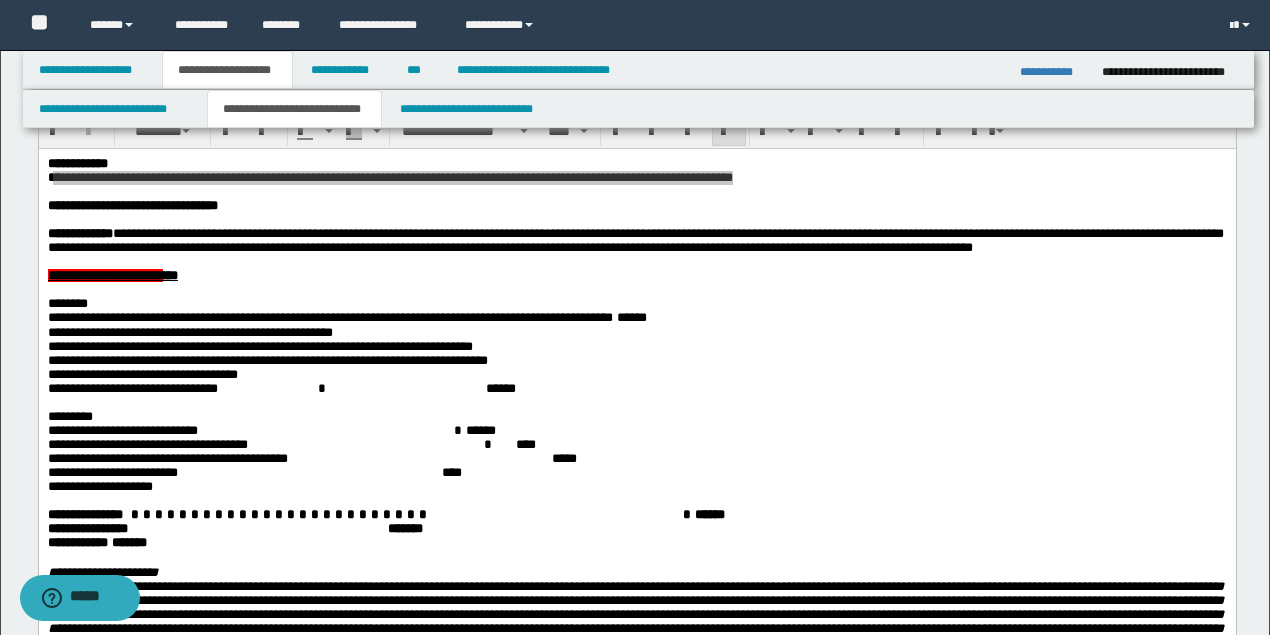 scroll, scrollTop: 66, scrollLeft: 0, axis: vertical 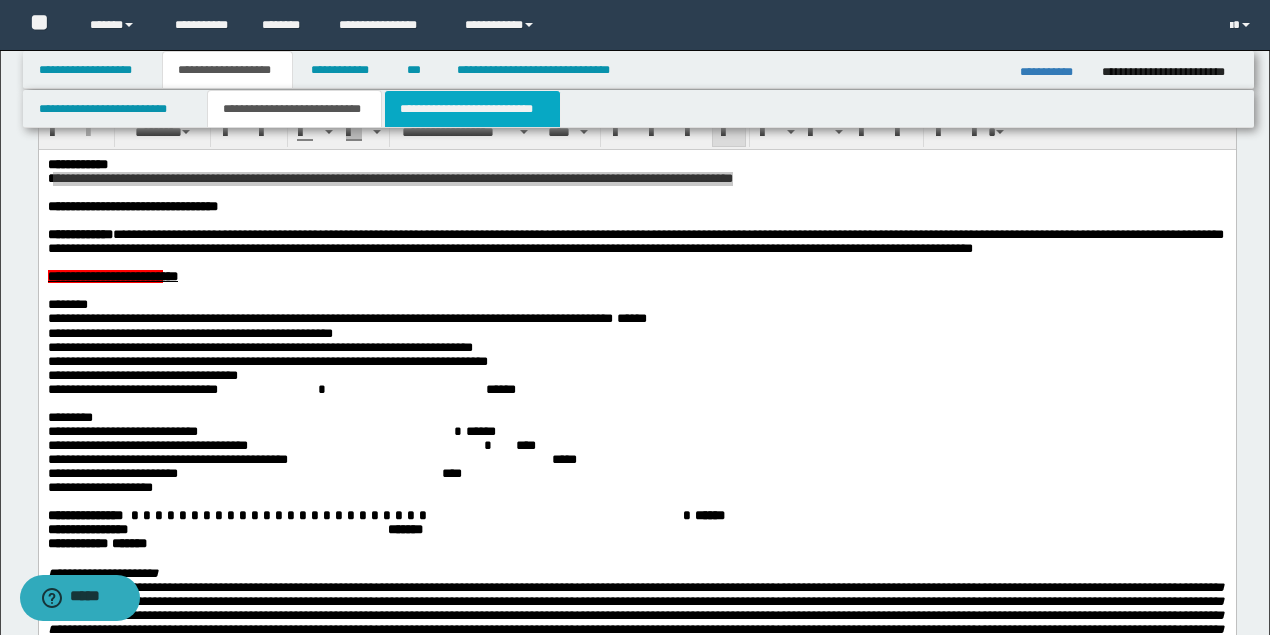 click on "**********" at bounding box center (472, 109) 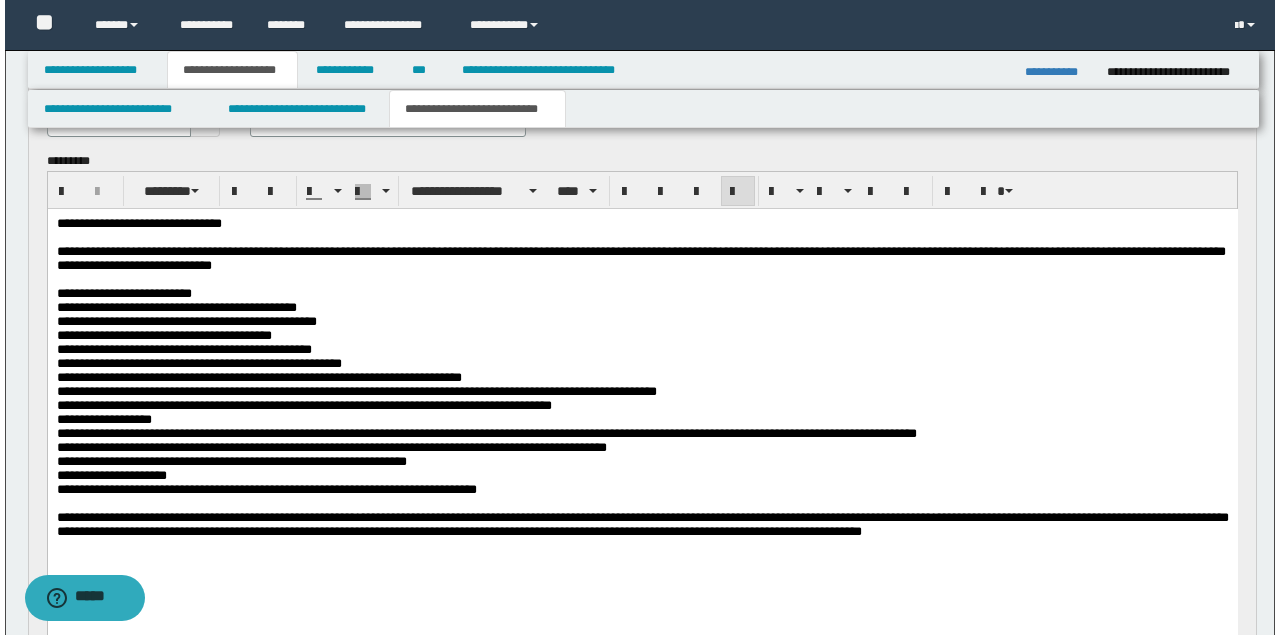 scroll, scrollTop: 266, scrollLeft: 0, axis: vertical 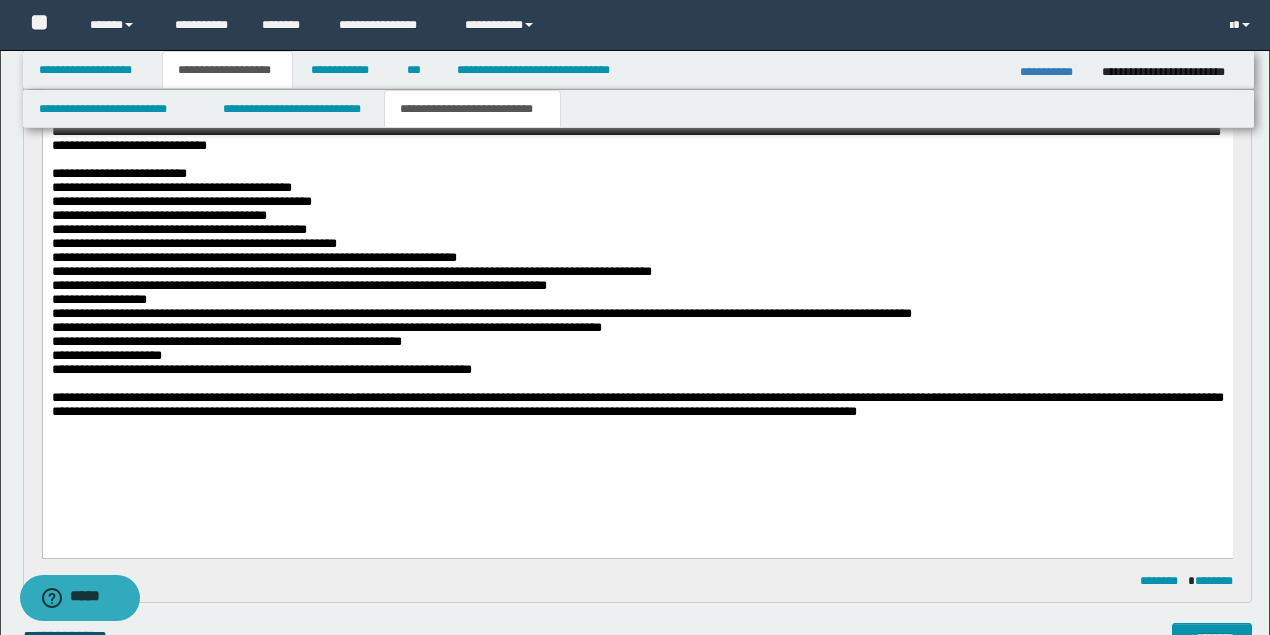 click on "**********" at bounding box center (637, 404) 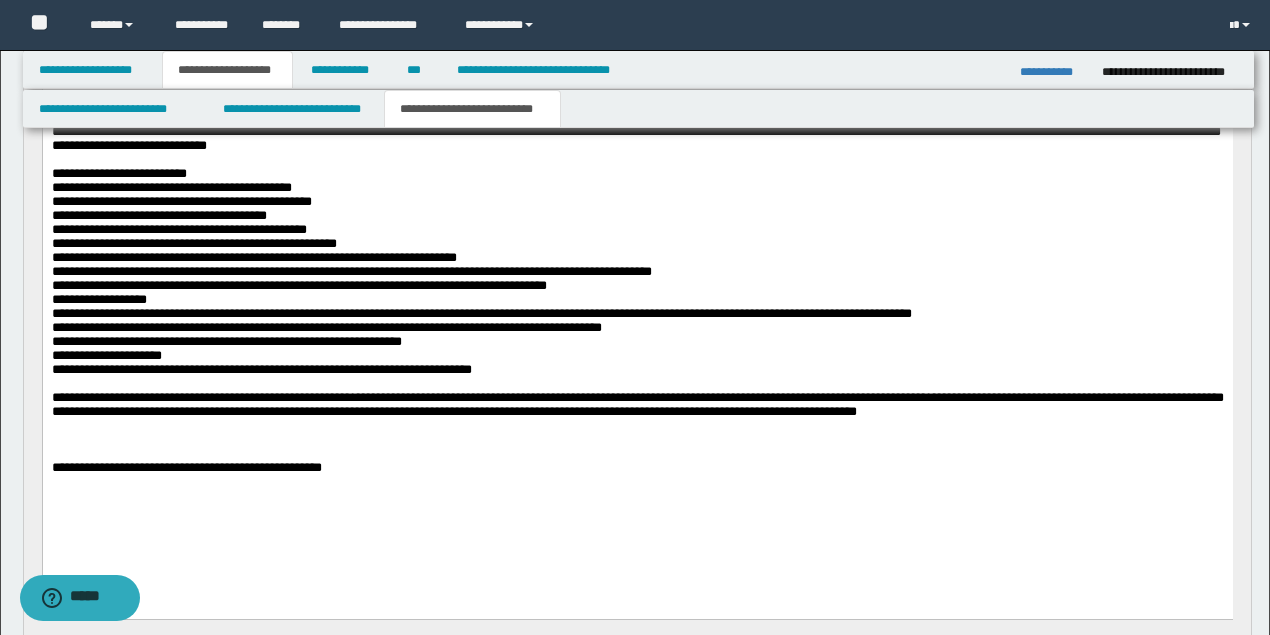 click on "**********" at bounding box center (186, 466) 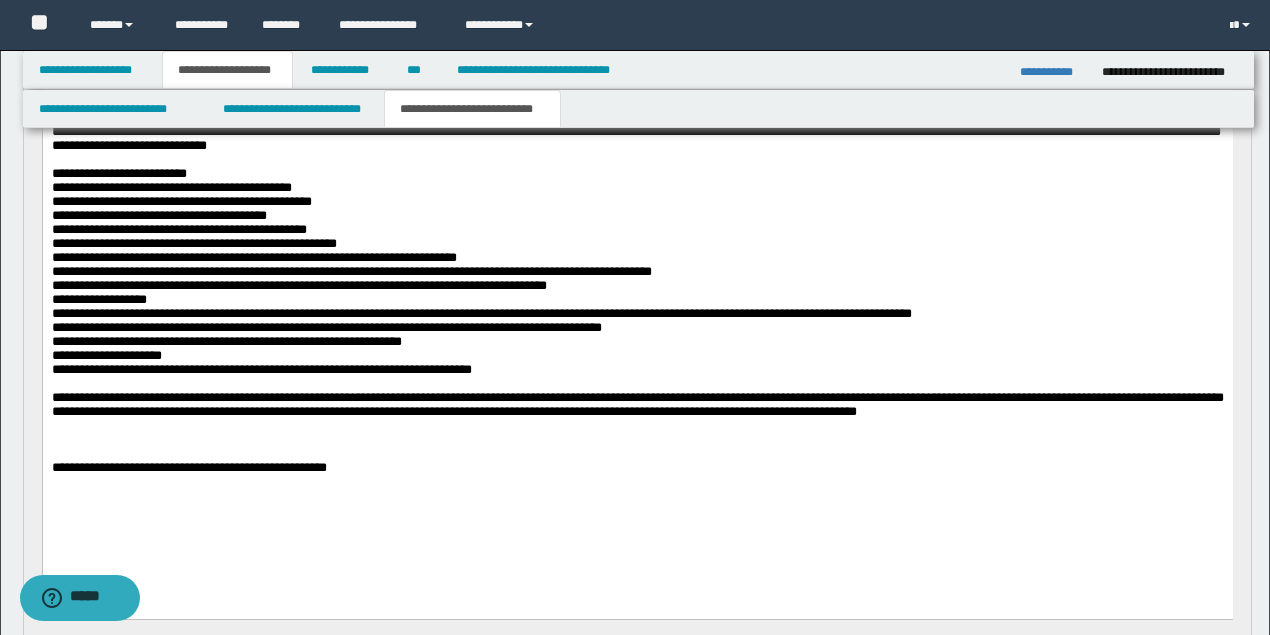 click on "**********" at bounding box center [188, 466] 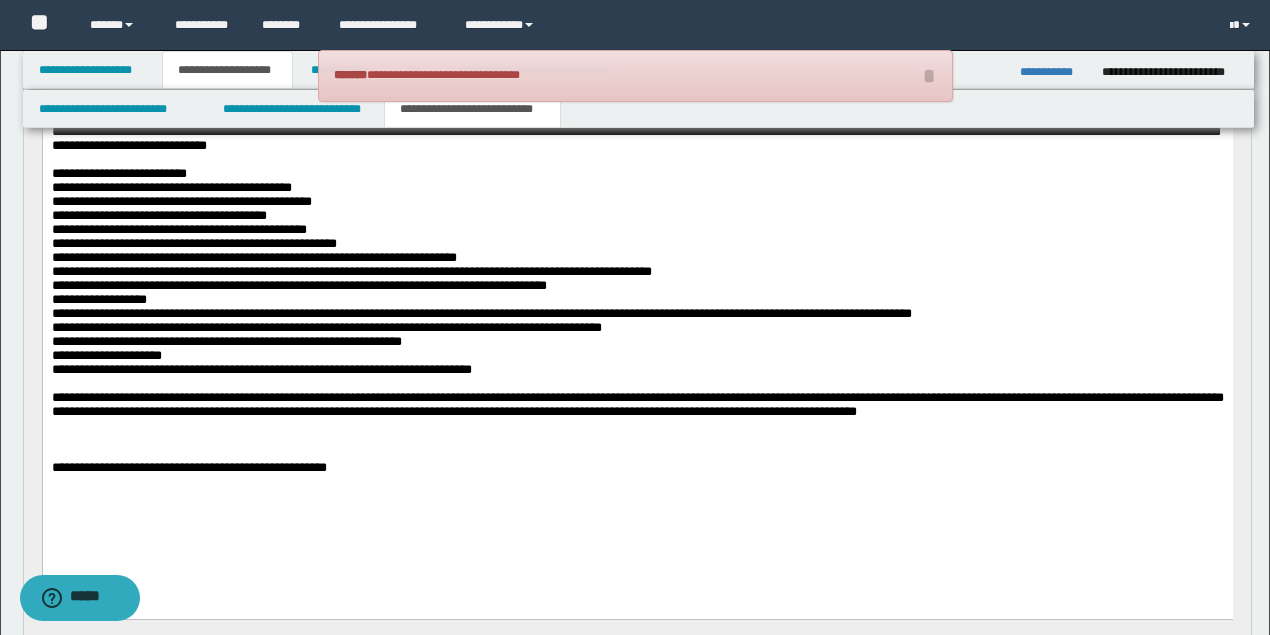 click on "**********" at bounding box center [188, 466] 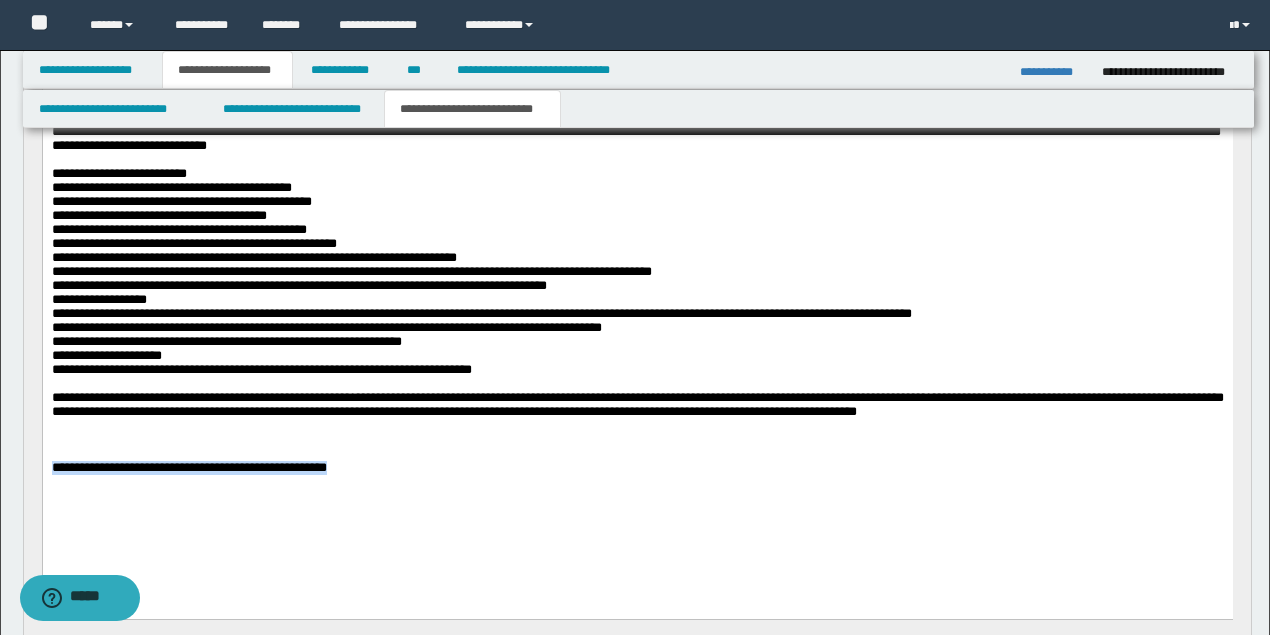 drag, startPoint x: 352, startPoint y: 503, endPoint x: 0, endPoint y: 505, distance: 352.00568 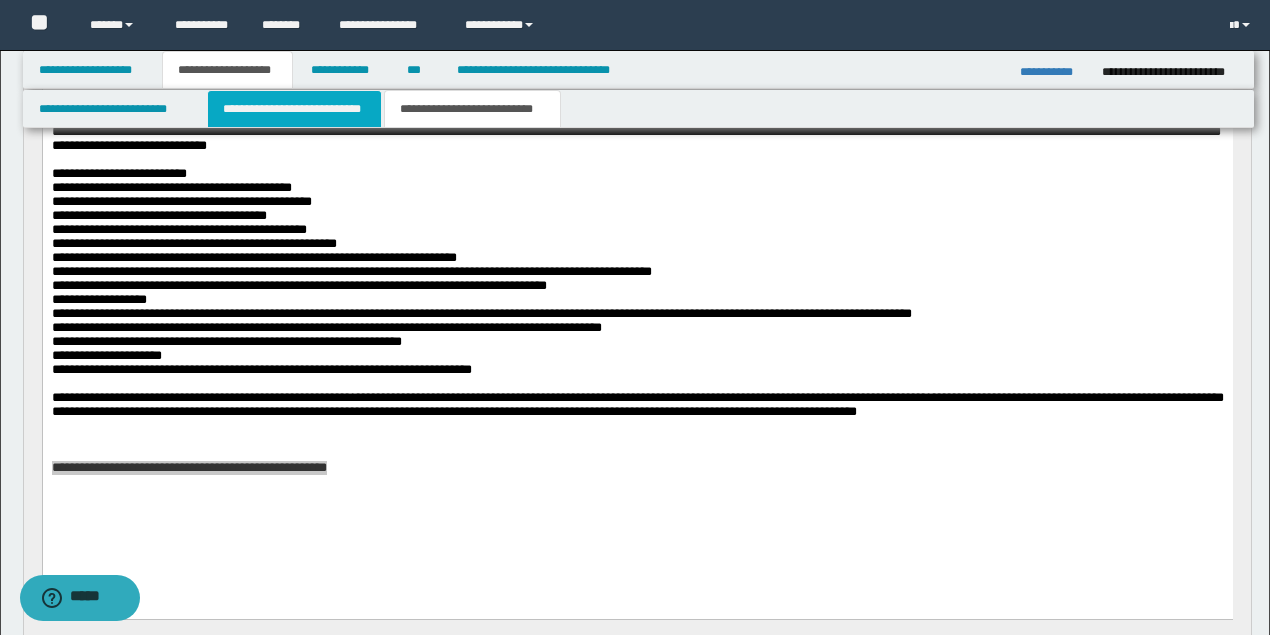 click on "**********" at bounding box center [294, 109] 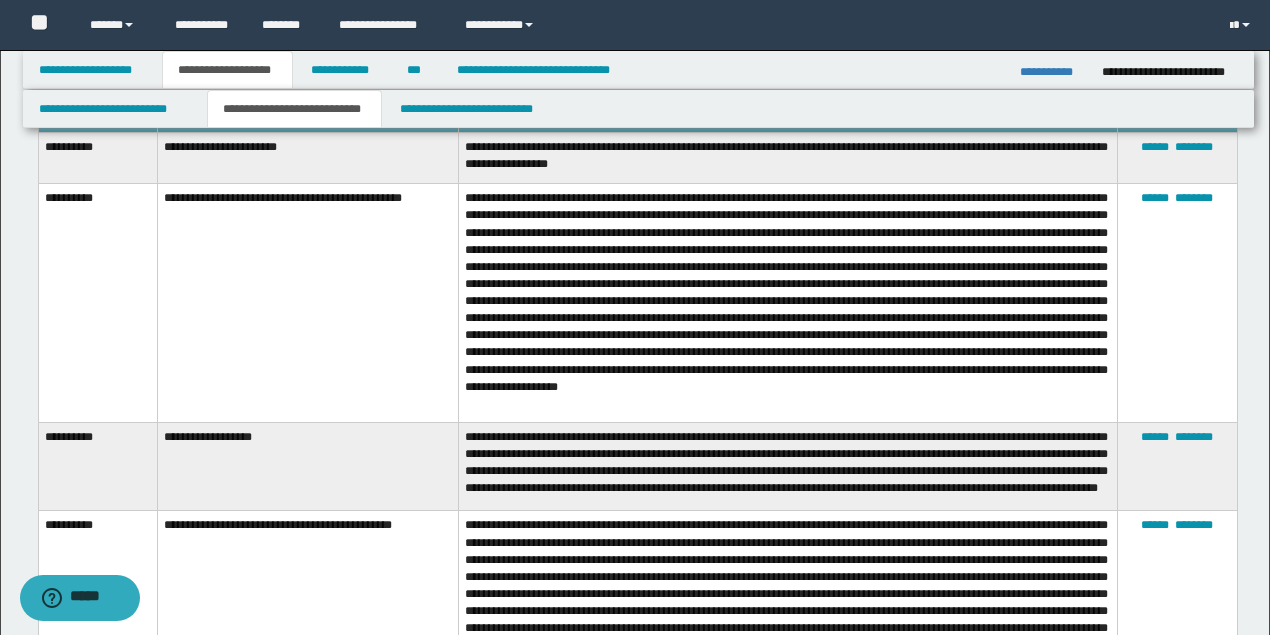 scroll, scrollTop: 3000, scrollLeft: 0, axis: vertical 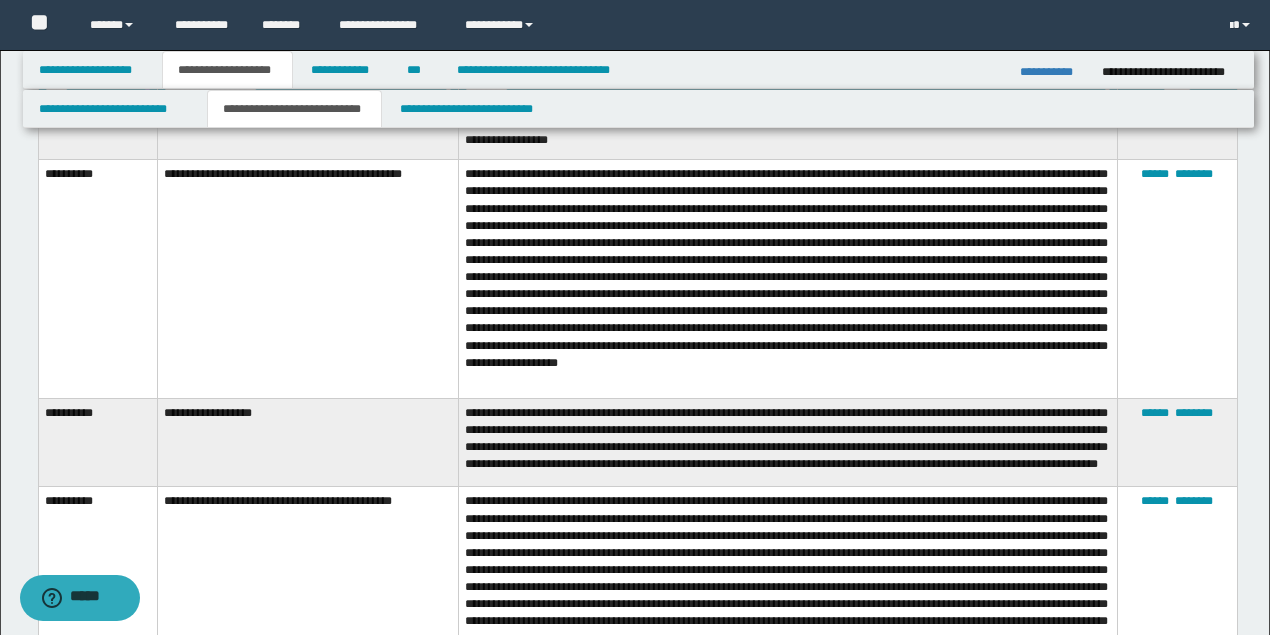click on "**********" at bounding box center [787, 442] 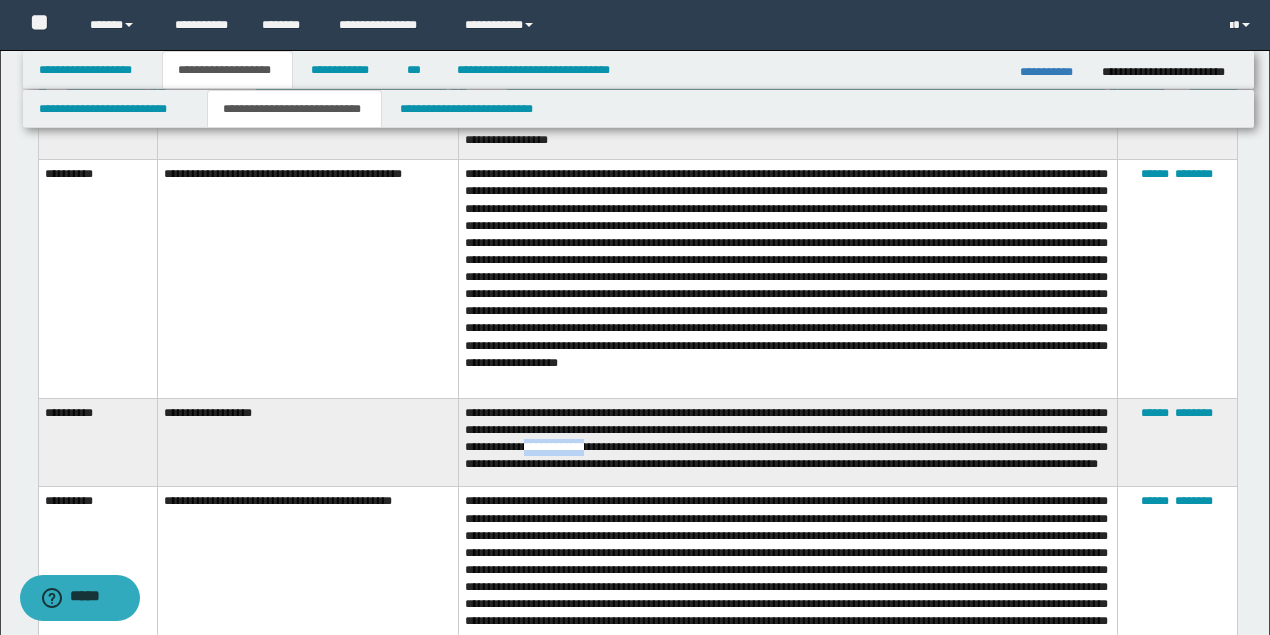 drag, startPoint x: 647, startPoint y: 438, endPoint x: 718, endPoint y: 440, distance: 71.02816 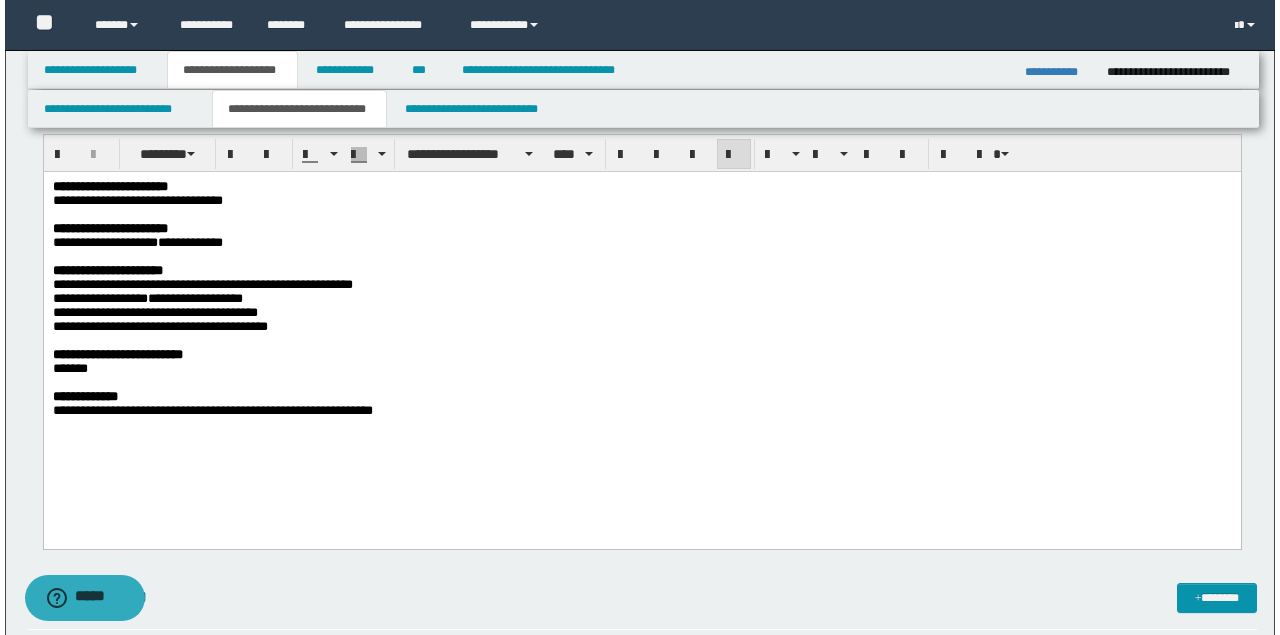 scroll, scrollTop: 933, scrollLeft: 0, axis: vertical 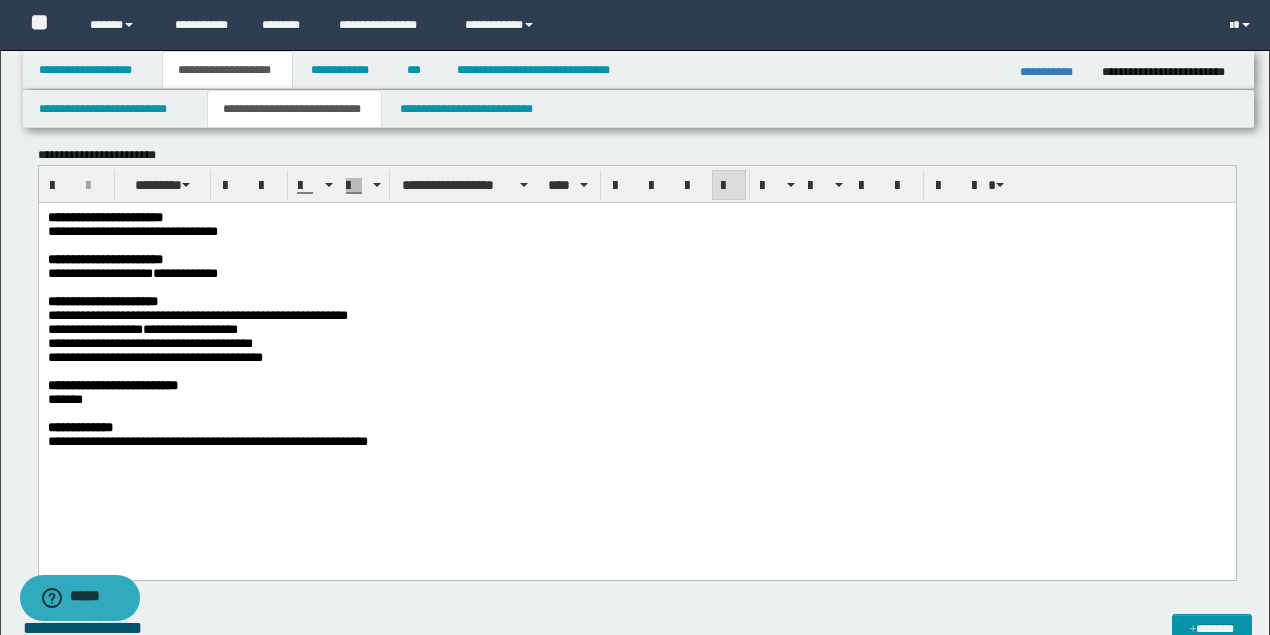 click on "**********" at bounding box center [132, 231] 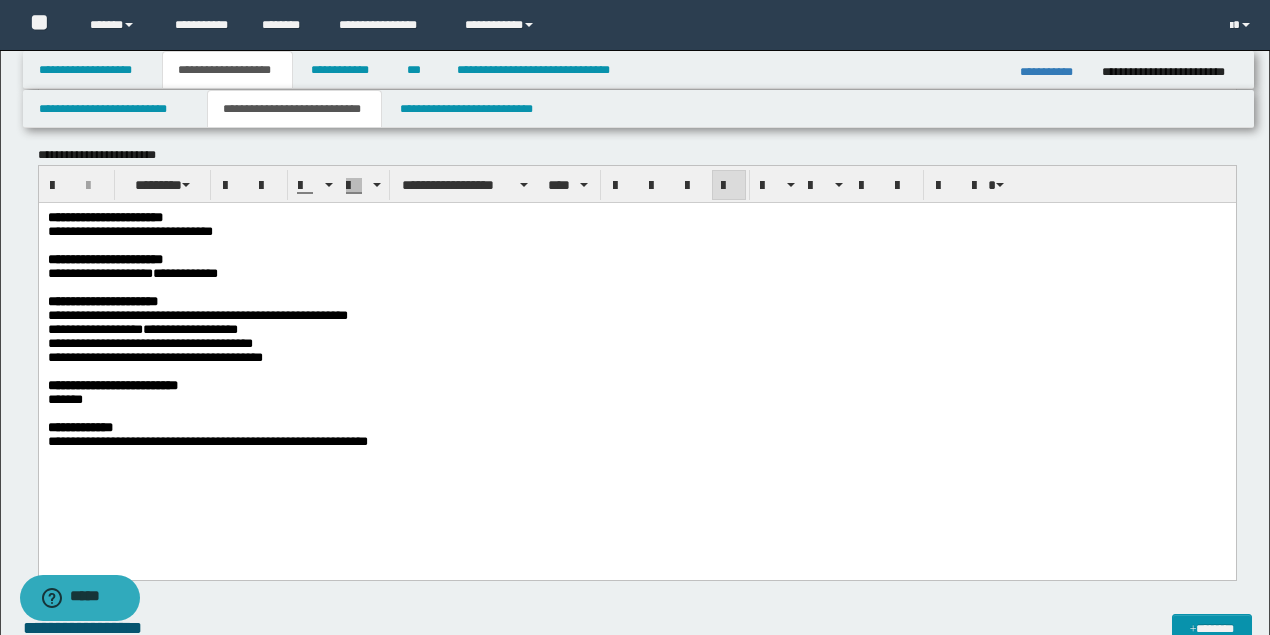 click on "**********" at bounding box center (635, 232) 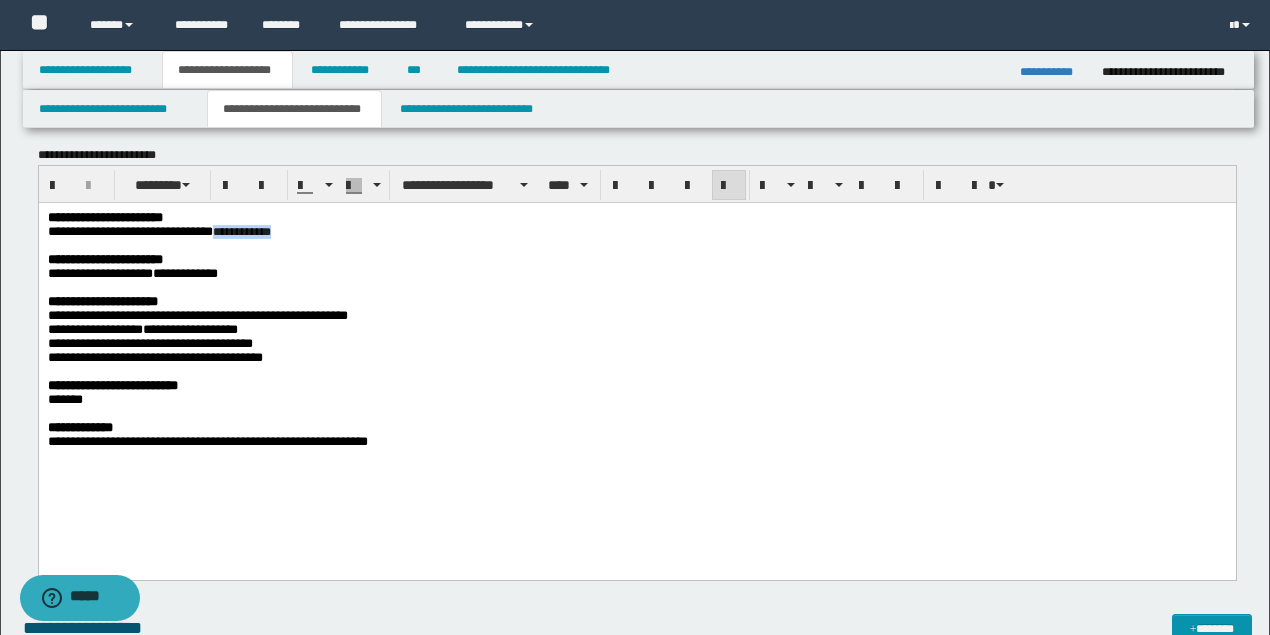 drag, startPoint x: 301, startPoint y: 235, endPoint x: 218, endPoint y: 240, distance: 83.15047 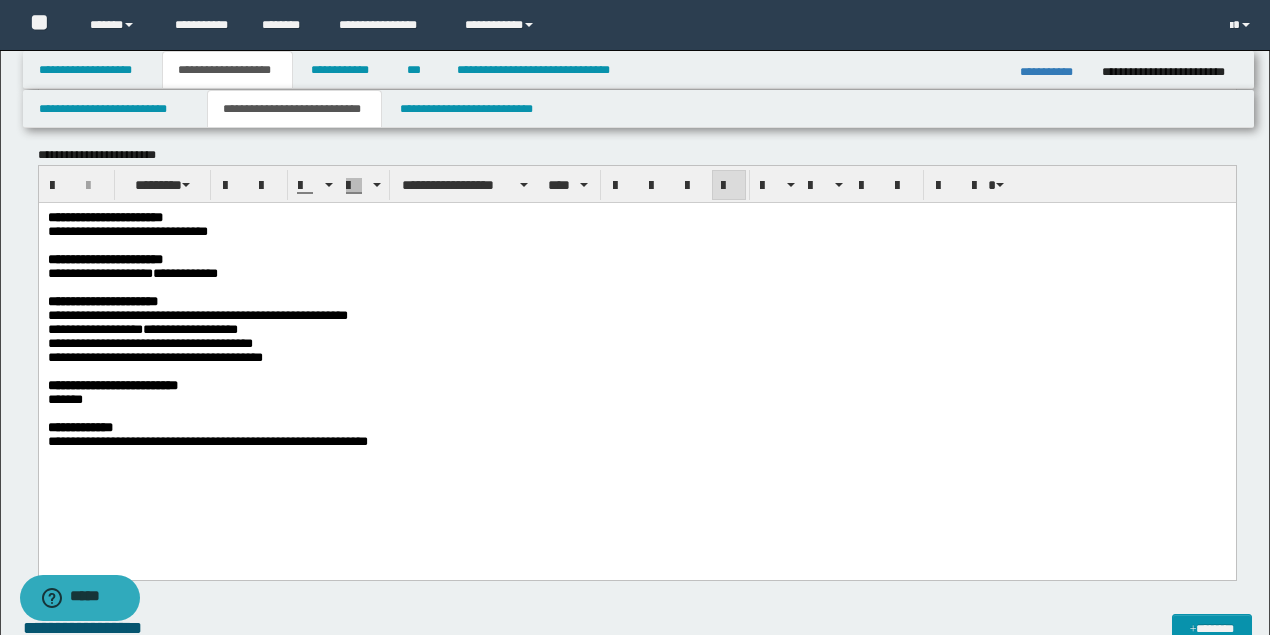 click on "**********" at bounding box center (635, 232) 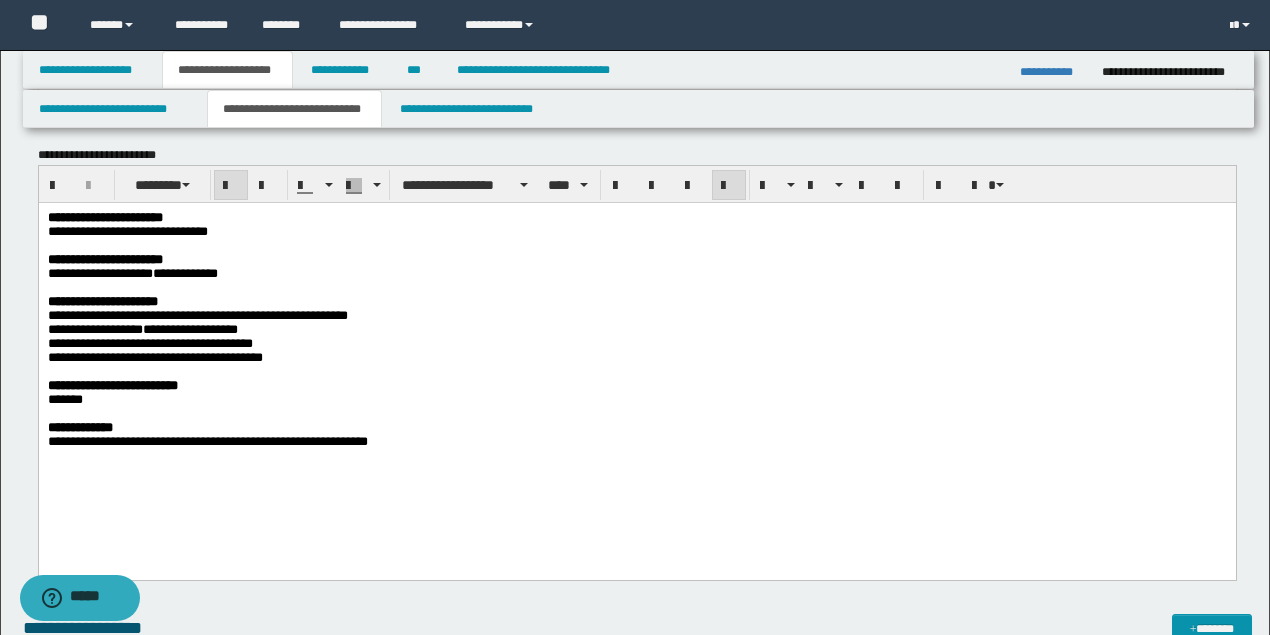 drag, startPoint x: 233, startPoint y: 235, endPoint x: 224, endPoint y: 243, distance: 12.0415945 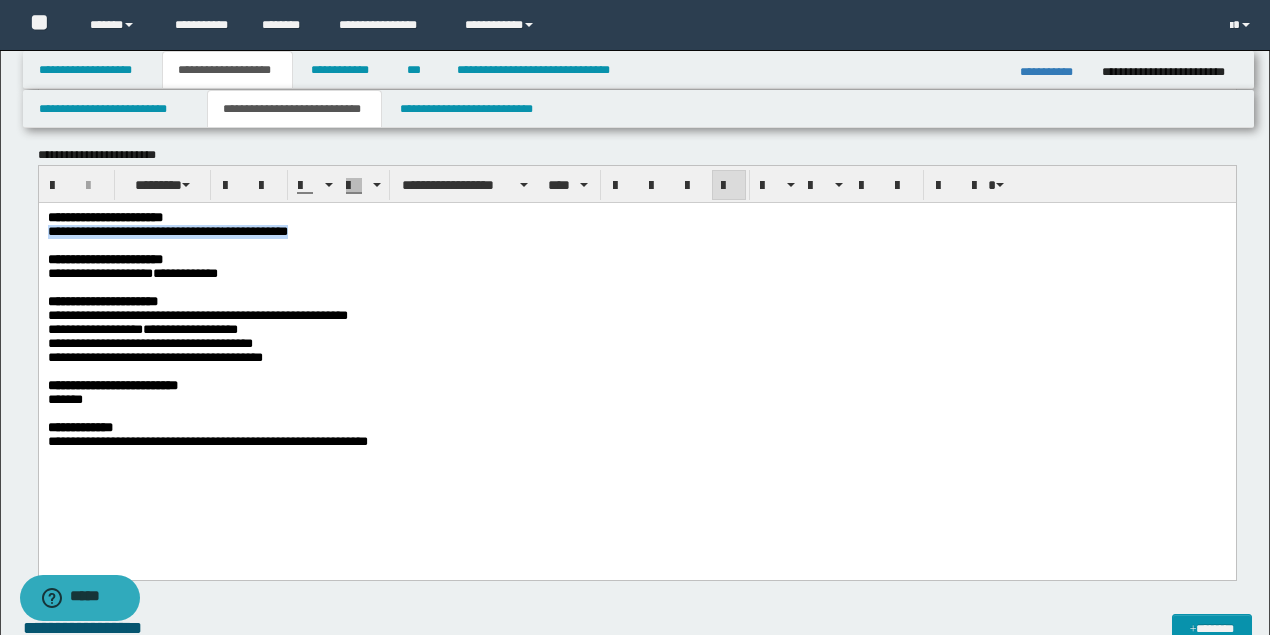 drag, startPoint x: 249, startPoint y: 238, endPoint x: 37, endPoint y: 232, distance: 212.08488 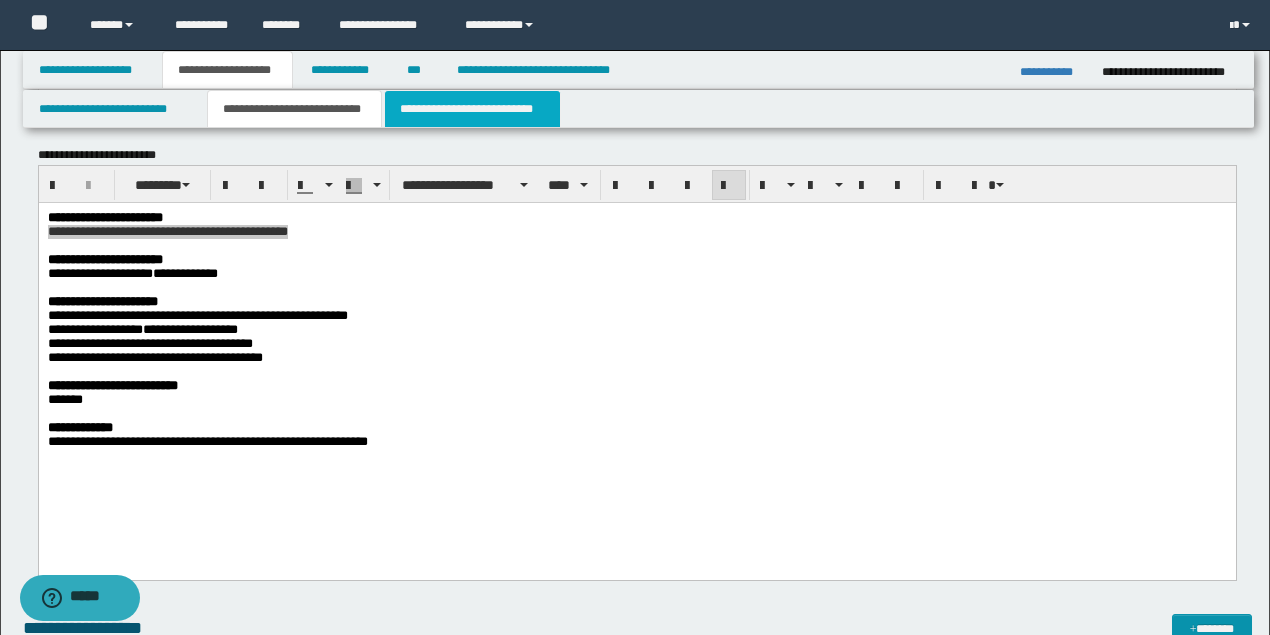 click on "**********" at bounding box center [472, 109] 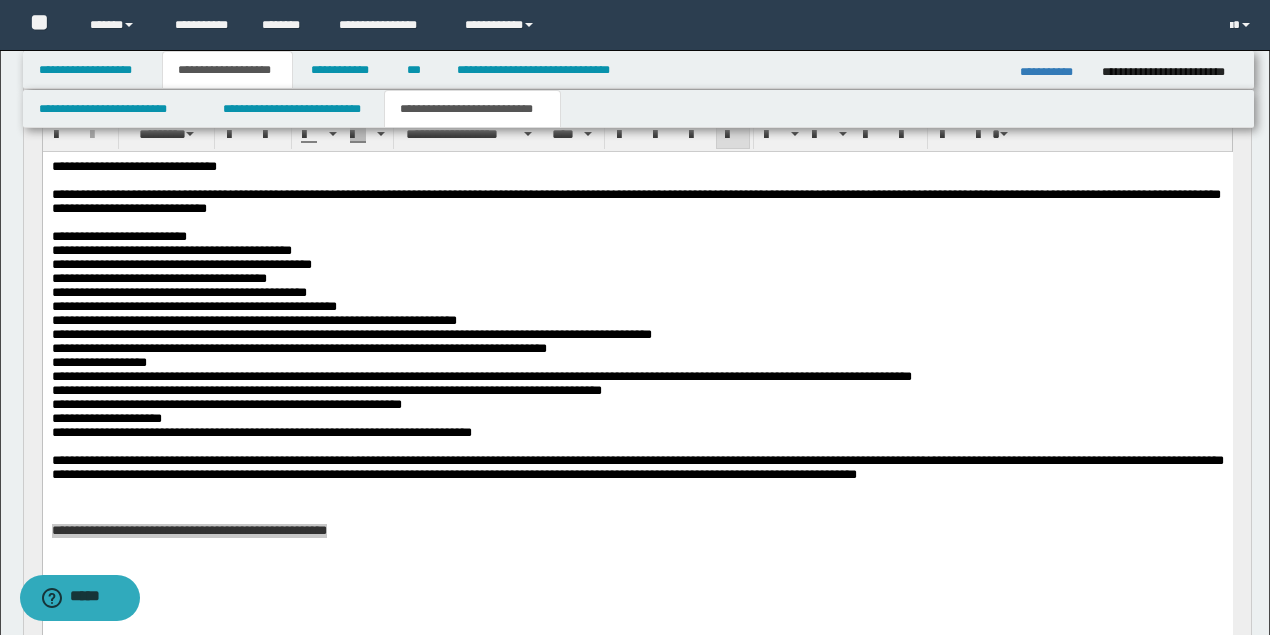 scroll, scrollTop: 200, scrollLeft: 0, axis: vertical 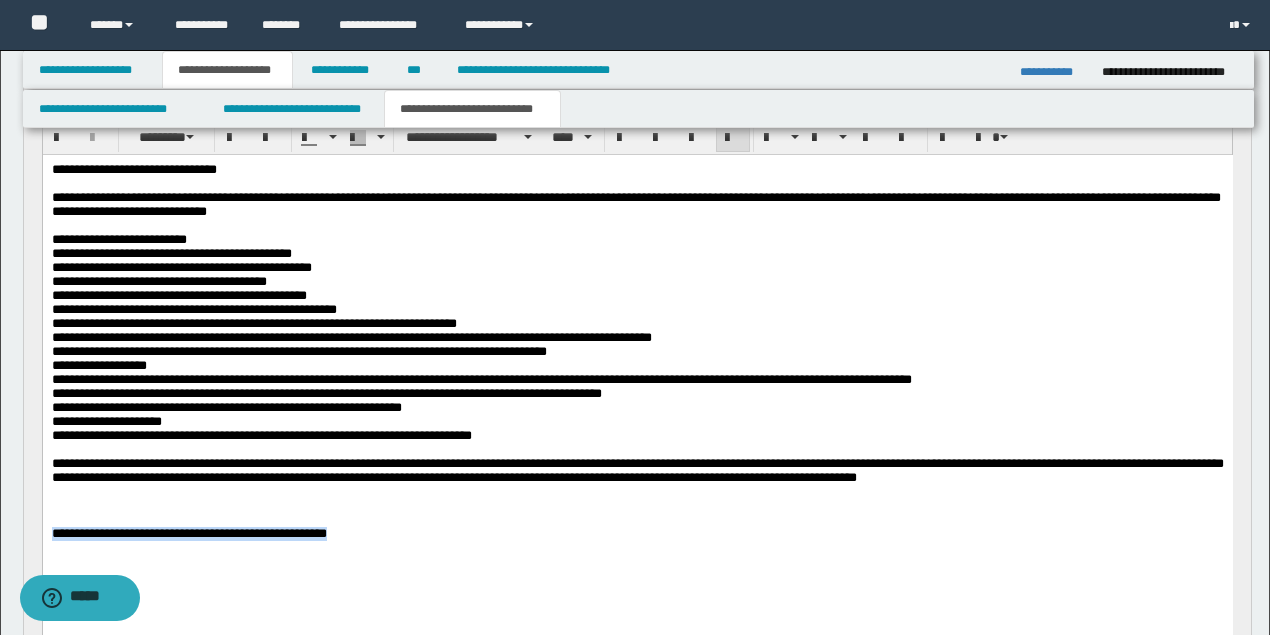 drag, startPoint x: 326, startPoint y: 467, endPoint x: 340, endPoint y: 557, distance: 91.08238 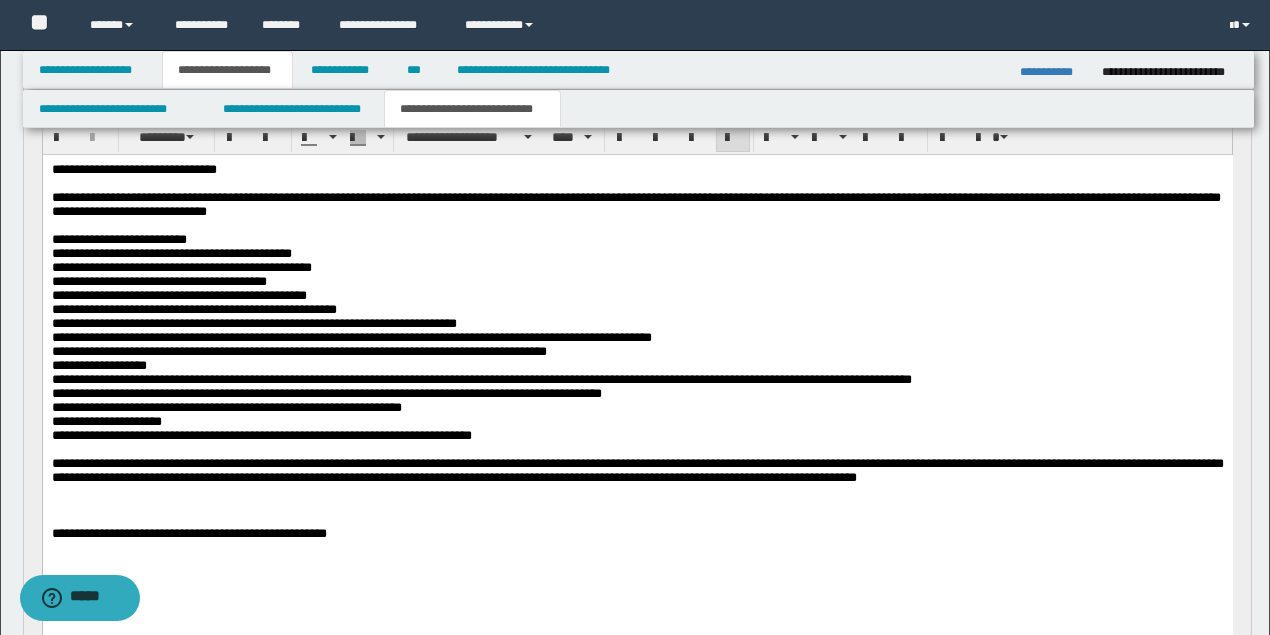 click on "**********" at bounding box center (637, 533) 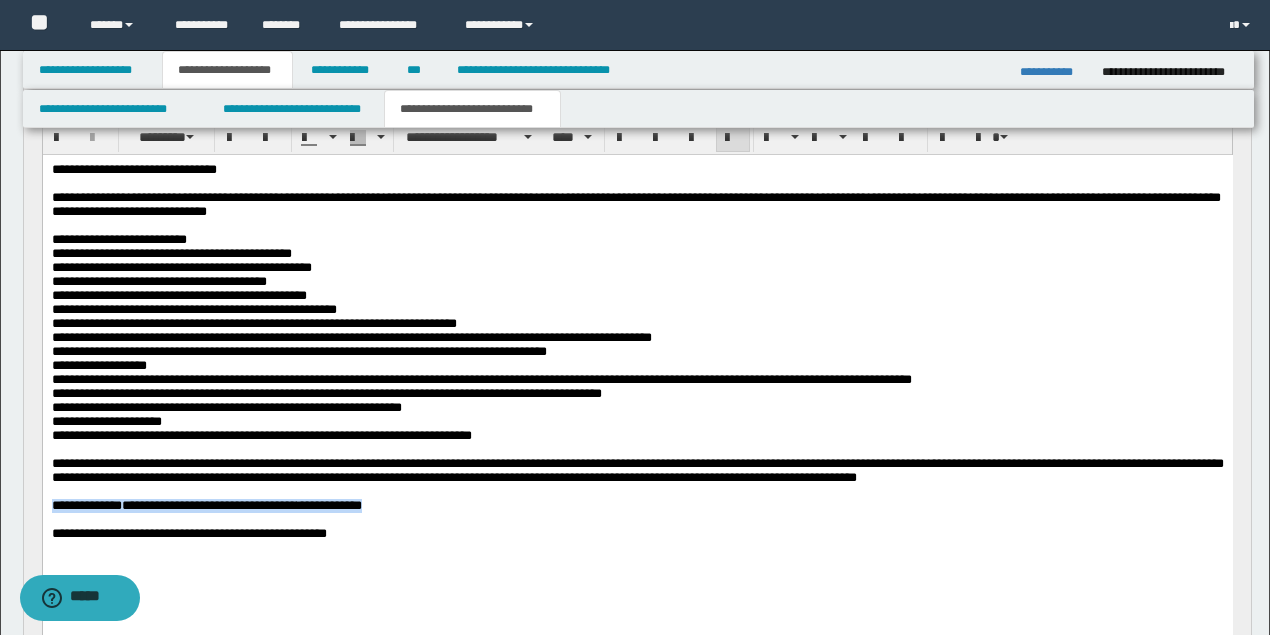 drag, startPoint x: 417, startPoint y: 539, endPoint x: 0, endPoint y: 542, distance: 417.0108 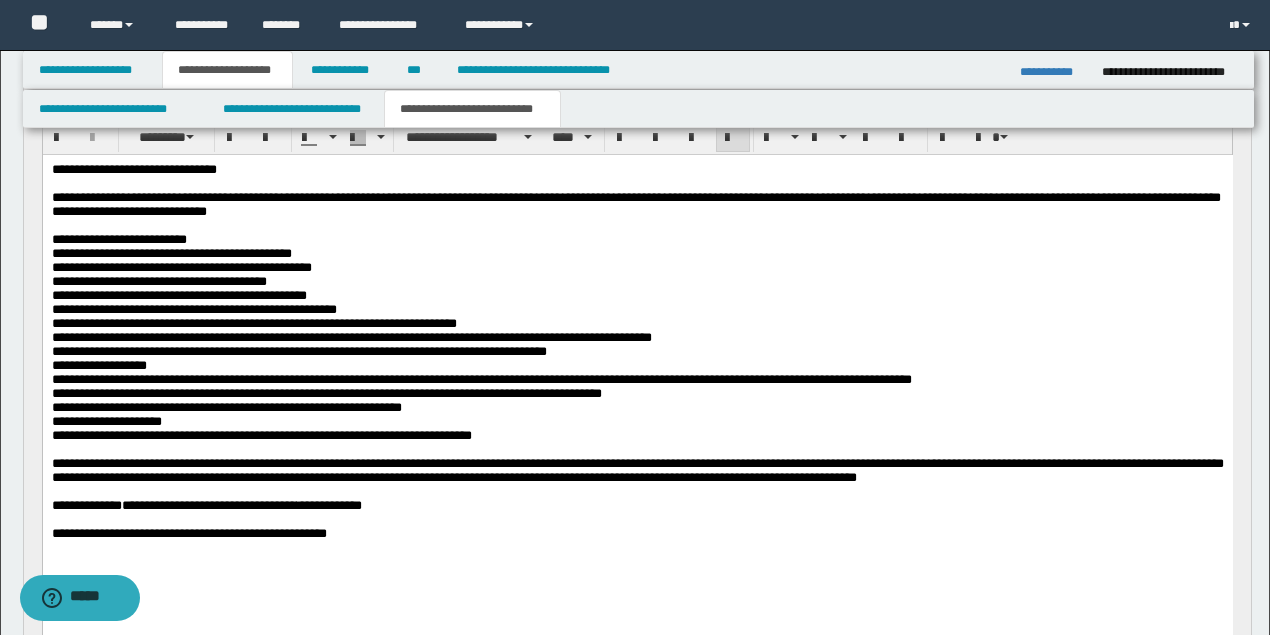 click at bounding box center (637, 519) 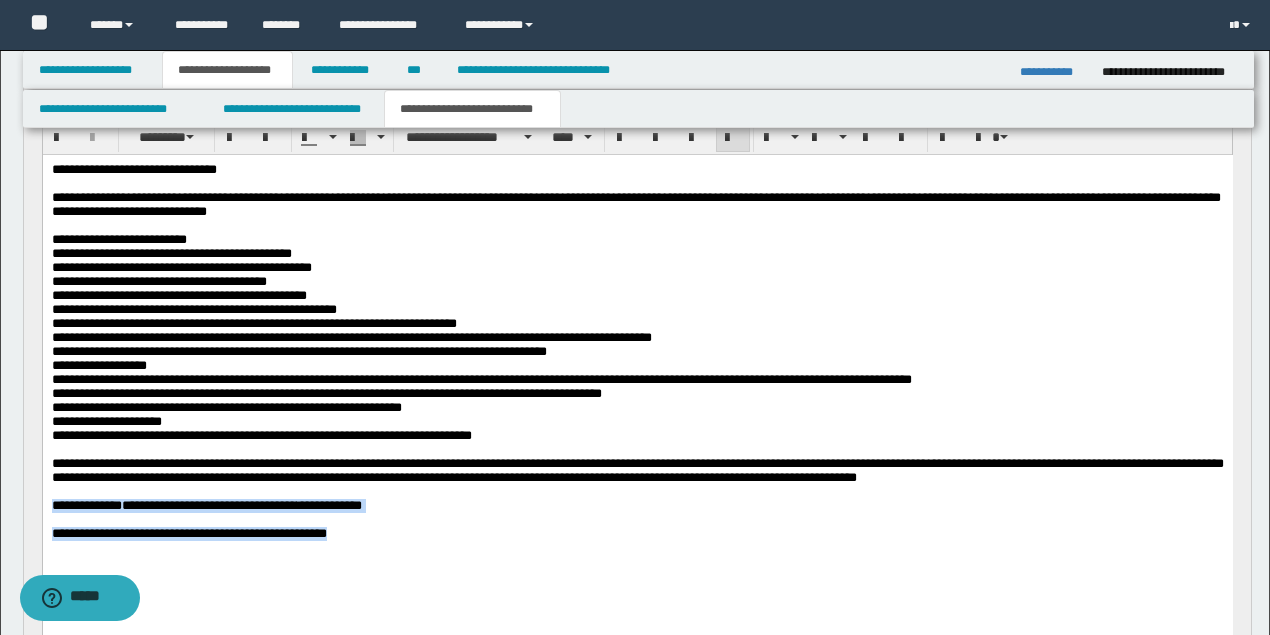 drag, startPoint x: 357, startPoint y: 568, endPoint x: 50, endPoint y: 535, distance: 308.76852 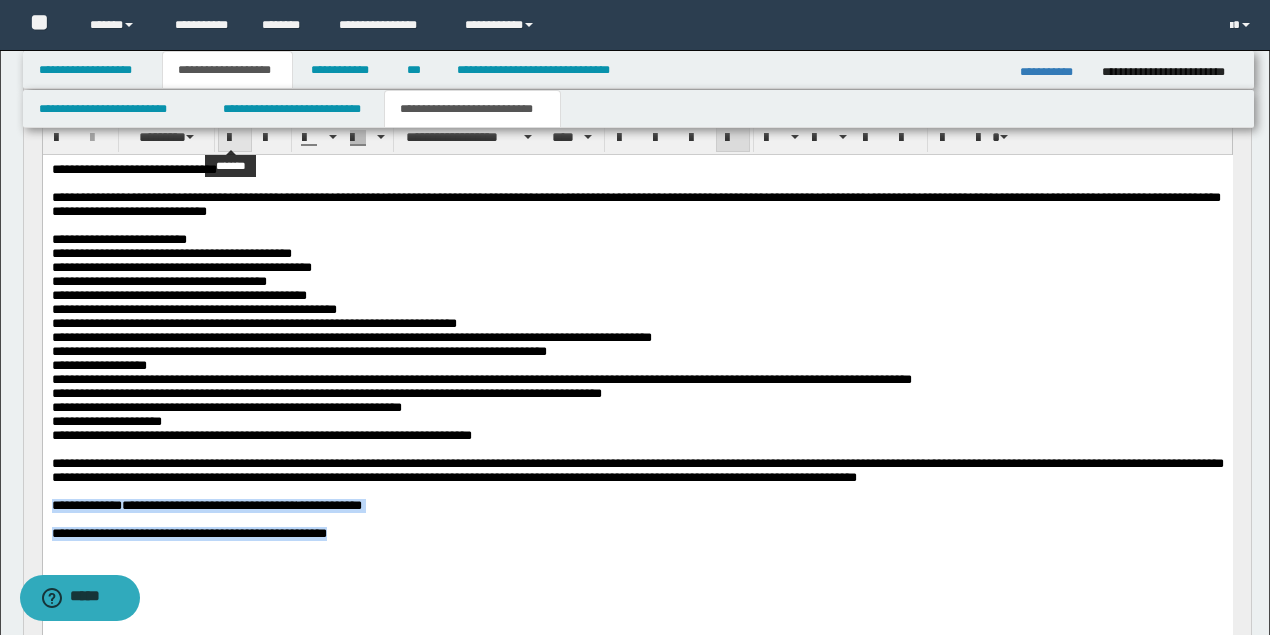 click at bounding box center [235, 138] 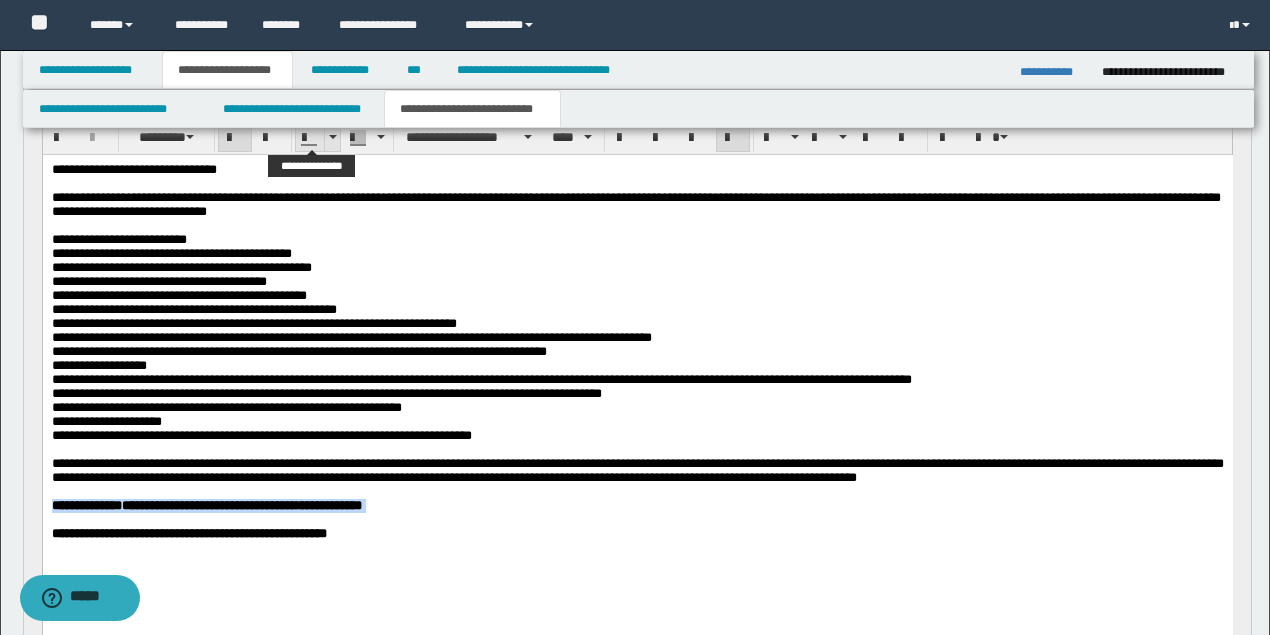 click at bounding box center [332, 137] 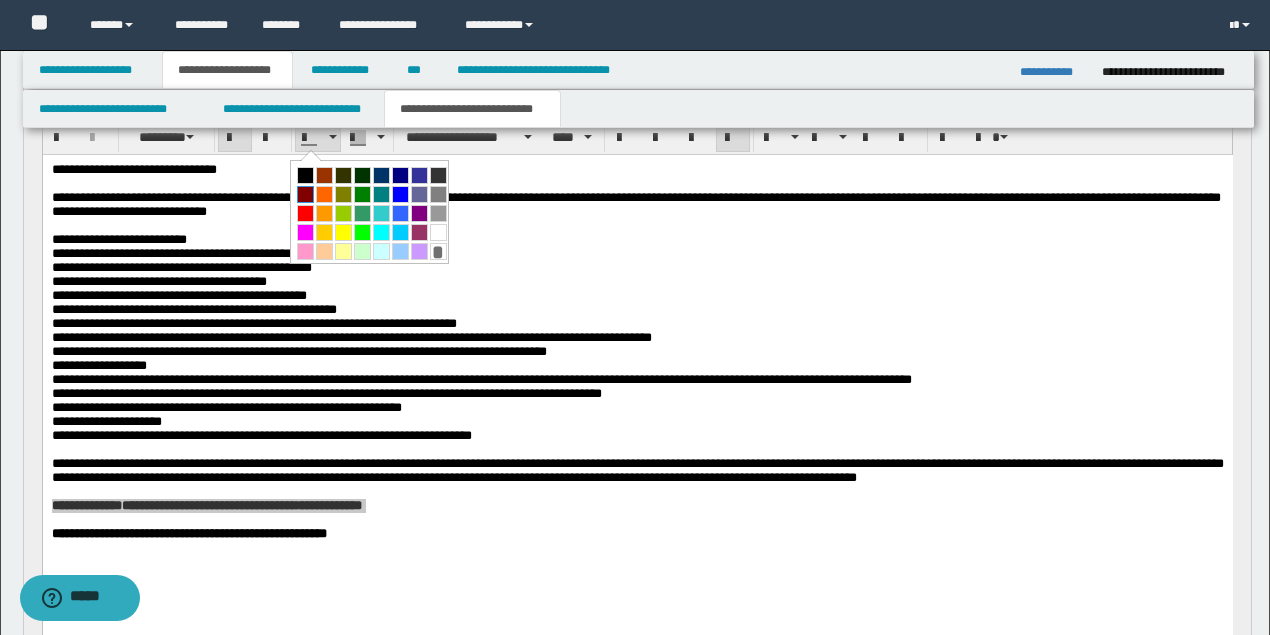 click at bounding box center (305, 194) 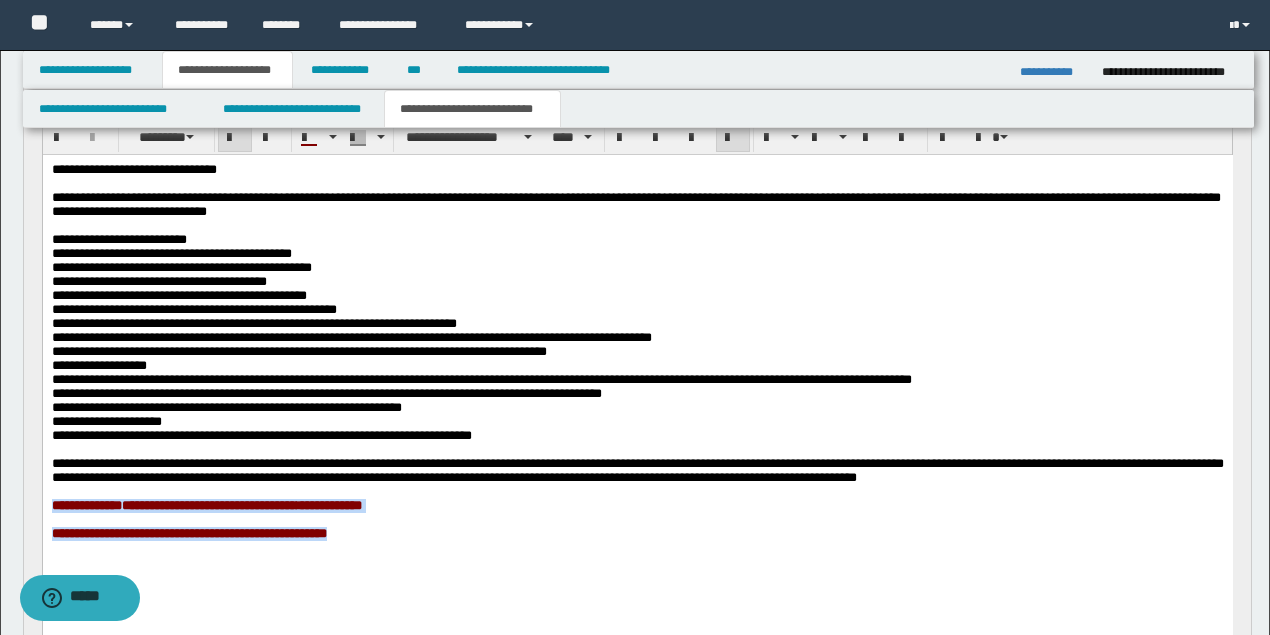 copy on "**********" 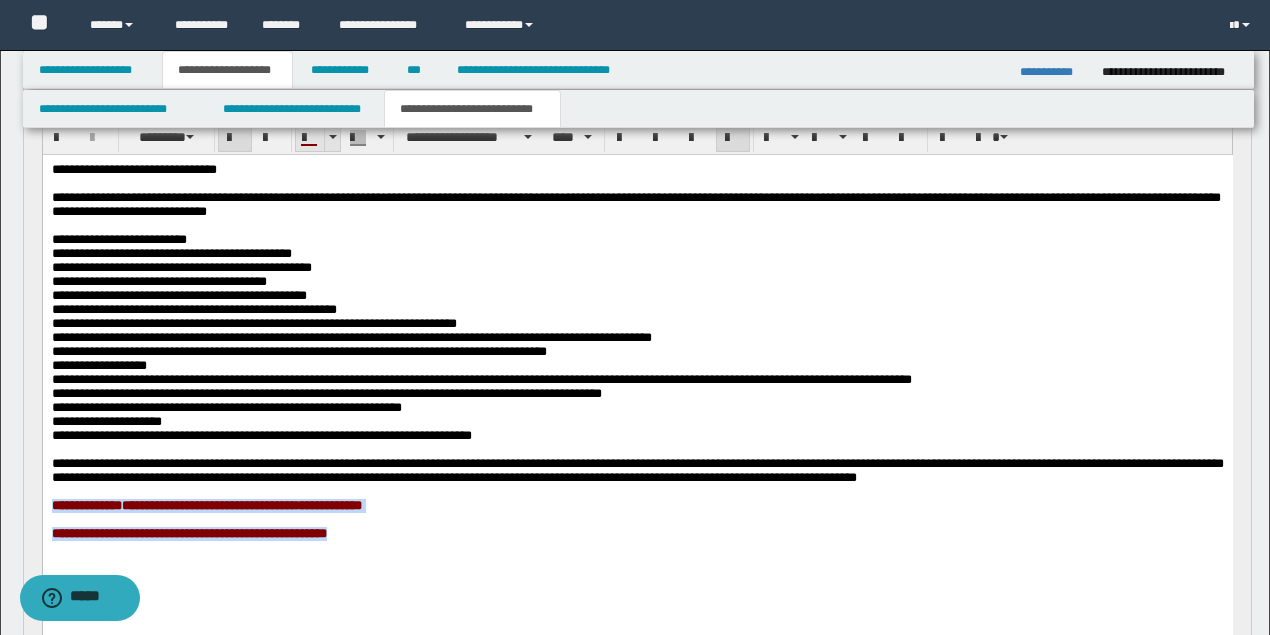 drag, startPoint x: 328, startPoint y: 142, endPoint x: 286, endPoint y: 6, distance: 142.33763 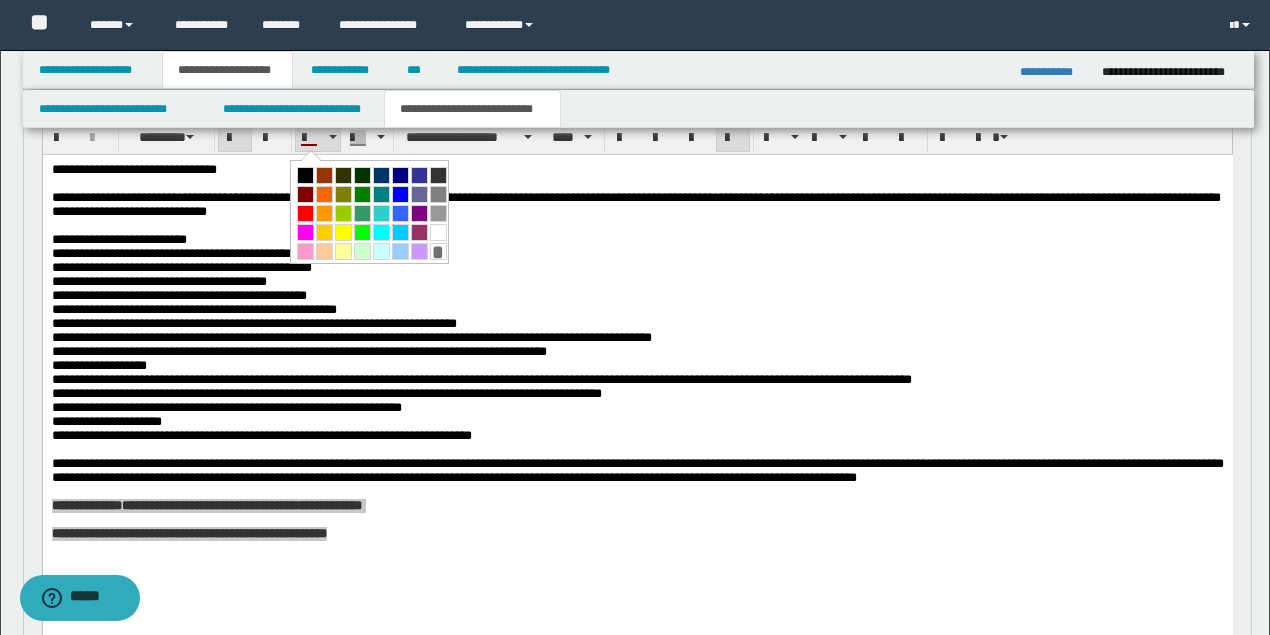 click at bounding box center [305, 213] 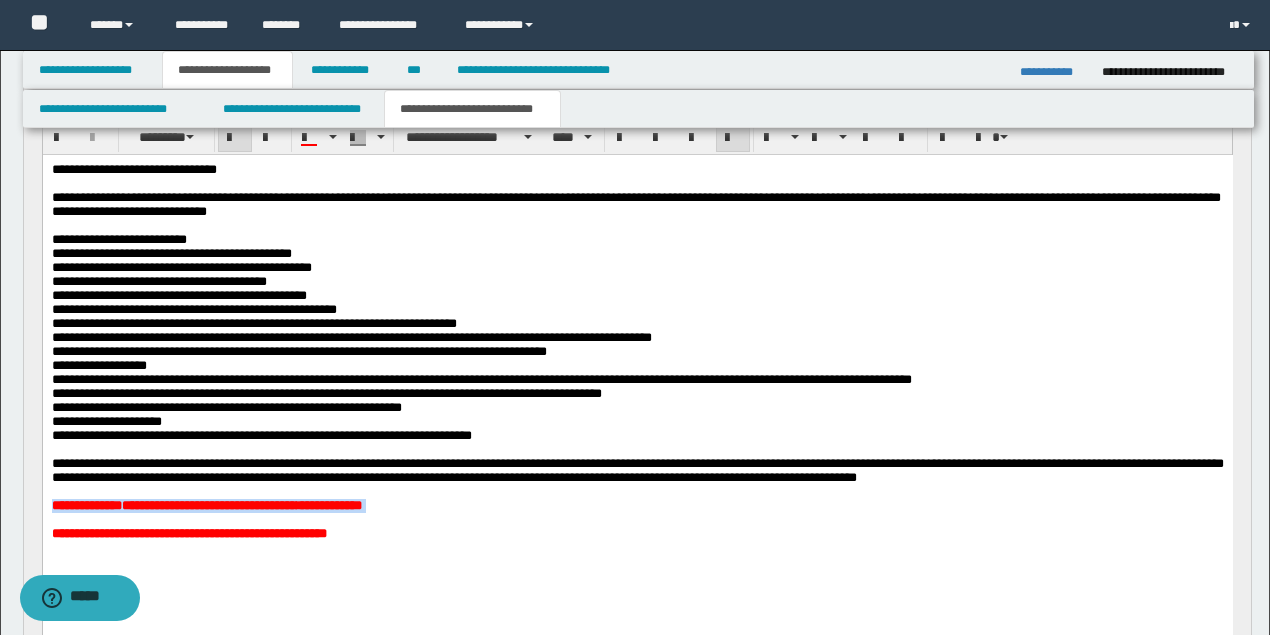 drag, startPoint x: 320, startPoint y: 603, endPoint x: 370, endPoint y: 571, distance: 59.36329 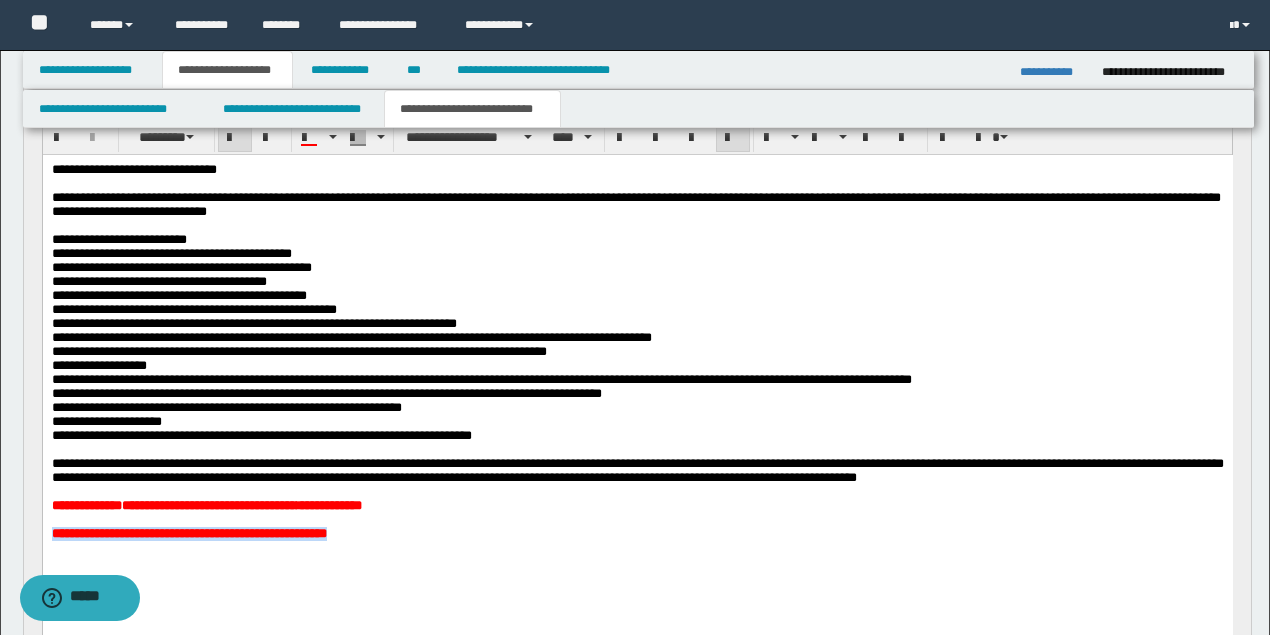 drag, startPoint x: 387, startPoint y: 567, endPoint x: 37, endPoint y: 571, distance: 350.02286 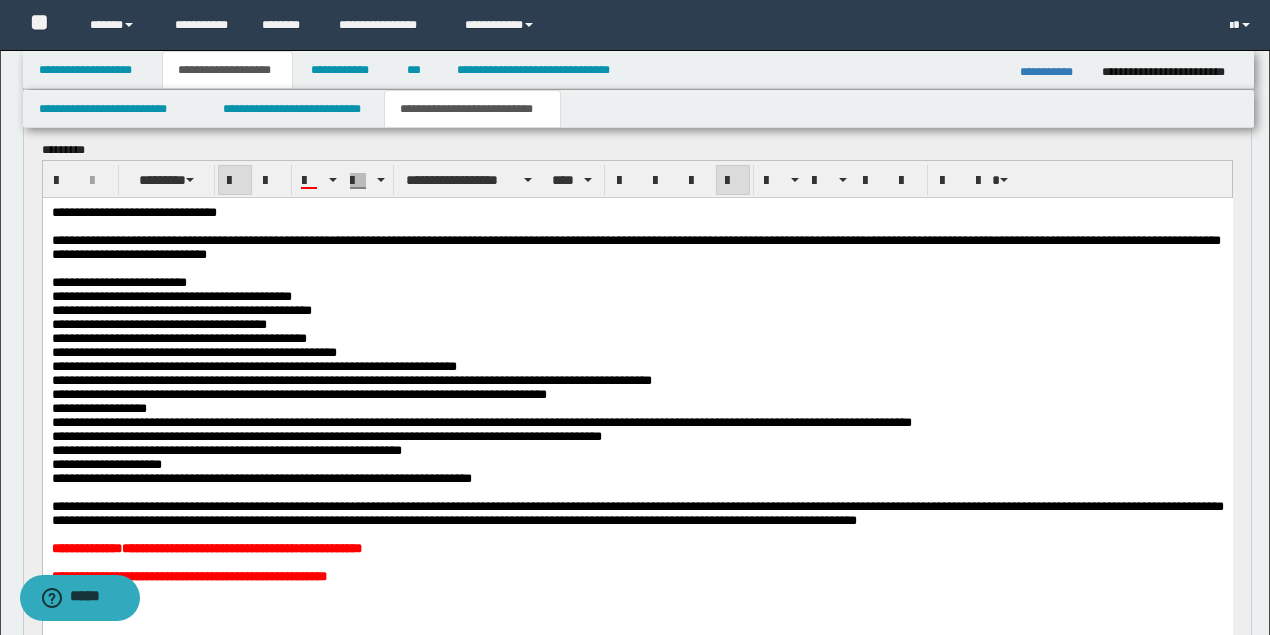 scroll, scrollTop: 133, scrollLeft: 0, axis: vertical 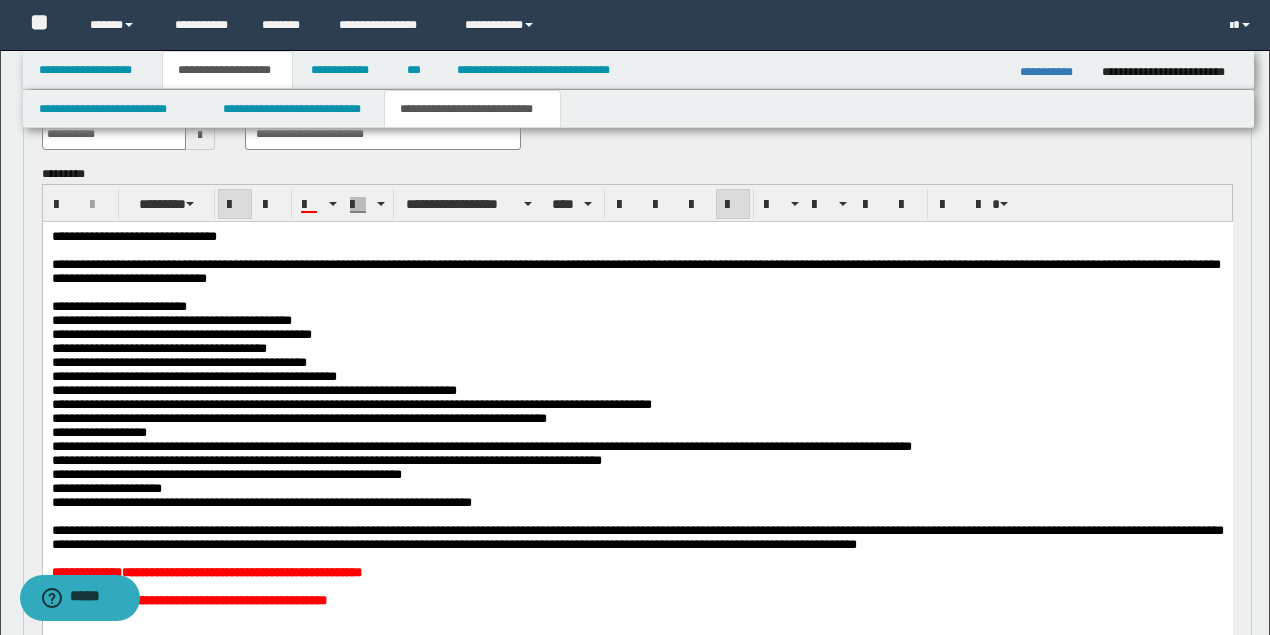 click on "**********" at bounding box center (181, 333) 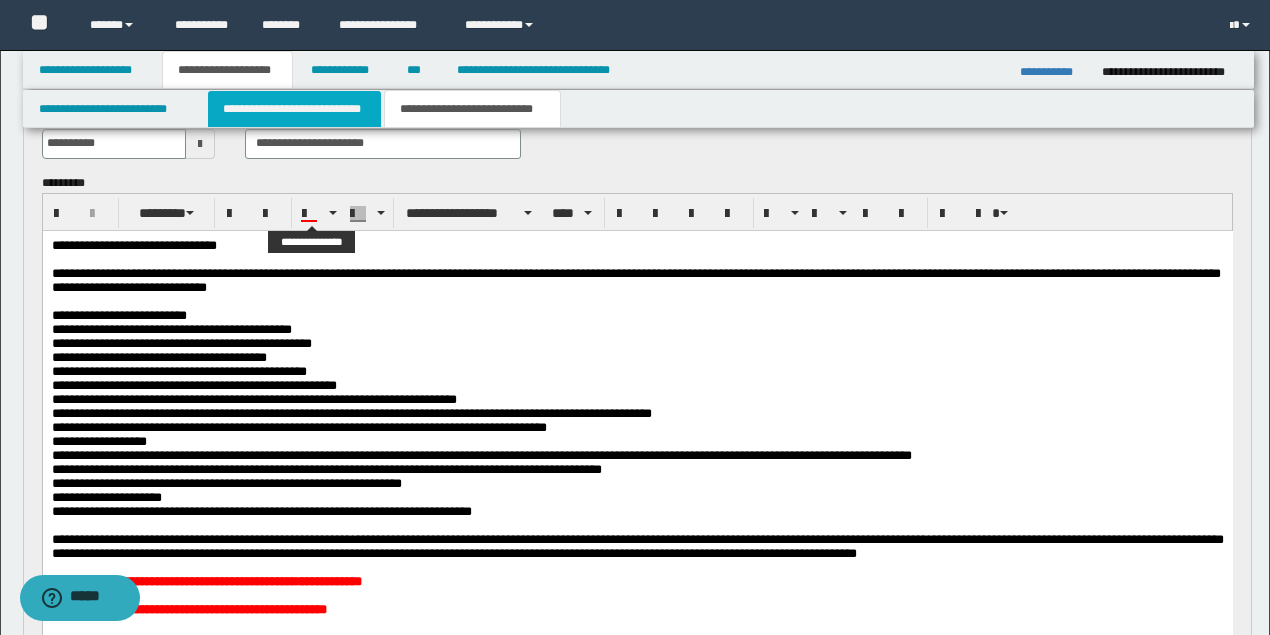 scroll, scrollTop: 66, scrollLeft: 0, axis: vertical 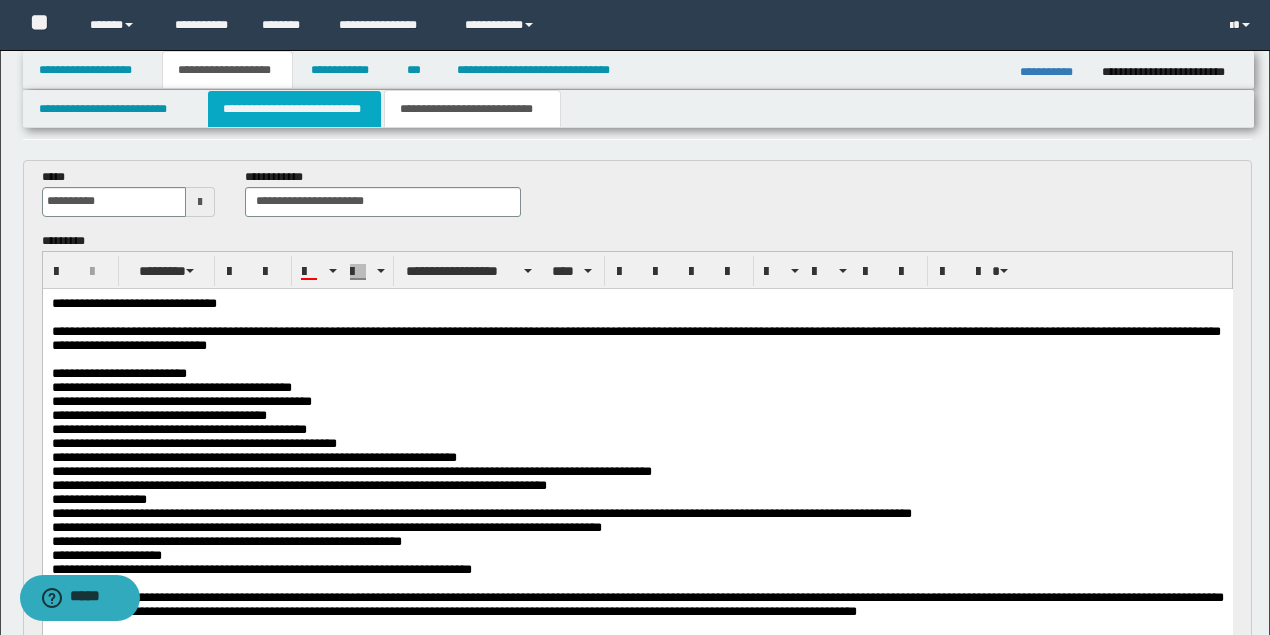 click on "**********" at bounding box center [294, 109] 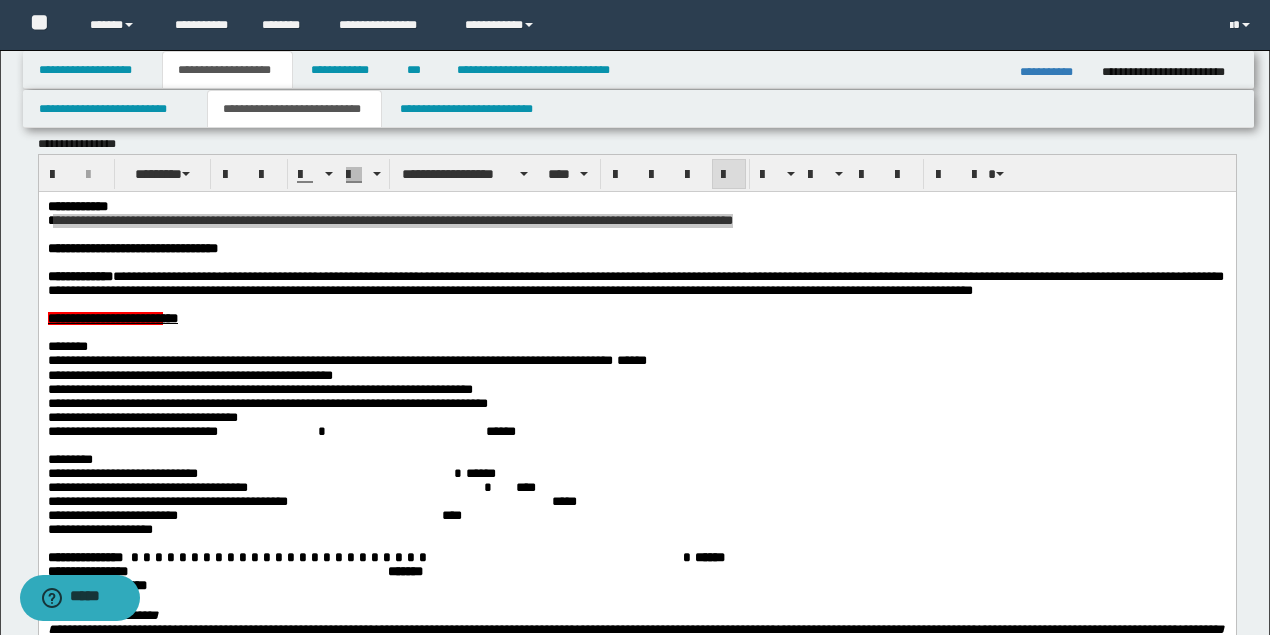 scroll, scrollTop: 0, scrollLeft: 0, axis: both 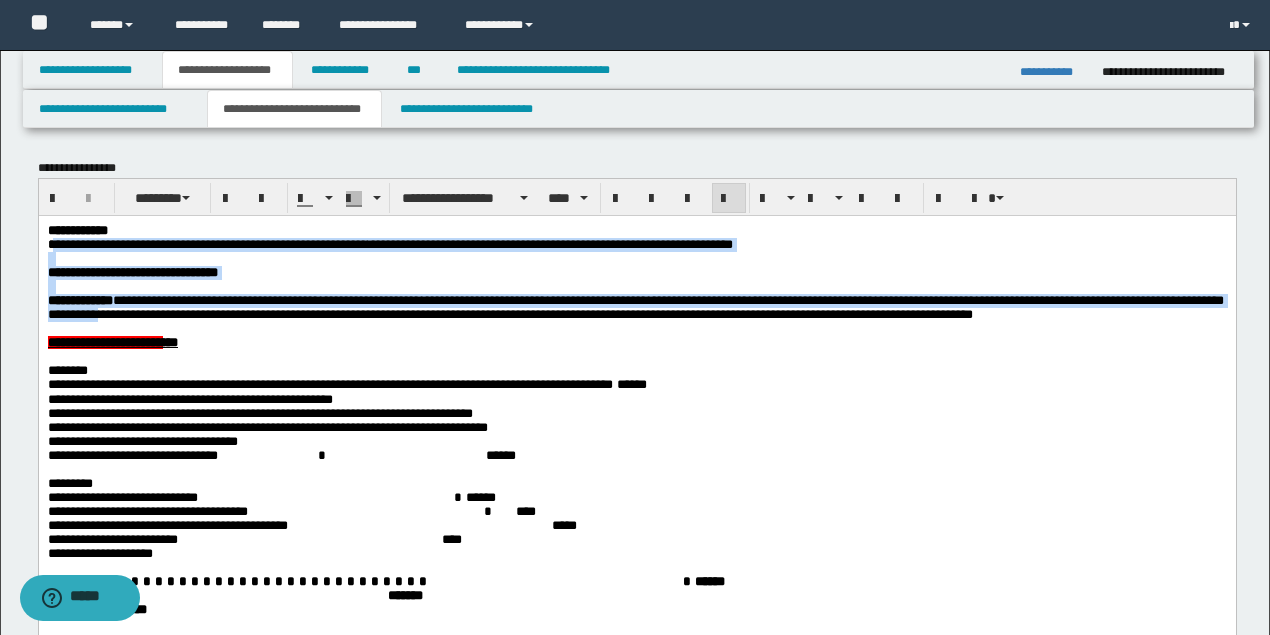 drag, startPoint x: 133, startPoint y: 320, endPoint x: 234, endPoint y: 322, distance: 101.0198 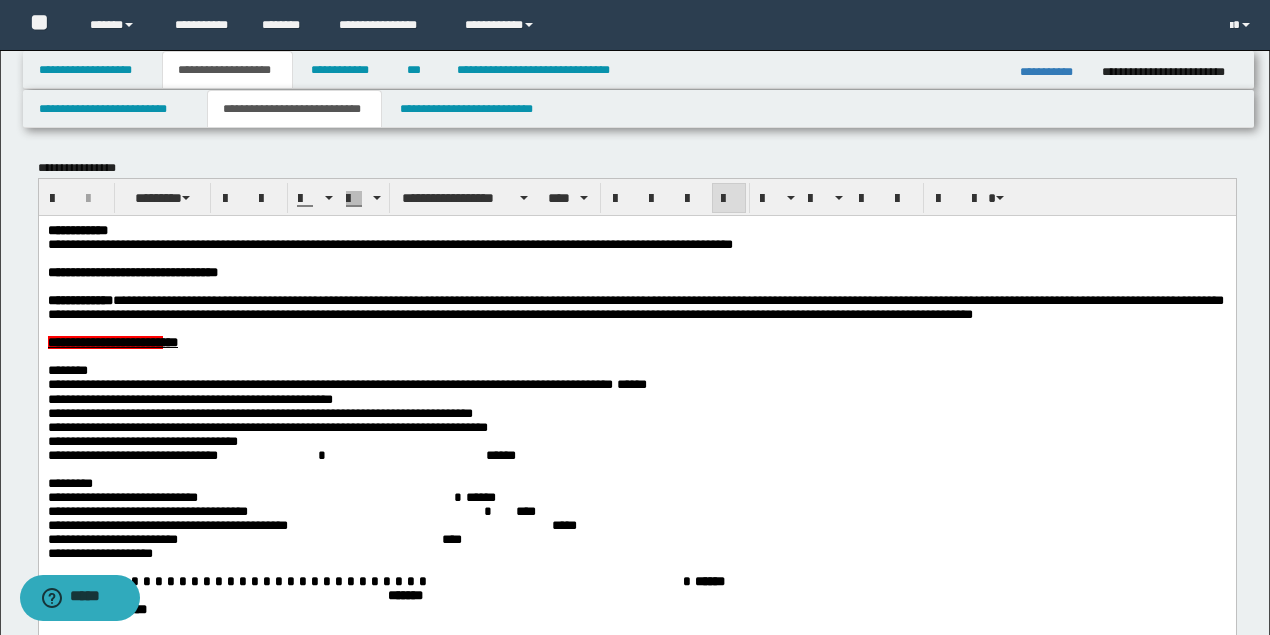 click on "**********" at bounding box center [635, 306] 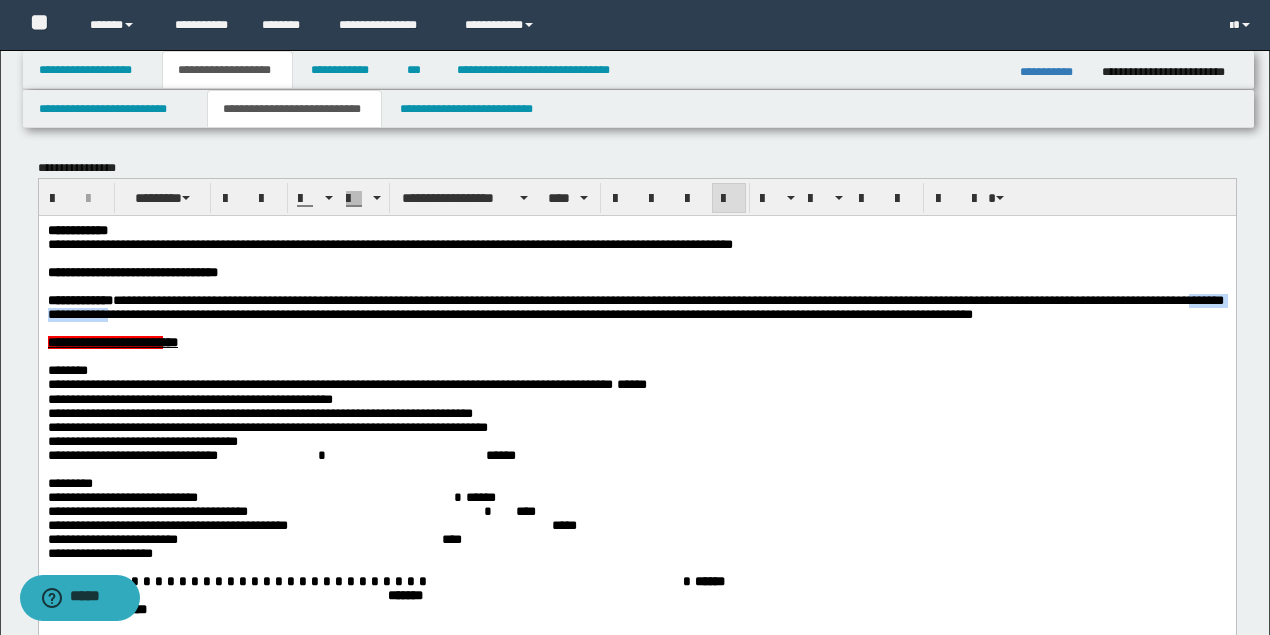 drag, startPoint x: 131, startPoint y: 321, endPoint x: 244, endPoint y: 326, distance: 113.110565 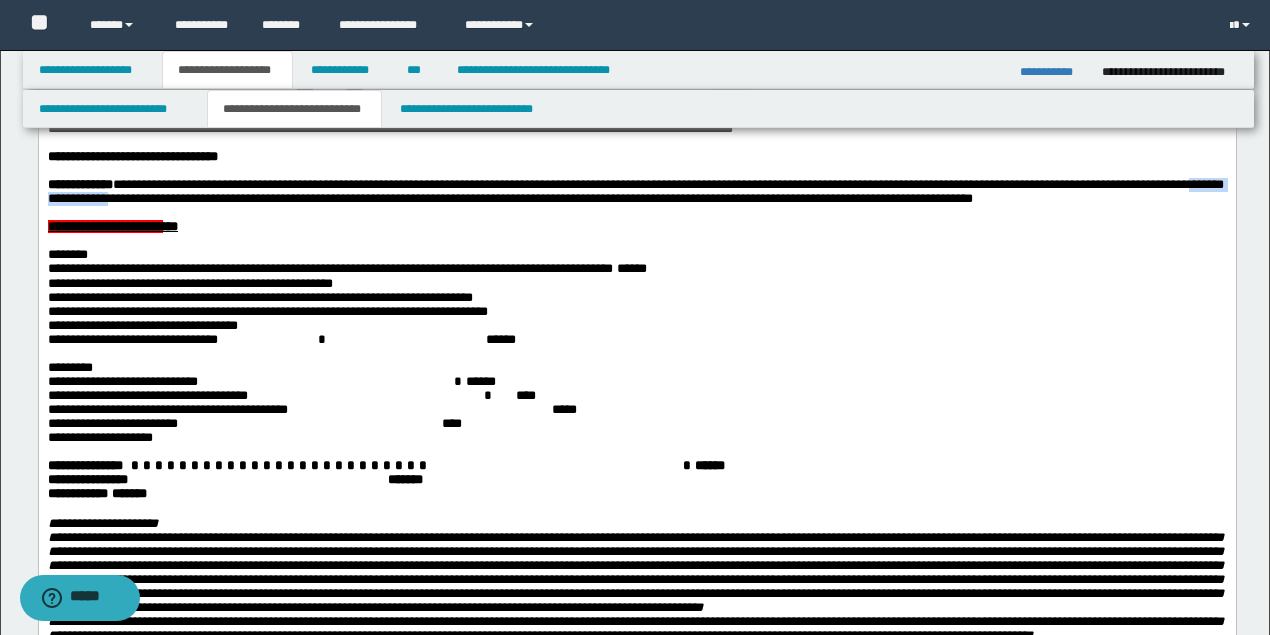scroll, scrollTop: 133, scrollLeft: 0, axis: vertical 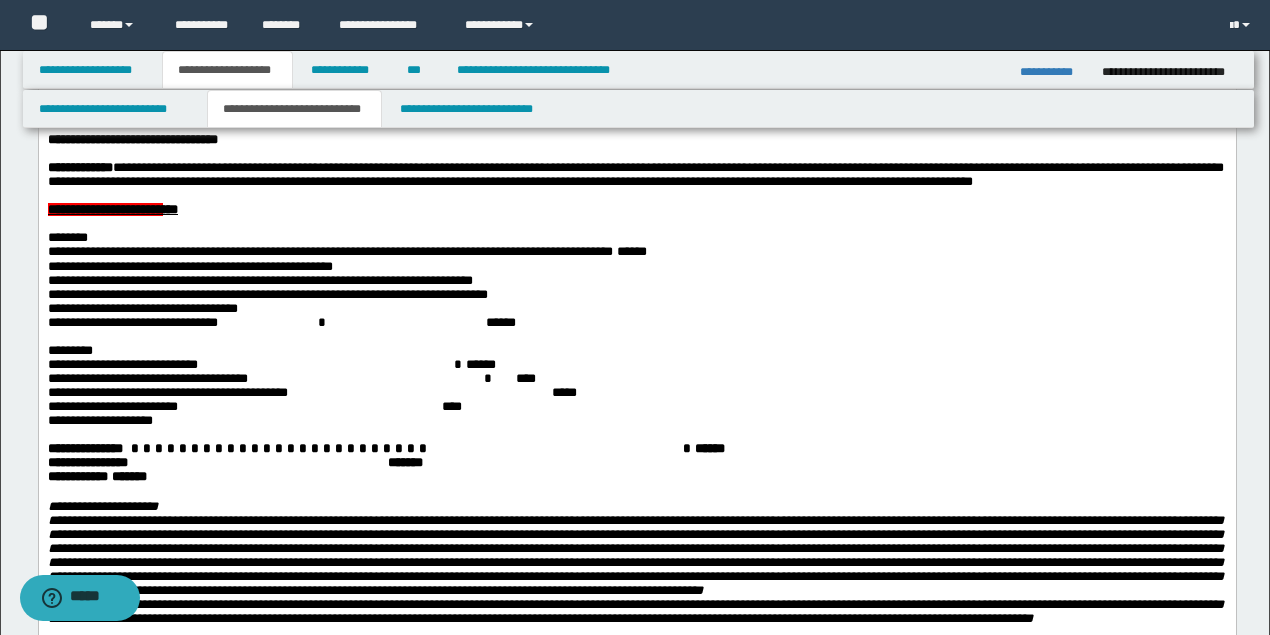 click at bounding box center (417, 391) 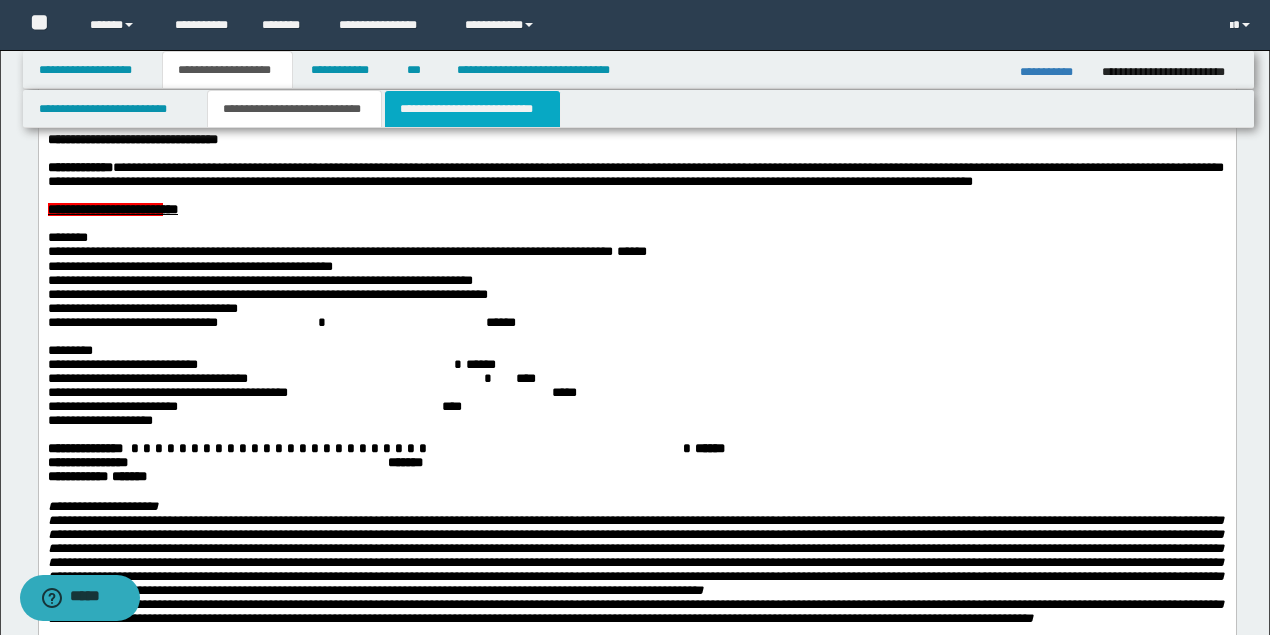 click on "**********" at bounding box center (472, 109) 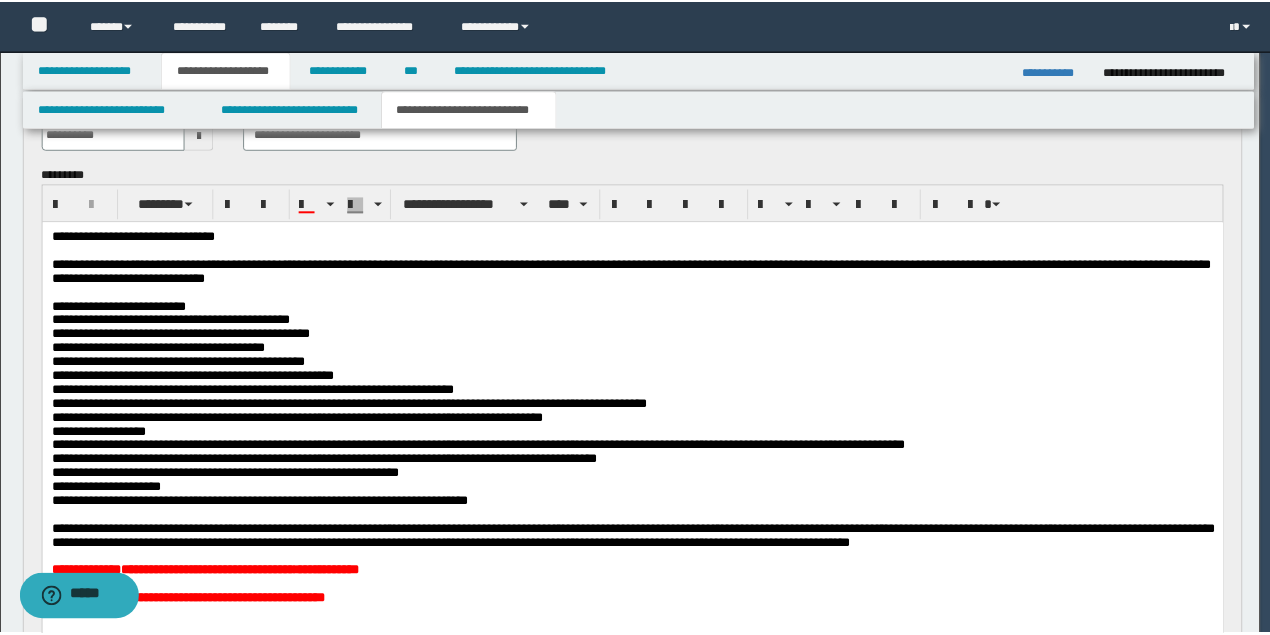 click on "**********" at bounding box center (637, 349) 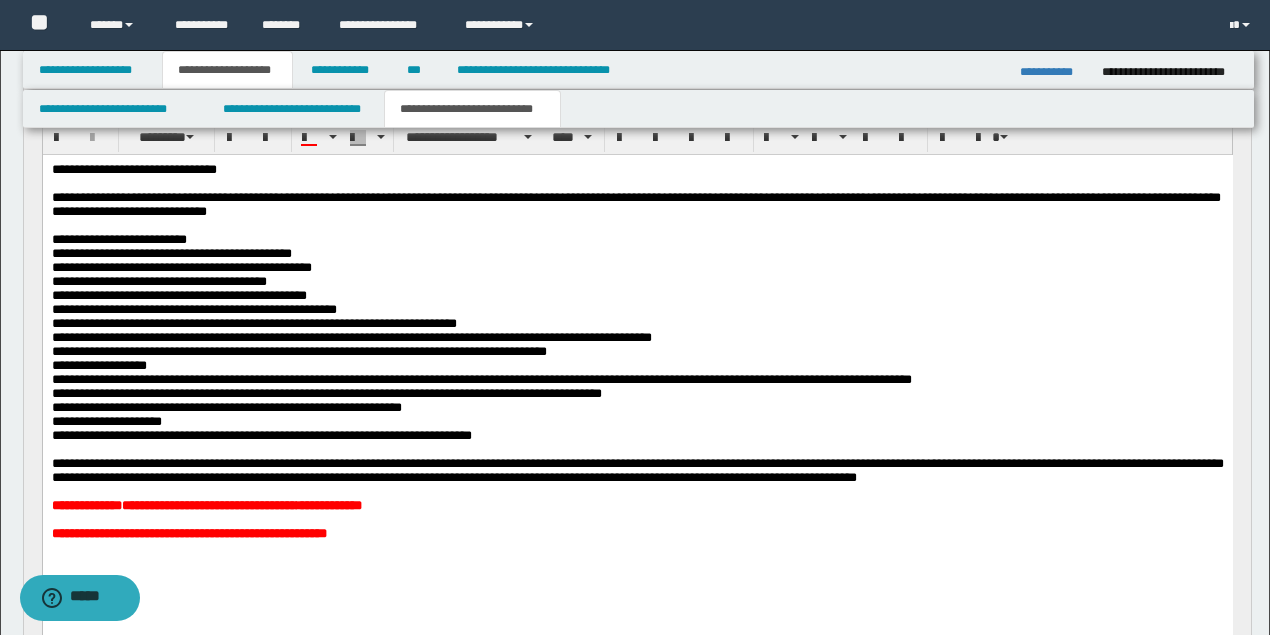 scroll, scrollTop: 0, scrollLeft: 0, axis: both 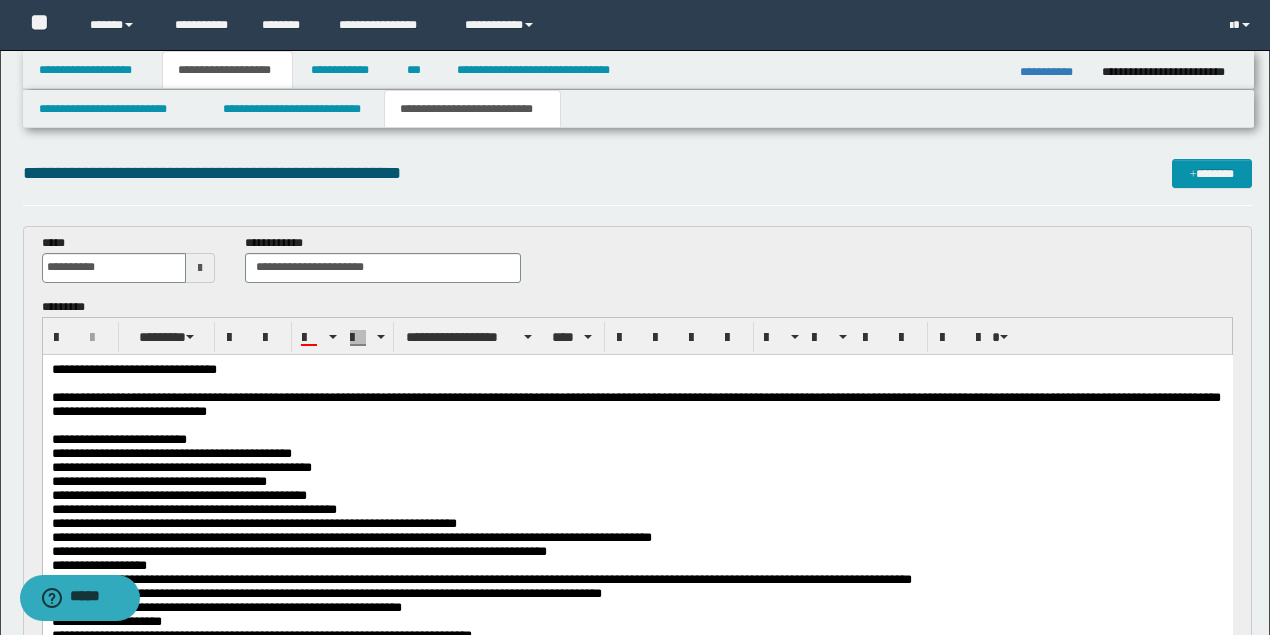 click at bounding box center [635, 383] 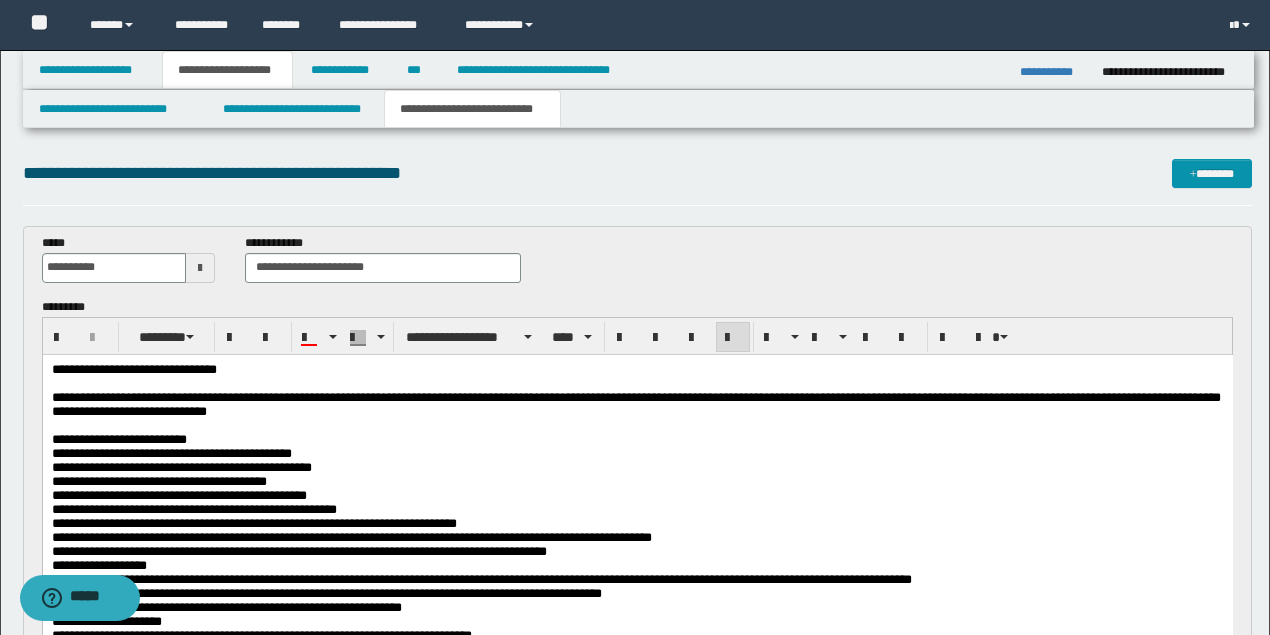 click on "**********" at bounding box center (637, 453) 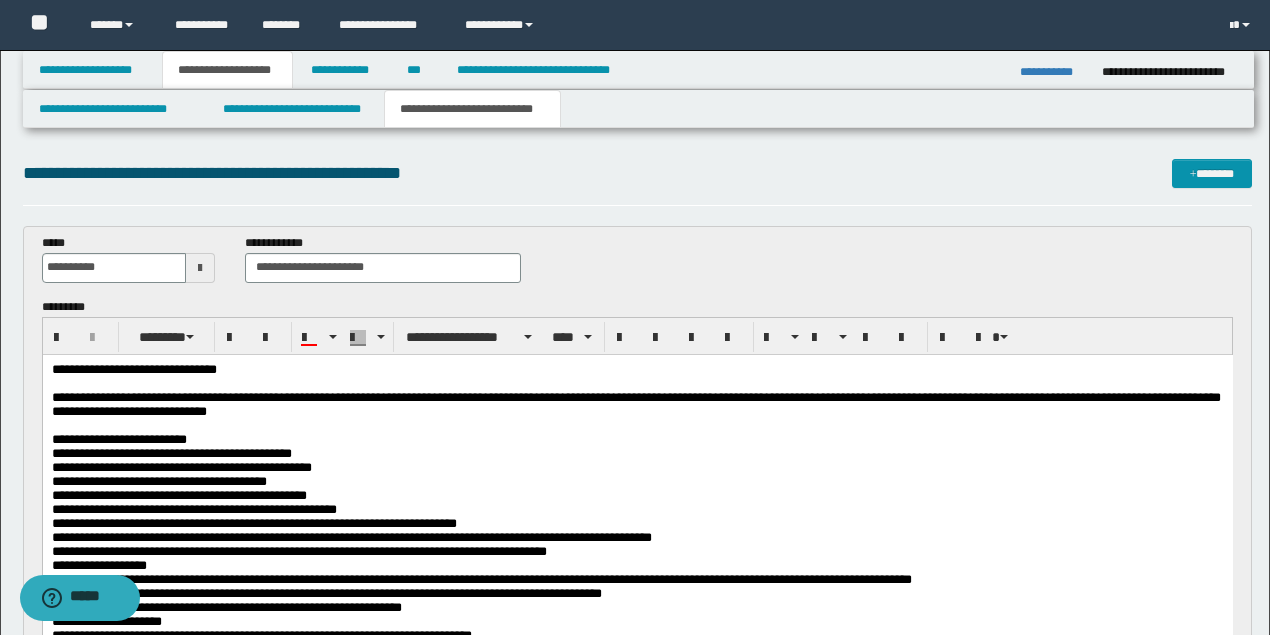 click on "**********" at bounding box center [637, 453] 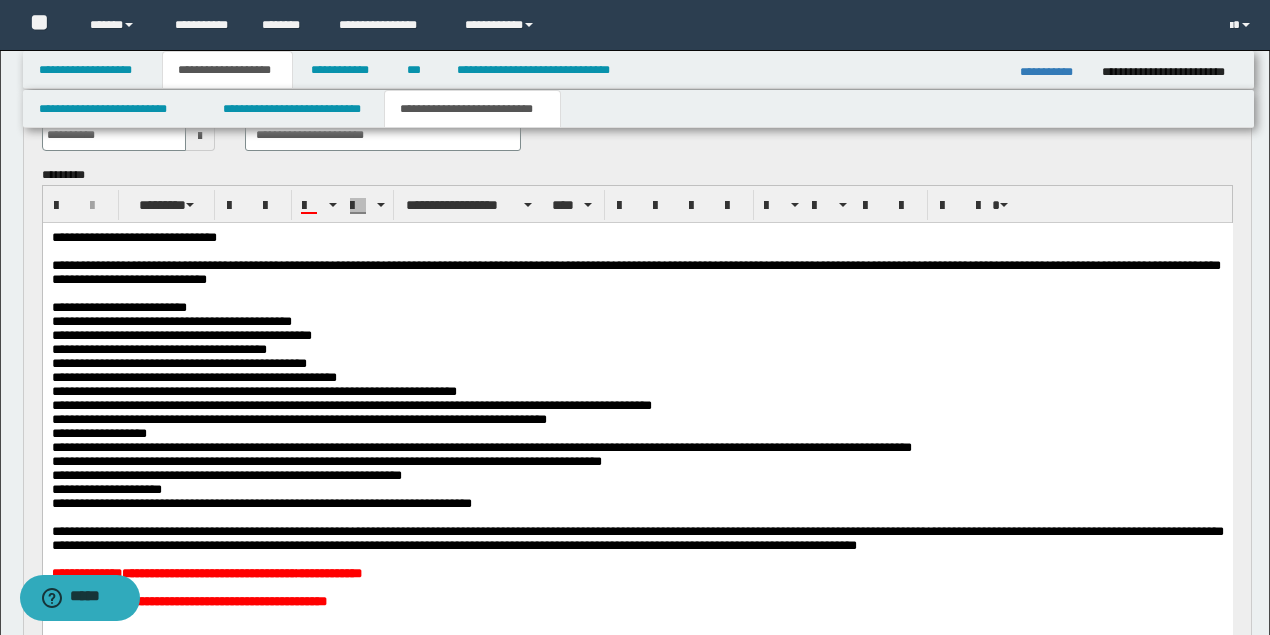 scroll, scrollTop: 133, scrollLeft: 0, axis: vertical 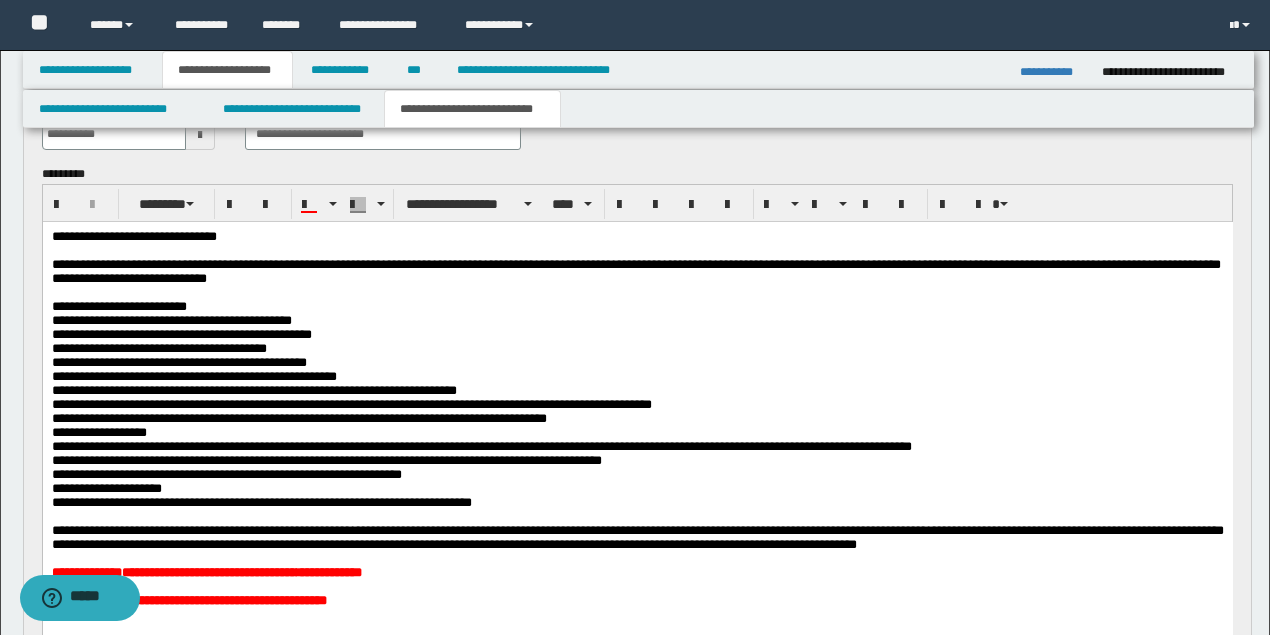 click on "**********" at bounding box center (637, 362) 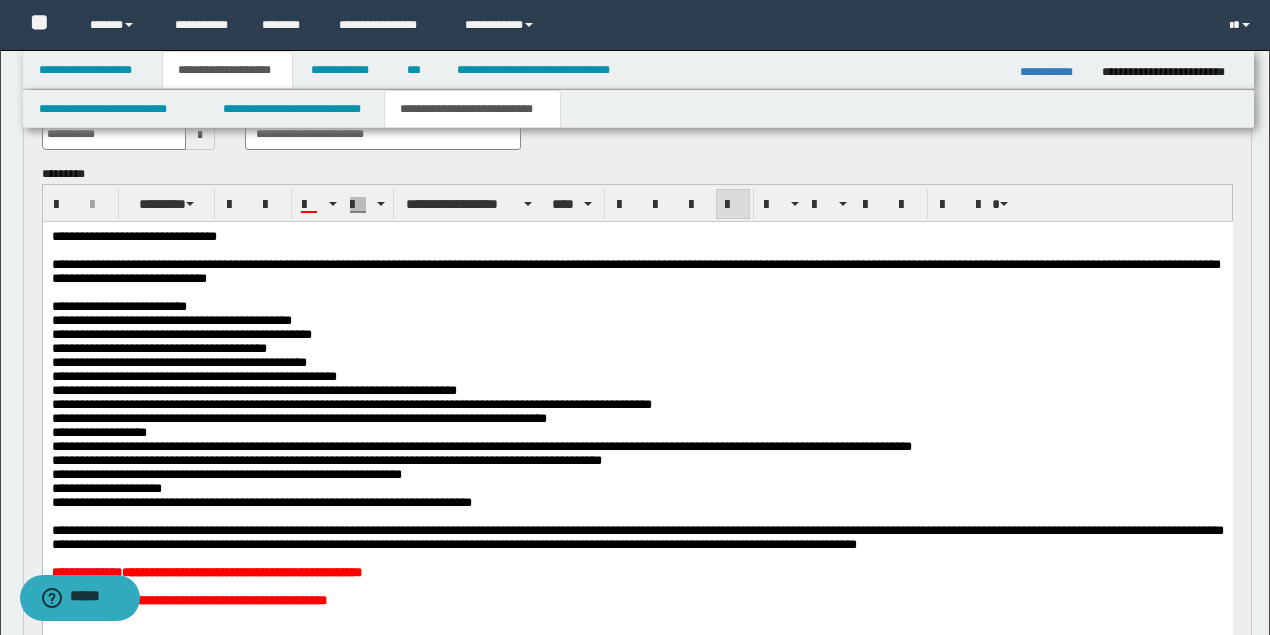 click on "**********" at bounding box center [635, 306] 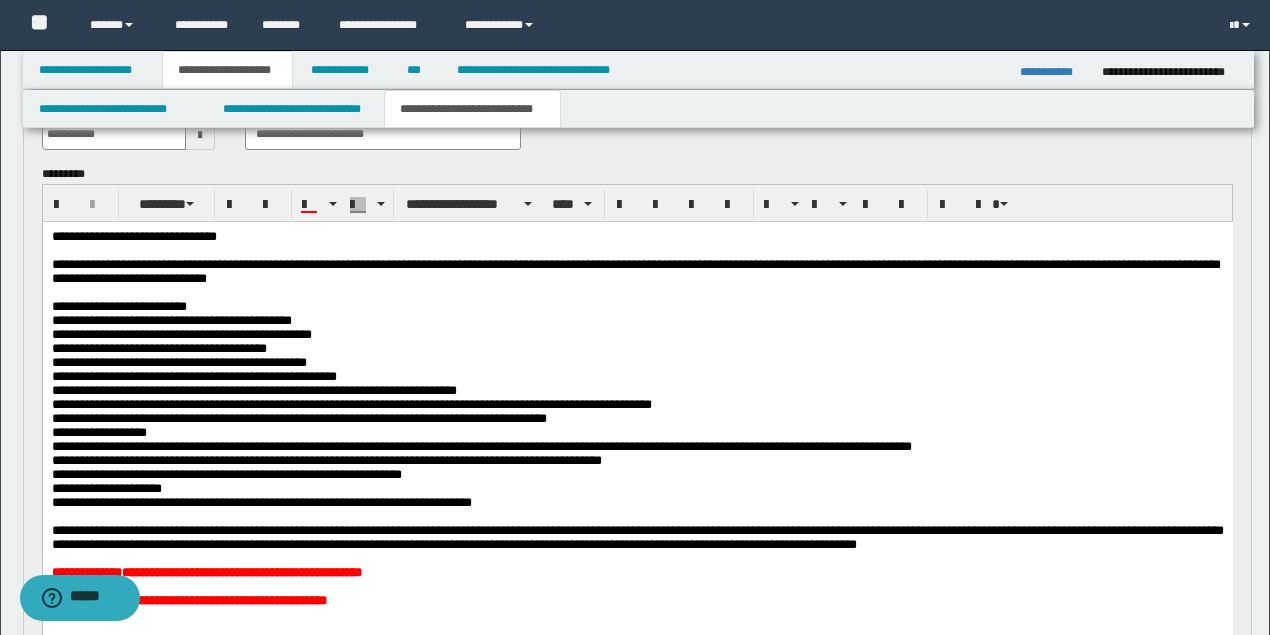 click on "**********" at bounding box center (637, 348) 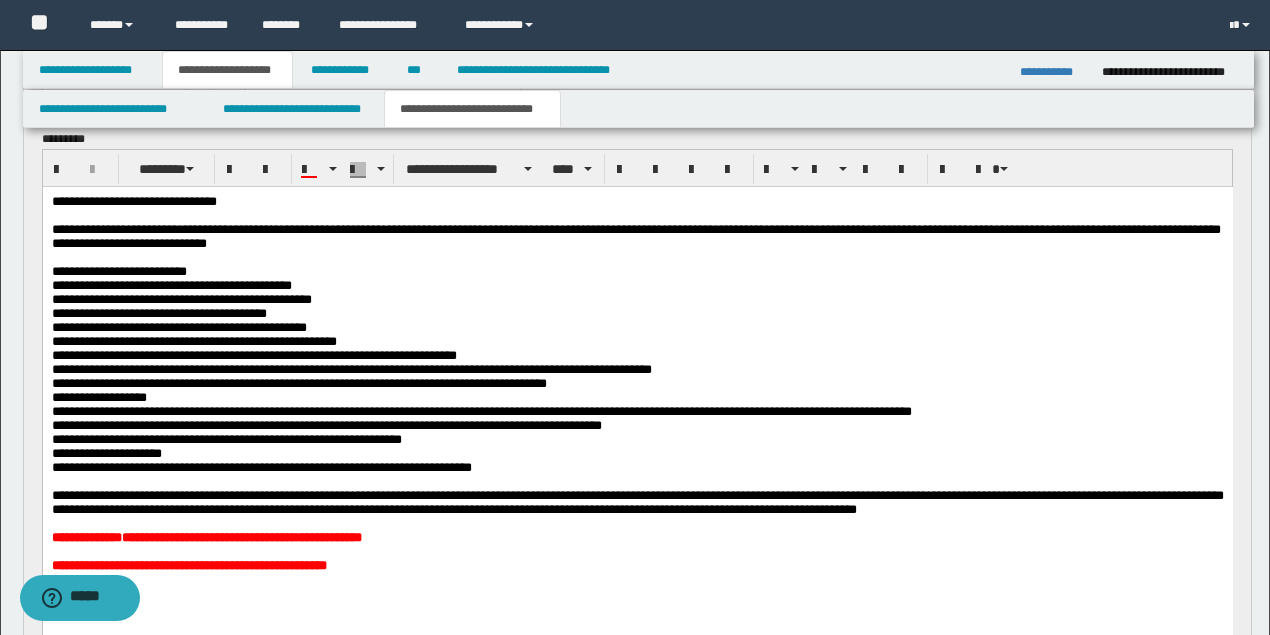 scroll, scrollTop: 200, scrollLeft: 0, axis: vertical 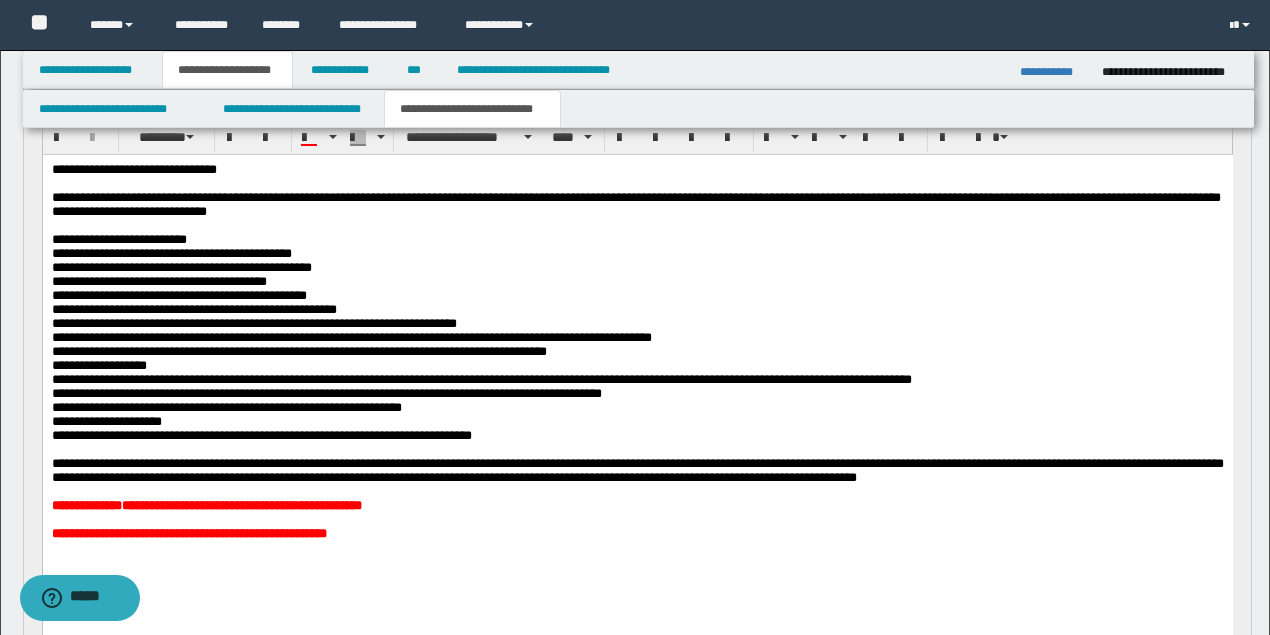 click on "**********" at bounding box center [637, 435] 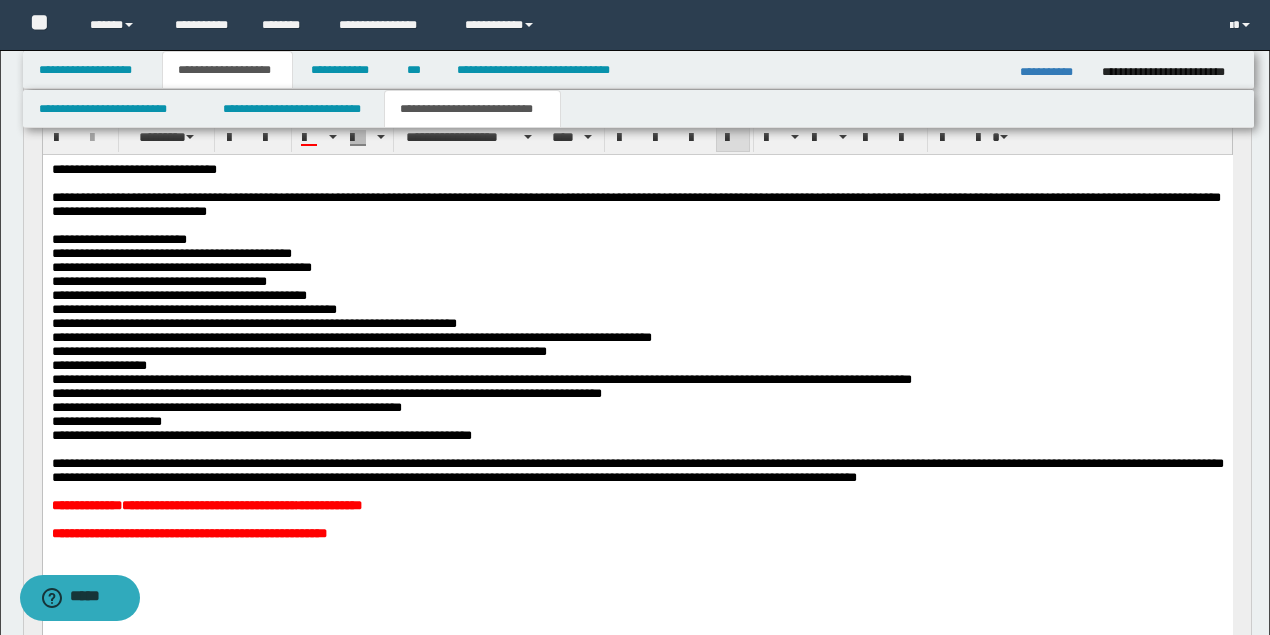 click on "**********" at bounding box center [637, 469] 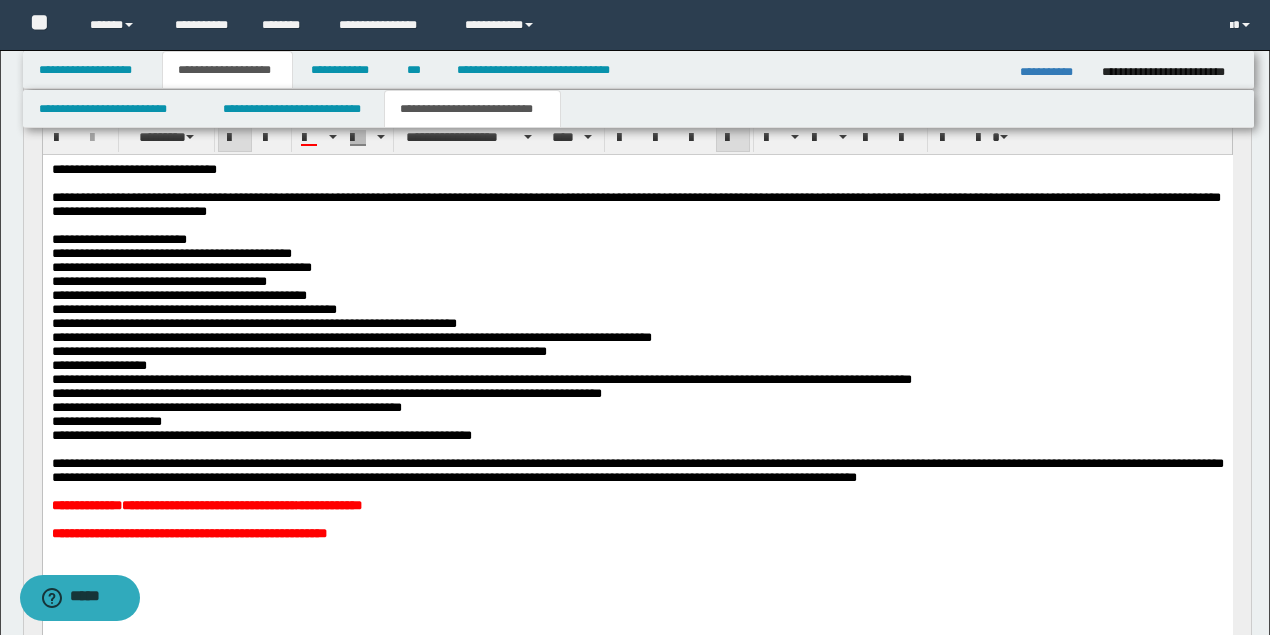 click on "**********" at bounding box center (637, 505) 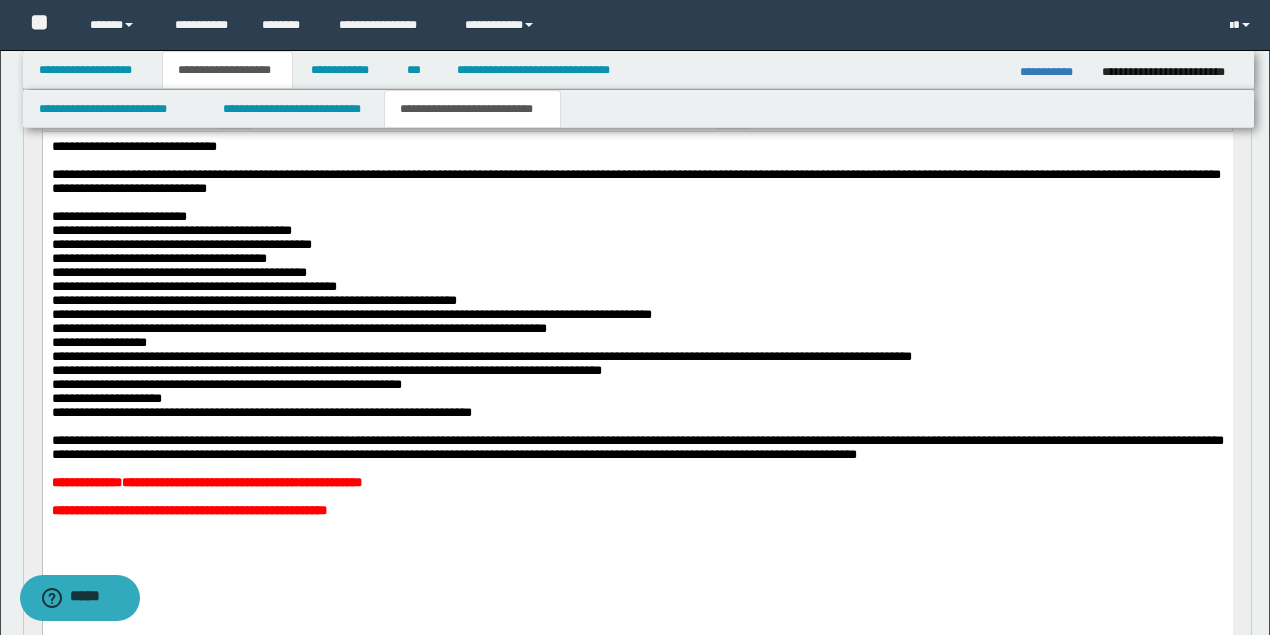 scroll, scrollTop: 200, scrollLeft: 0, axis: vertical 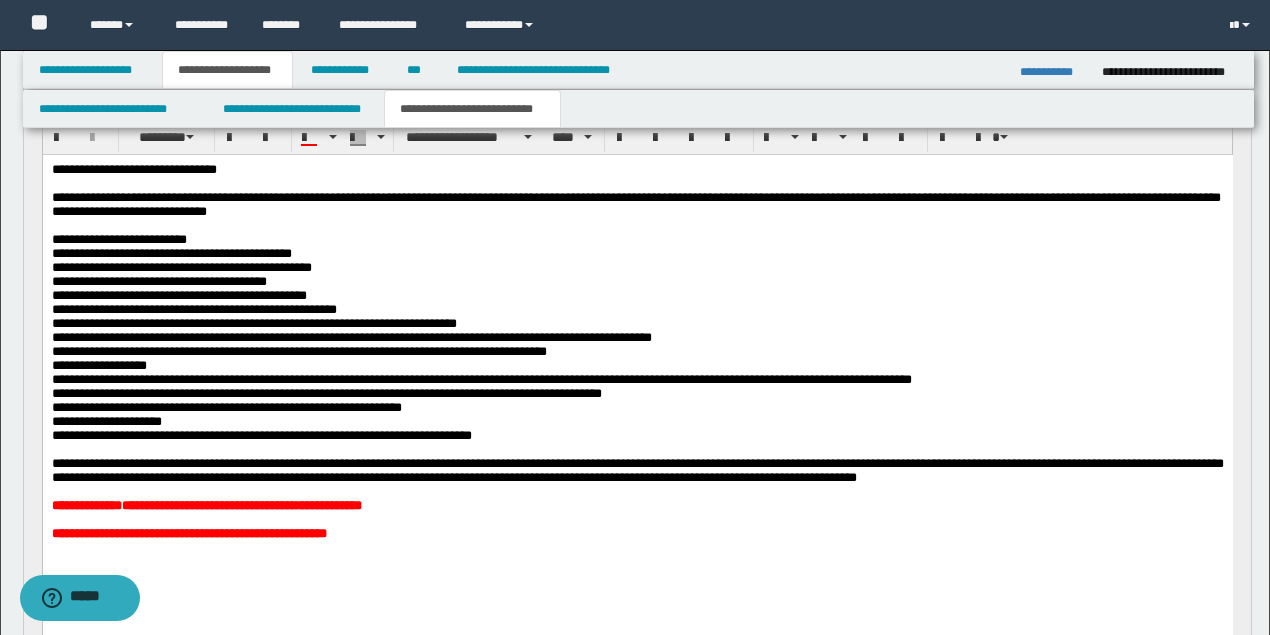 click on "**********" at bounding box center (171, 252) 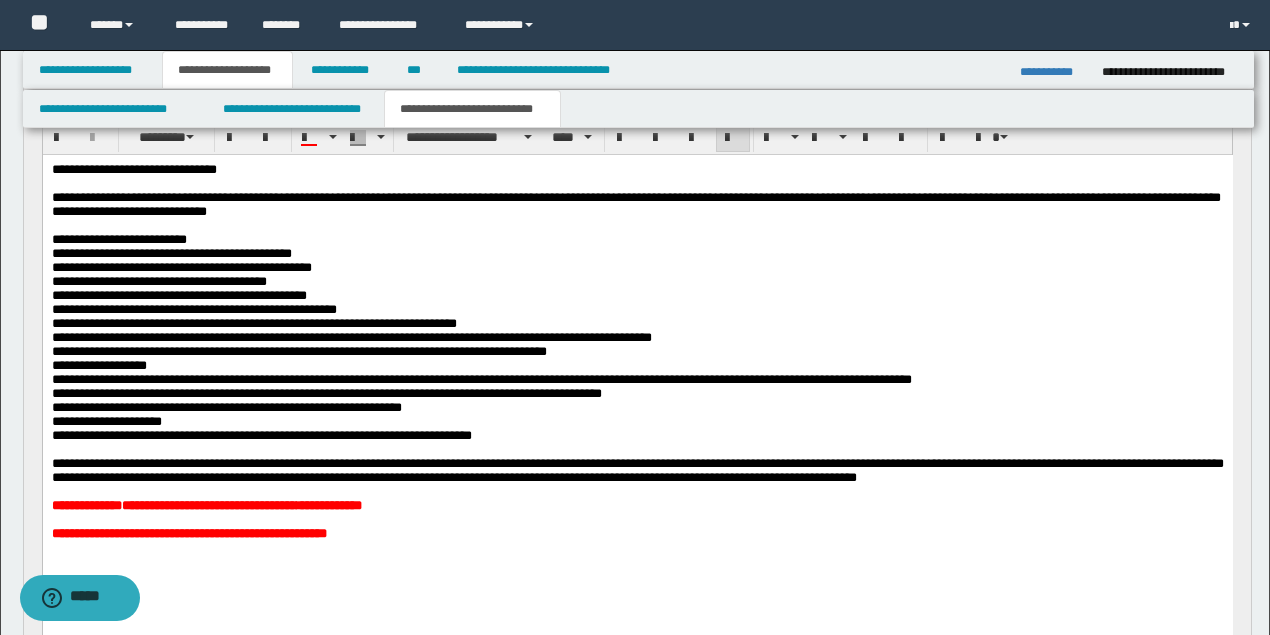 click on "**********" at bounding box center [118, 238] 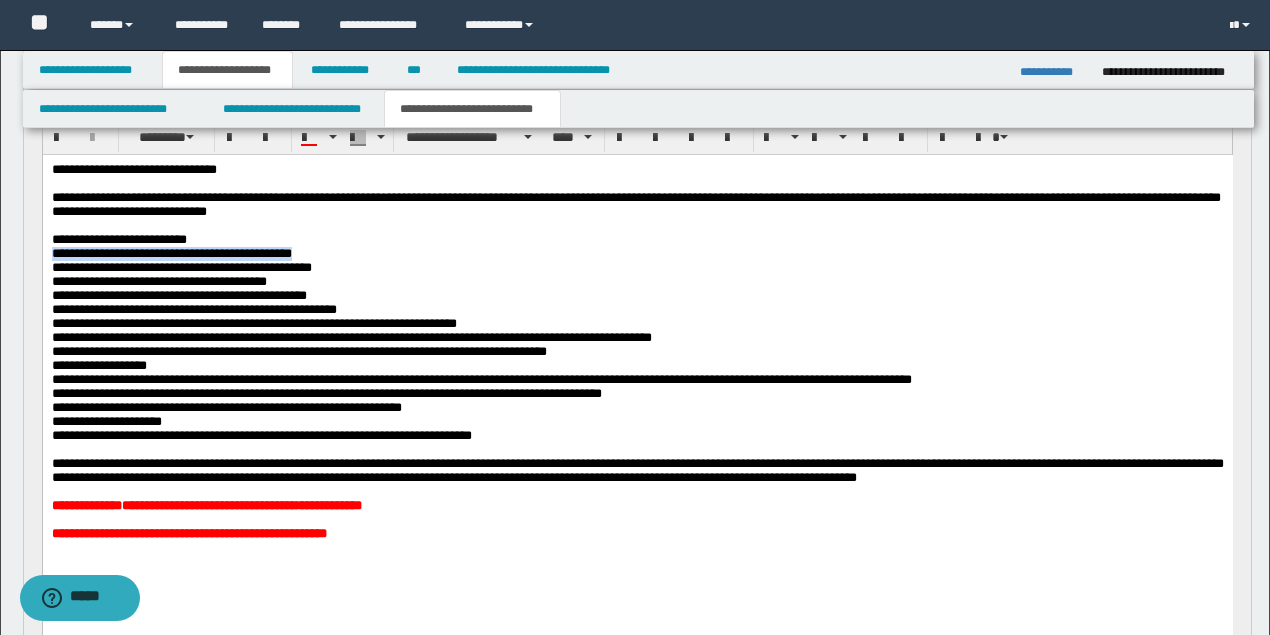 drag, startPoint x: 50, startPoint y: 259, endPoint x: 334, endPoint y: 259, distance: 284 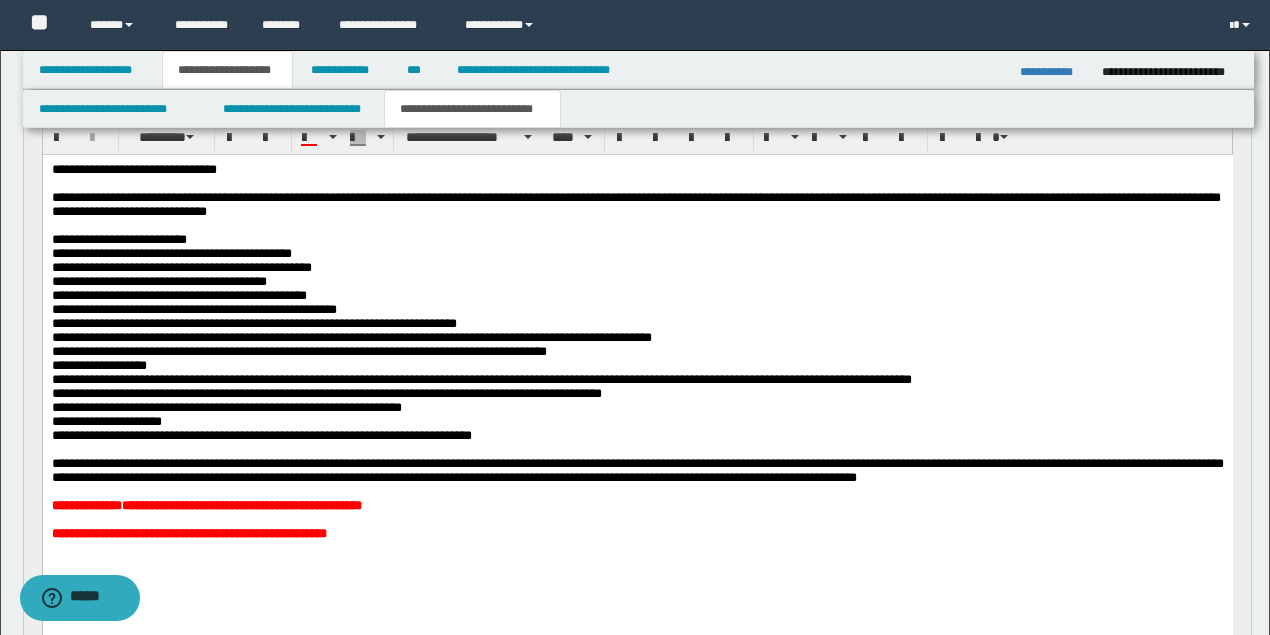 click on "**********" at bounding box center [637, 267] 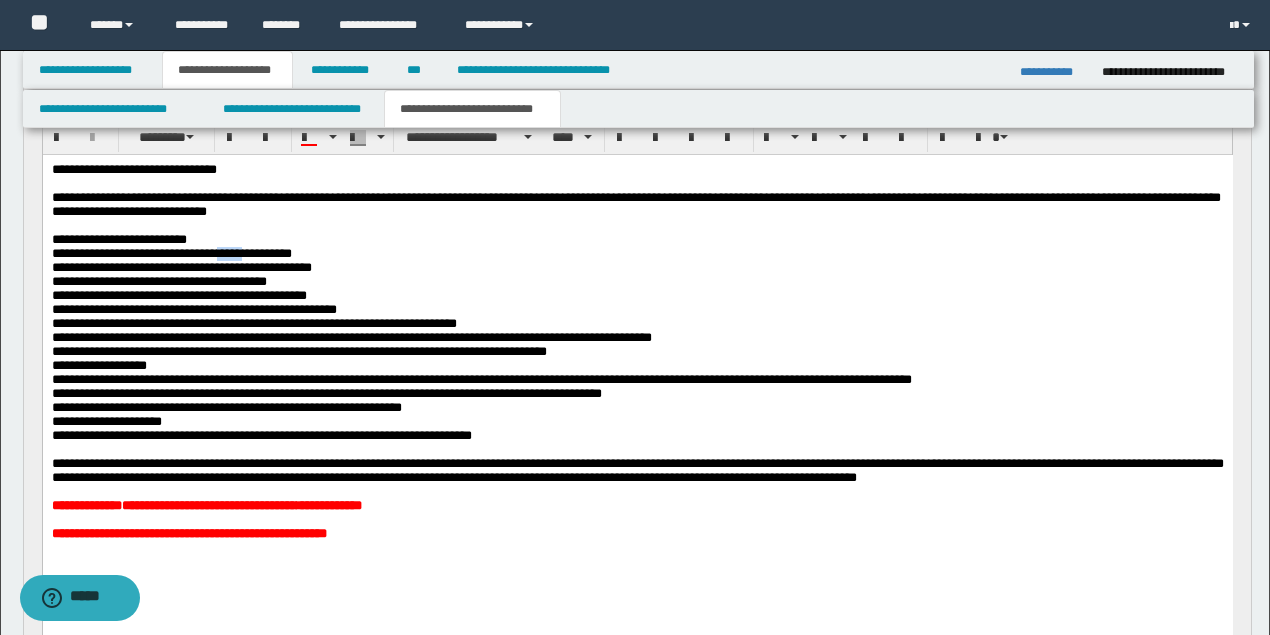 drag, startPoint x: 255, startPoint y: 261, endPoint x: 227, endPoint y: 261, distance: 28 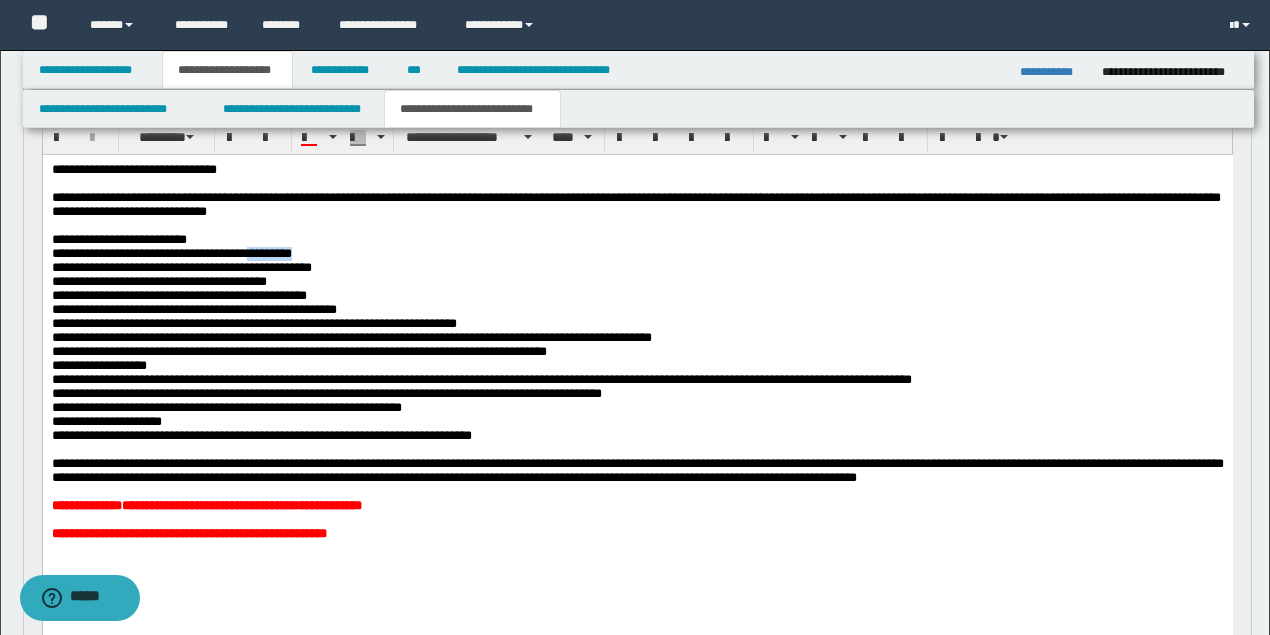 drag, startPoint x: 313, startPoint y: 263, endPoint x: 261, endPoint y: 263, distance: 52 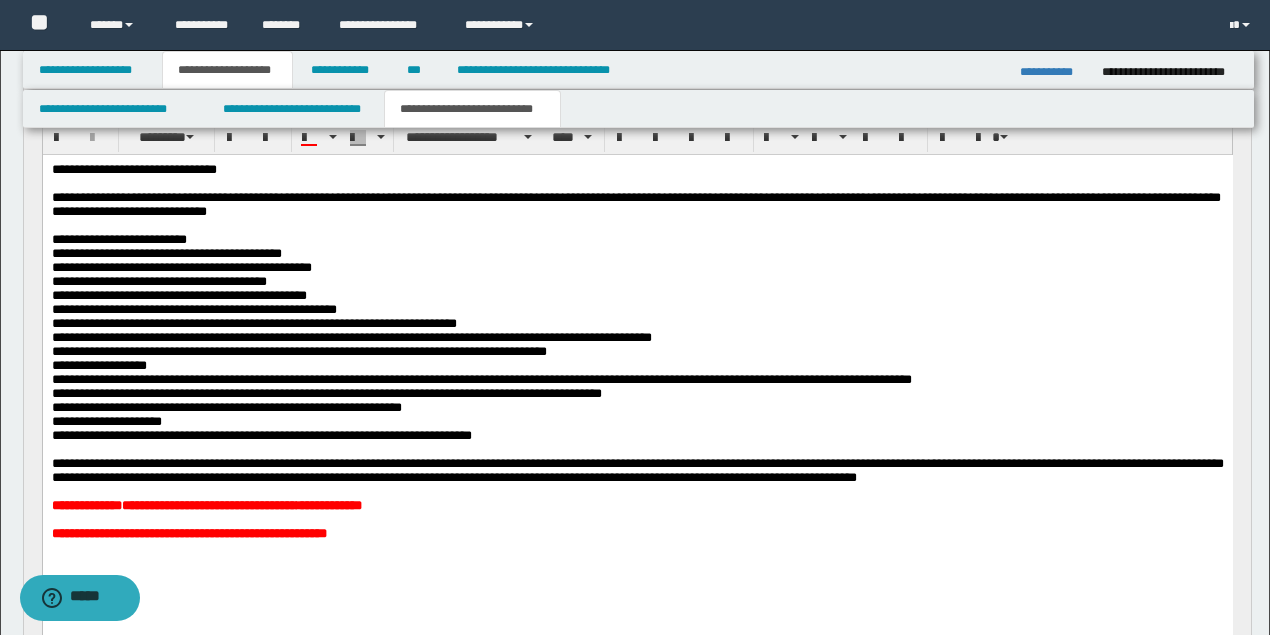 click on "**********" at bounding box center (637, 295) 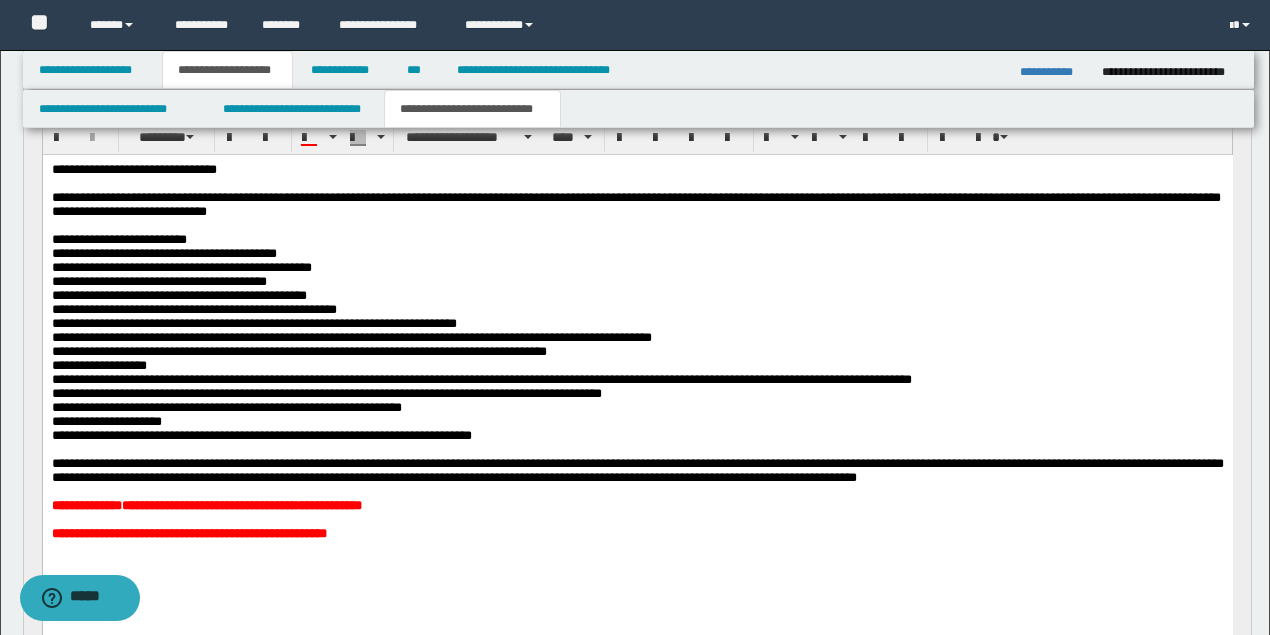 click on "**********" at bounding box center [635, 239] 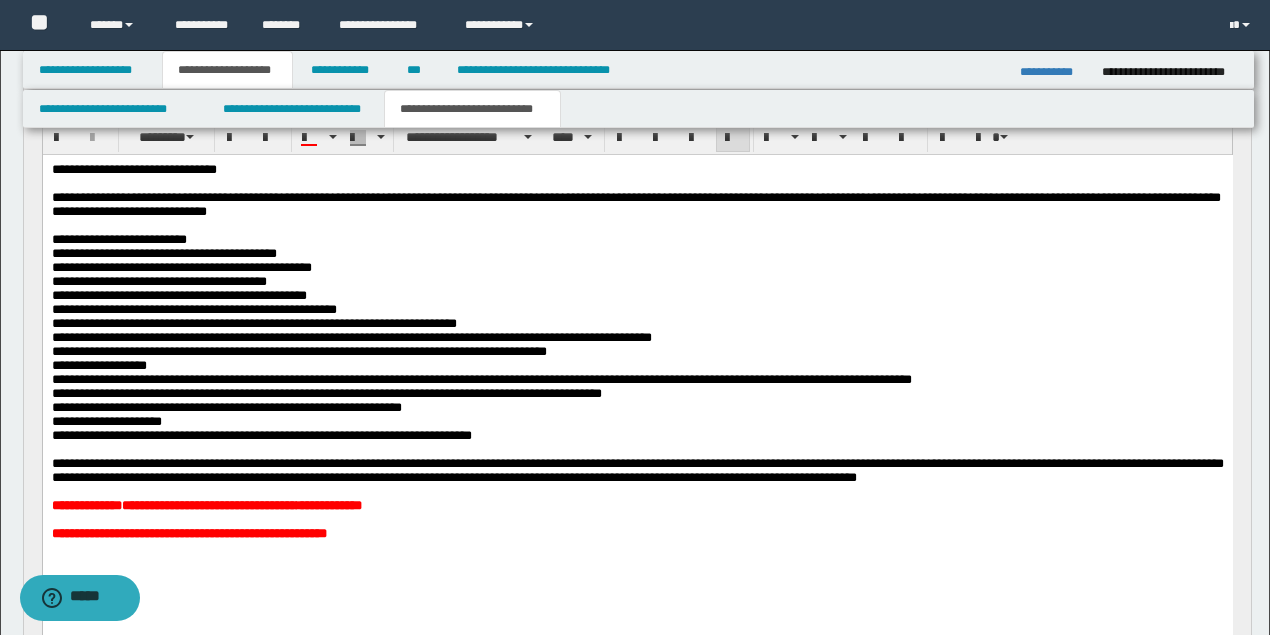 click on "**********" at bounding box center (637, 281) 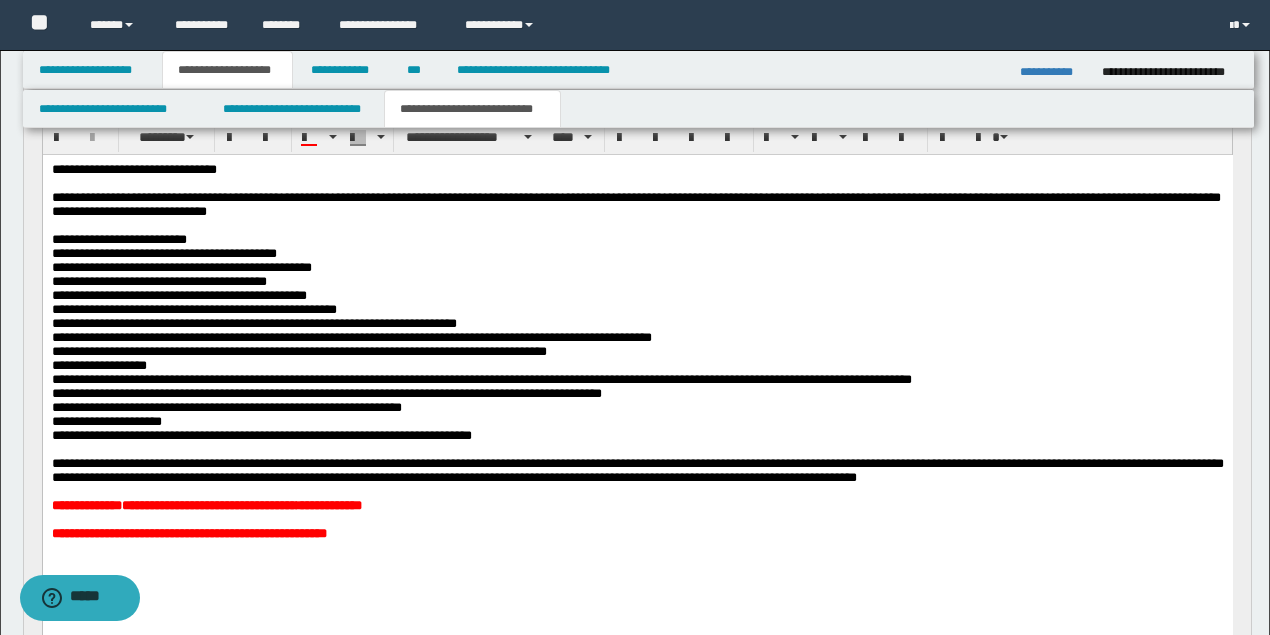 click on "**********" at bounding box center (637, 281) 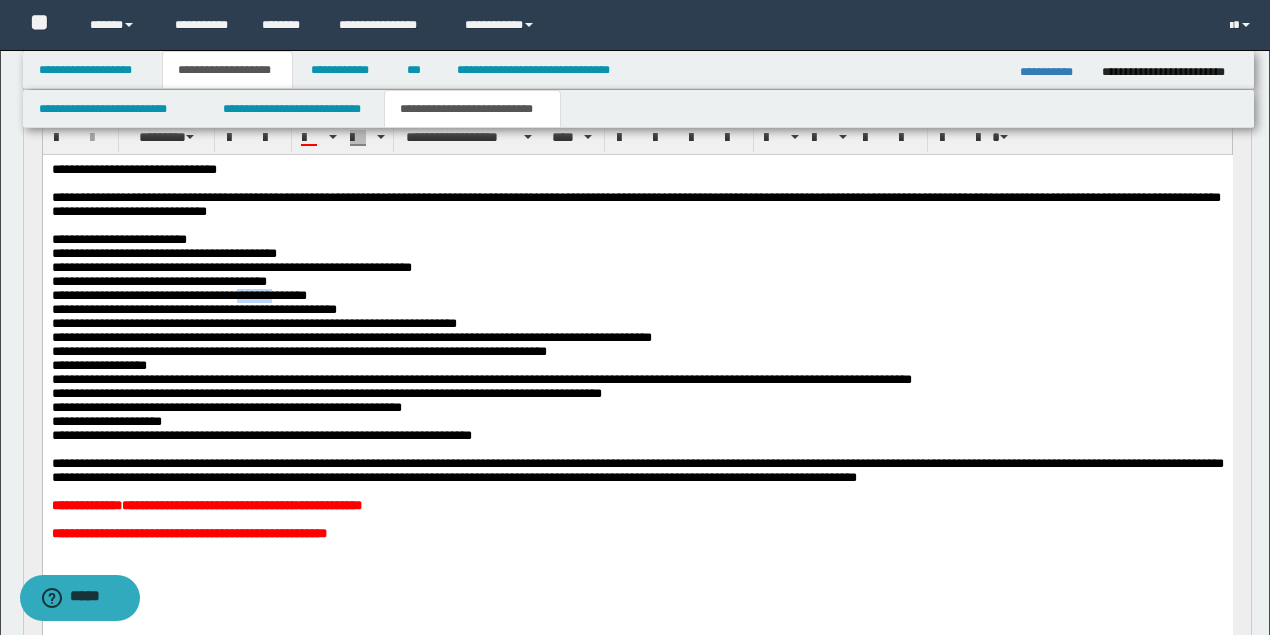 drag, startPoint x: 289, startPoint y: 308, endPoint x: 253, endPoint y: 304, distance: 36.221542 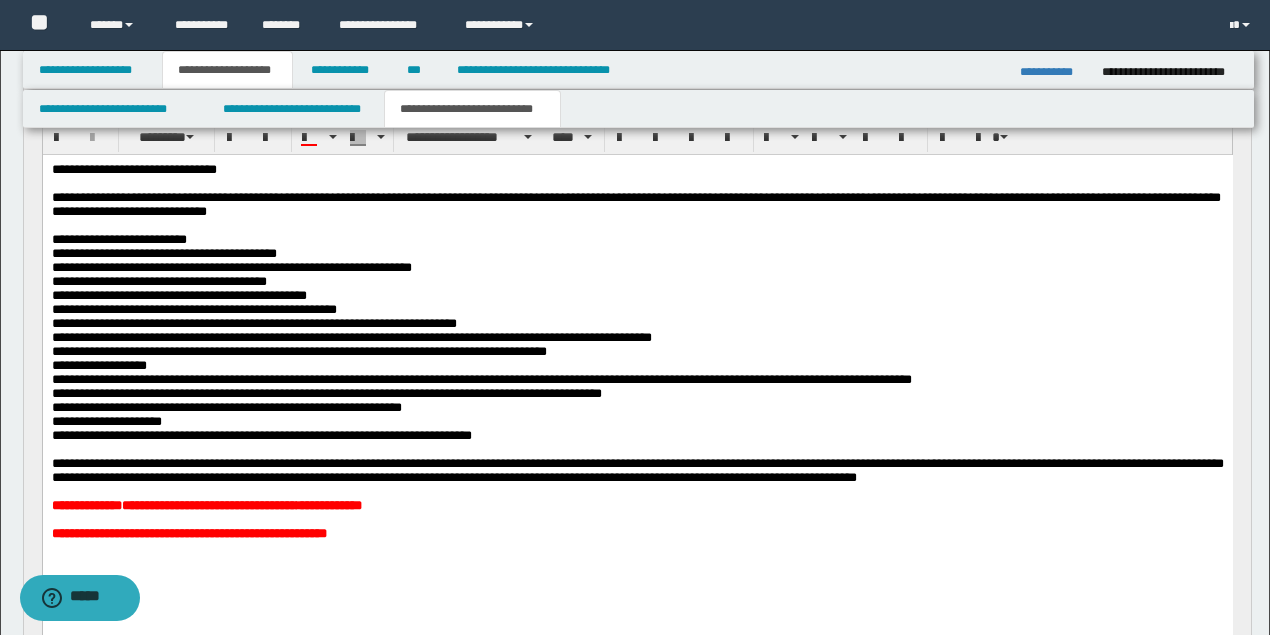 click on "**********" at bounding box center [637, 295] 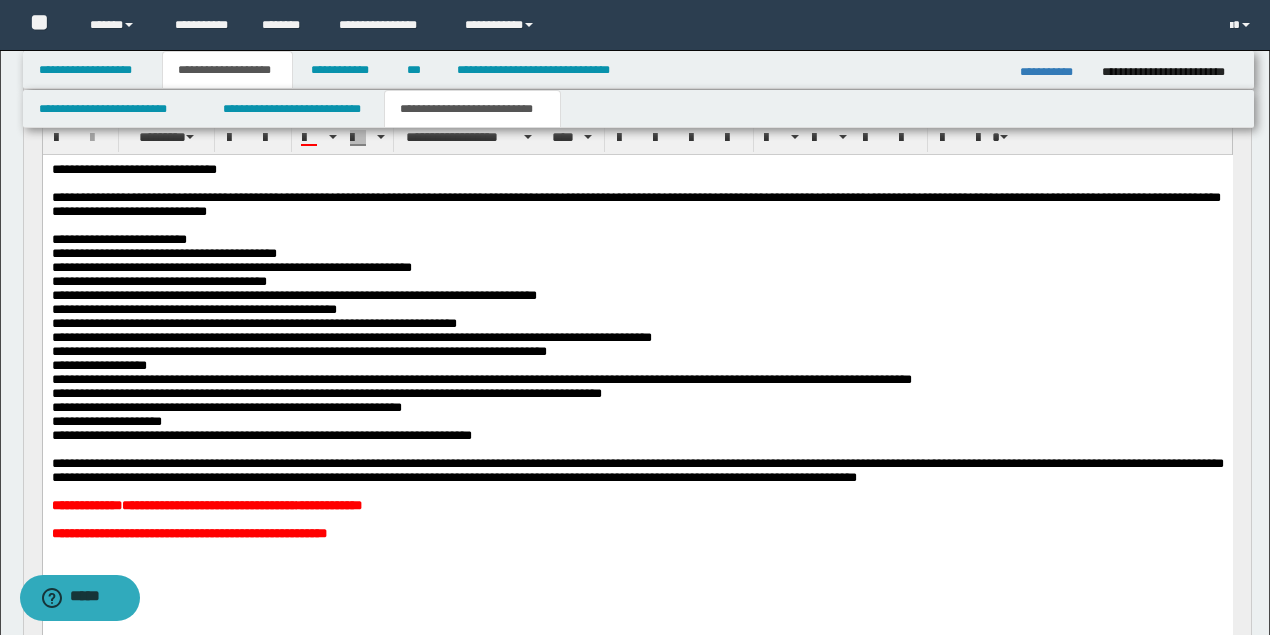 click on "**********" at bounding box center (637, 376) 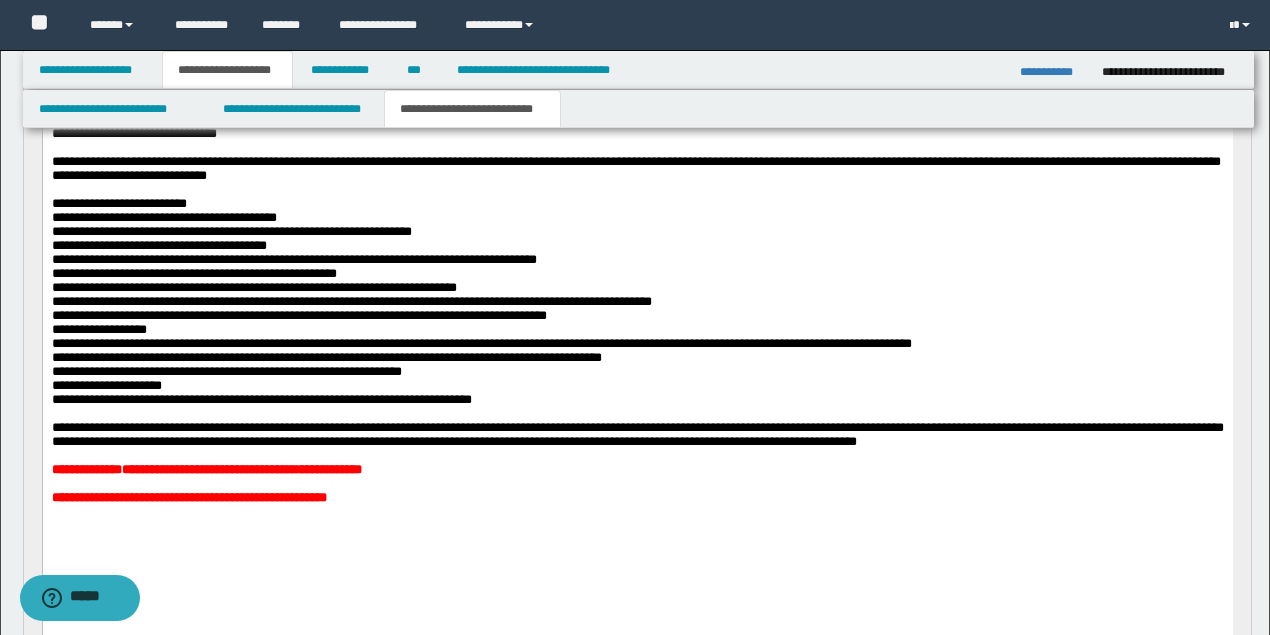 scroll, scrollTop: 266, scrollLeft: 0, axis: vertical 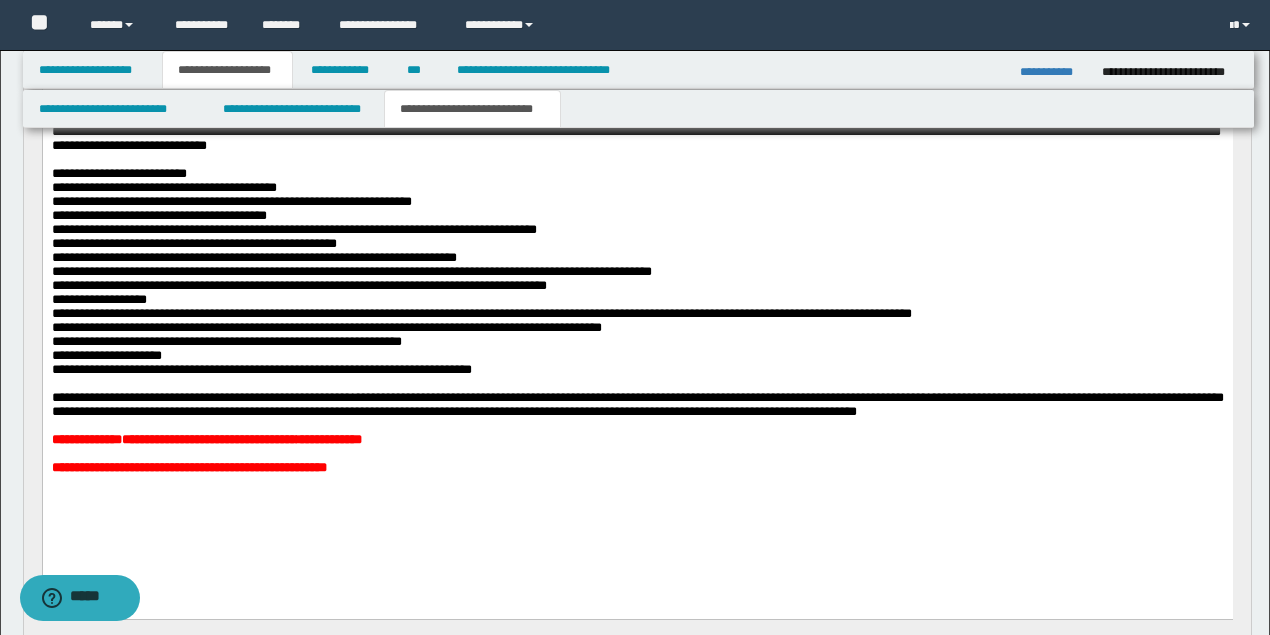 click on "**********" at bounding box center [351, 270] 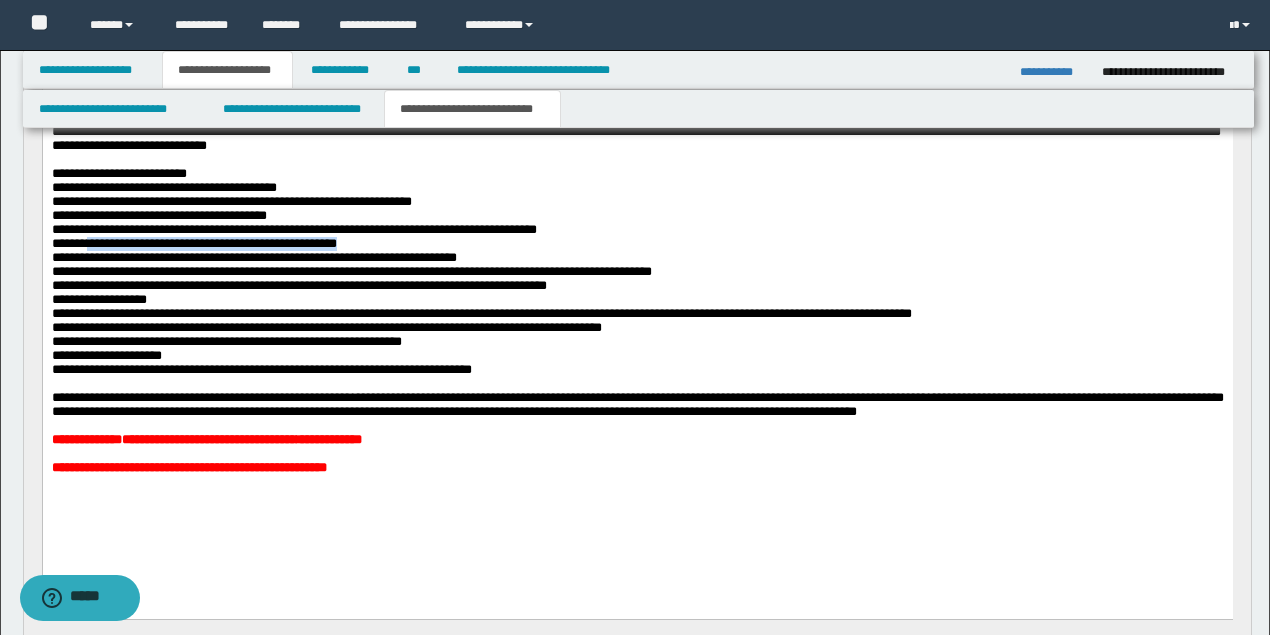 drag, startPoint x: 374, startPoint y: 259, endPoint x: 95, endPoint y: 261, distance: 279.00717 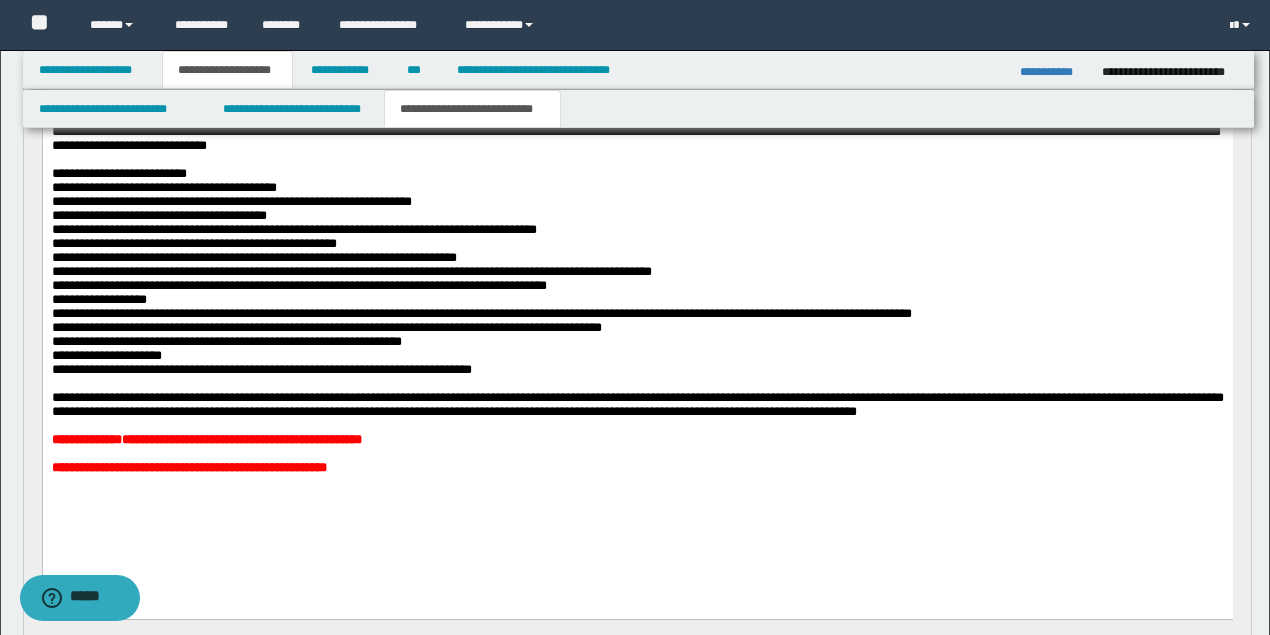 click on "**********" at bounding box center (298, 284) 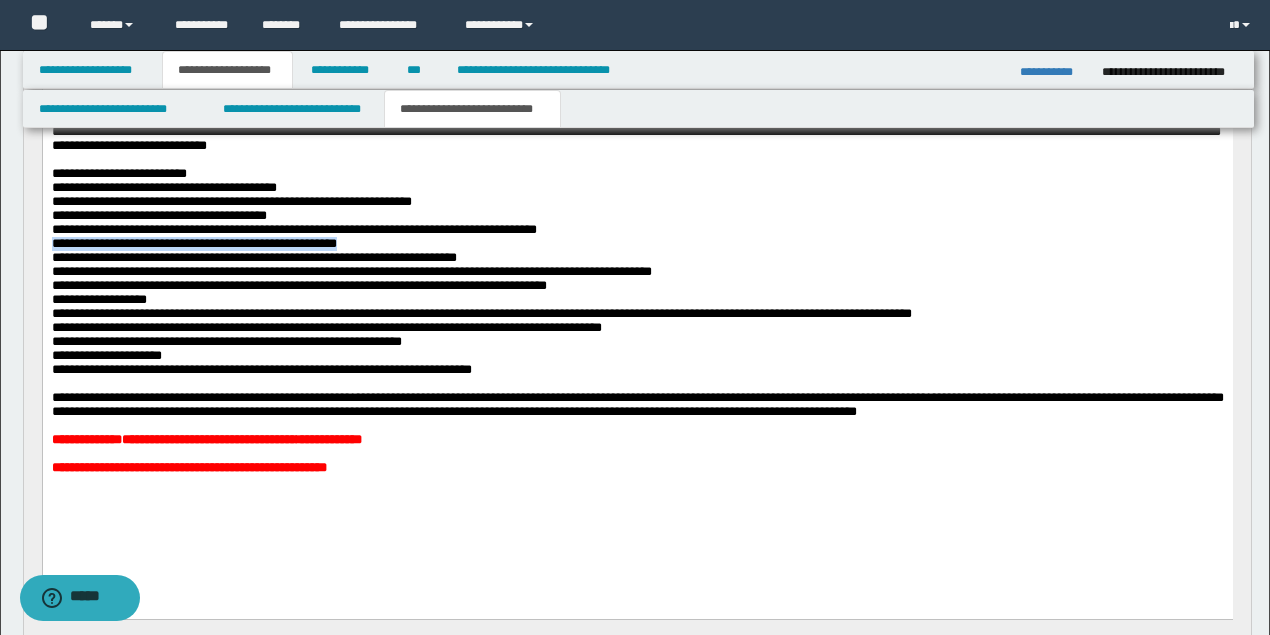 drag, startPoint x: 51, startPoint y: 255, endPoint x: 451, endPoint y: 251, distance: 400.02 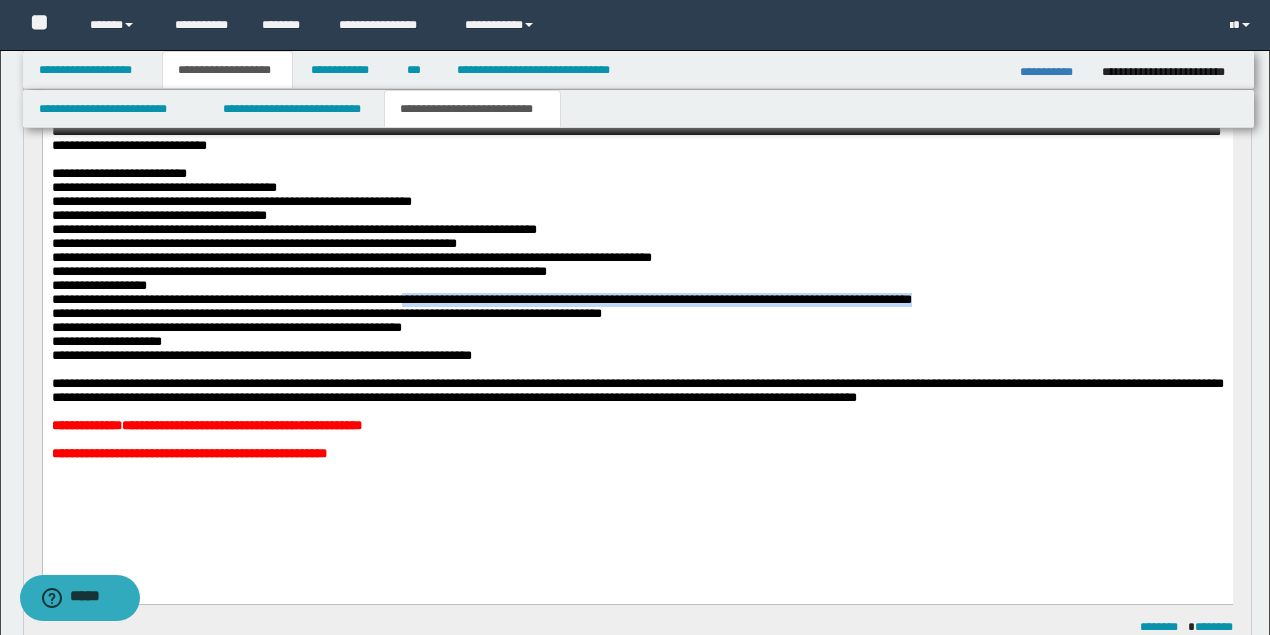 drag, startPoint x: 421, startPoint y: 319, endPoint x: 983, endPoint y: 324, distance: 562.0222 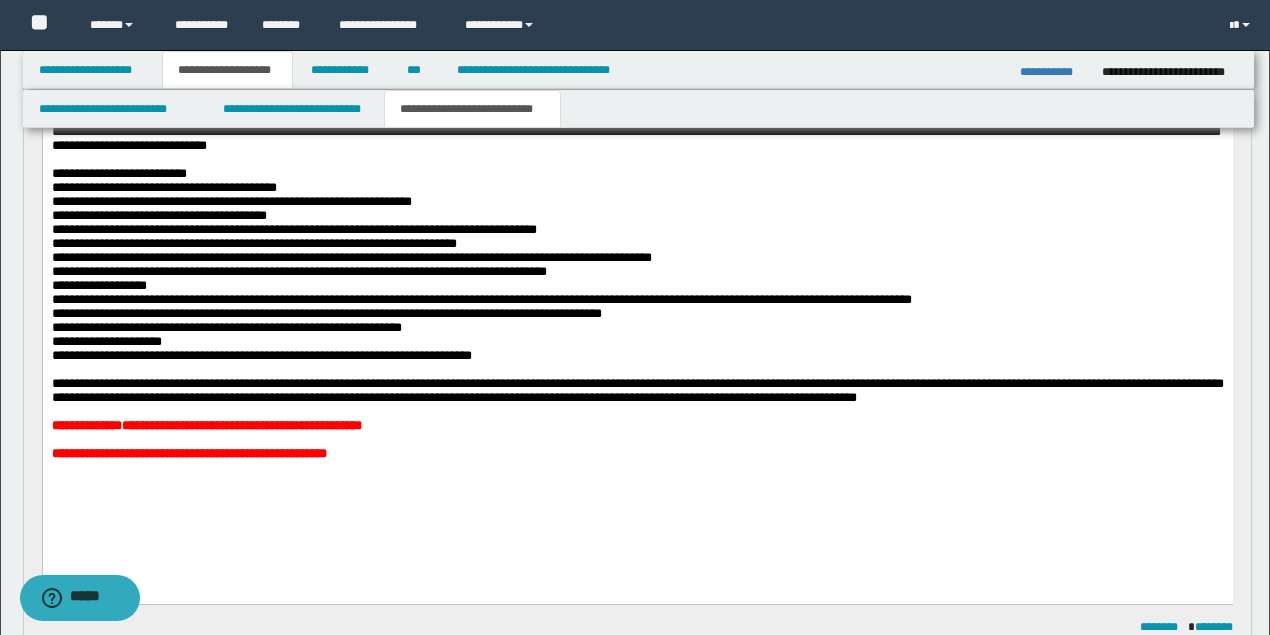 click on "**********" at bounding box center (637, 313) 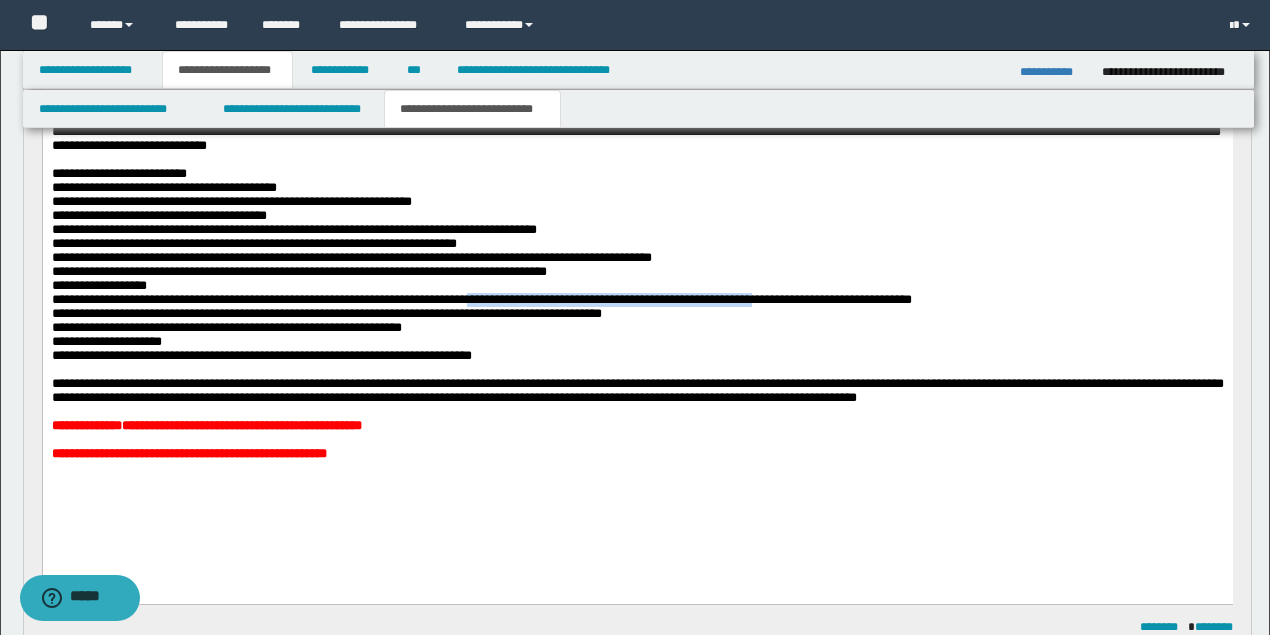 drag, startPoint x: 799, startPoint y: 317, endPoint x: 493, endPoint y: 319, distance: 306.00653 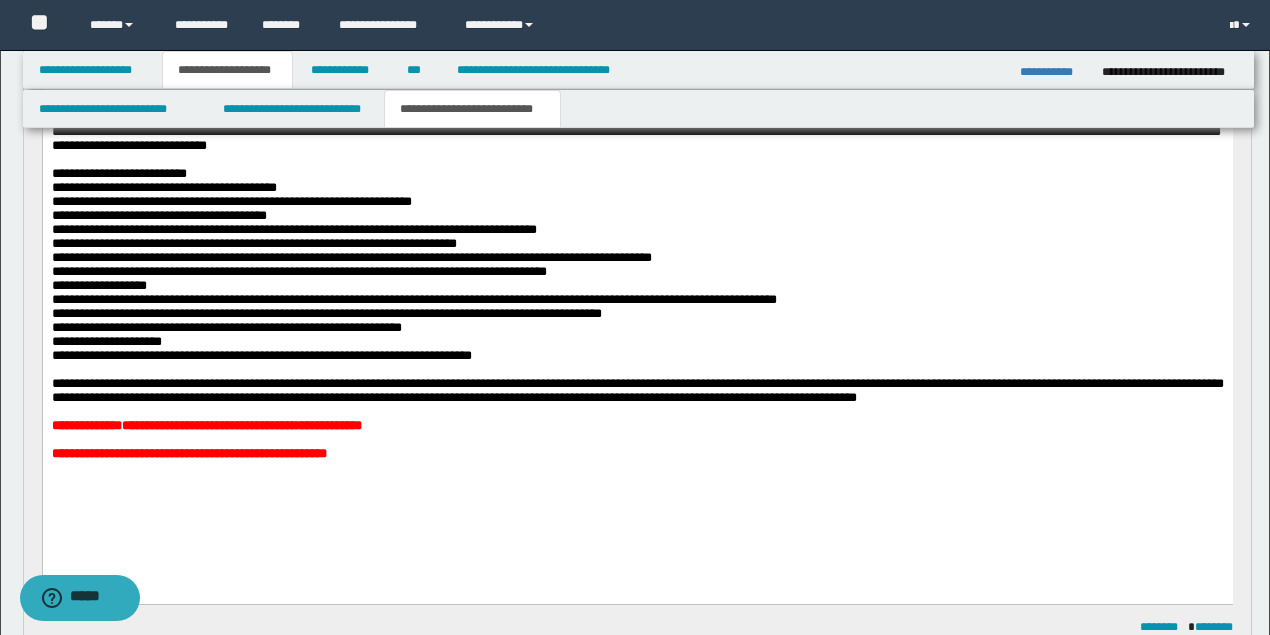 drag, startPoint x: 649, startPoint y: 318, endPoint x: 612, endPoint y: 326, distance: 37.85499 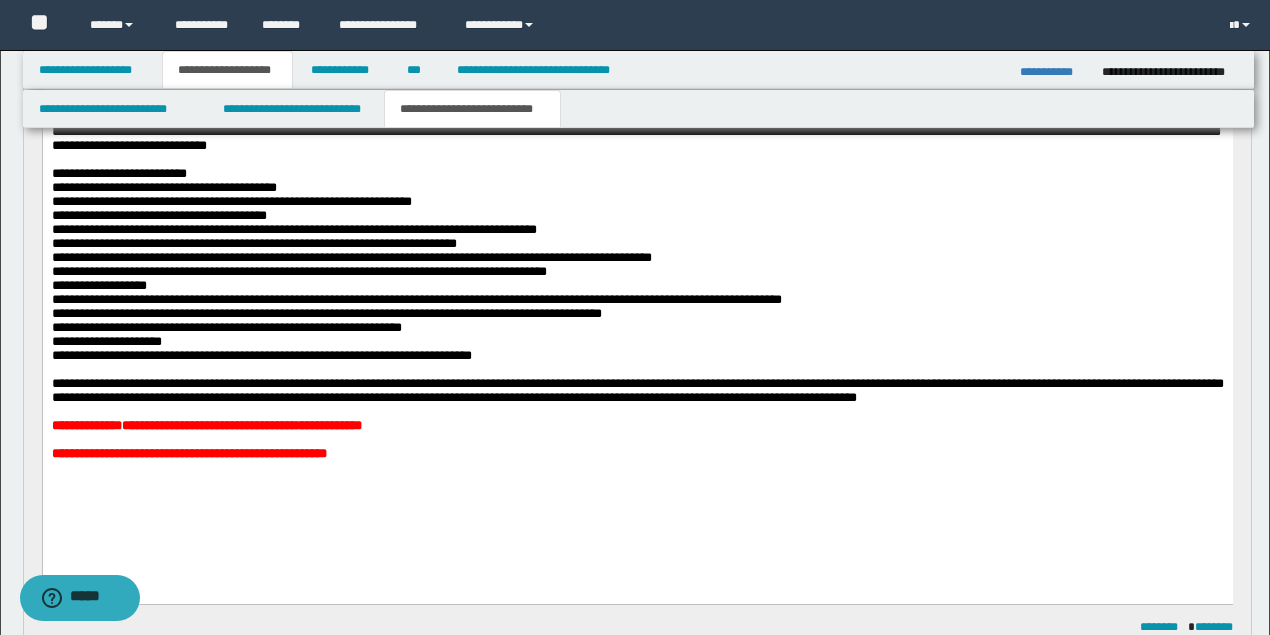 click on "**********" at bounding box center (416, 298) 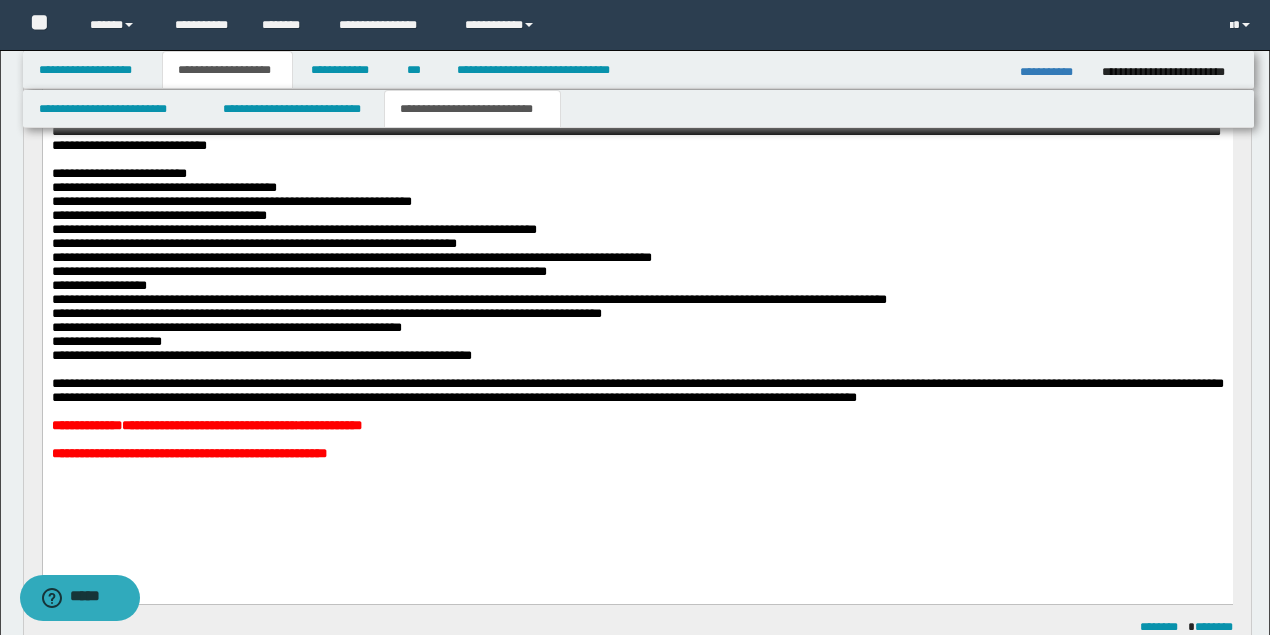 click on "**********" at bounding box center (637, 299) 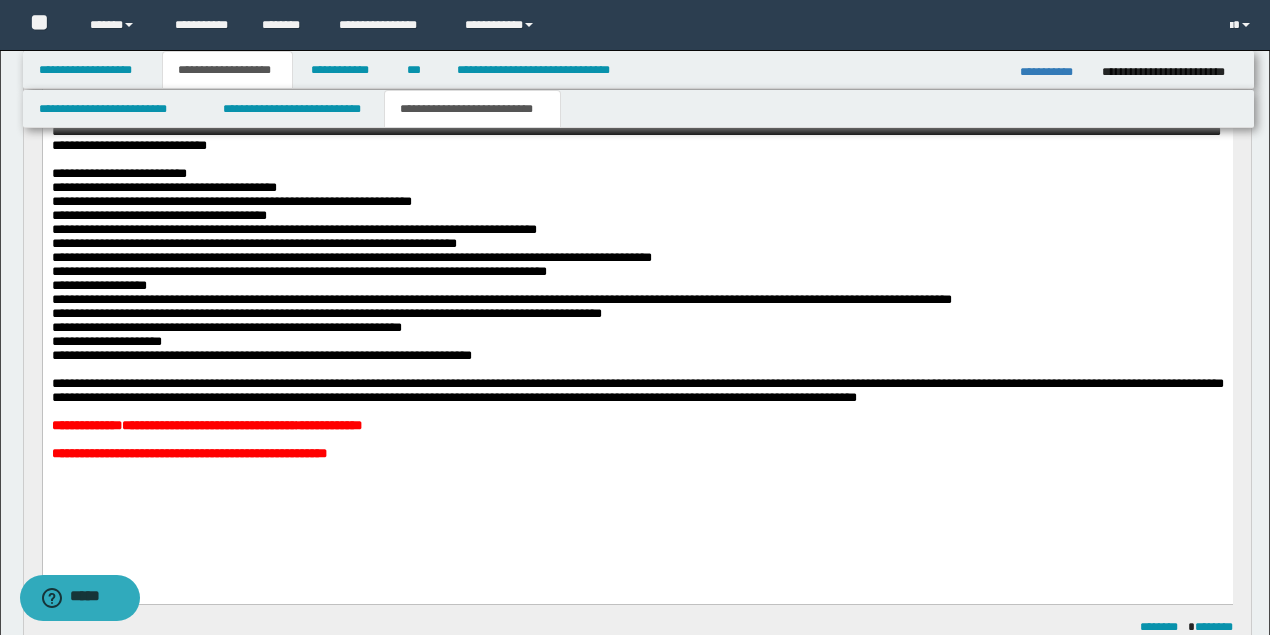 drag, startPoint x: 747, startPoint y: 319, endPoint x: 1029, endPoint y: 363, distance: 285.412 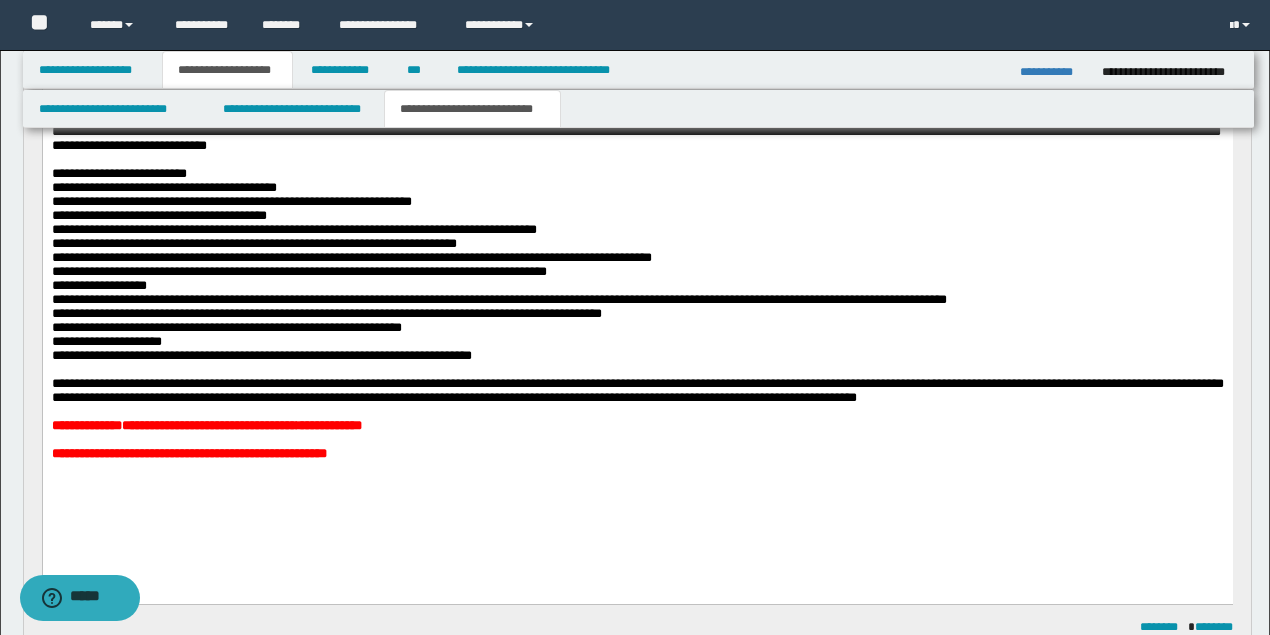 drag, startPoint x: 965, startPoint y: 320, endPoint x: 976, endPoint y: 330, distance: 14.866069 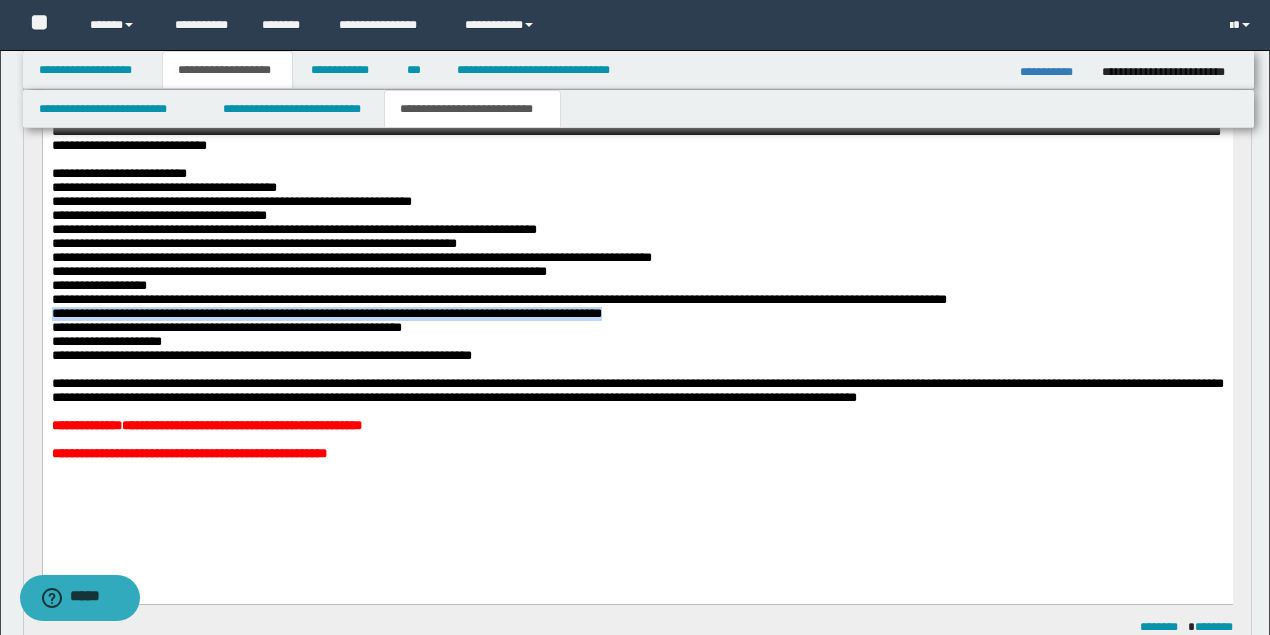 drag, startPoint x: 651, startPoint y: 333, endPoint x: 62, endPoint y: 427, distance: 596.4537 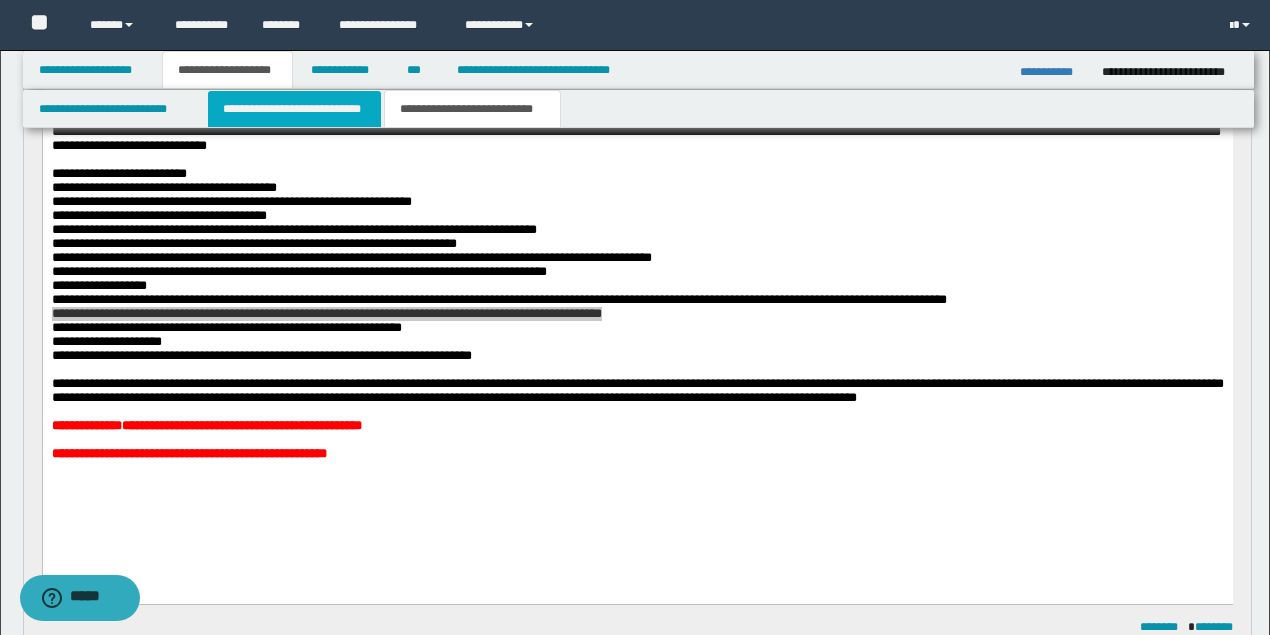 click on "**********" at bounding box center (294, 109) 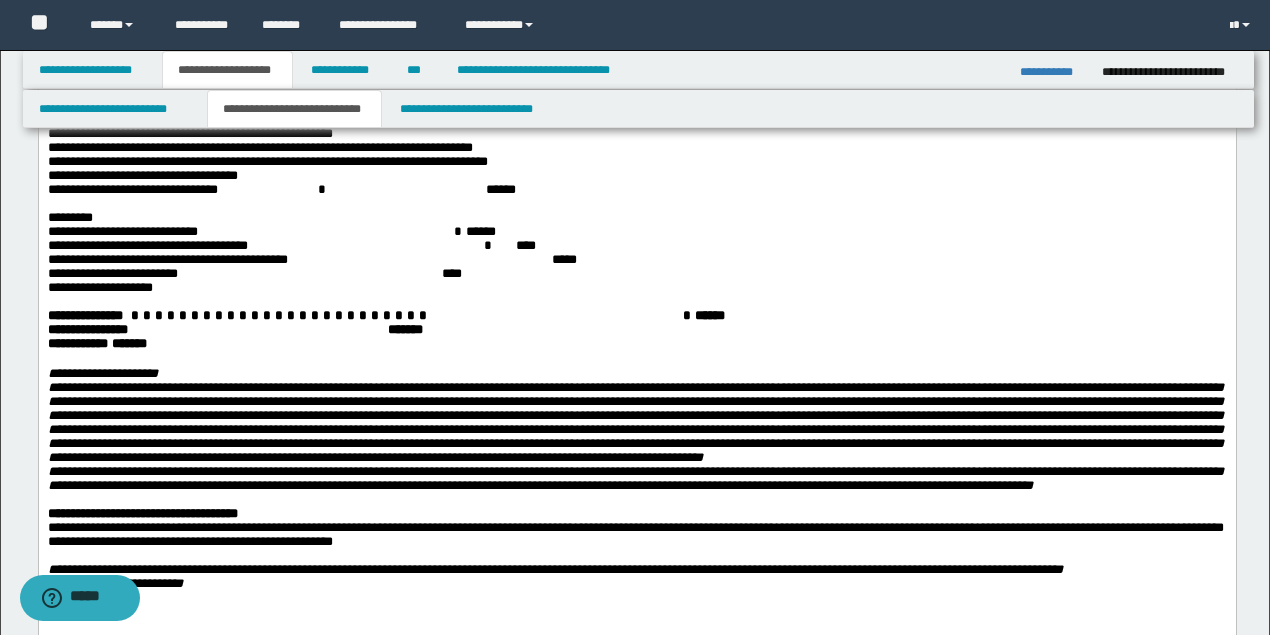 scroll, scrollTop: 0, scrollLeft: 0, axis: both 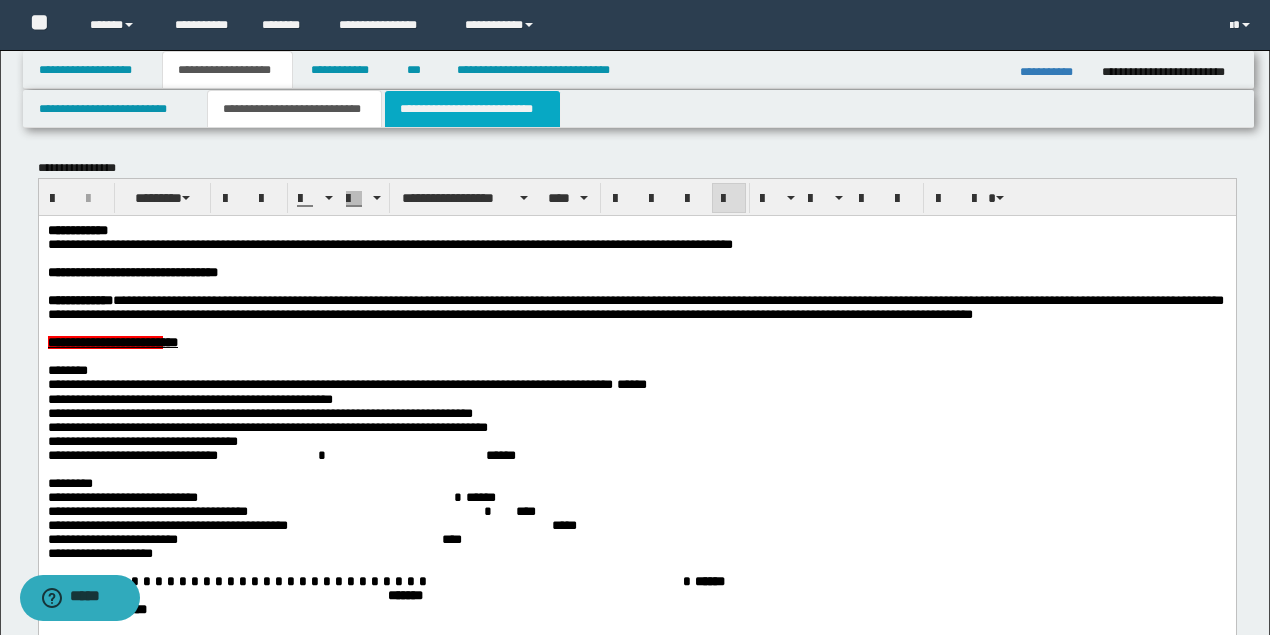 click on "**********" at bounding box center (472, 109) 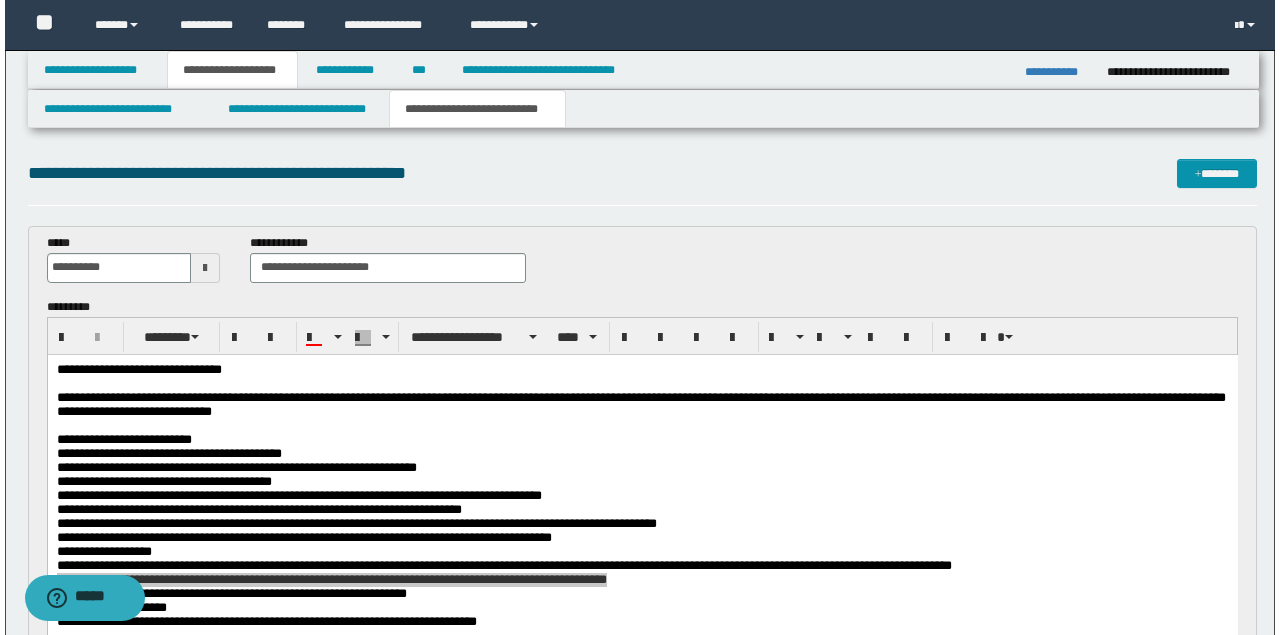 scroll, scrollTop: 200, scrollLeft: 0, axis: vertical 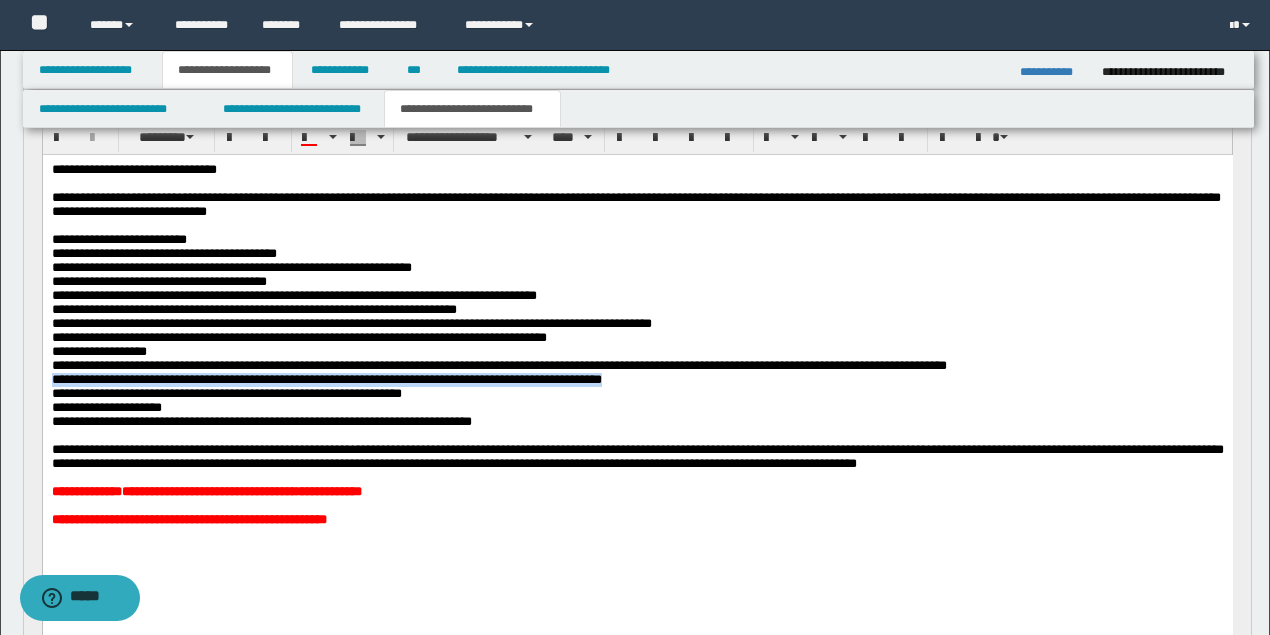 click on "**********" at bounding box center [637, 455] 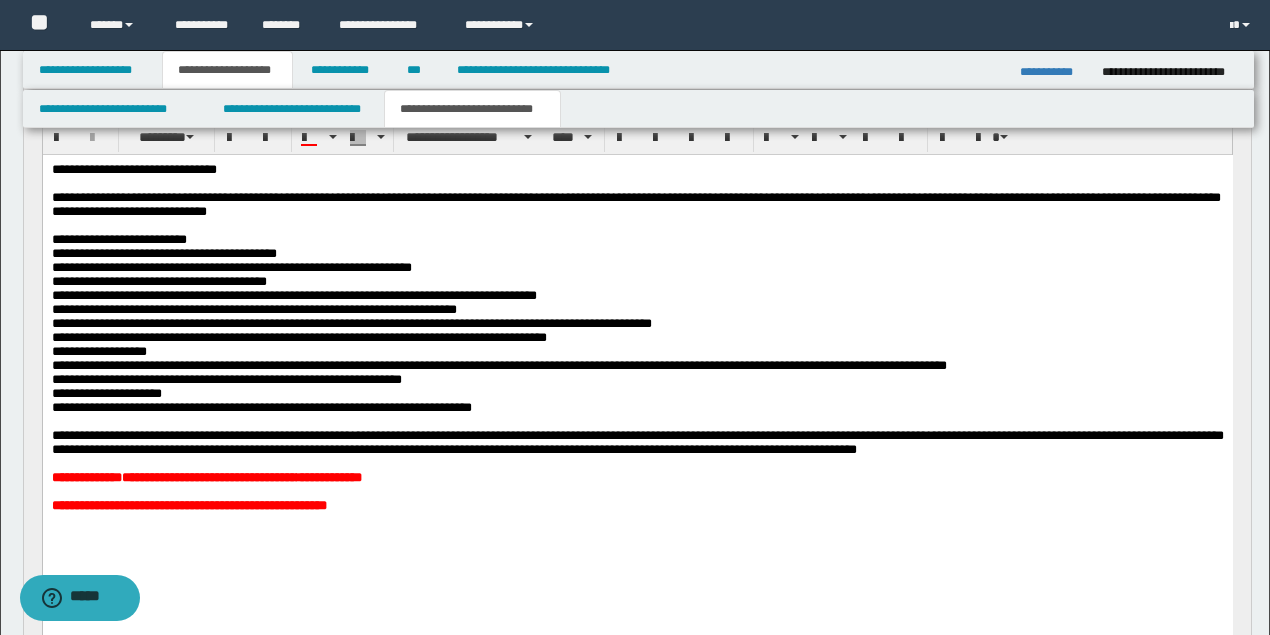 click on "**********" at bounding box center (261, 406) 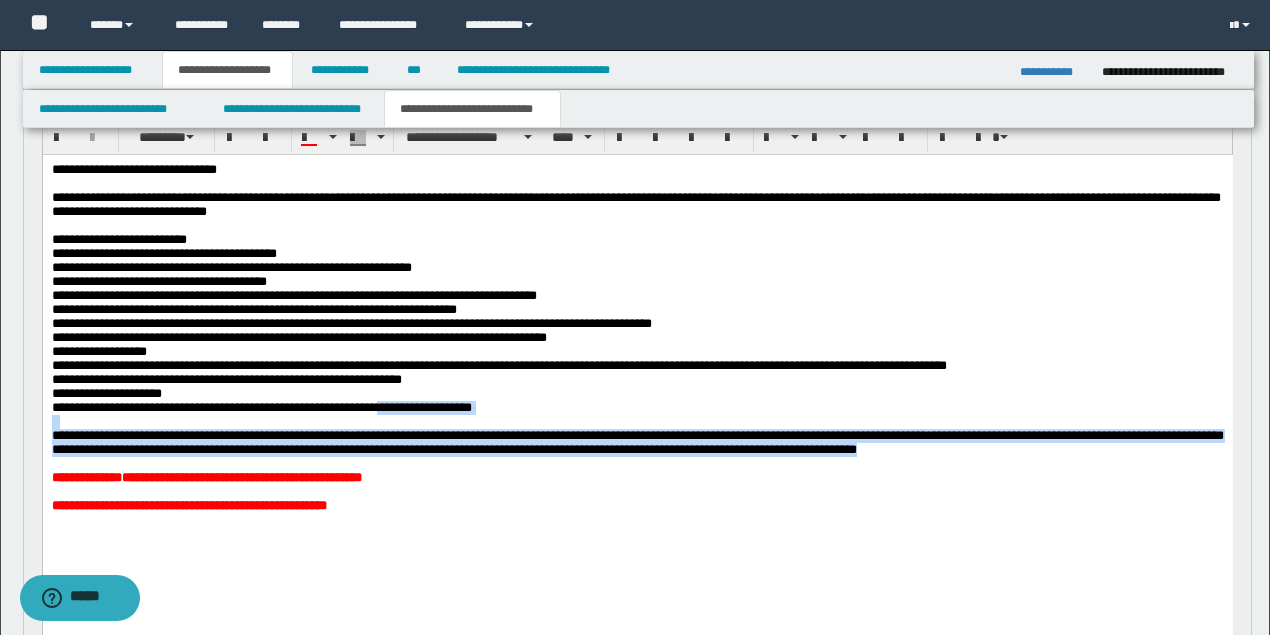 drag, startPoint x: 388, startPoint y: 427, endPoint x: 993, endPoint y: 491, distance: 608.37573 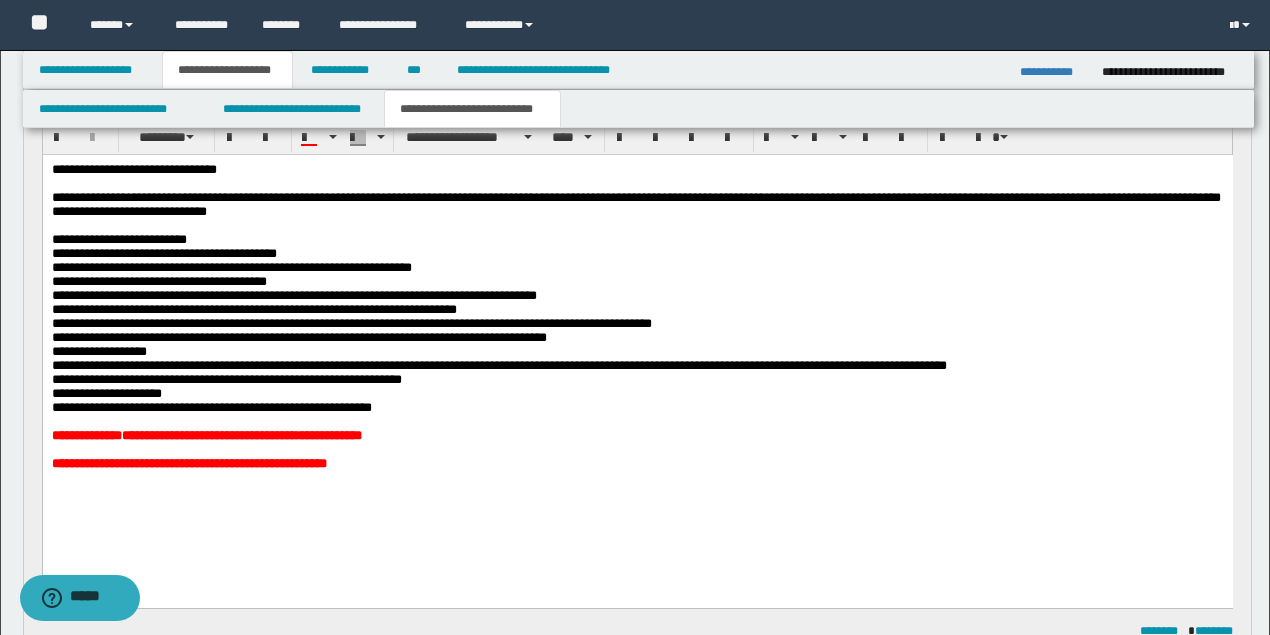 click on "**********" at bounding box center (637, 407) 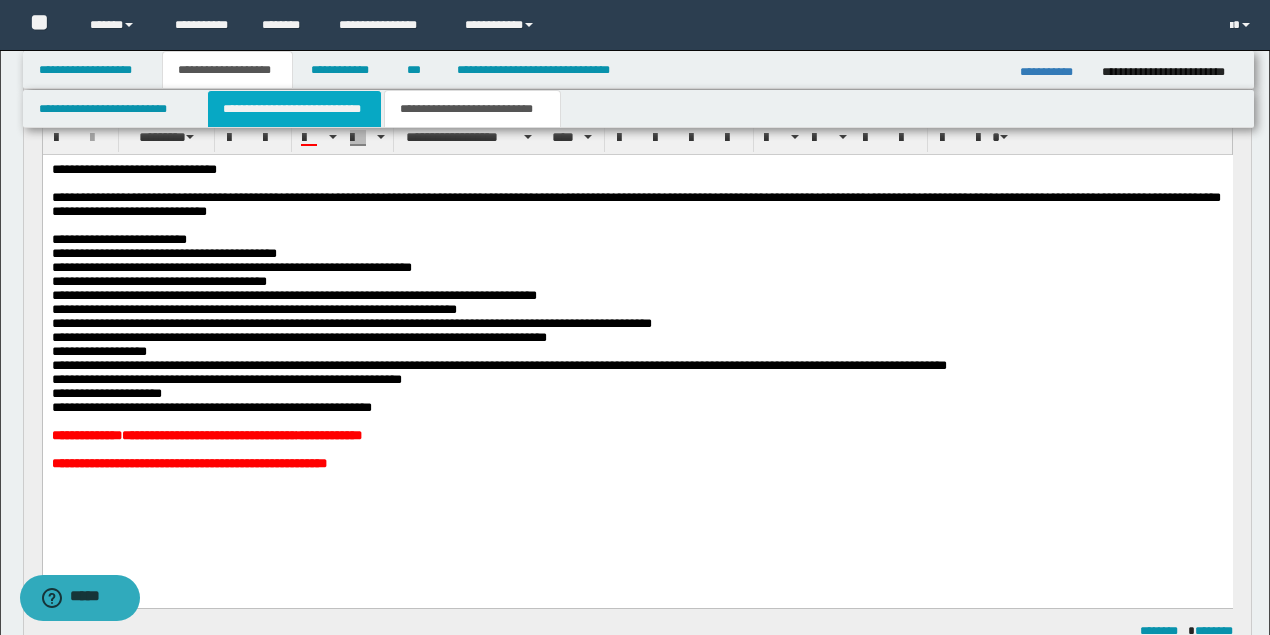 drag, startPoint x: 353, startPoint y: 115, endPoint x: 405, endPoint y: 116, distance: 52.009613 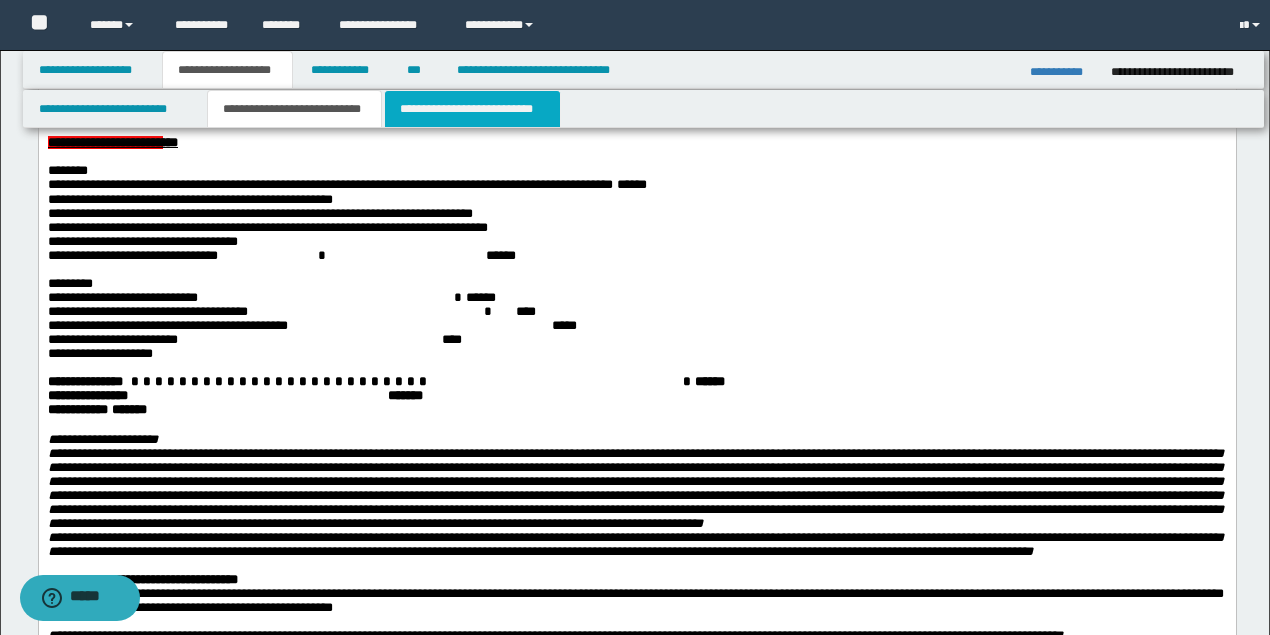click on "**********" at bounding box center [472, 109] 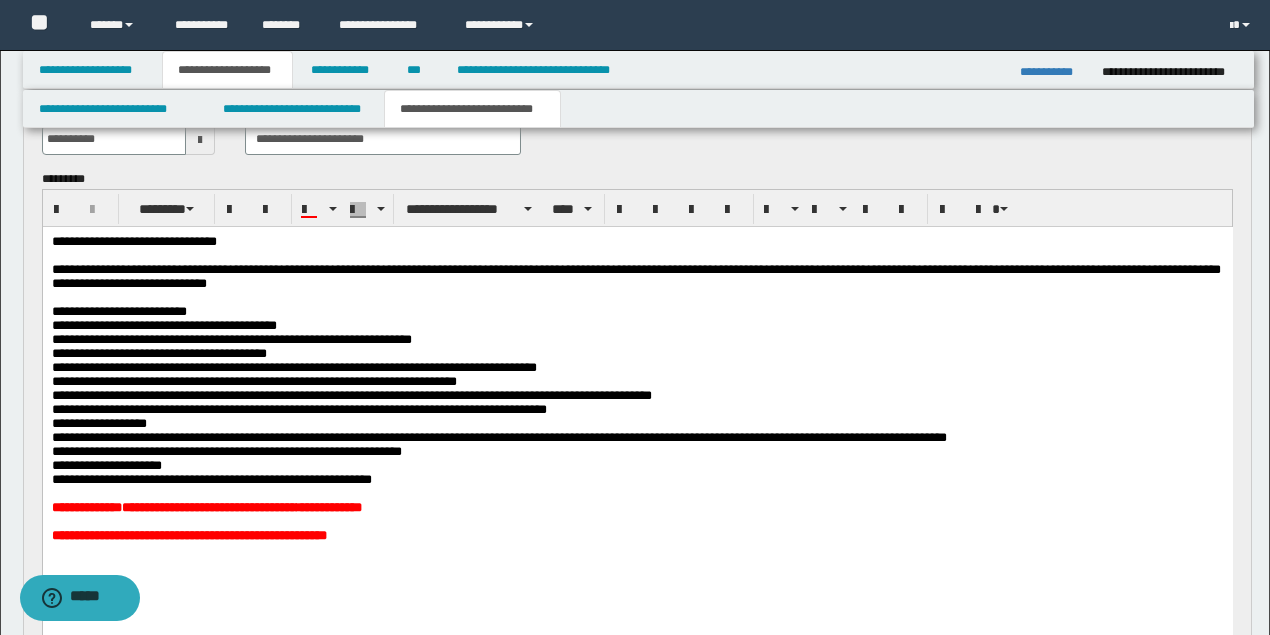 scroll, scrollTop: 0, scrollLeft: 0, axis: both 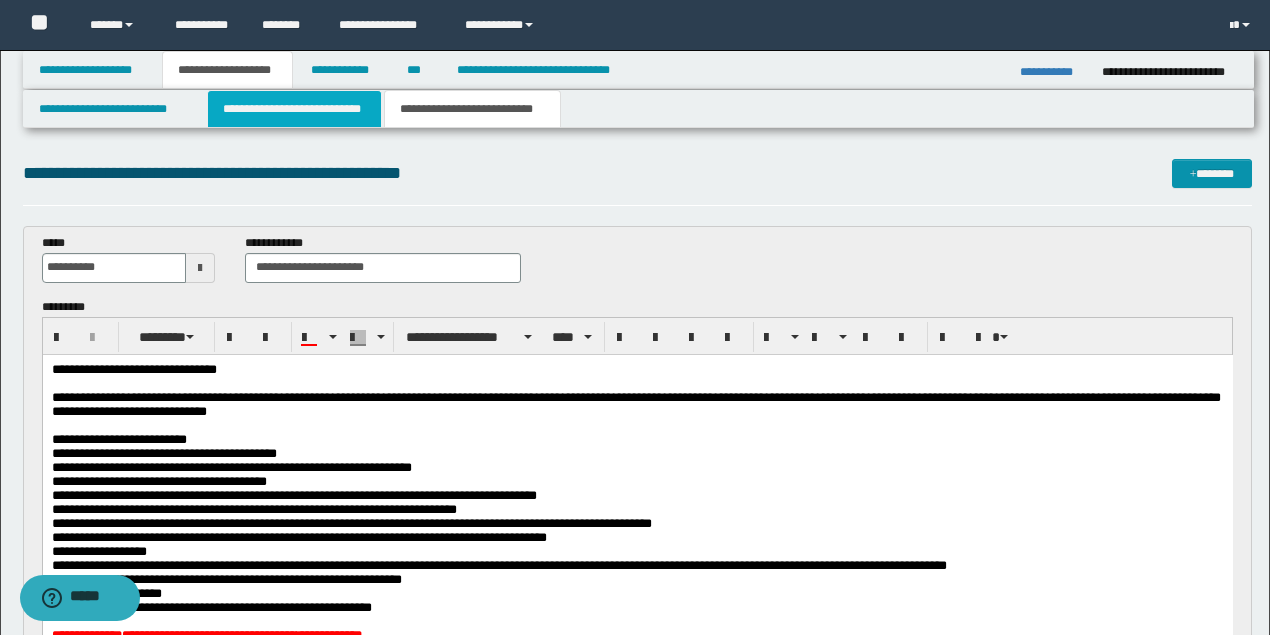 click on "**********" at bounding box center [294, 109] 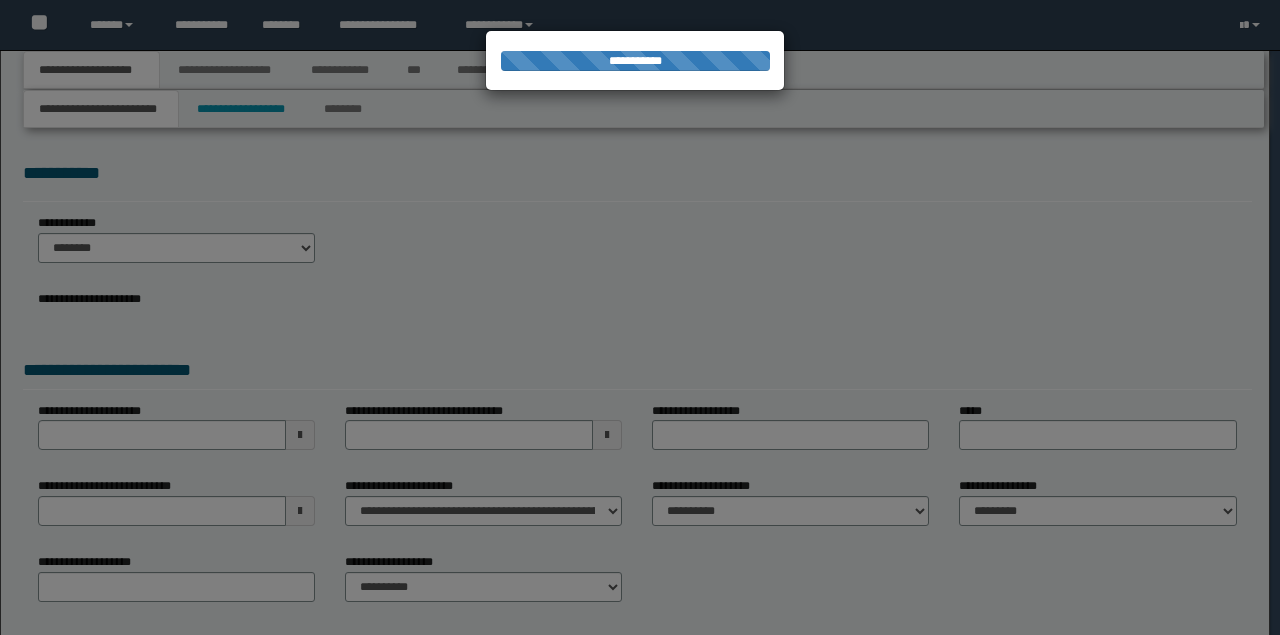 scroll, scrollTop: 0, scrollLeft: 0, axis: both 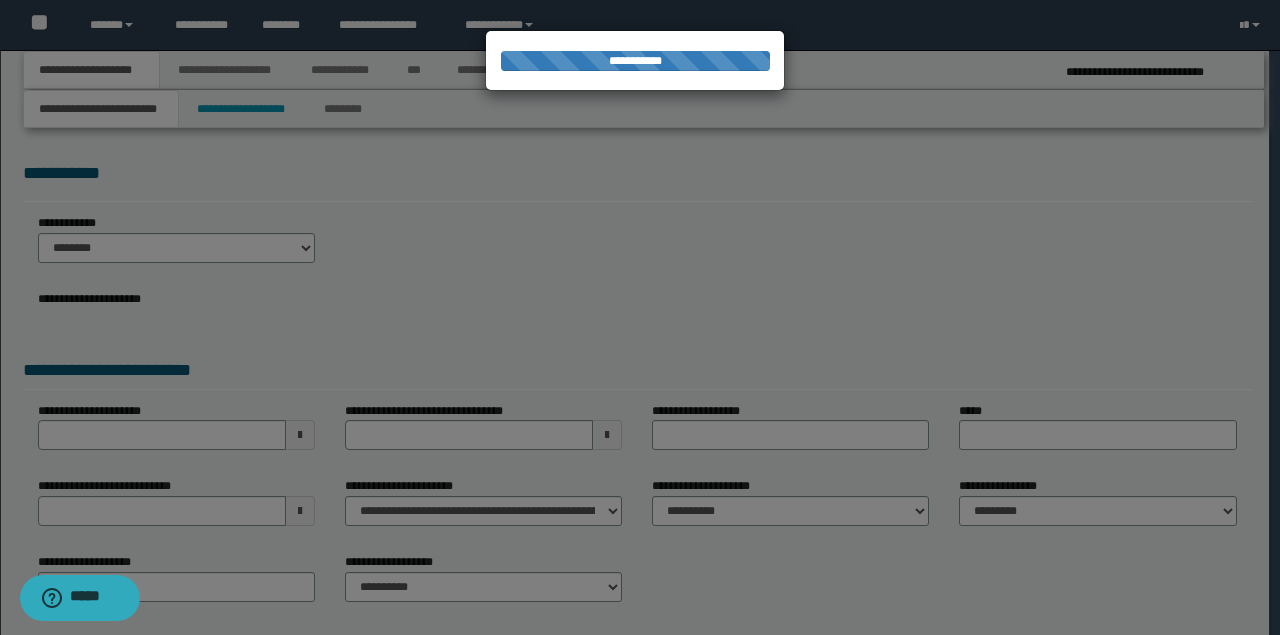 type on "**********" 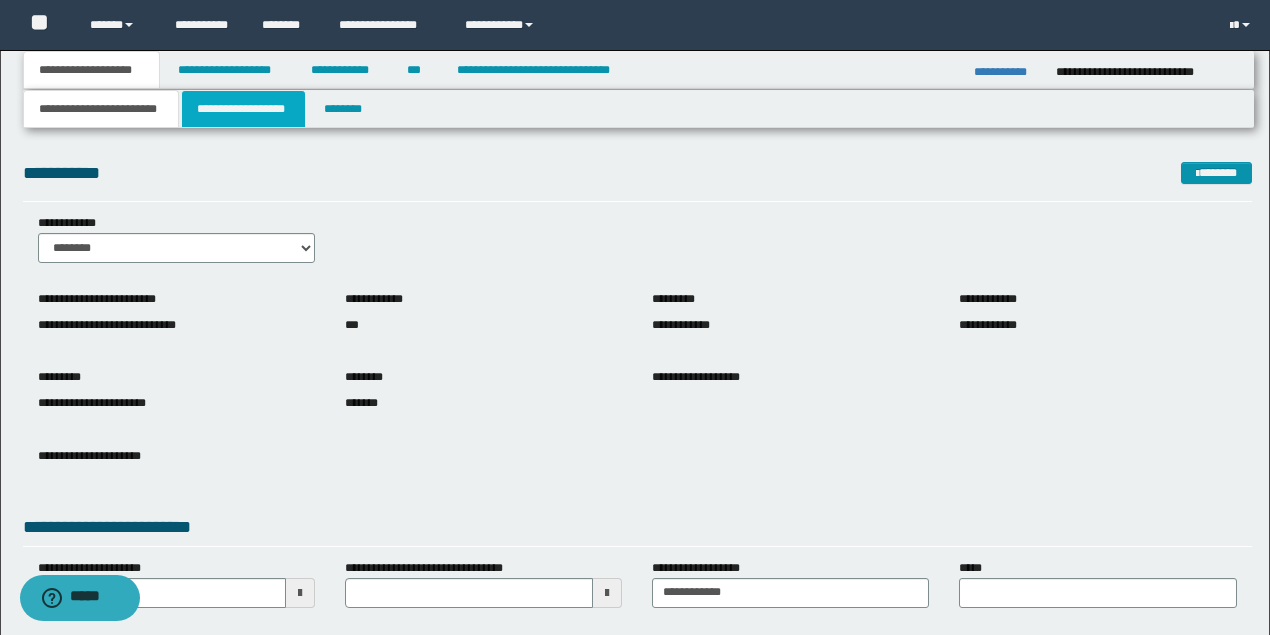click on "**********" at bounding box center (243, 109) 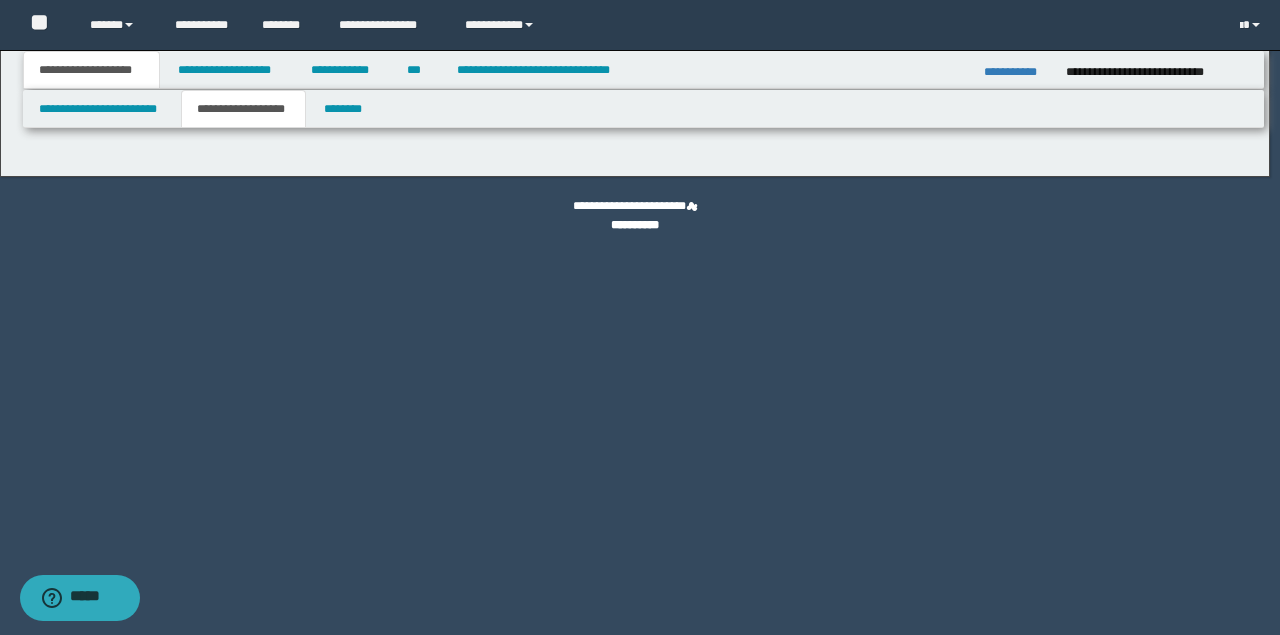 select on "*" 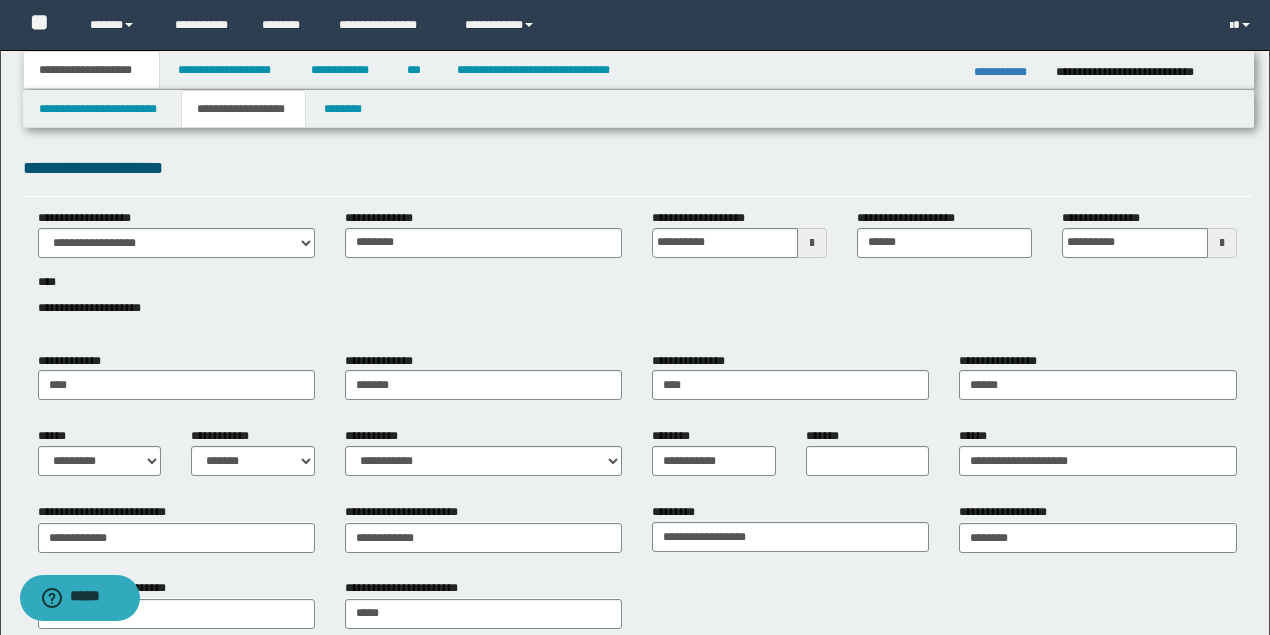scroll, scrollTop: 0, scrollLeft: 0, axis: both 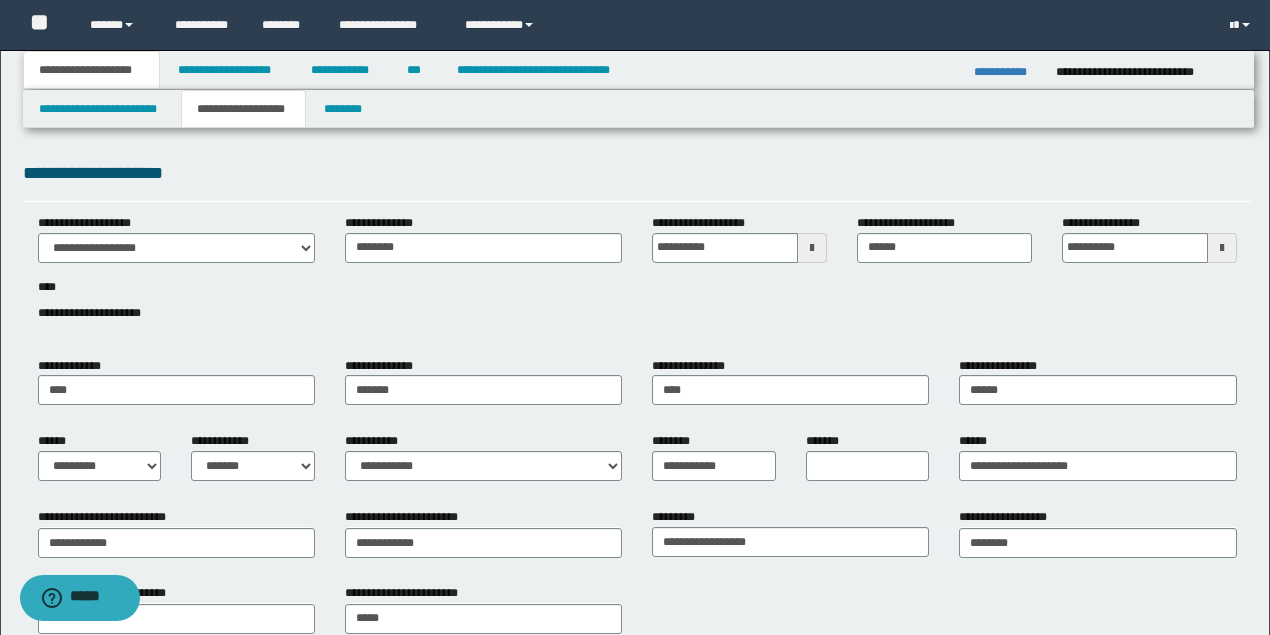 click on "**********" at bounding box center [637, 279] 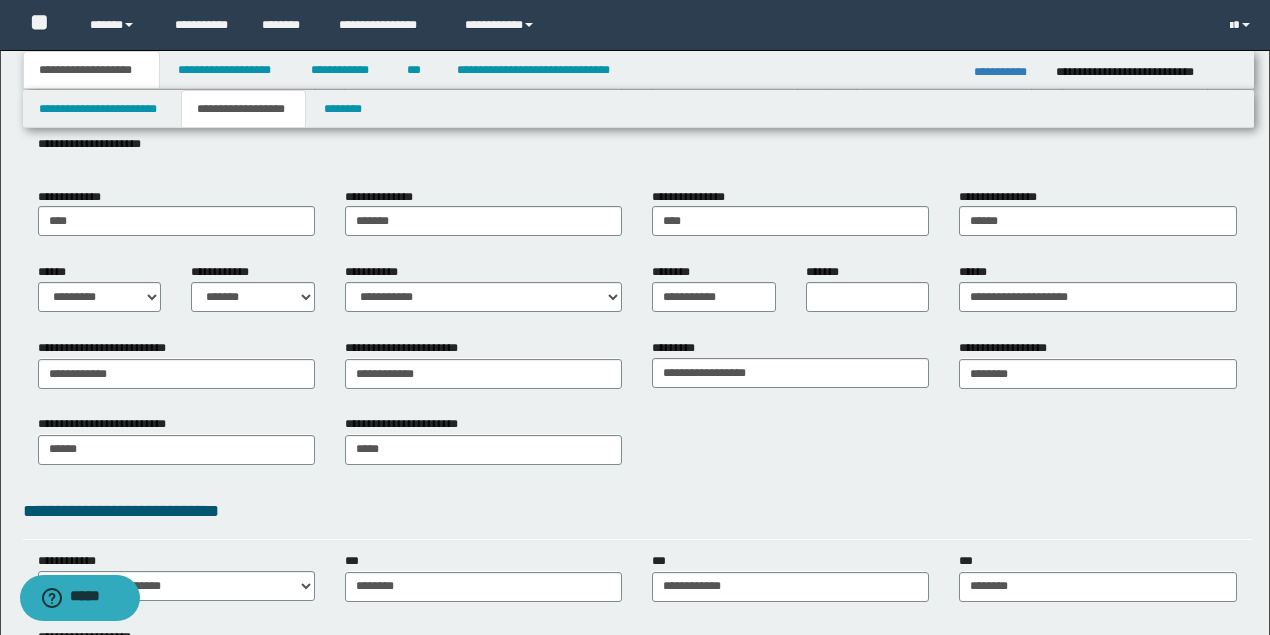 scroll, scrollTop: 200, scrollLeft: 0, axis: vertical 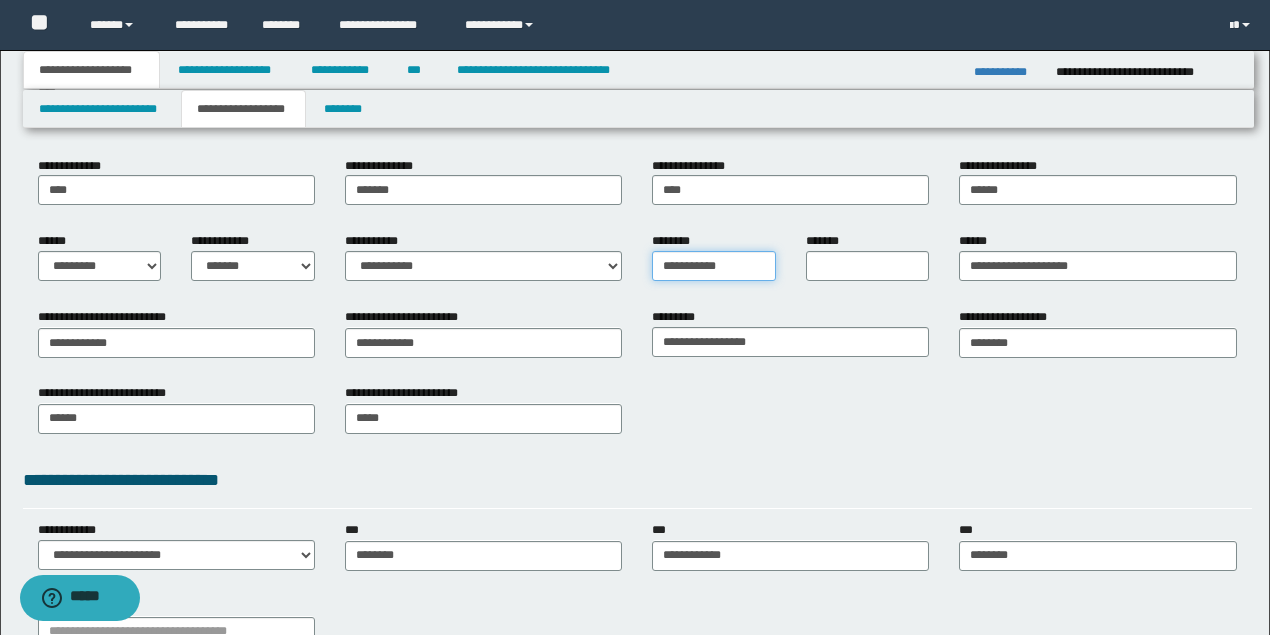 drag, startPoint x: 749, startPoint y: 271, endPoint x: 590, endPoint y: 280, distance: 159.25452 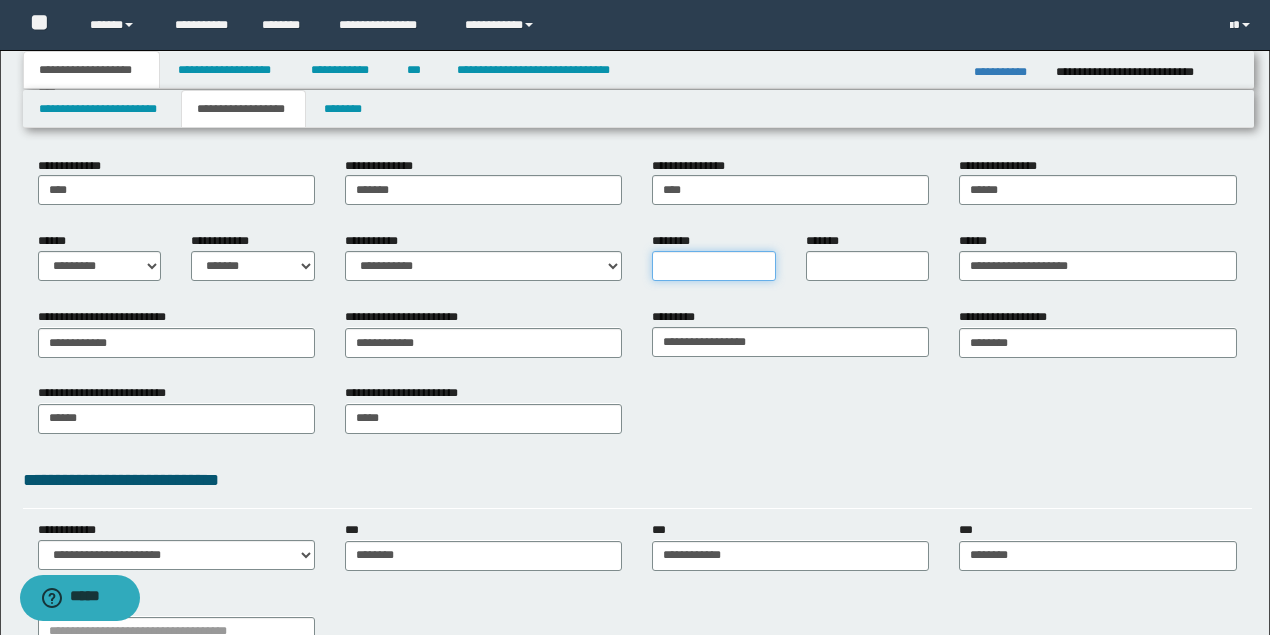 type 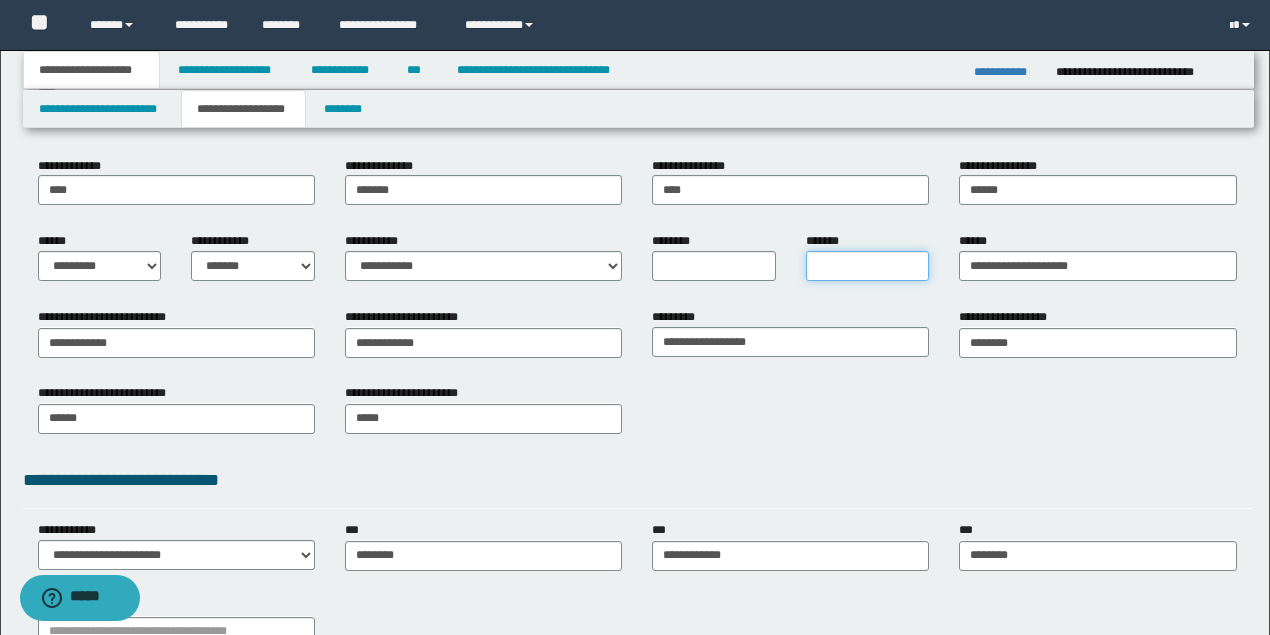 paste on "**********" 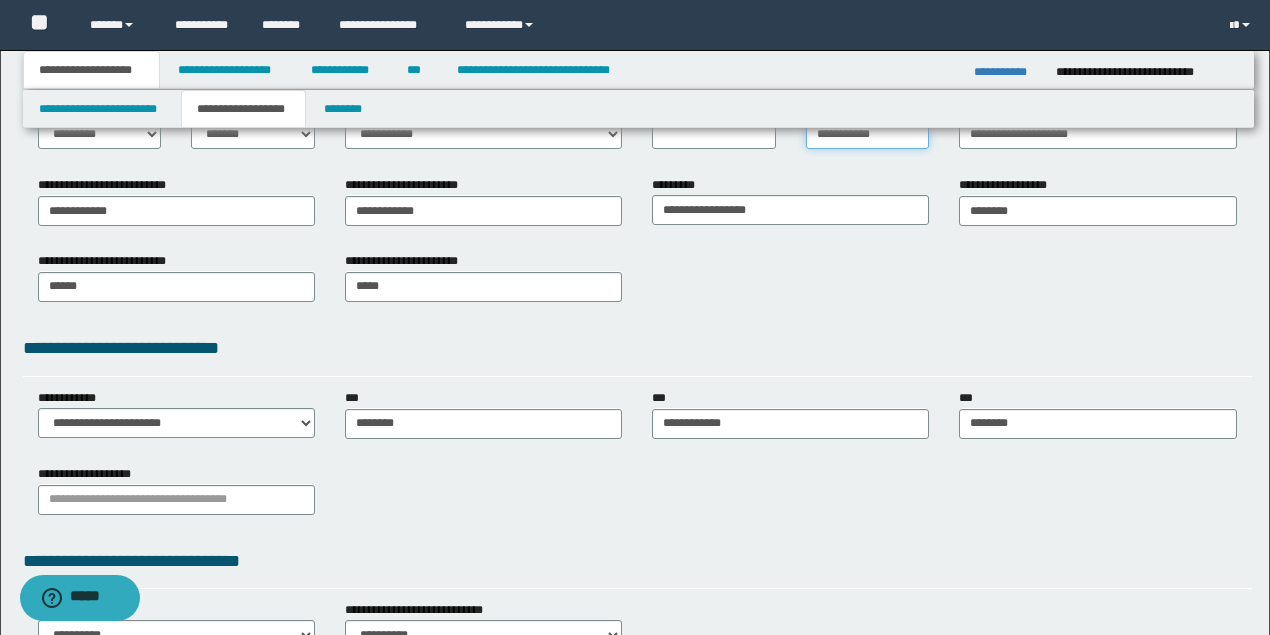 scroll, scrollTop: 333, scrollLeft: 0, axis: vertical 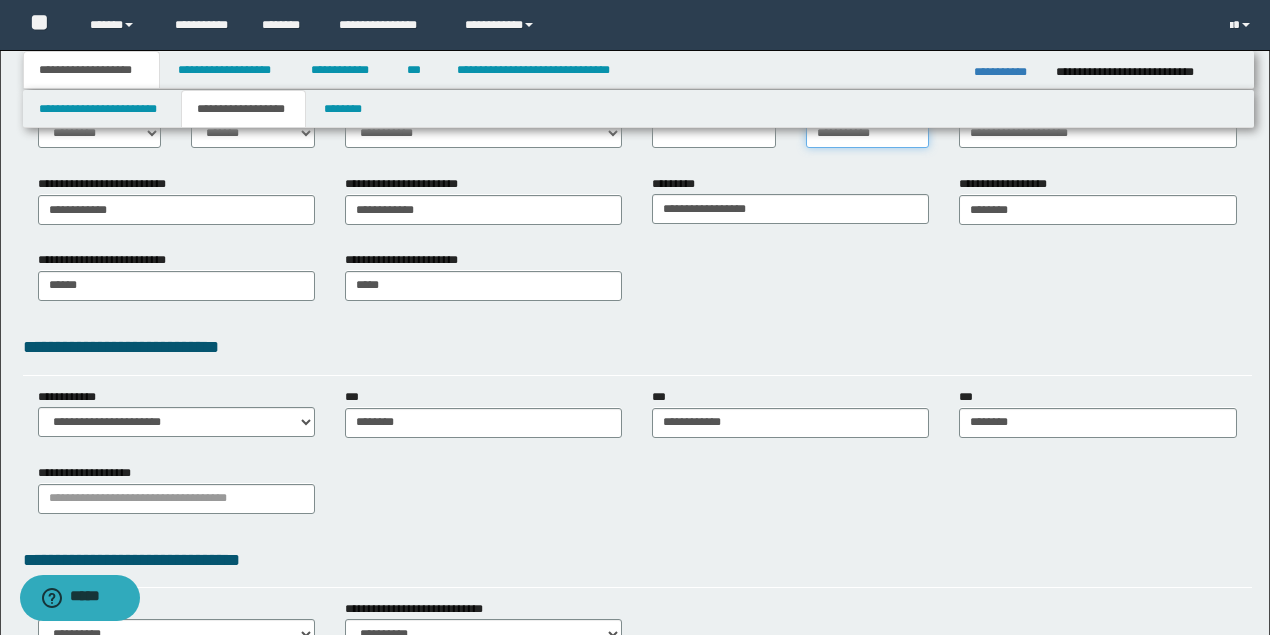 type on "**********" 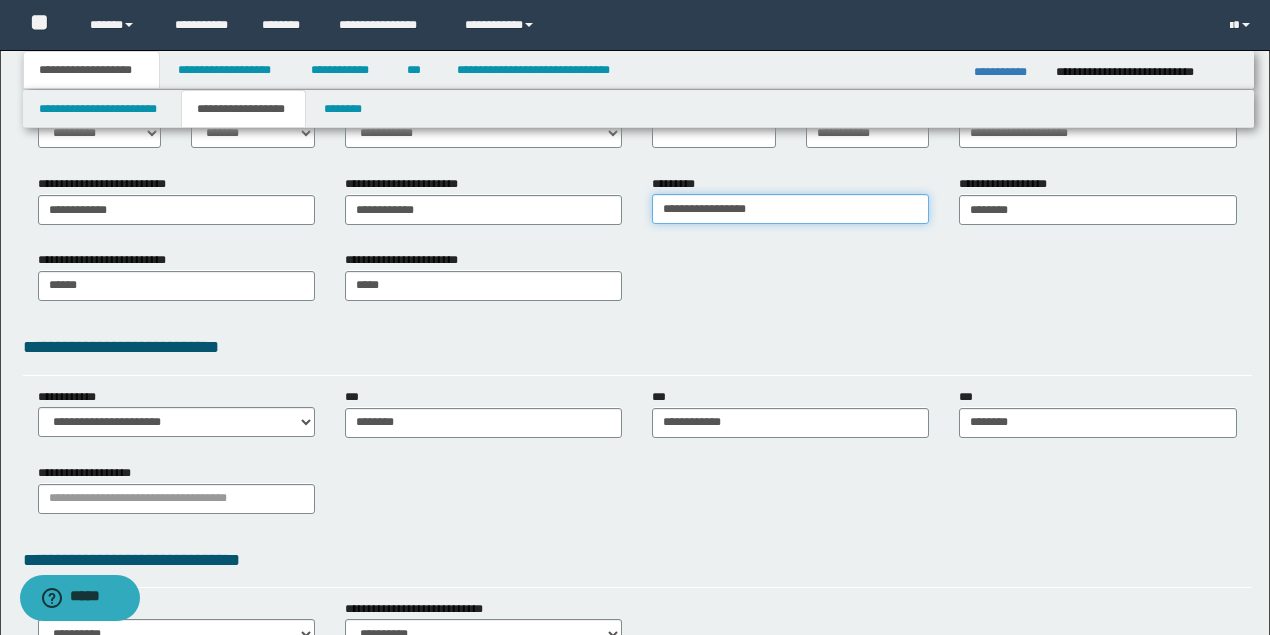 drag, startPoint x: 812, startPoint y: 220, endPoint x: 510, endPoint y: 224, distance: 302.0265 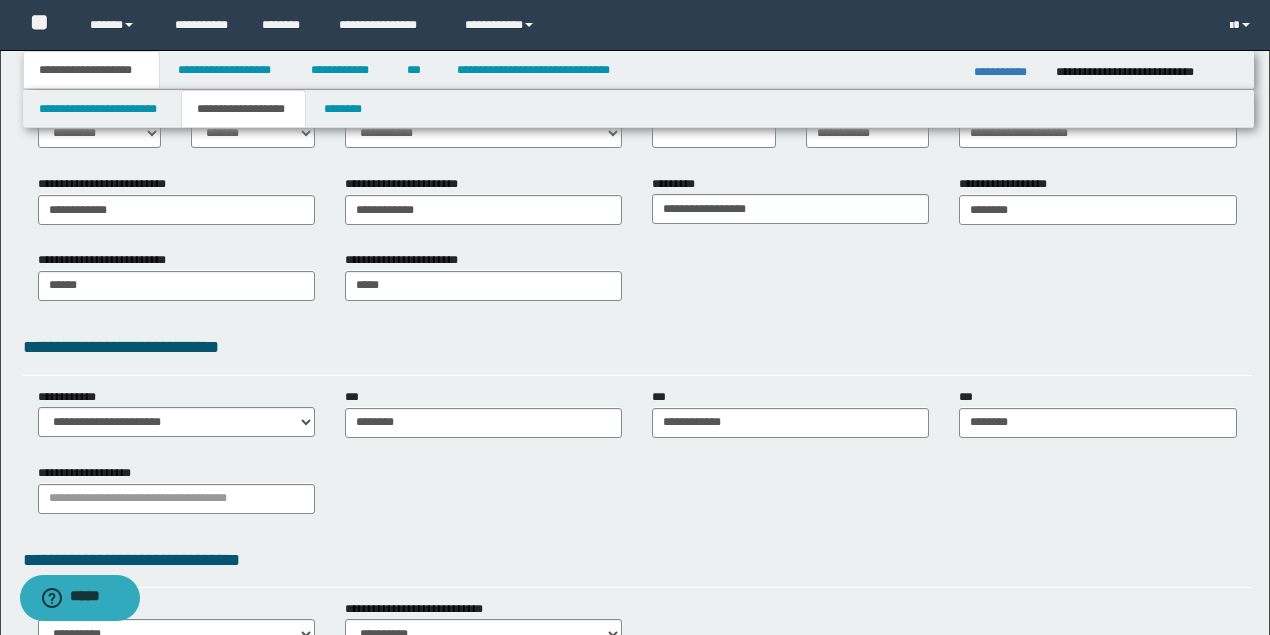 click on "**********" at bounding box center (637, 245) 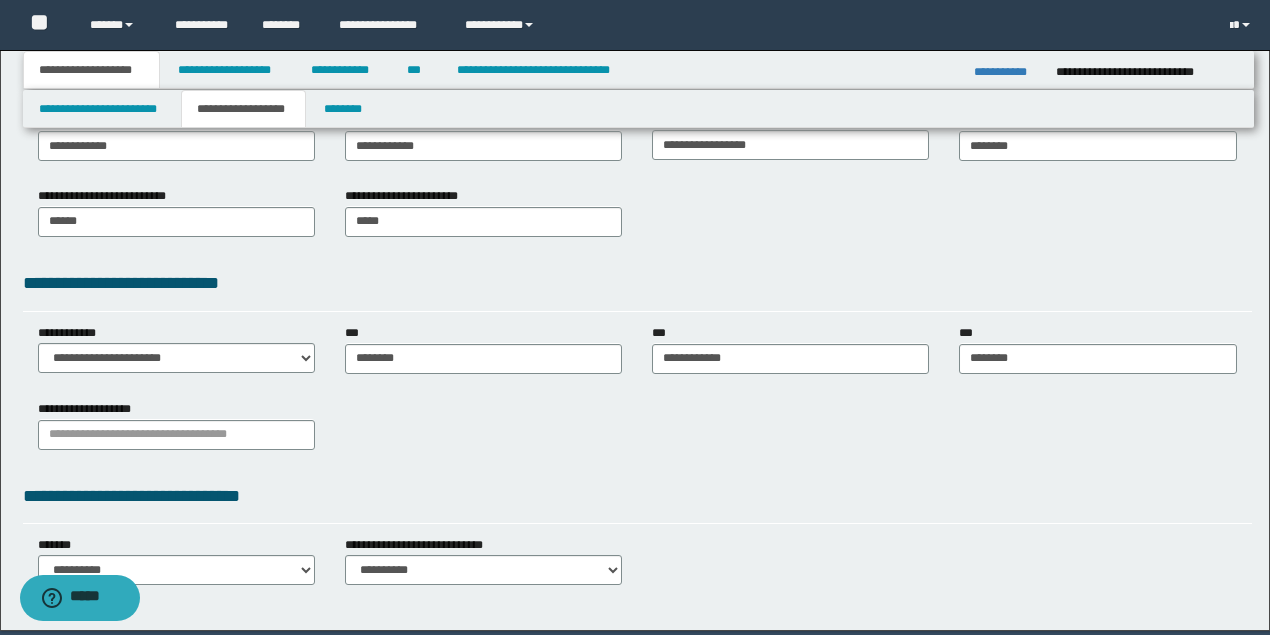 scroll, scrollTop: 400, scrollLeft: 0, axis: vertical 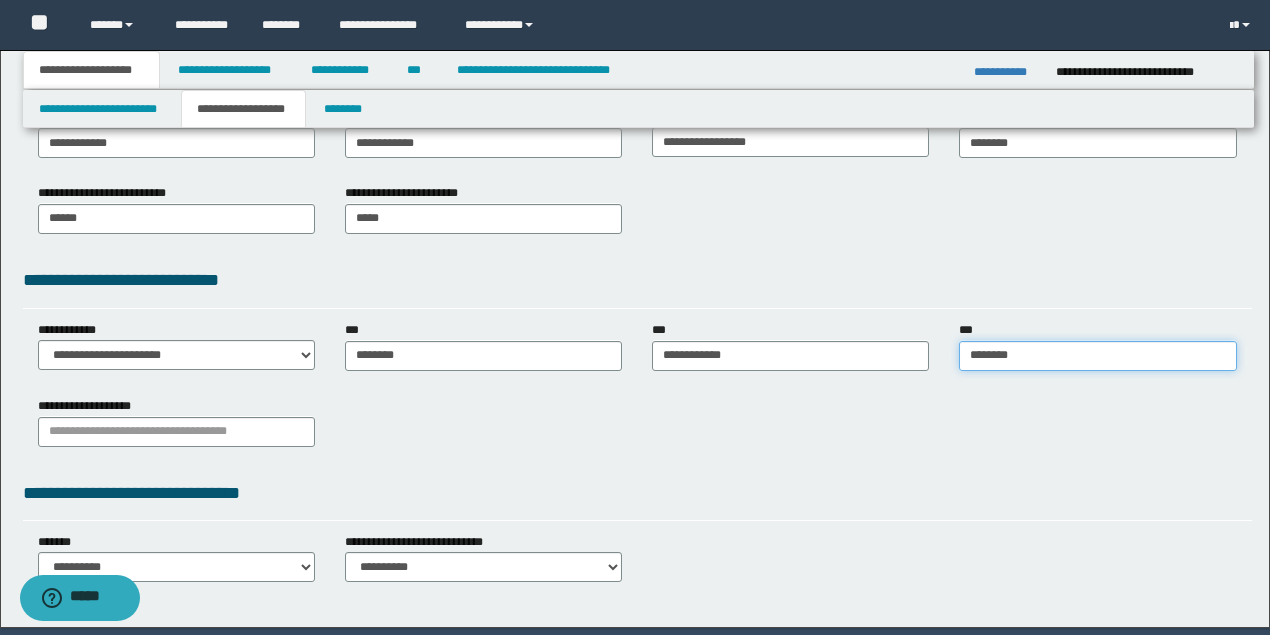 type on "********" 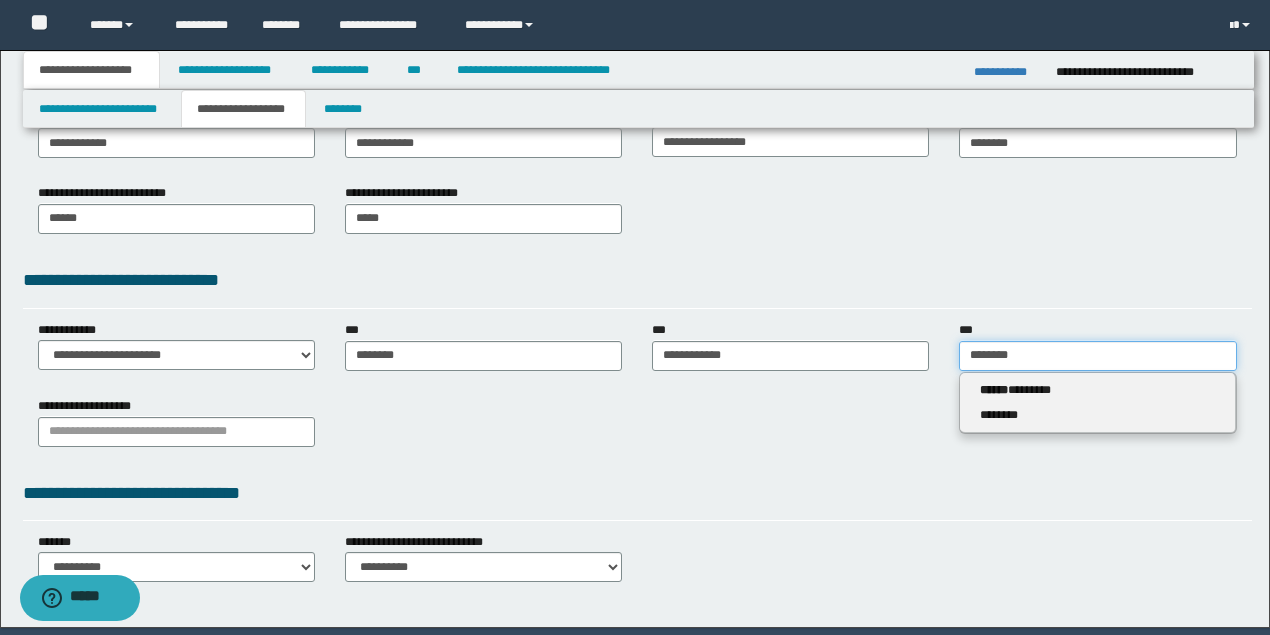 click on "********" at bounding box center [1097, 356] 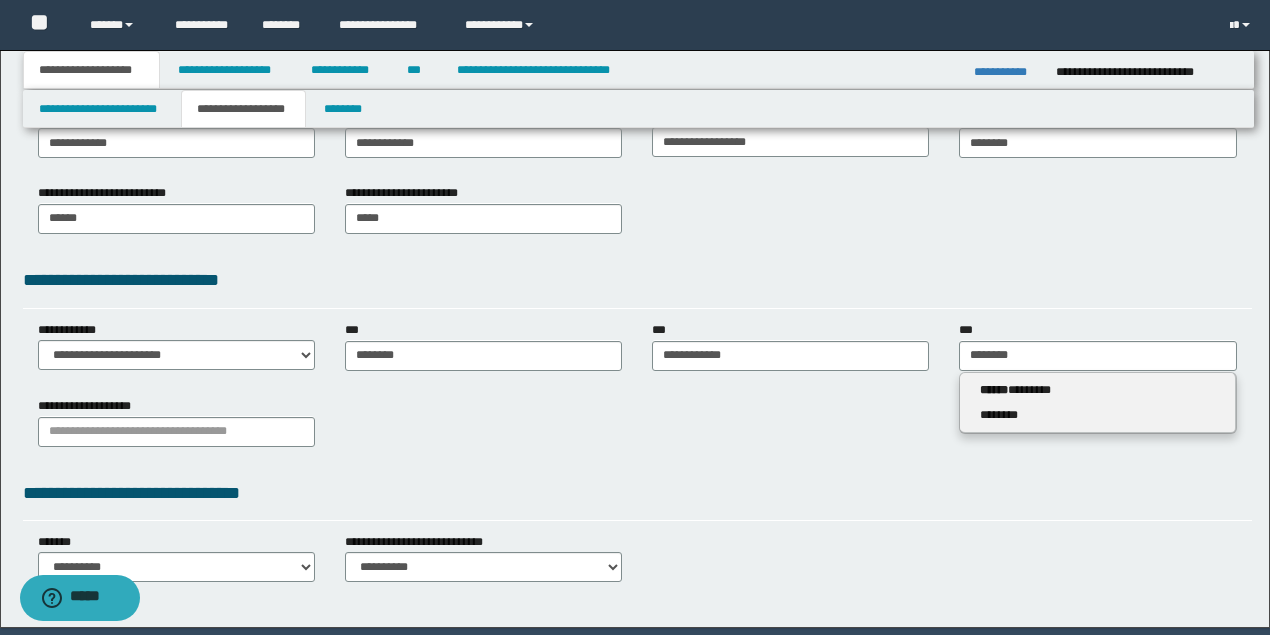 type 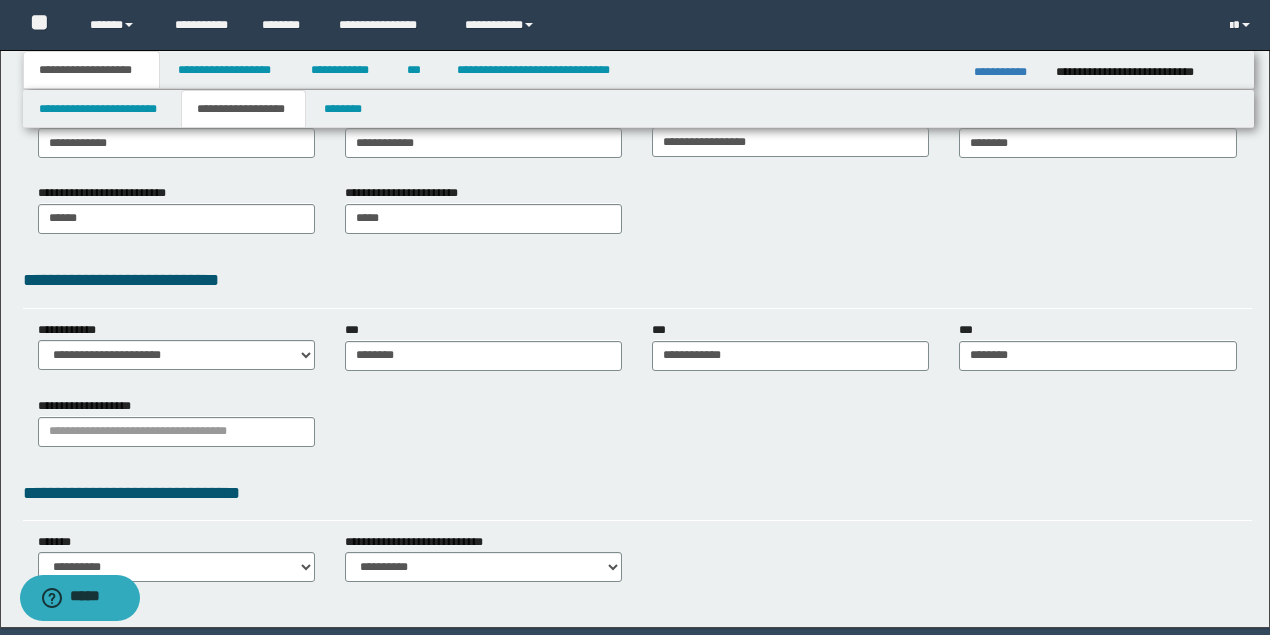 click on "**********" at bounding box center [637, 178] 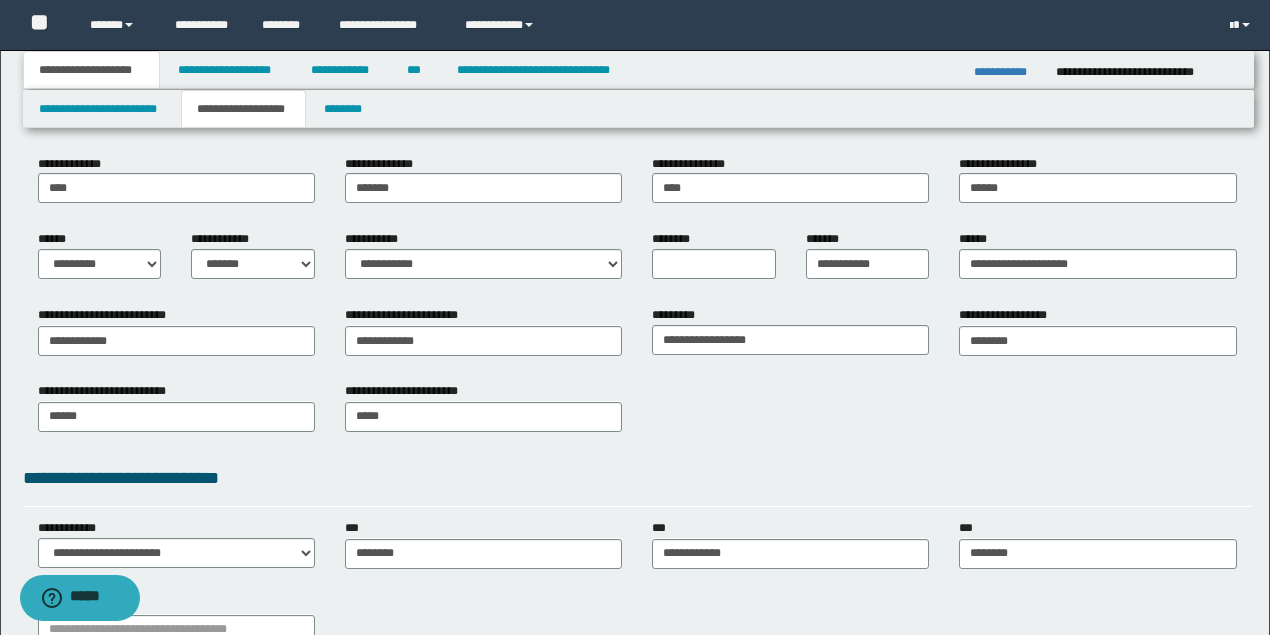 scroll, scrollTop: 200, scrollLeft: 0, axis: vertical 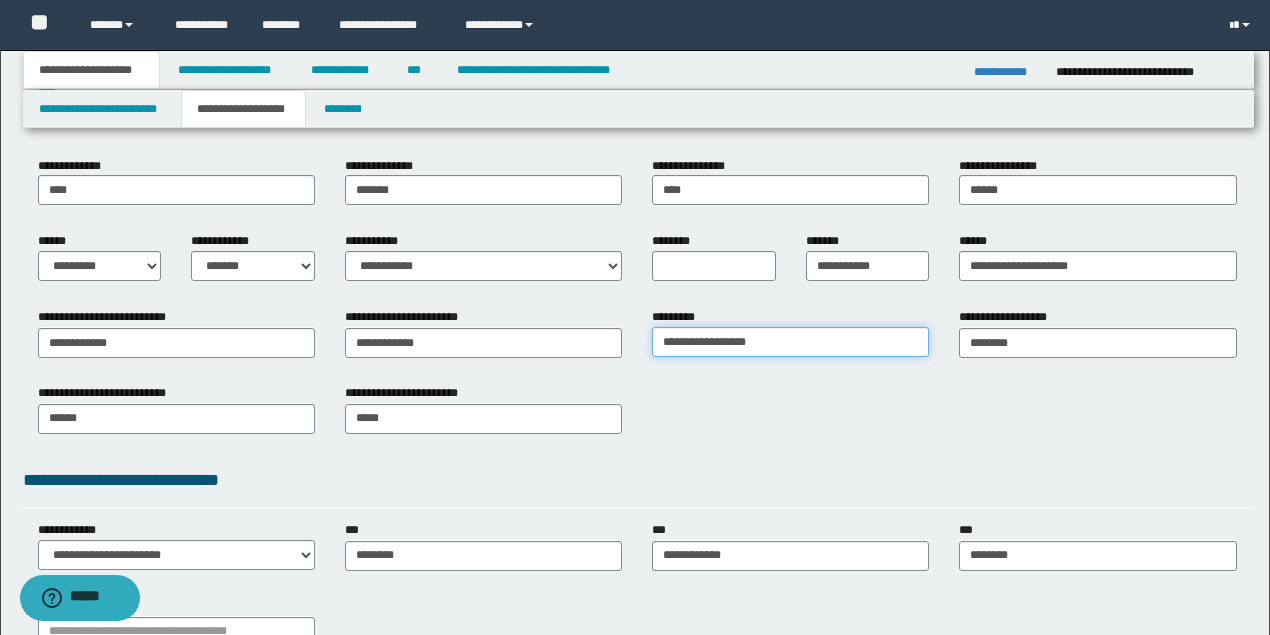 click on "**********" at bounding box center [790, 342] 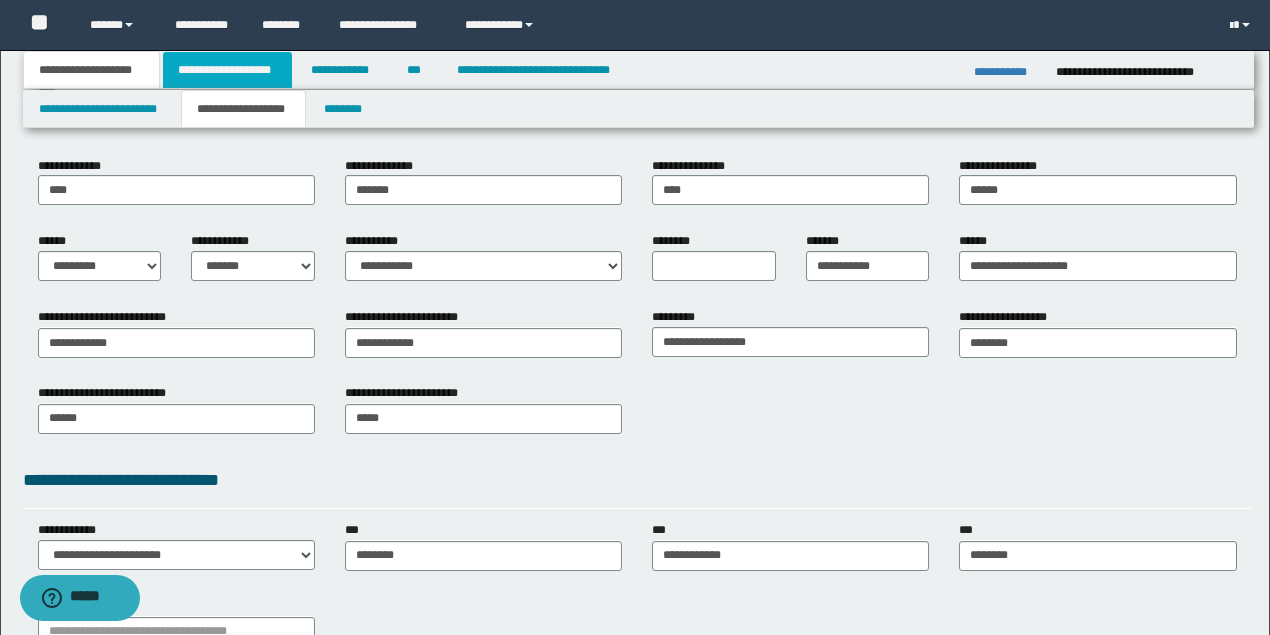 click on "**********" at bounding box center (227, 70) 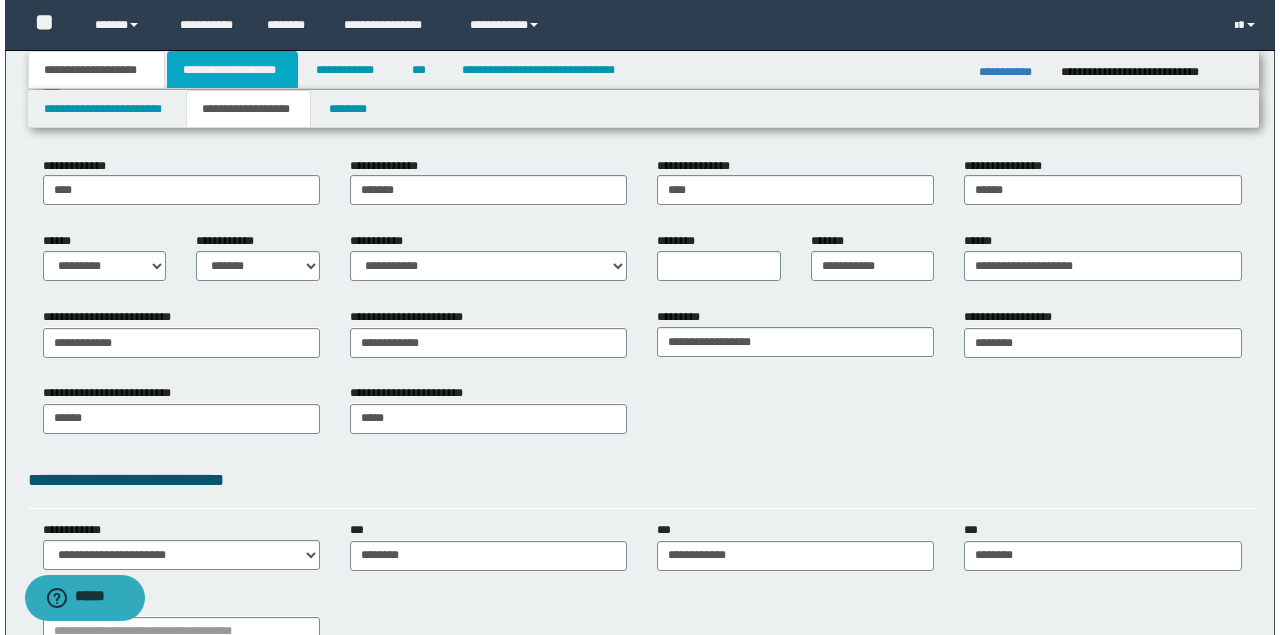 scroll, scrollTop: 0, scrollLeft: 0, axis: both 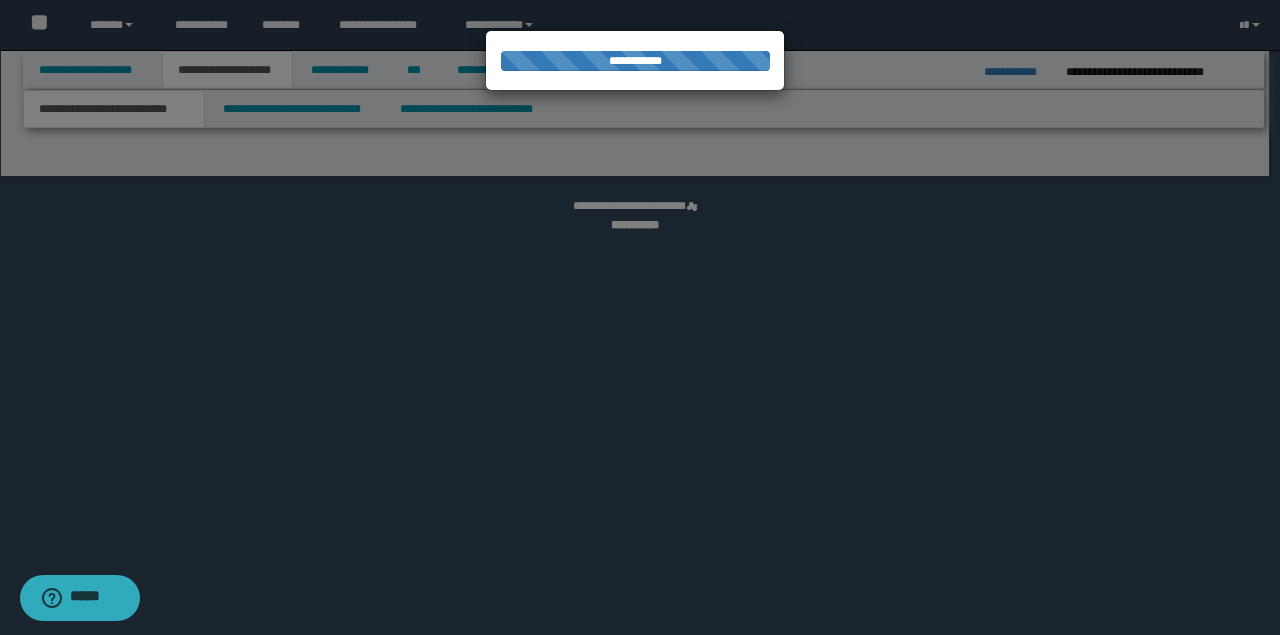 select on "*" 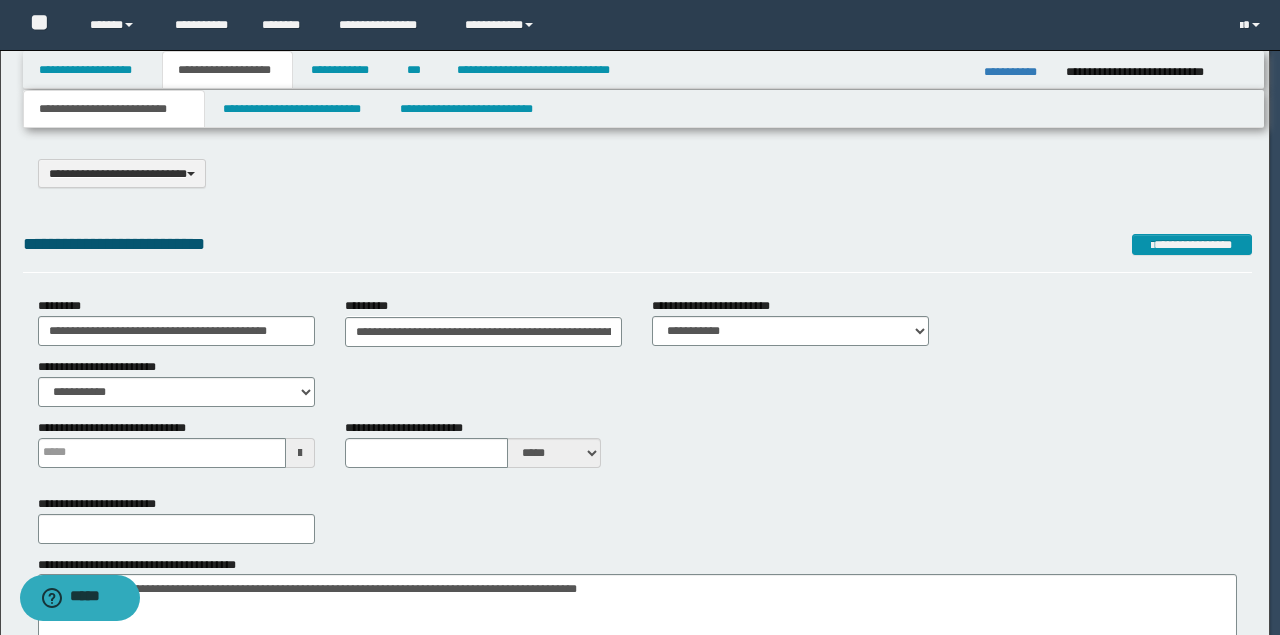 scroll, scrollTop: 0, scrollLeft: 0, axis: both 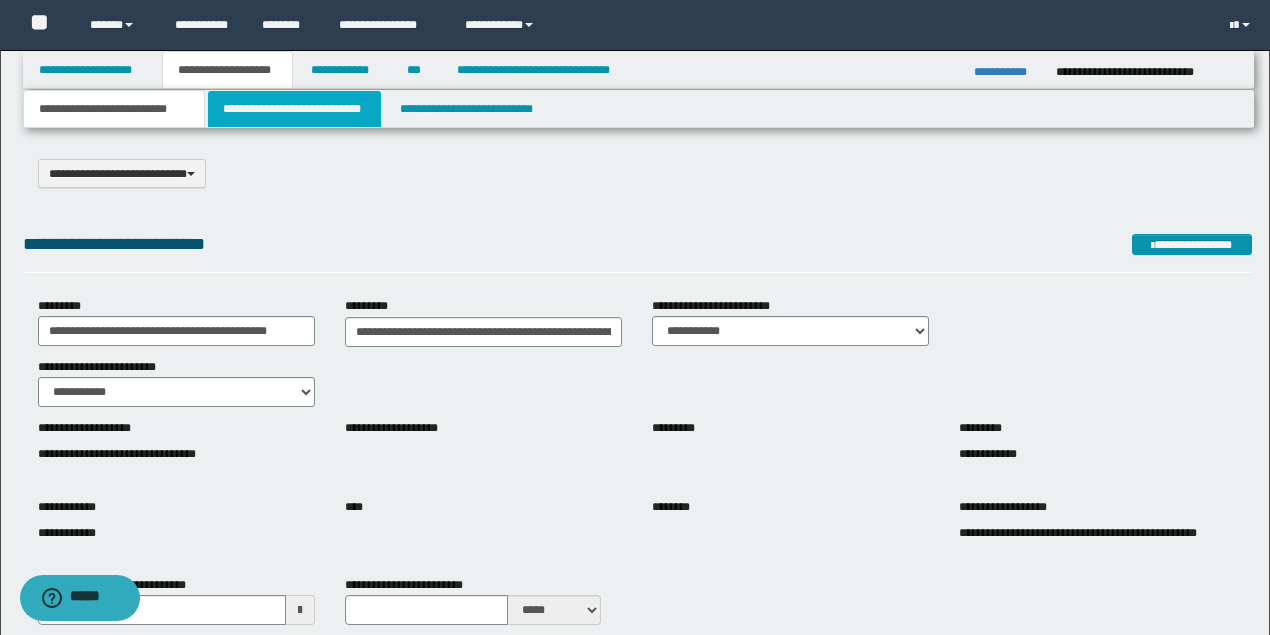 click on "**********" at bounding box center [294, 109] 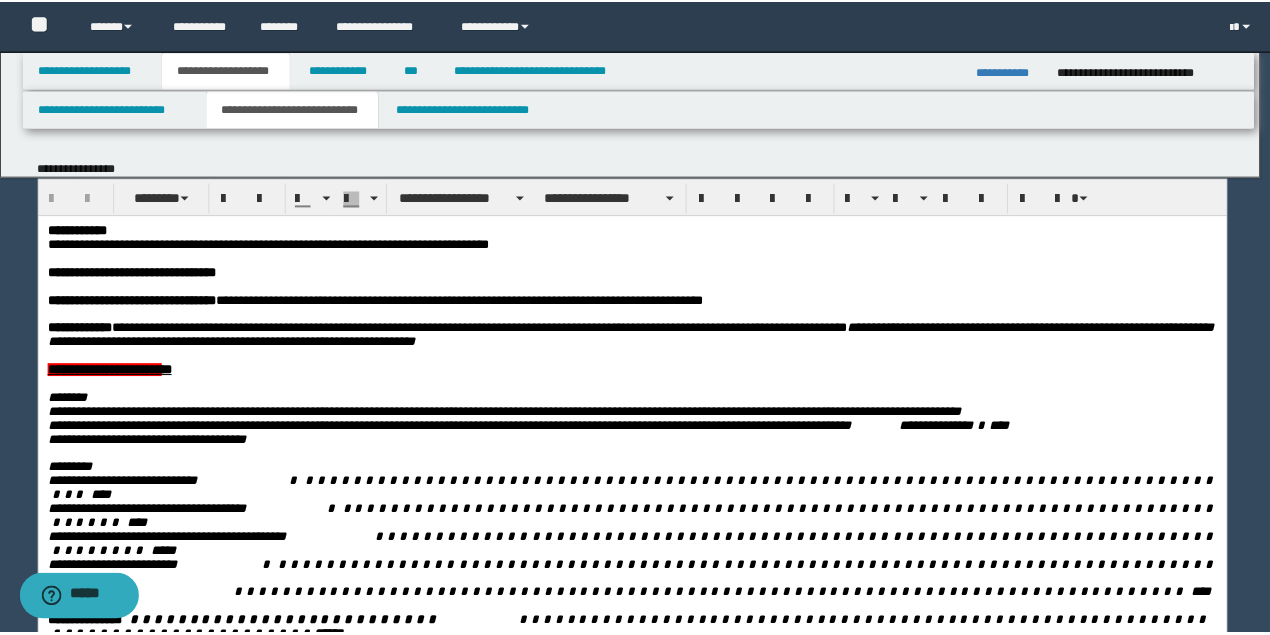 scroll, scrollTop: 0, scrollLeft: 0, axis: both 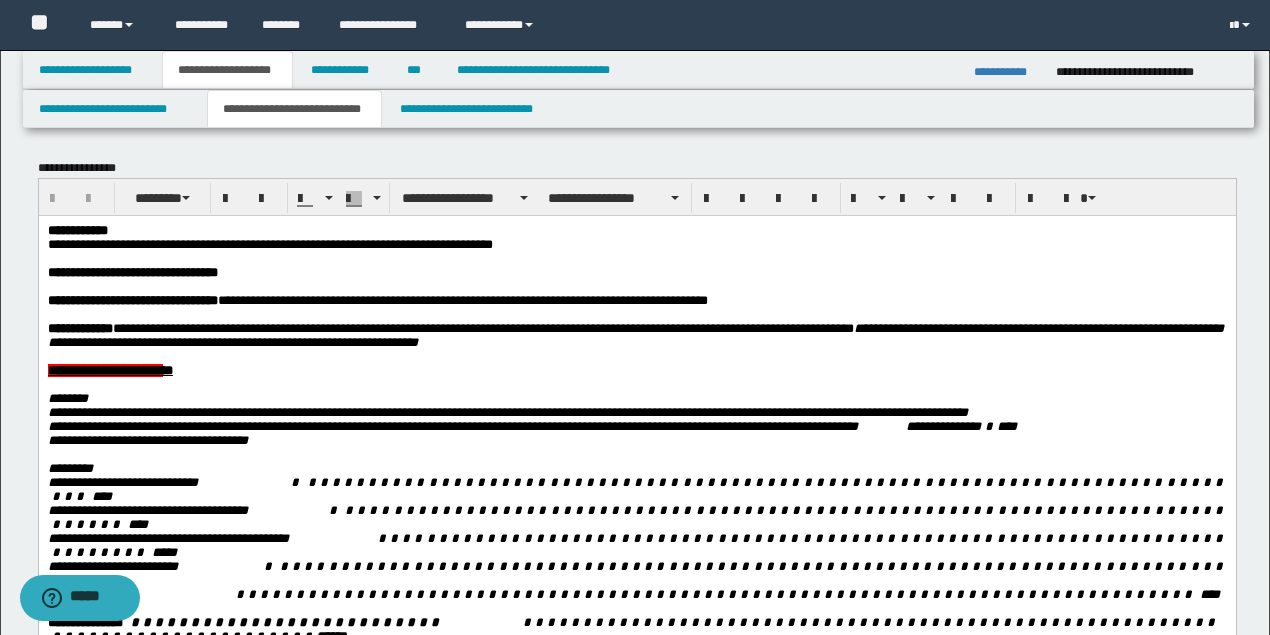 click at bounding box center [635, 258] 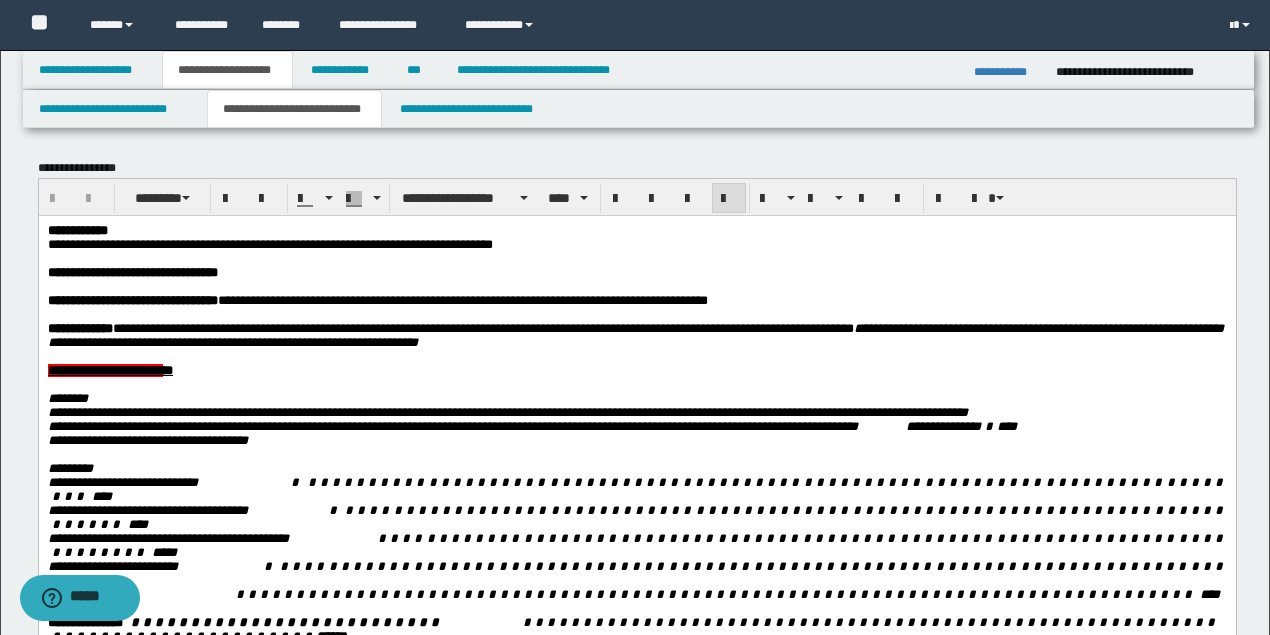 click on "**********" at bounding box center (269, 243) 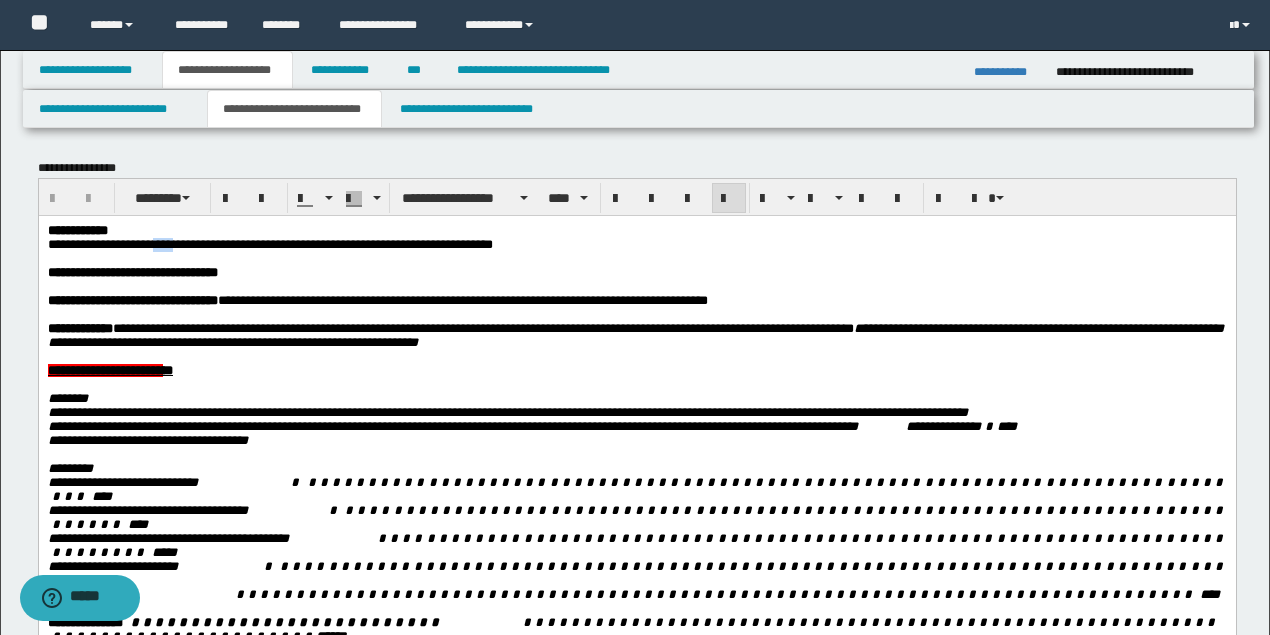 drag, startPoint x: 187, startPoint y: 244, endPoint x: 162, endPoint y: 244, distance: 25 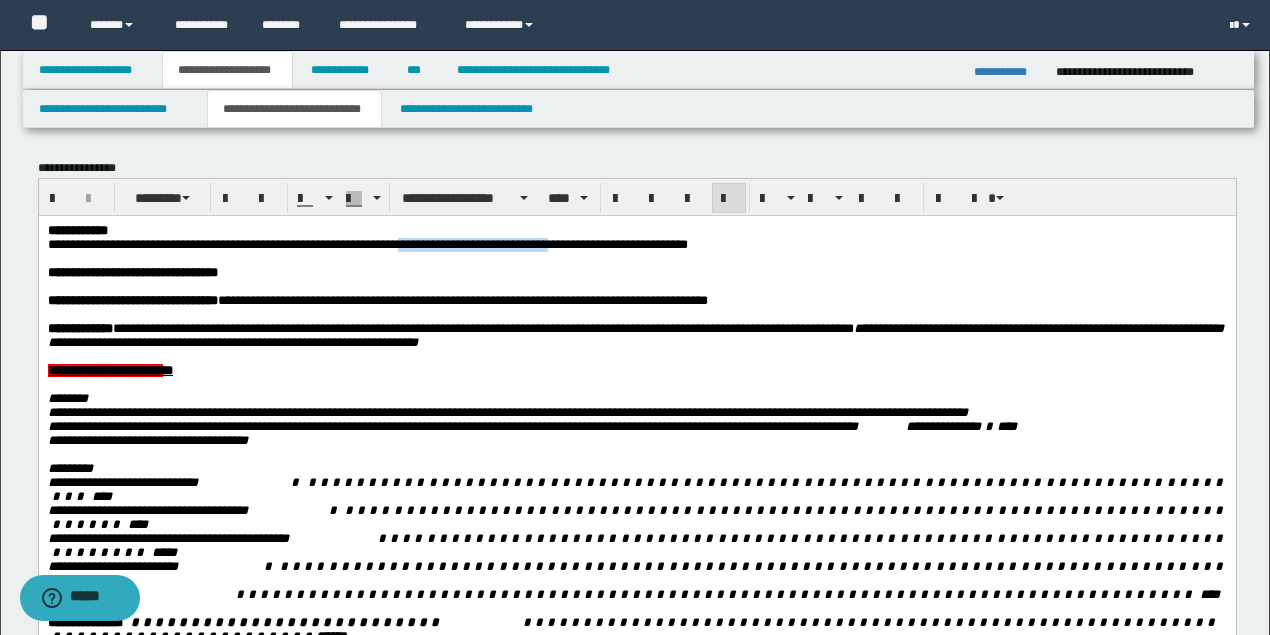 drag, startPoint x: 421, startPoint y: 244, endPoint x: 586, endPoint y: 247, distance: 165.02727 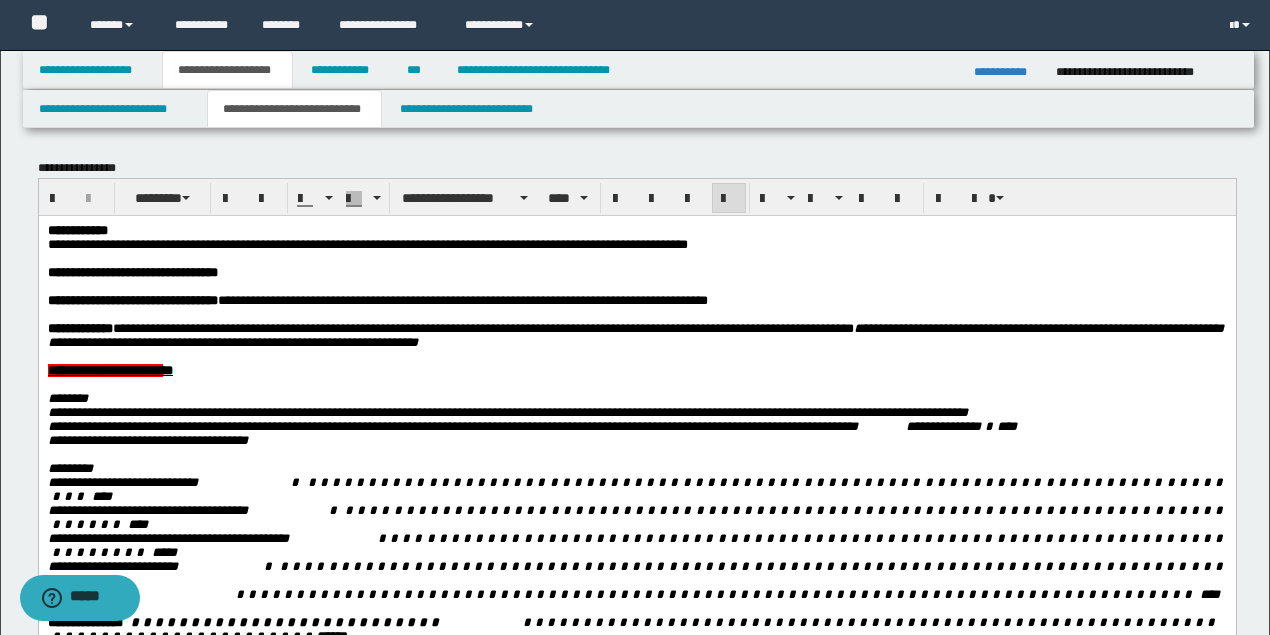 drag, startPoint x: 512, startPoint y: 256, endPoint x: 454, endPoint y: 258, distance: 58.034473 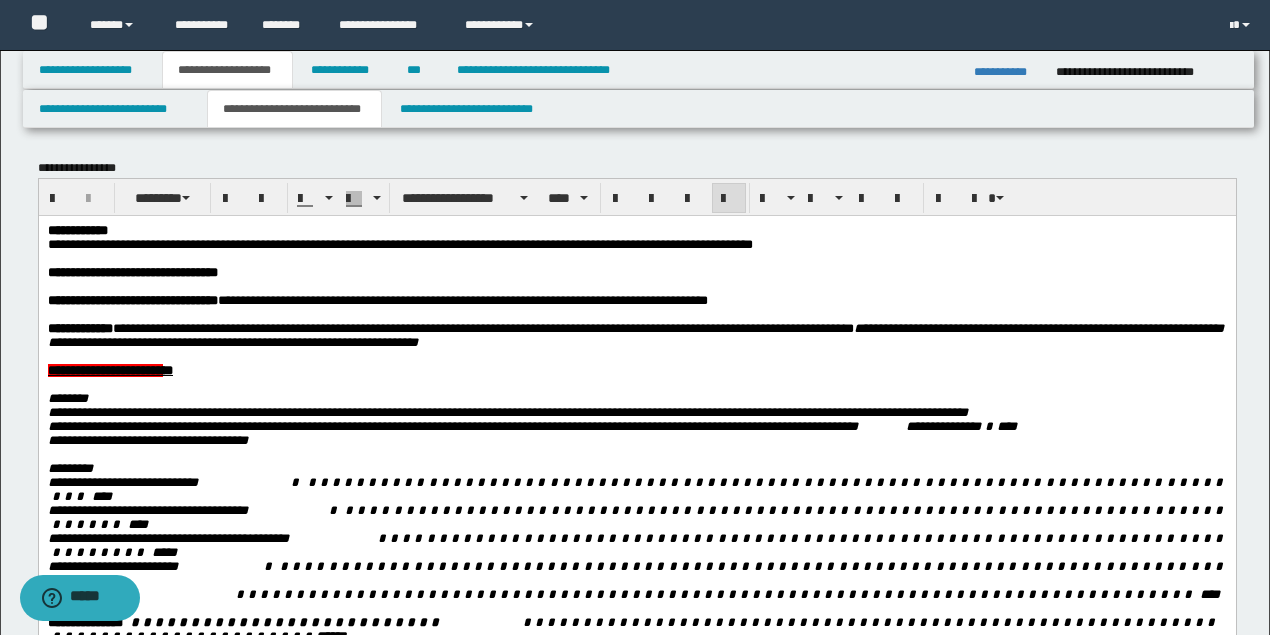 click on "**********" at bounding box center (399, 243) 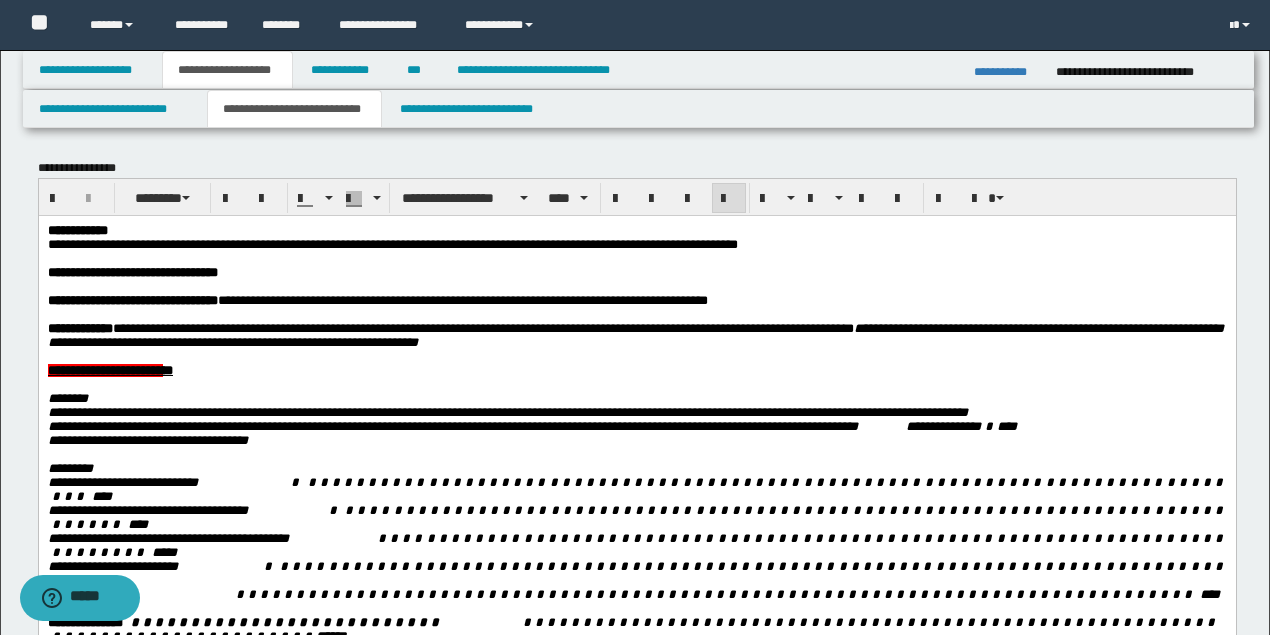 click on "**********" at bounding box center [392, 243] 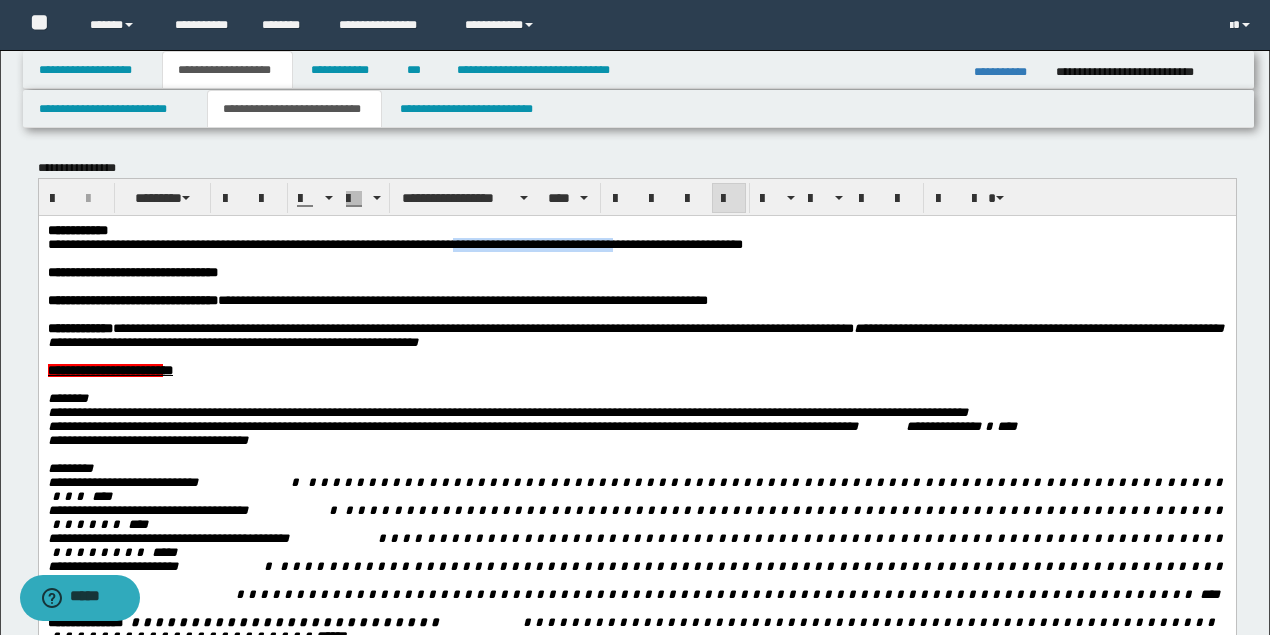 drag, startPoint x: 515, startPoint y: 244, endPoint x: 760, endPoint y: 243, distance: 245.00204 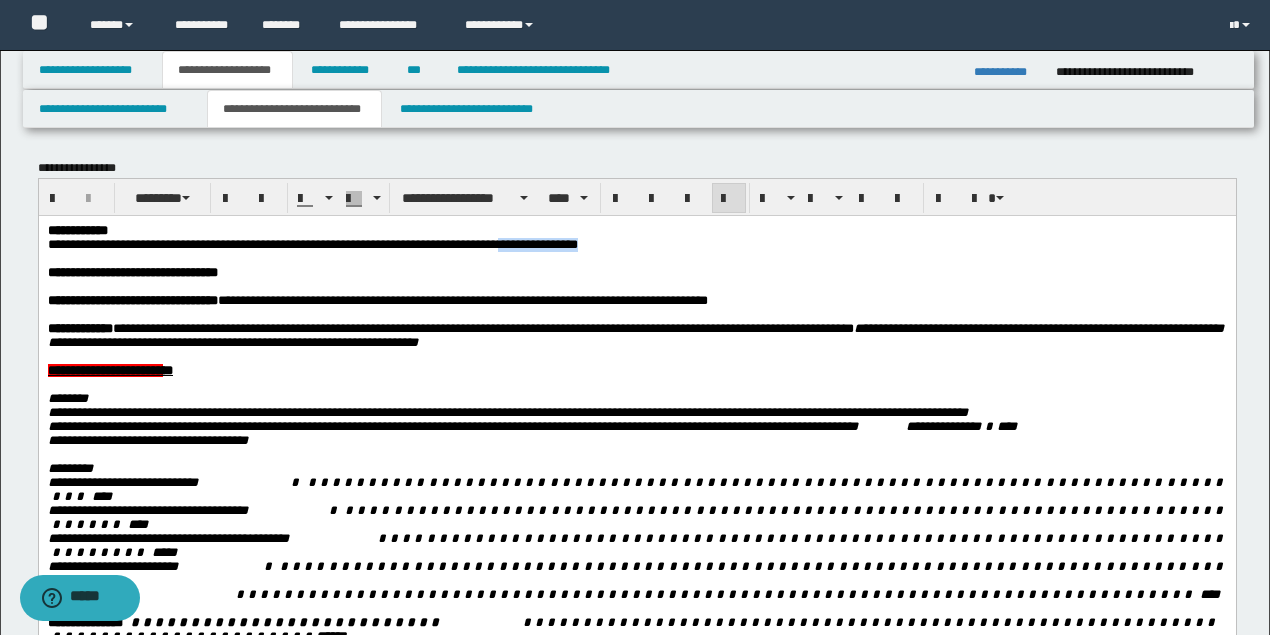 drag, startPoint x: 666, startPoint y: 246, endPoint x: 580, endPoint y: 252, distance: 86.209045 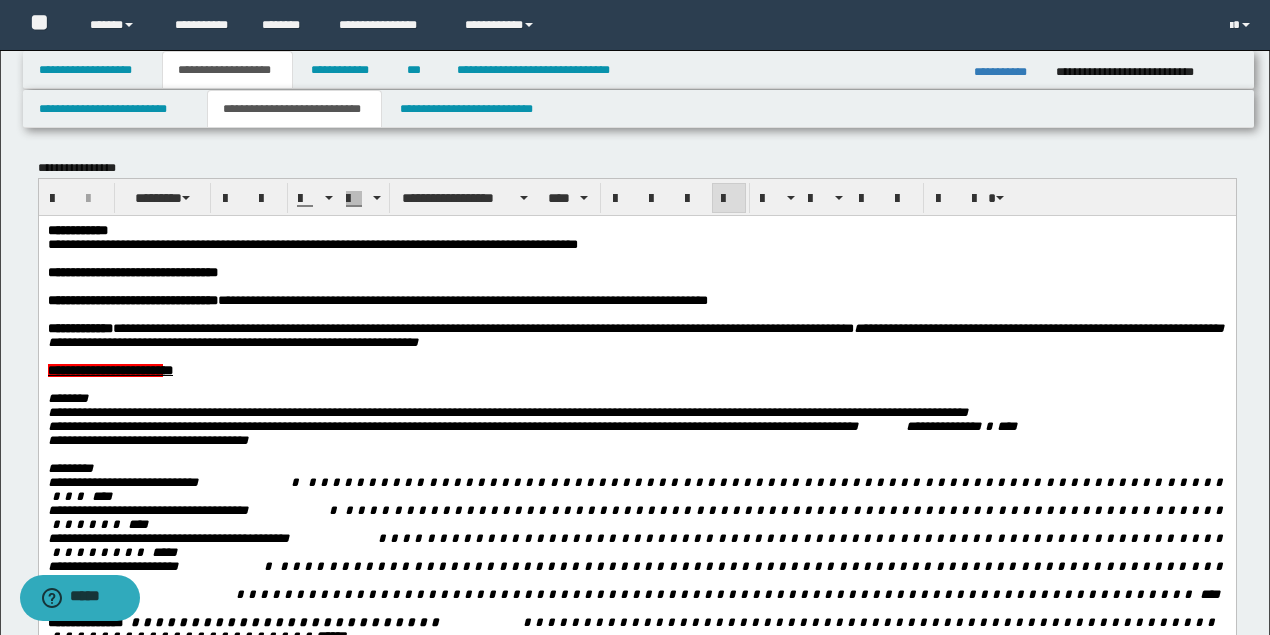 click at bounding box center (635, 258) 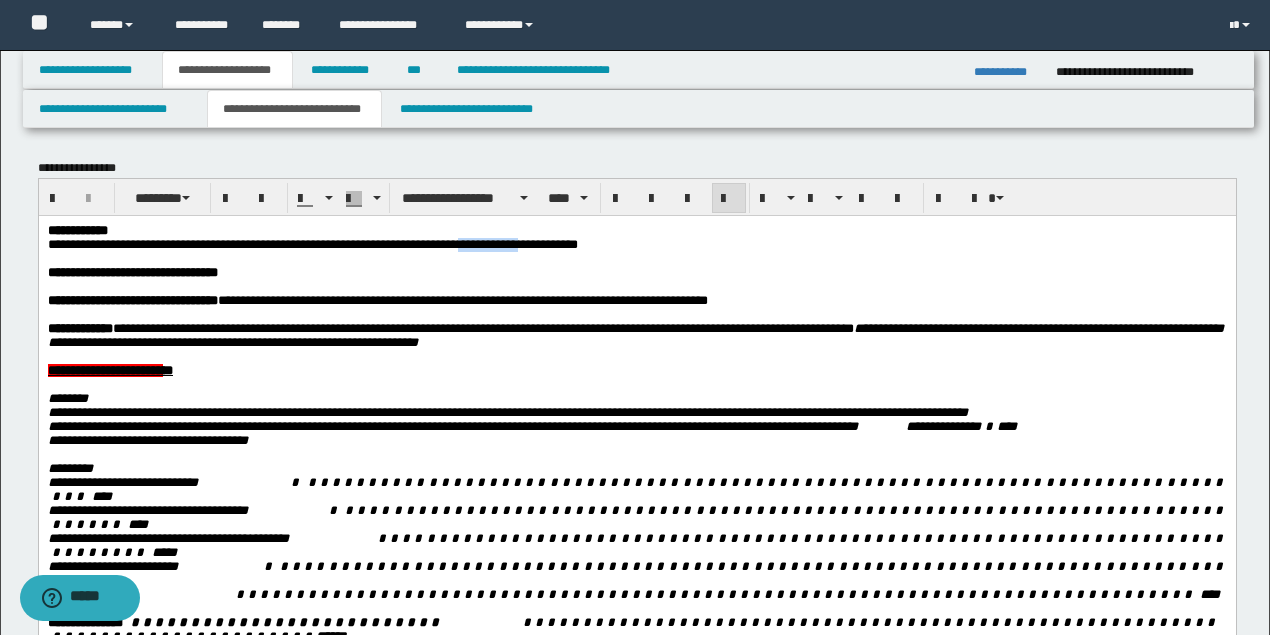 drag, startPoint x: 583, startPoint y: 246, endPoint x: 520, endPoint y: 246, distance: 63 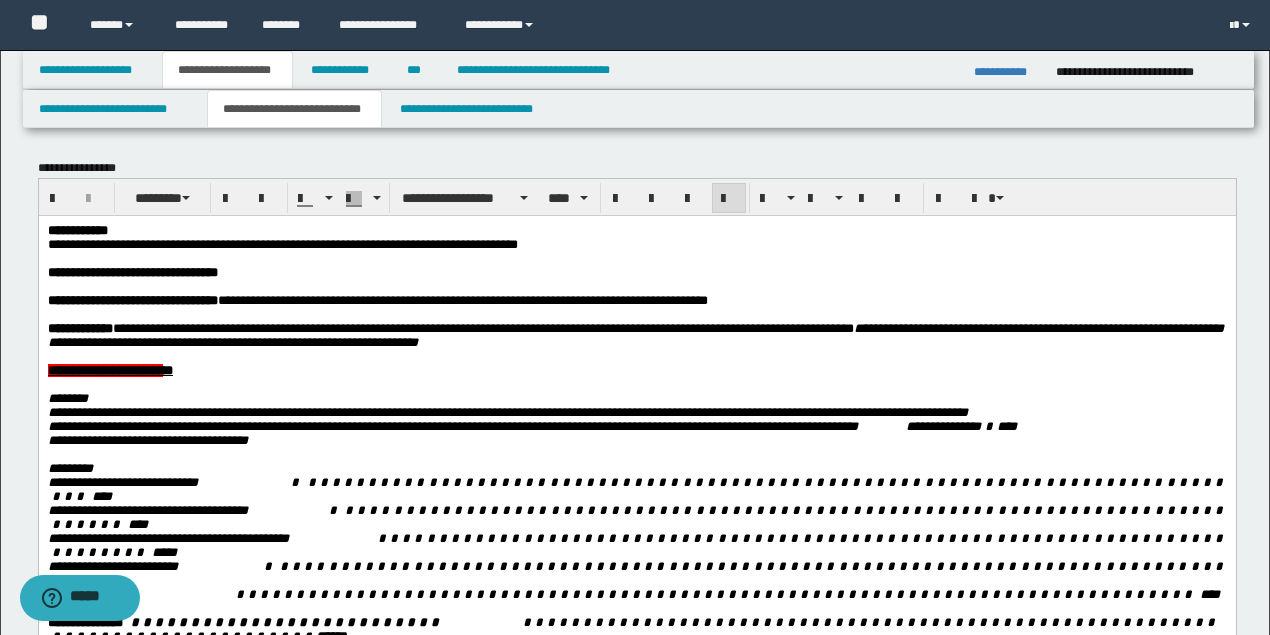 click on "**********" at bounding box center [635, 244] 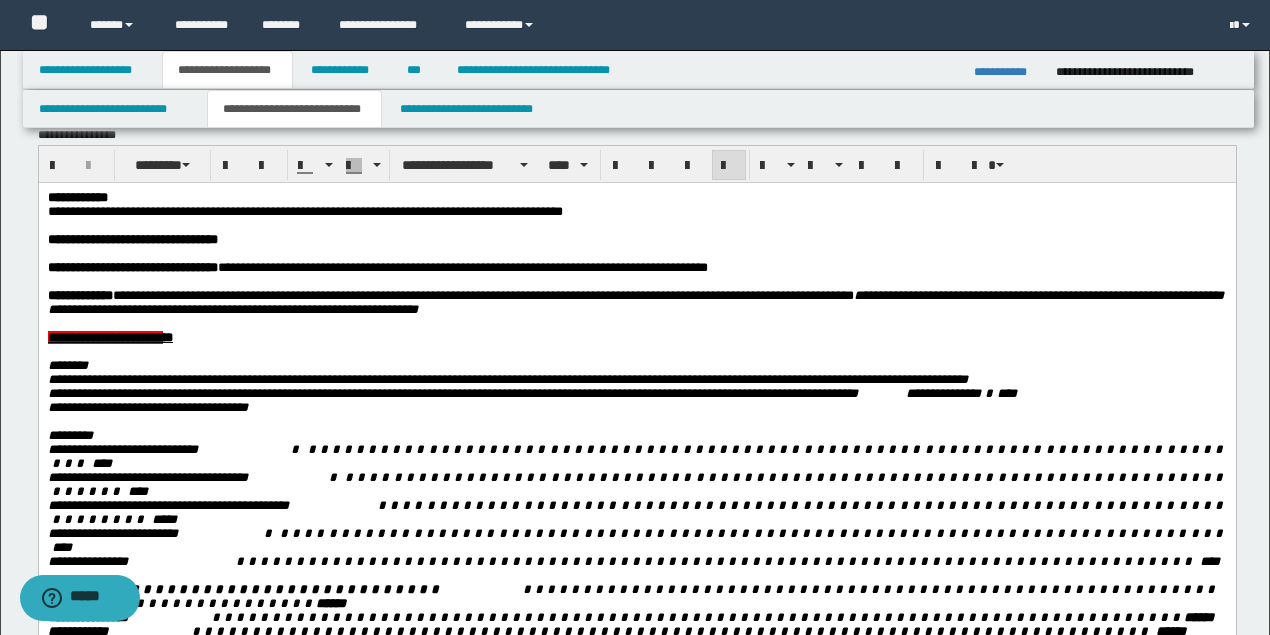 scroll, scrollTop: 66, scrollLeft: 0, axis: vertical 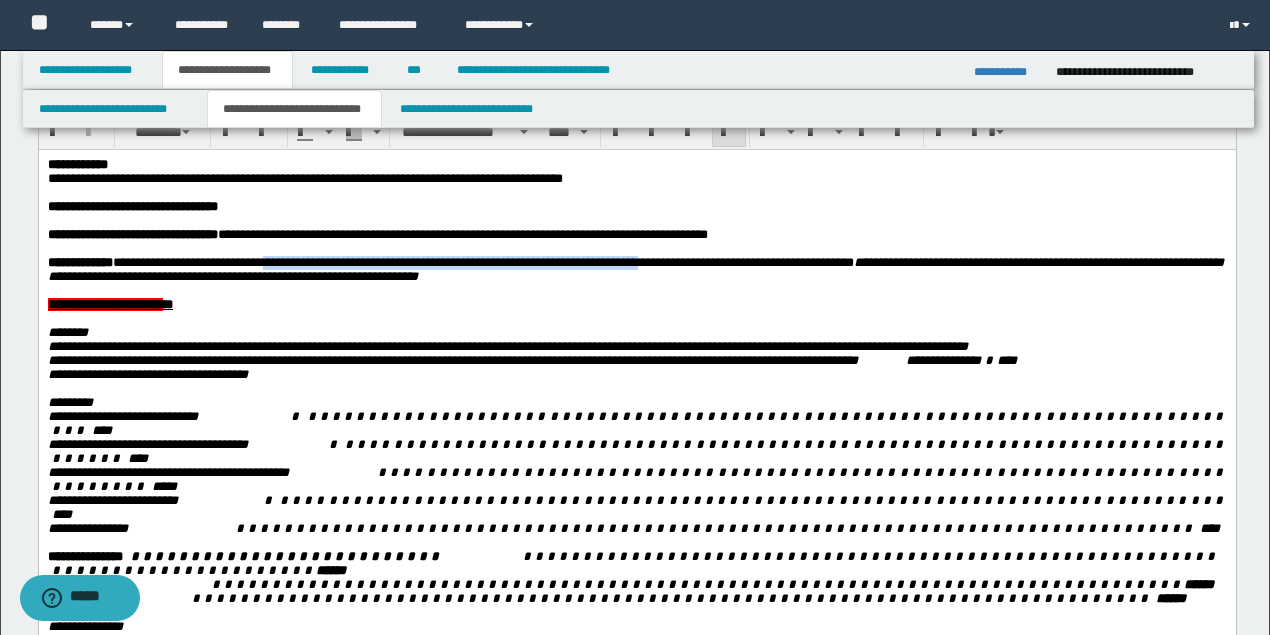 drag, startPoint x: 695, startPoint y: 270, endPoint x: 283, endPoint y: 278, distance: 412.07767 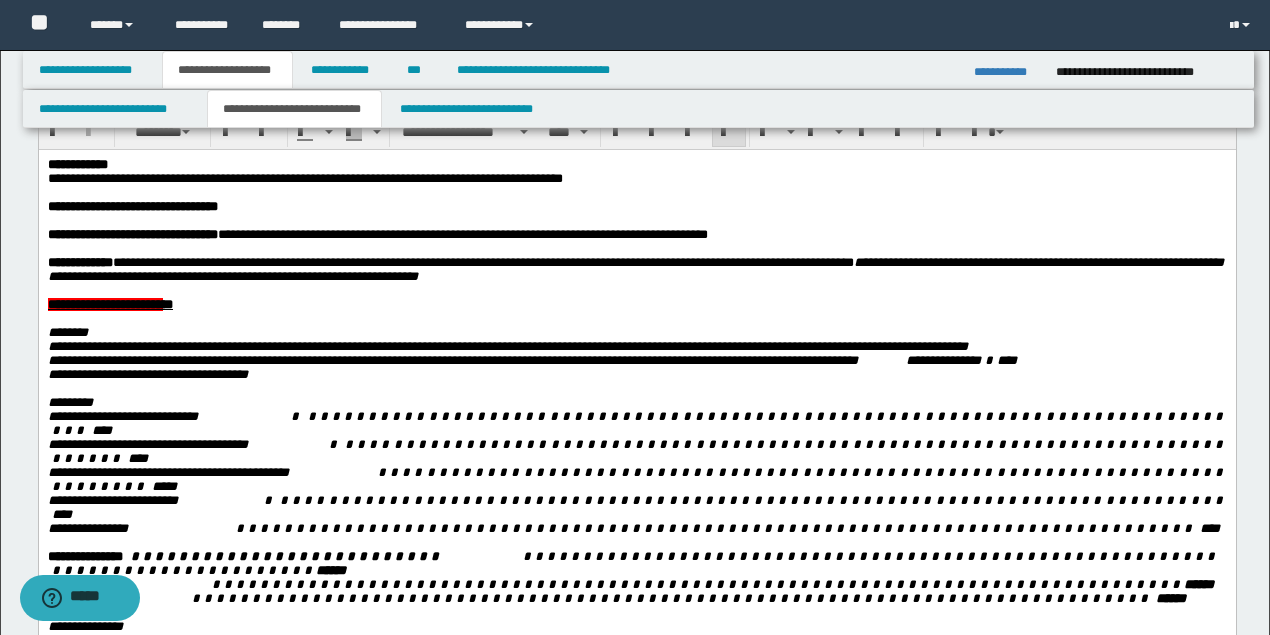 drag, startPoint x: 636, startPoint y: 198, endPoint x: 636, endPoint y: 187, distance: 11 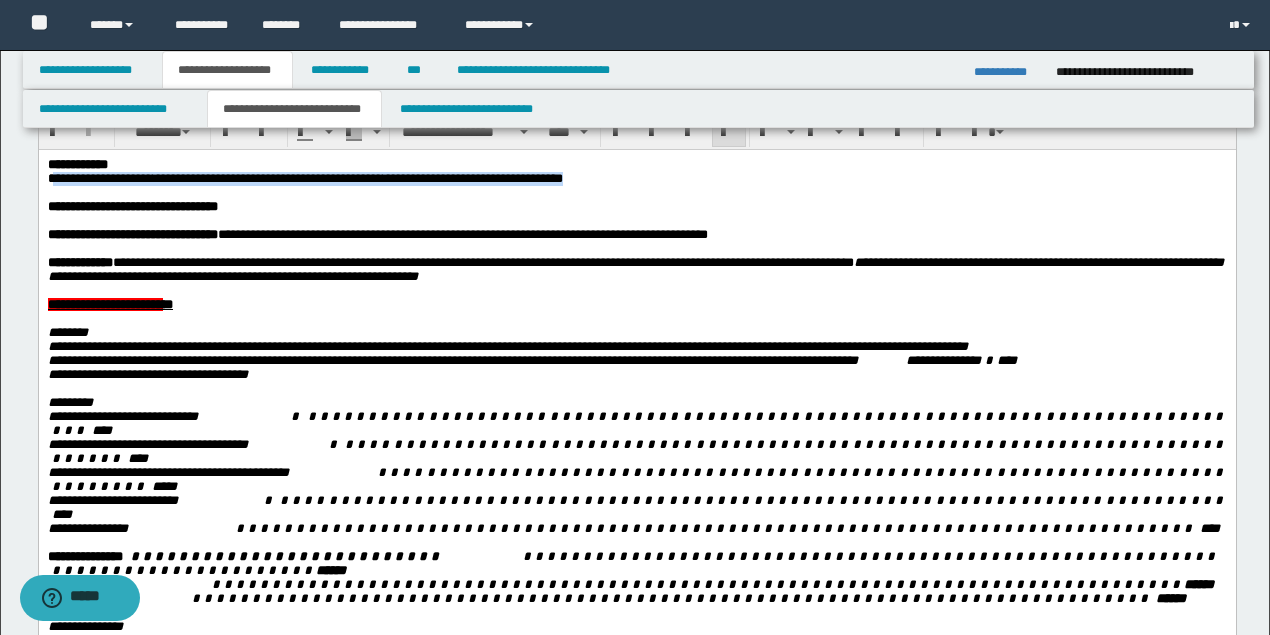 drag, startPoint x: 644, startPoint y: 178, endPoint x: 54, endPoint y: 180, distance: 590.0034 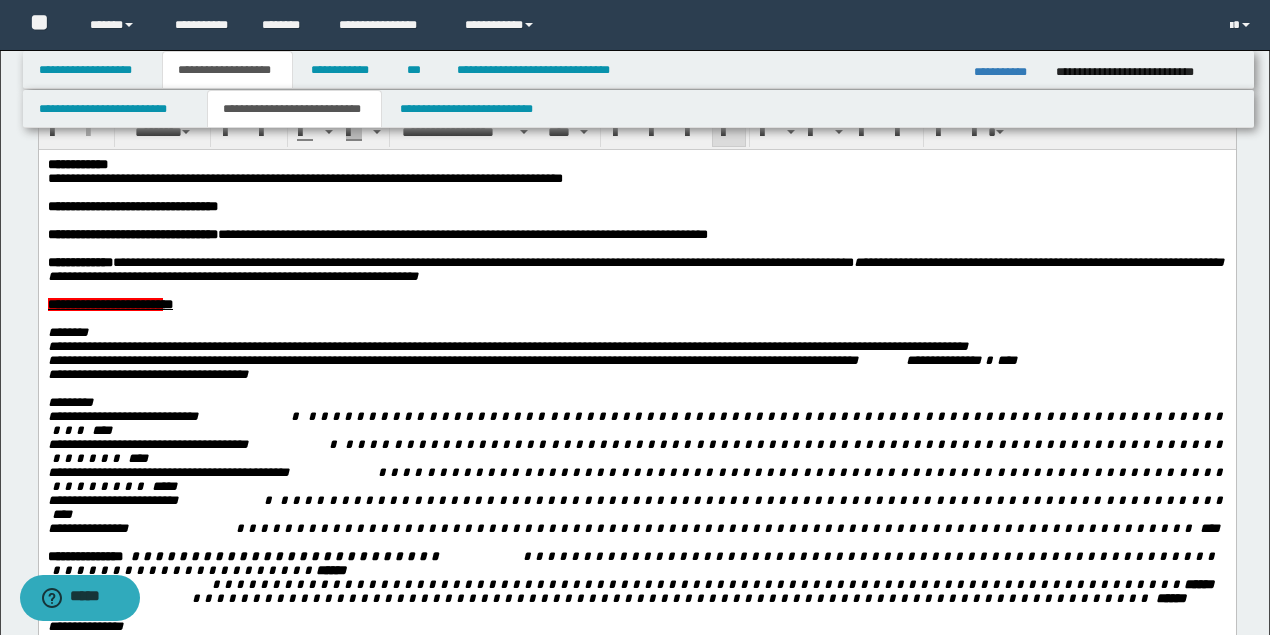 click at bounding box center (636, 478) 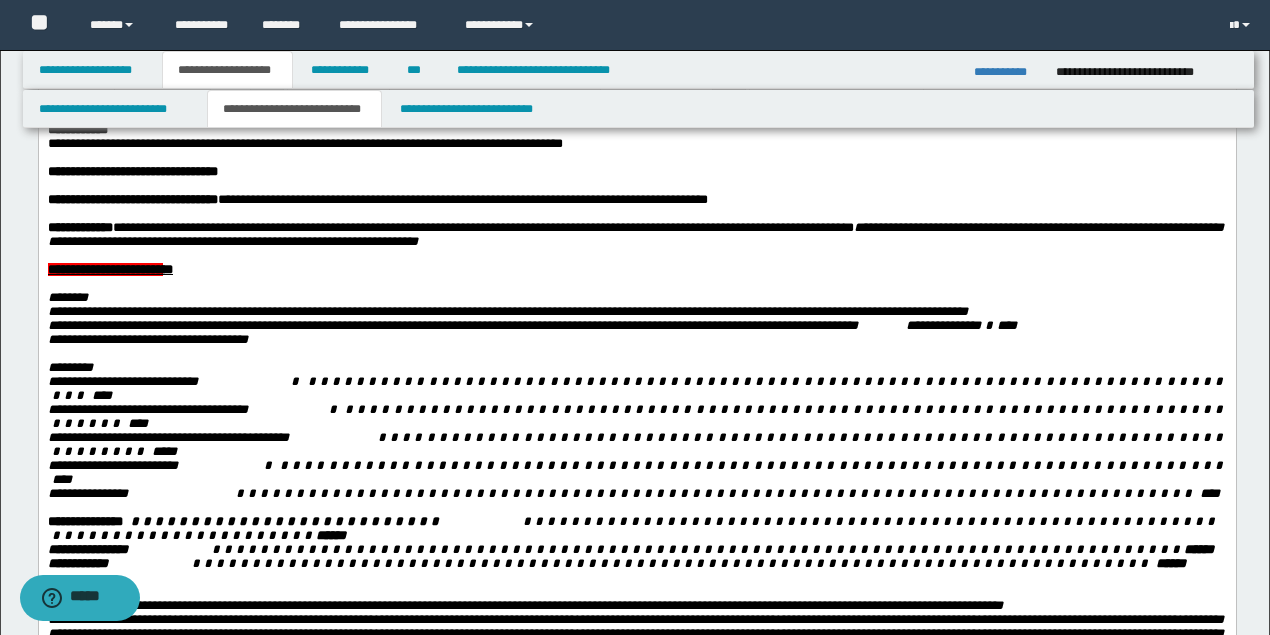 scroll, scrollTop: 133, scrollLeft: 0, axis: vertical 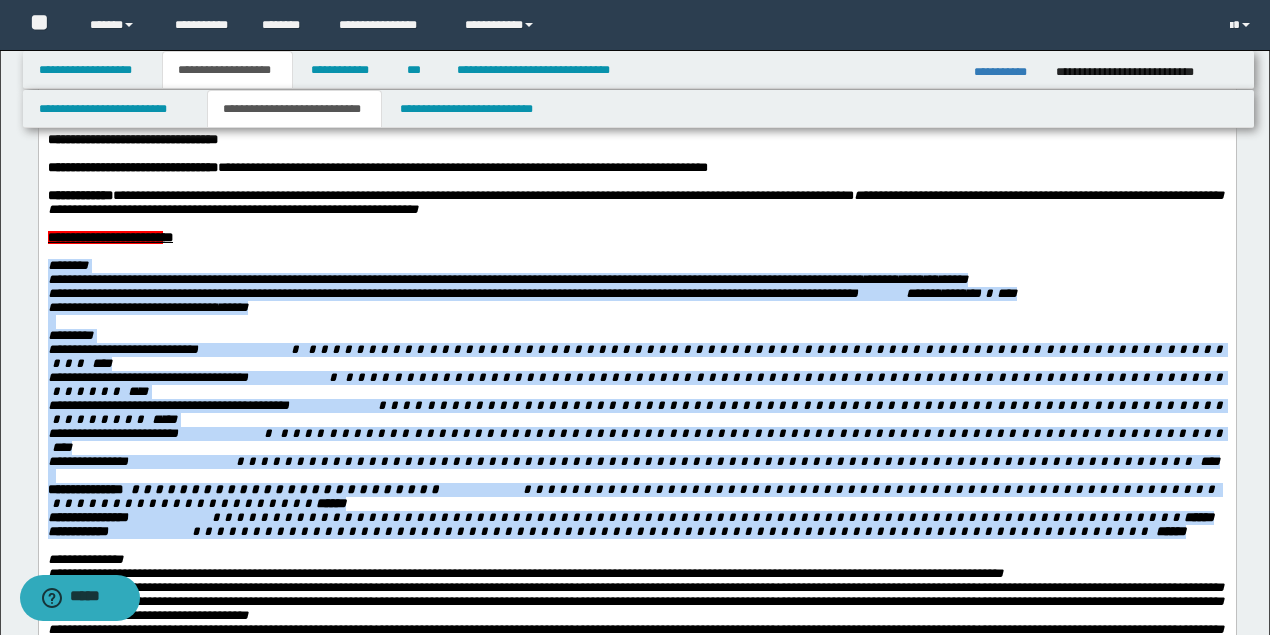 drag, startPoint x: 1094, startPoint y: 497, endPoint x: 43, endPoint y: 279, distance: 1073.3708 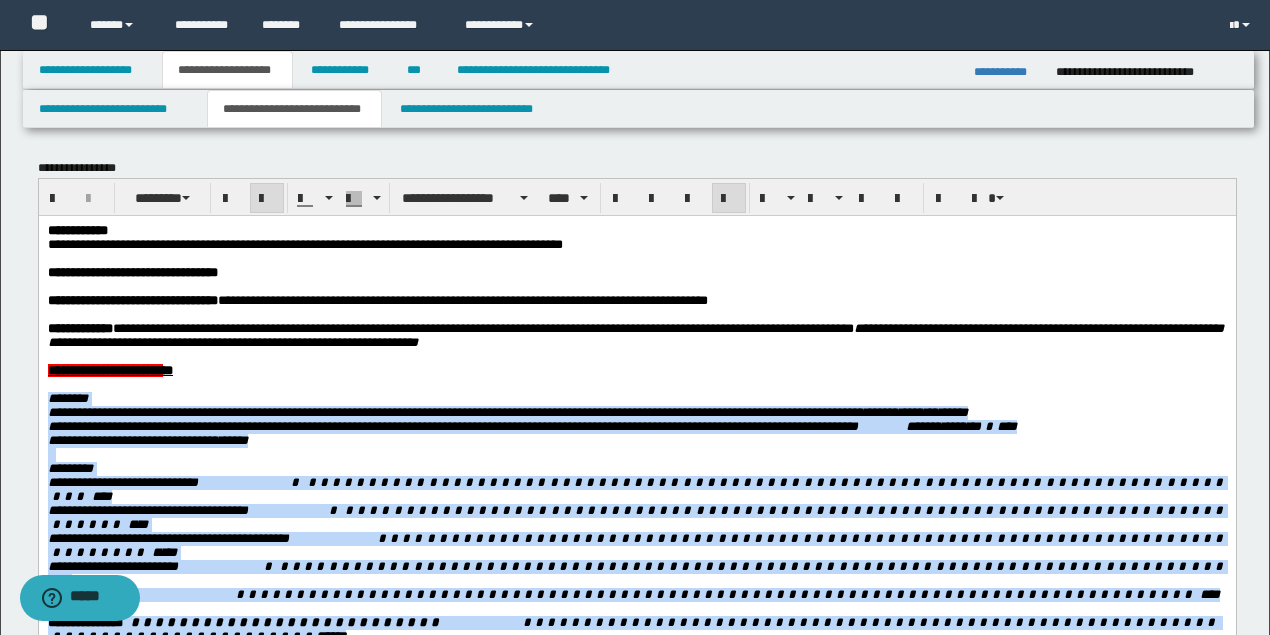 scroll, scrollTop: 0, scrollLeft: 0, axis: both 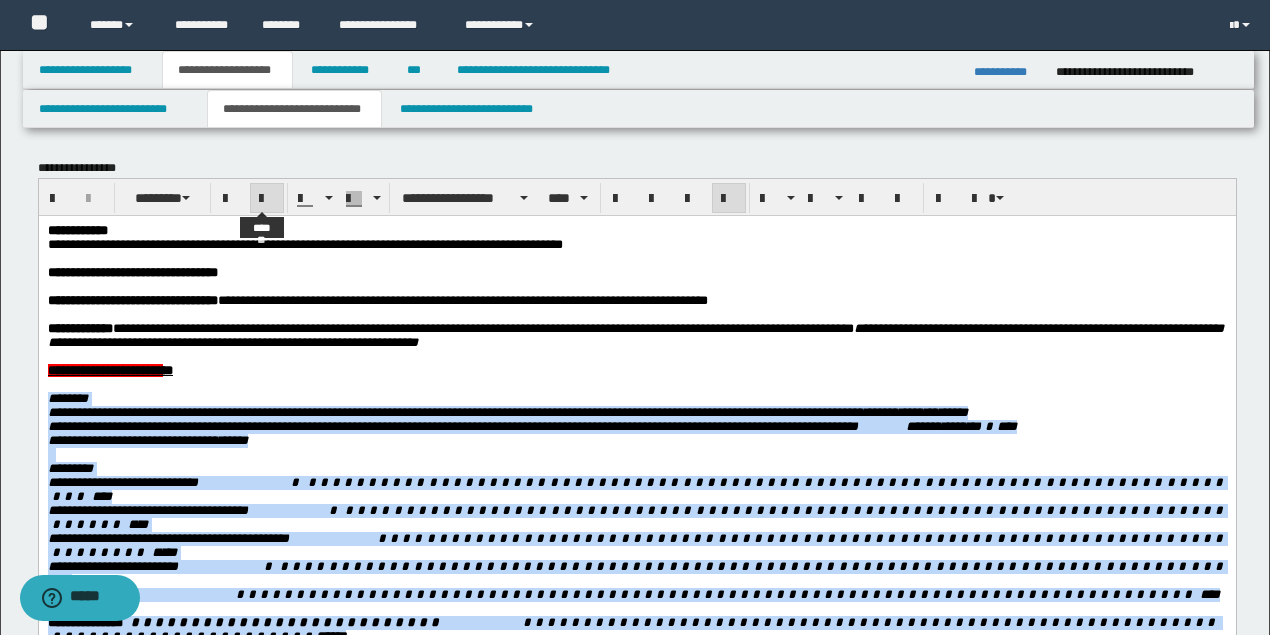 click at bounding box center [267, 199] 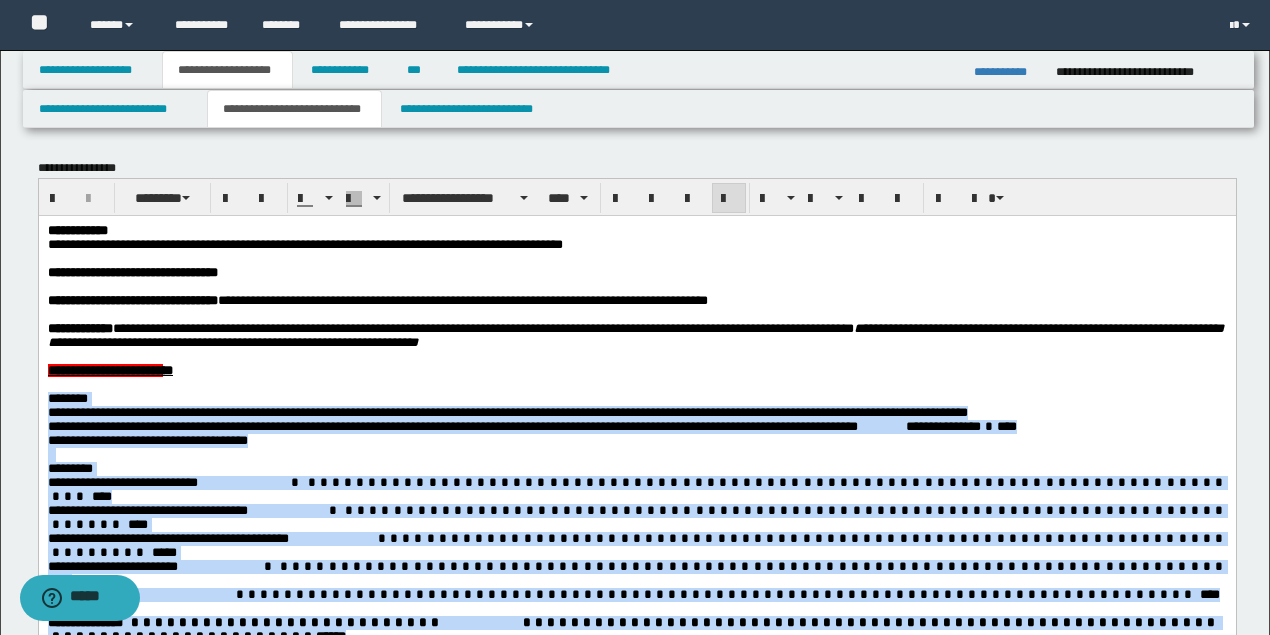 click on "*********" at bounding box center (636, 468) 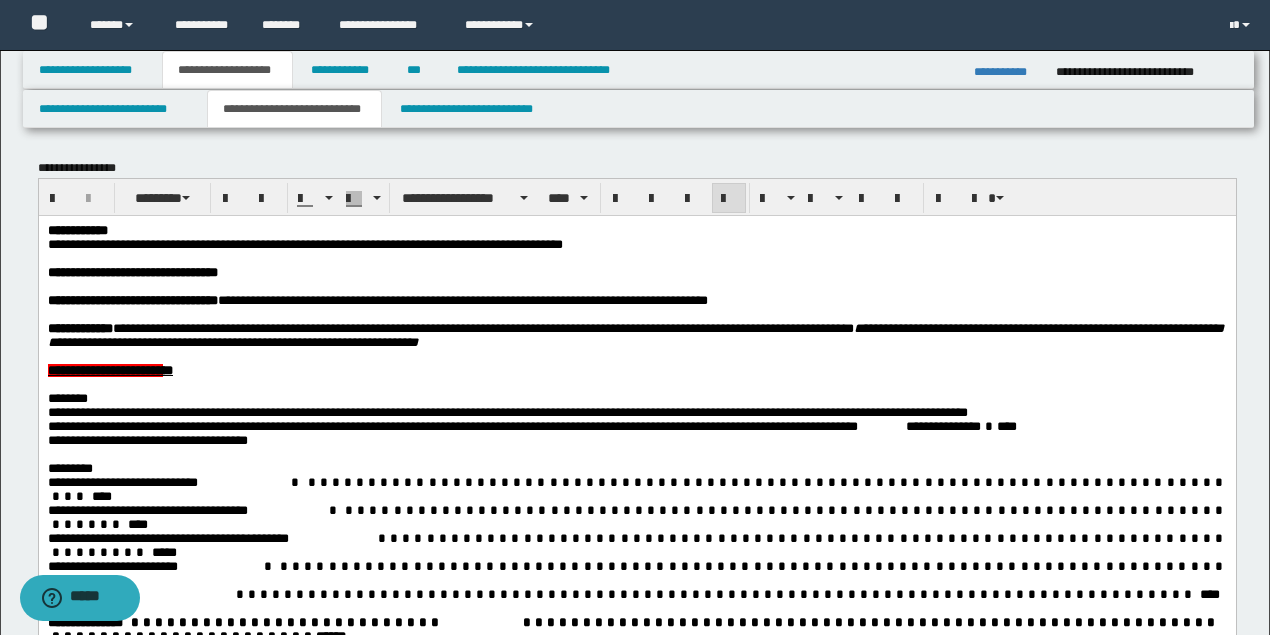 click at bounding box center (994, 425) 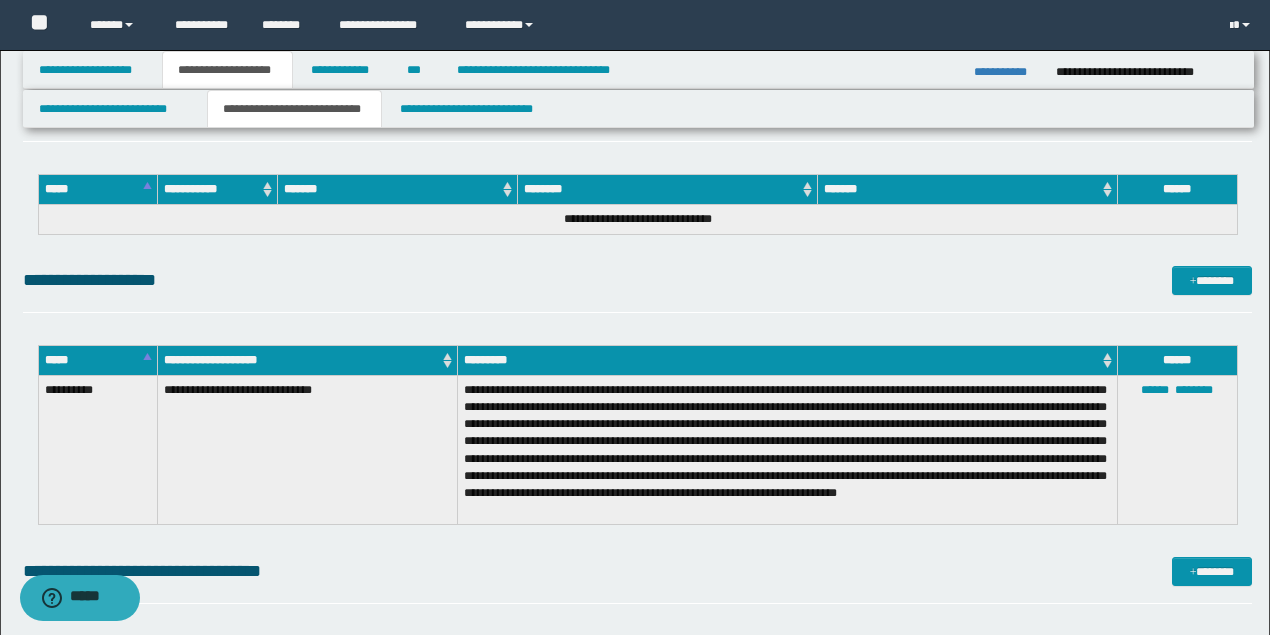 scroll, scrollTop: 3800, scrollLeft: 0, axis: vertical 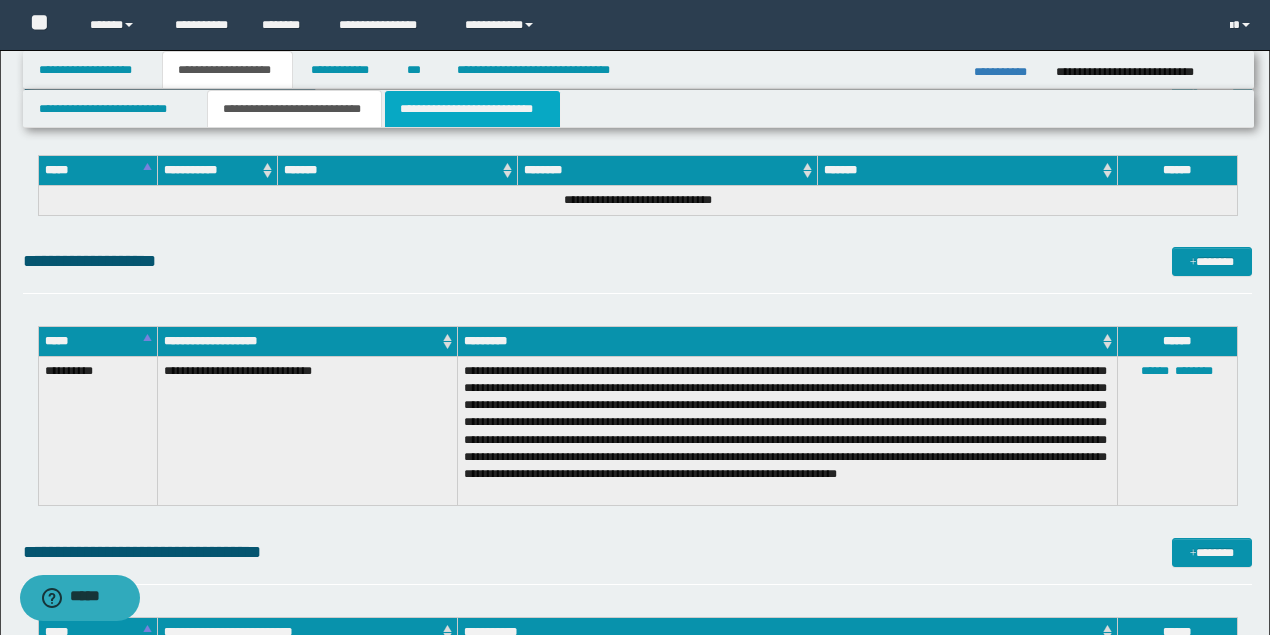 click on "**********" at bounding box center [472, 109] 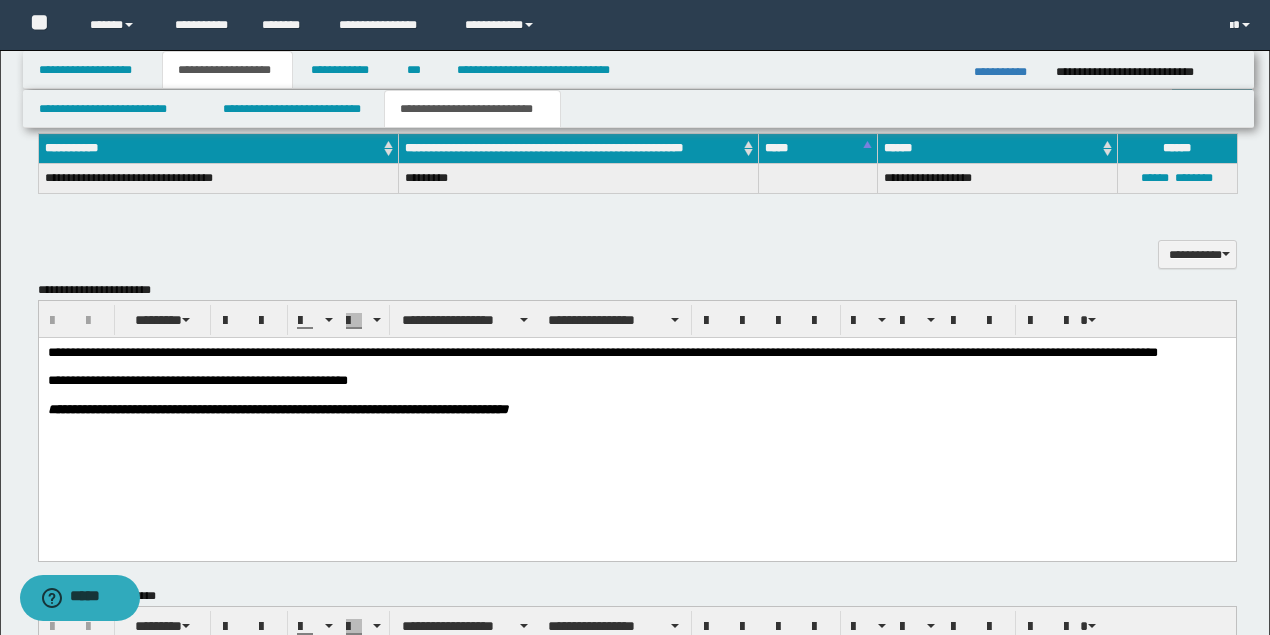 scroll, scrollTop: 1133, scrollLeft: 0, axis: vertical 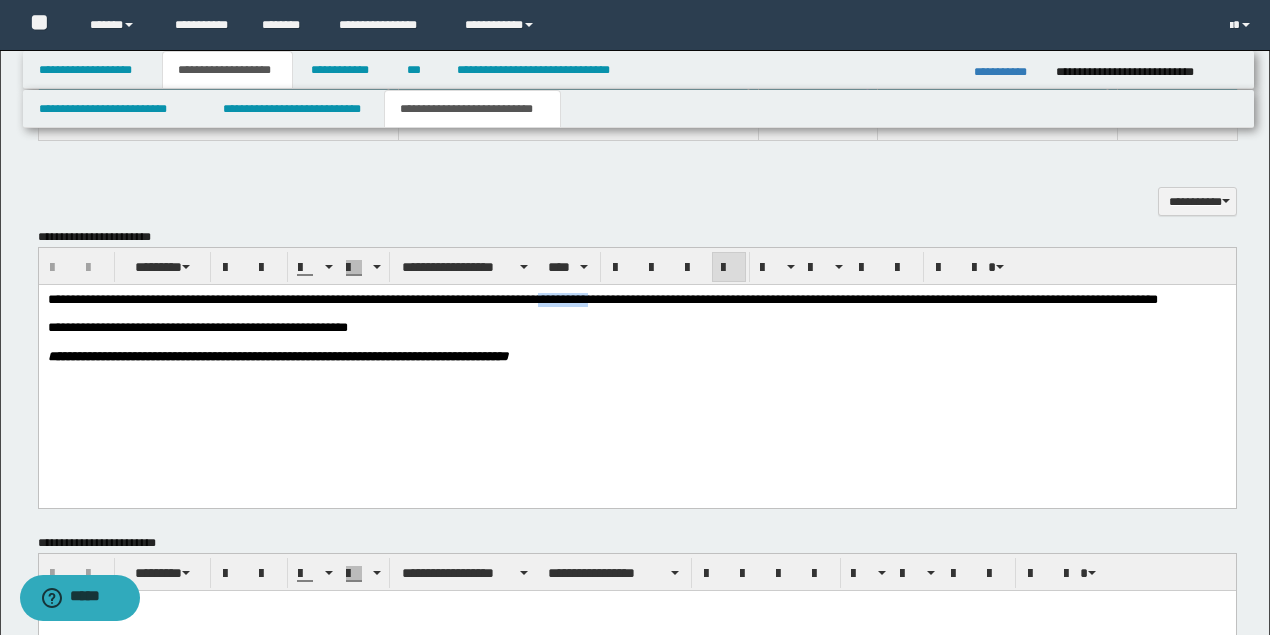 drag, startPoint x: 640, startPoint y: 302, endPoint x: 582, endPoint y: 298, distance: 58.137768 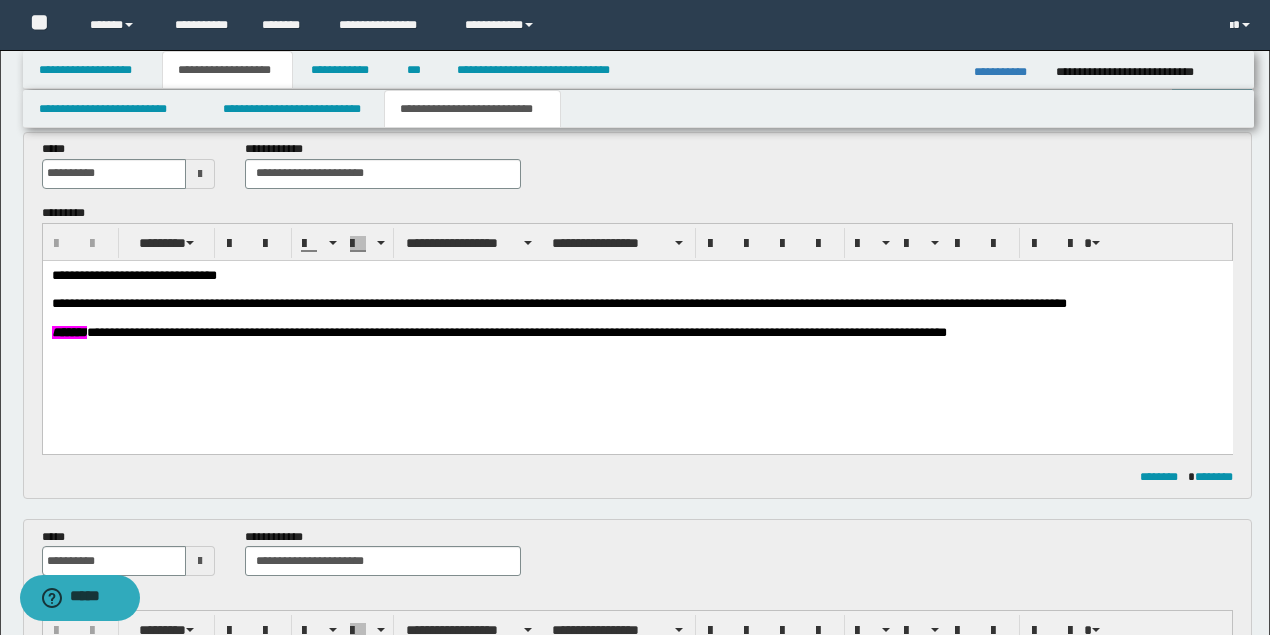 scroll, scrollTop: 0, scrollLeft: 0, axis: both 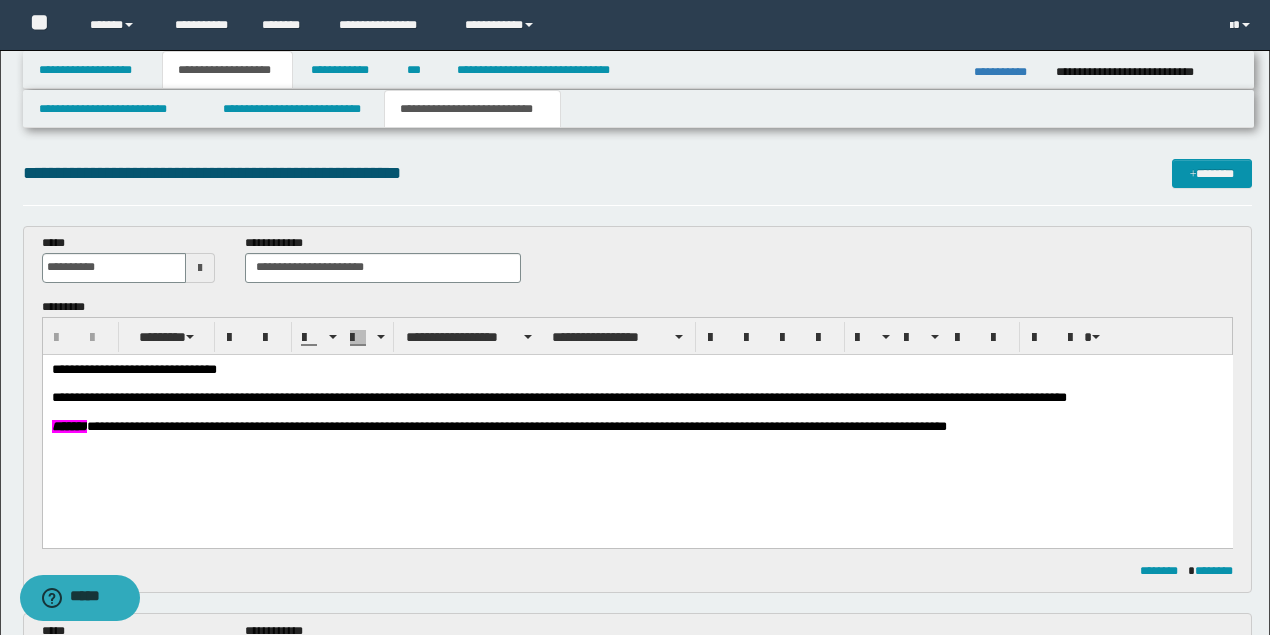 click on "**********" at bounding box center (558, 396) 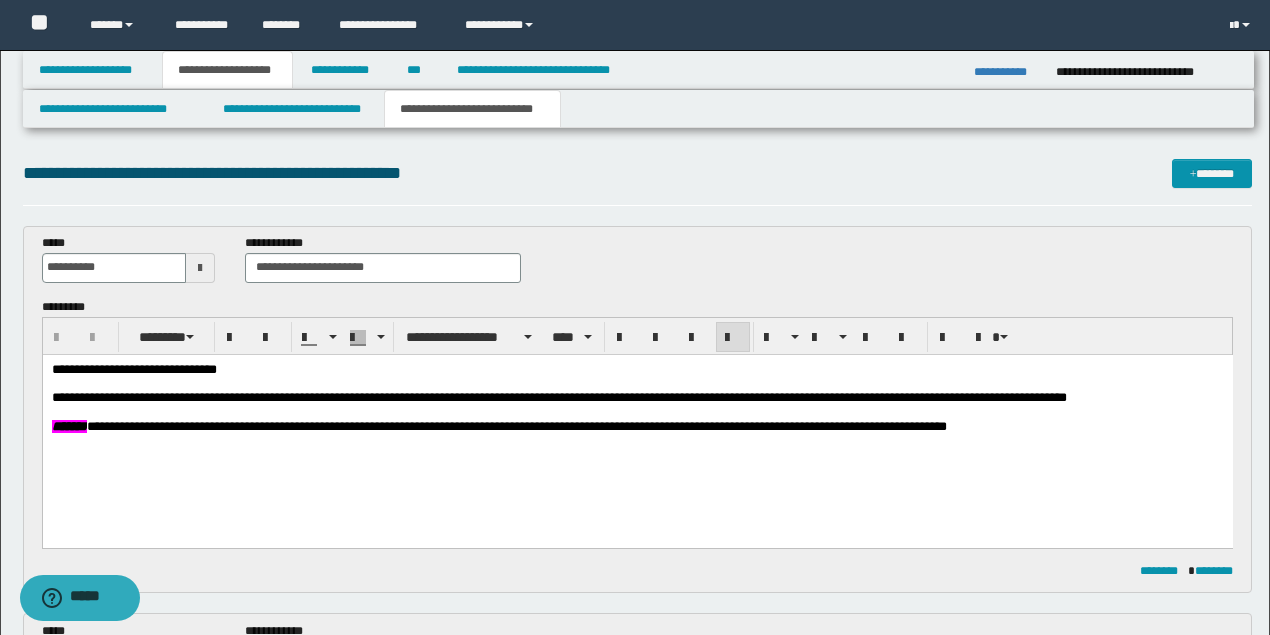 type 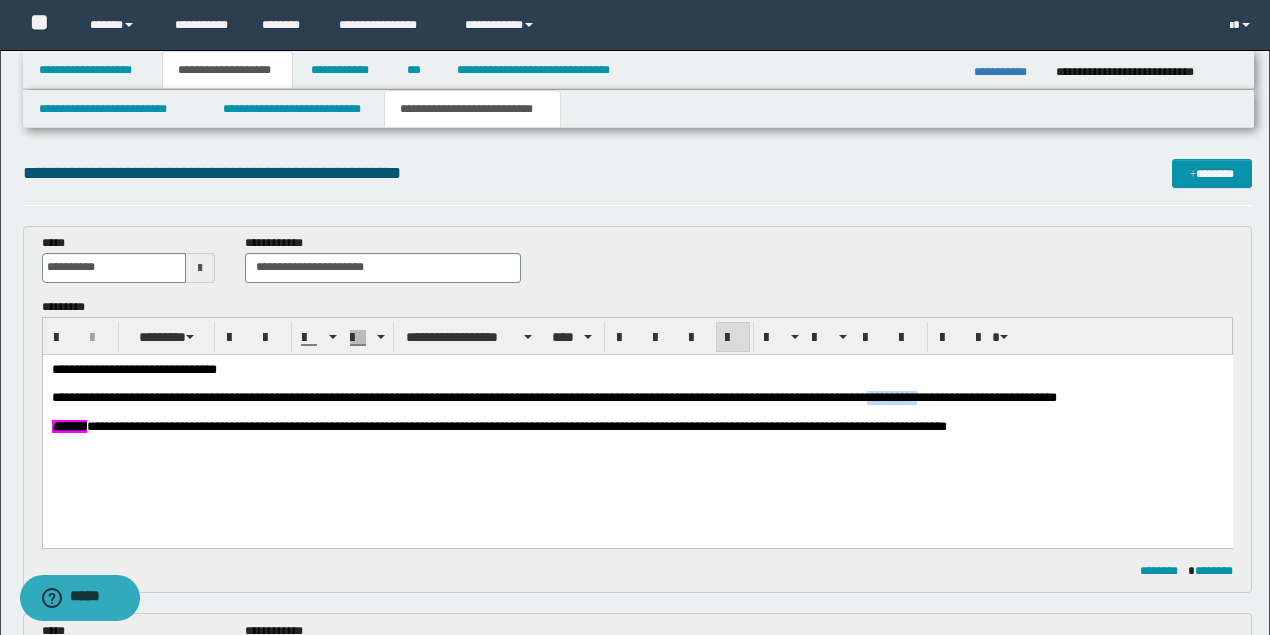 drag, startPoint x: 985, startPoint y: 400, endPoint x: 935, endPoint y: 397, distance: 50.08992 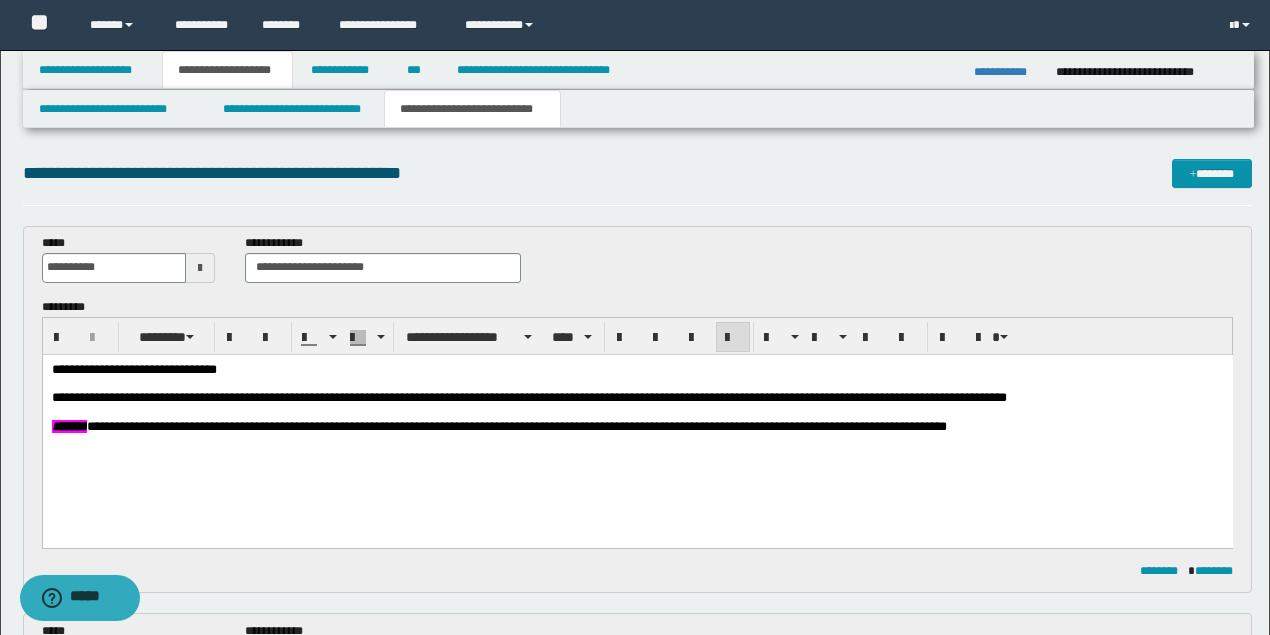 click on "**********" at bounding box center (635, 397) 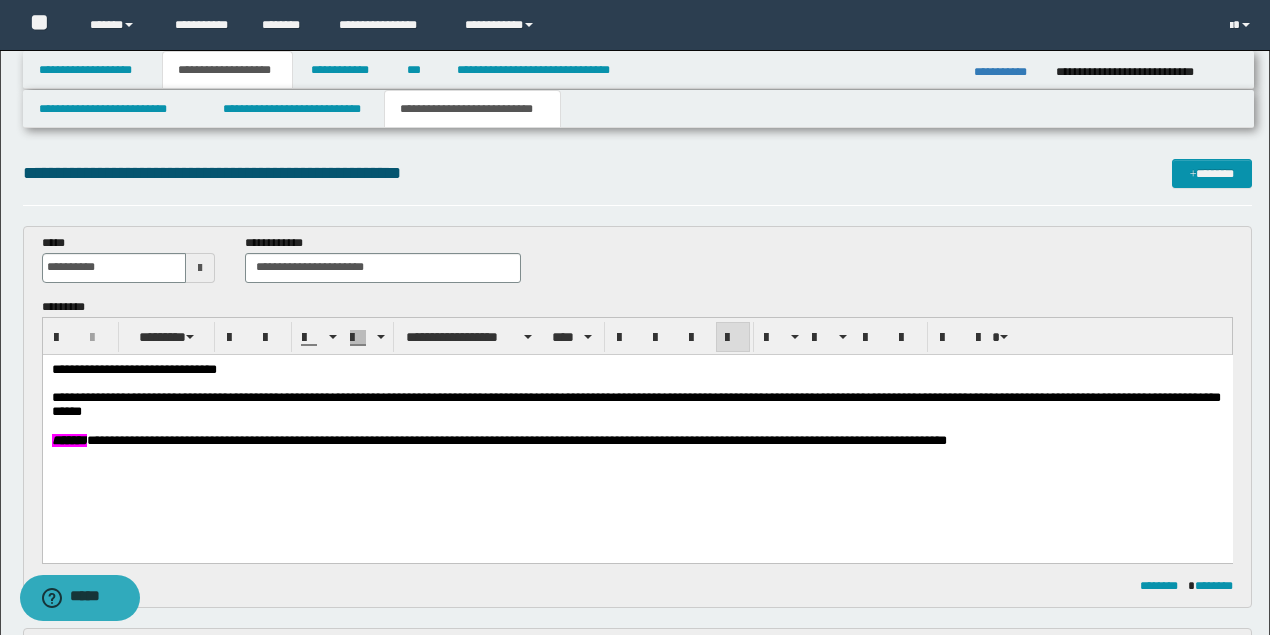 click on "**********" at bounding box center [516, 439] 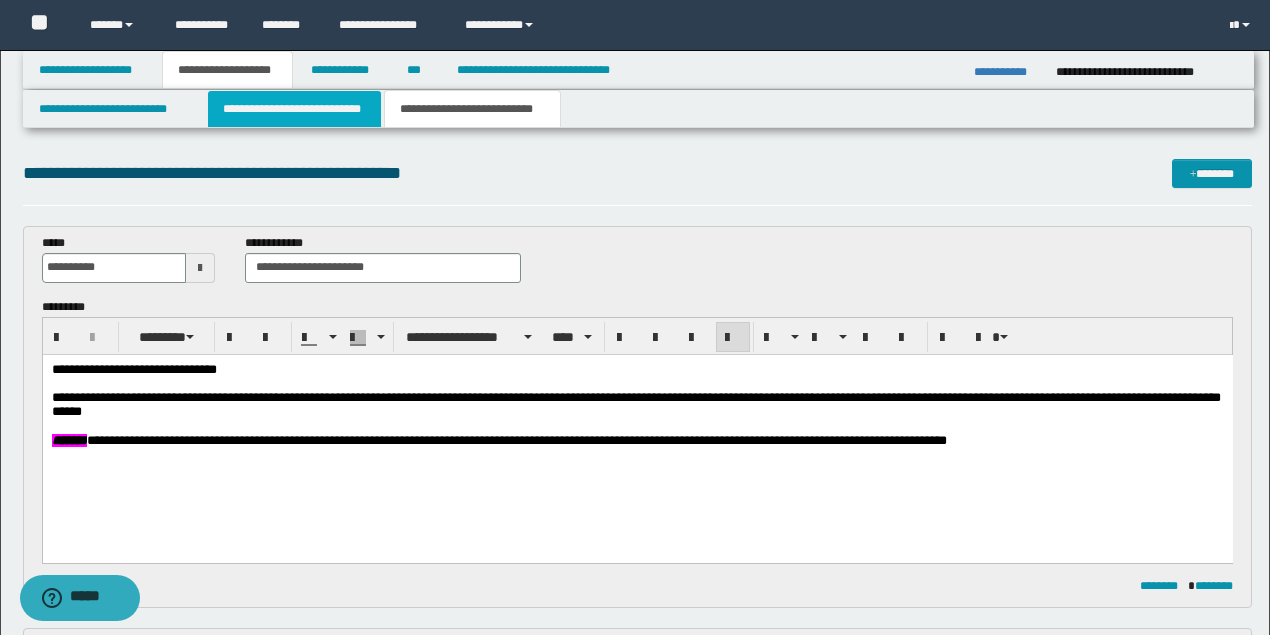 click on "**********" at bounding box center (294, 109) 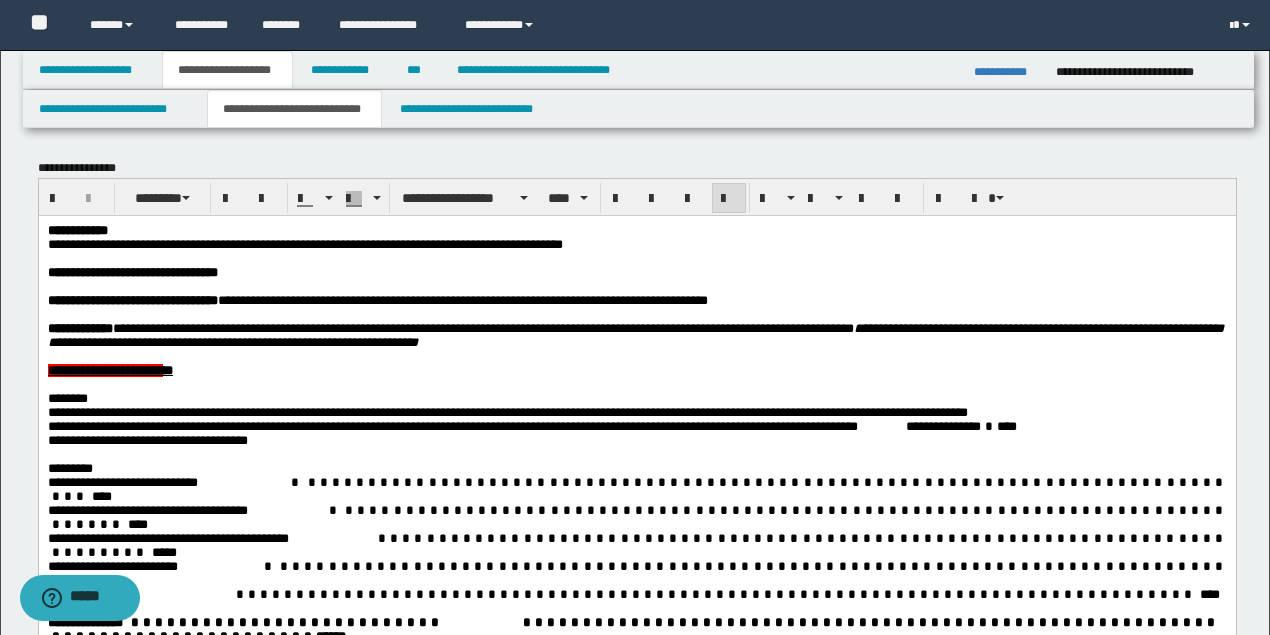 click at bounding box center [635, 314] 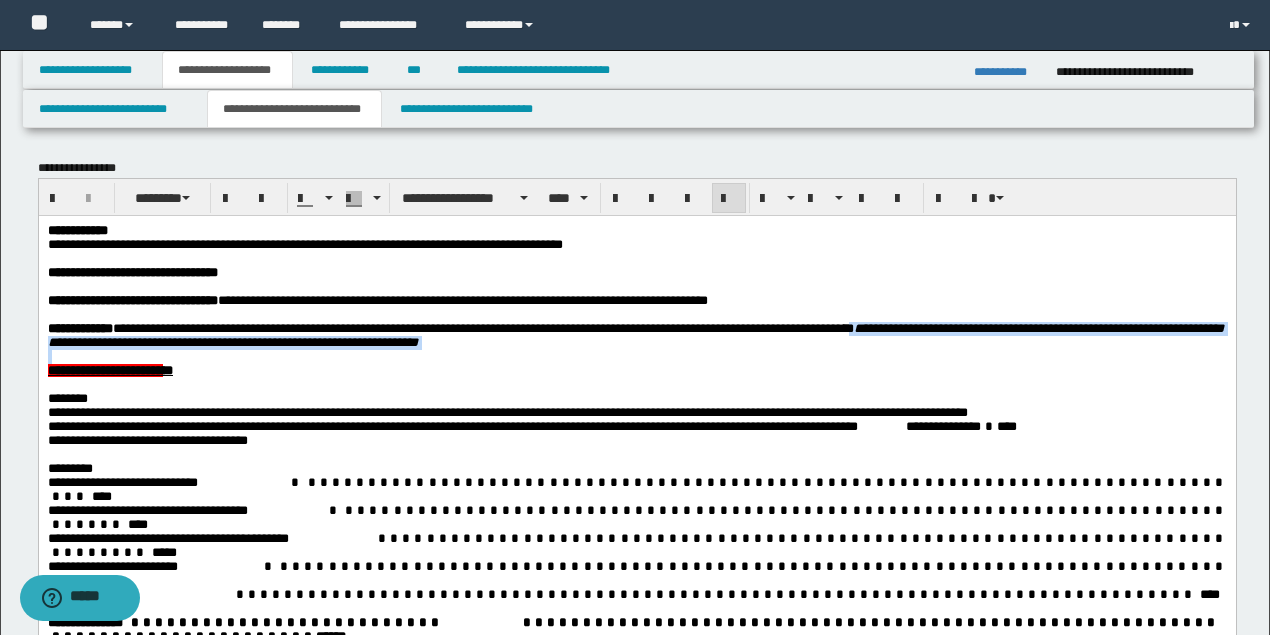 drag, startPoint x: 599, startPoint y: 363, endPoint x: 938, endPoint y: 338, distance: 339.9206 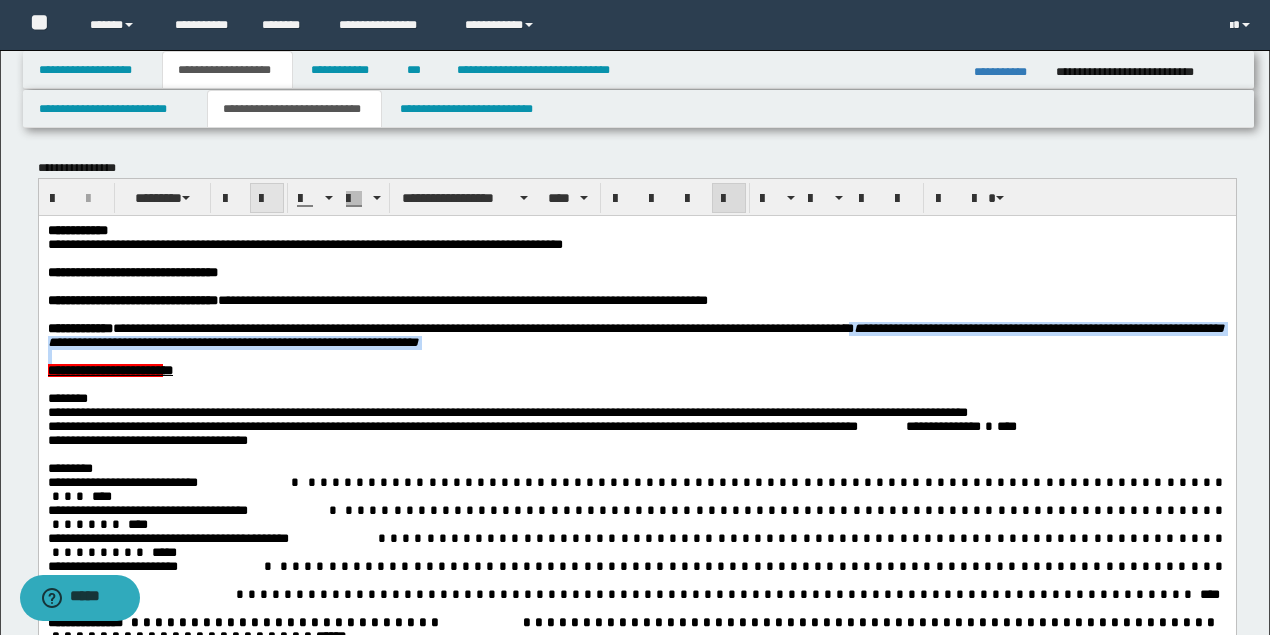 click at bounding box center [267, 199] 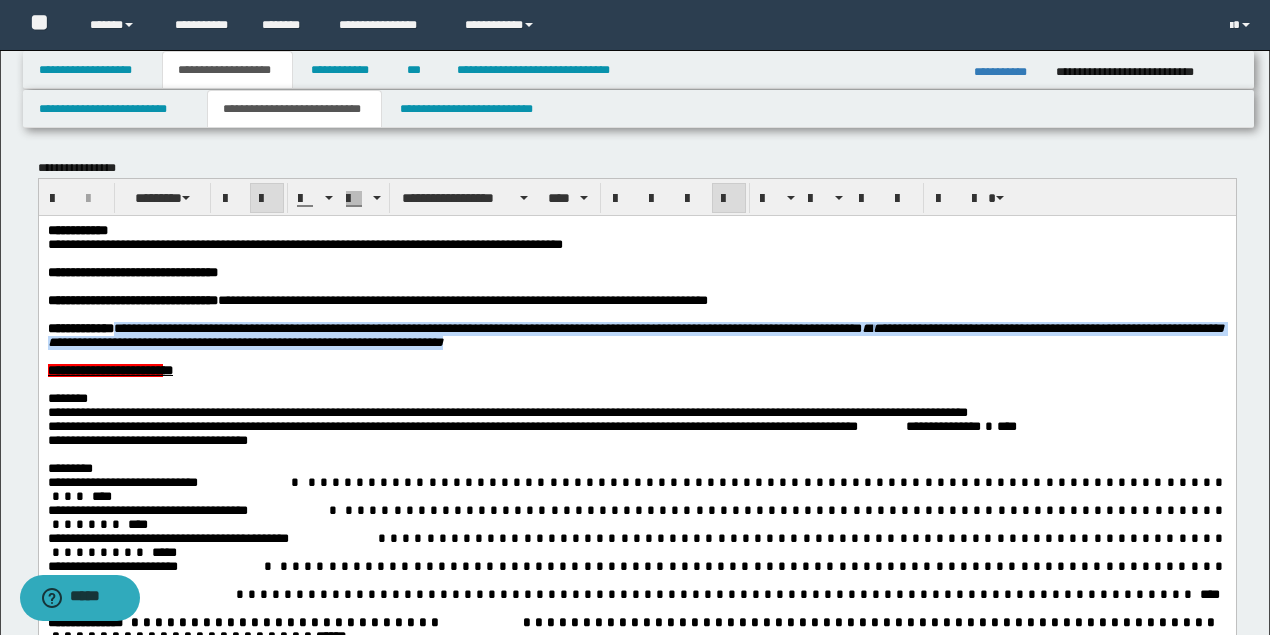 click at bounding box center (267, 199) 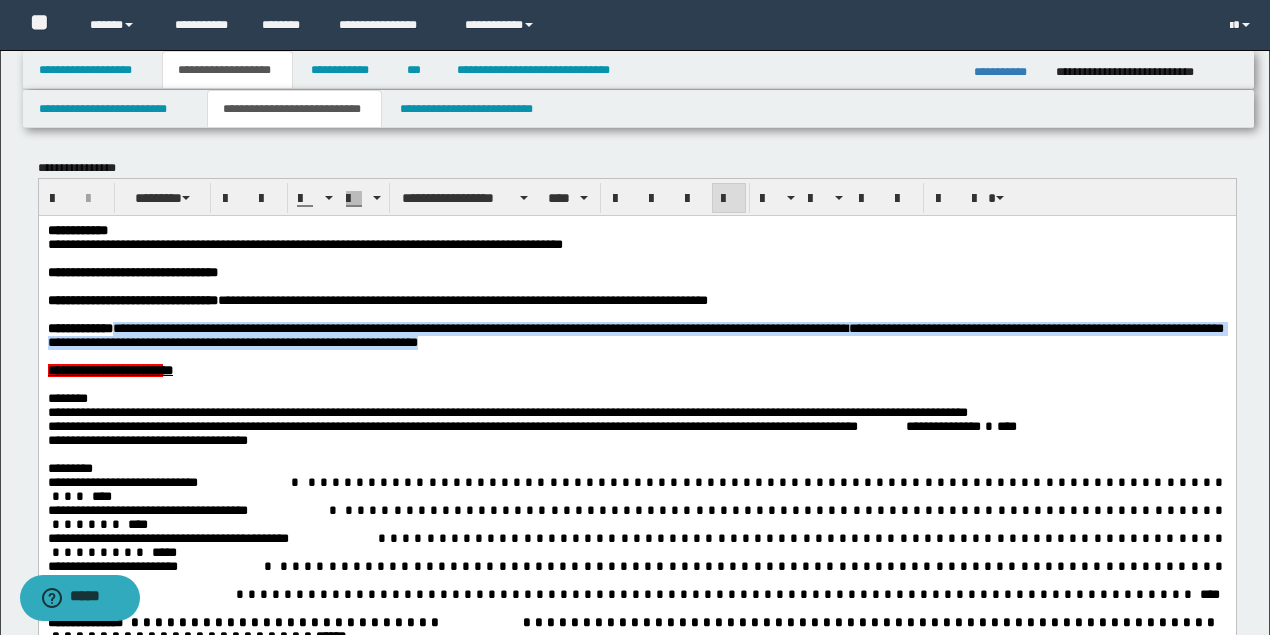 click at bounding box center [635, 356] 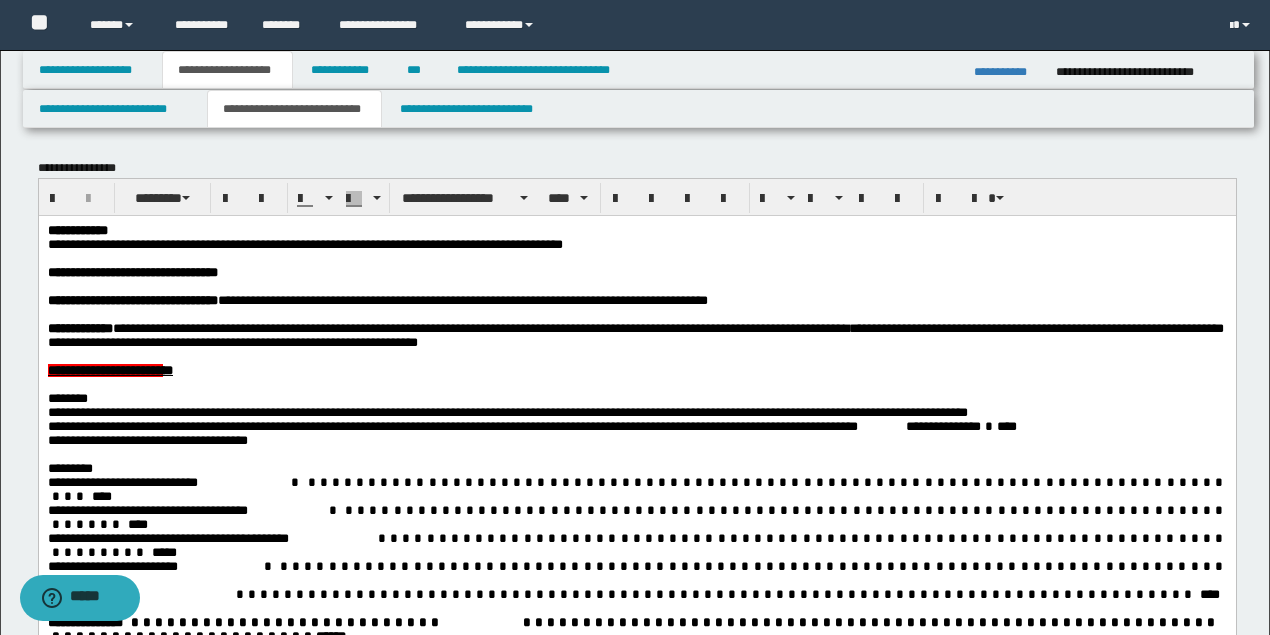 click at bounding box center (635, 356) 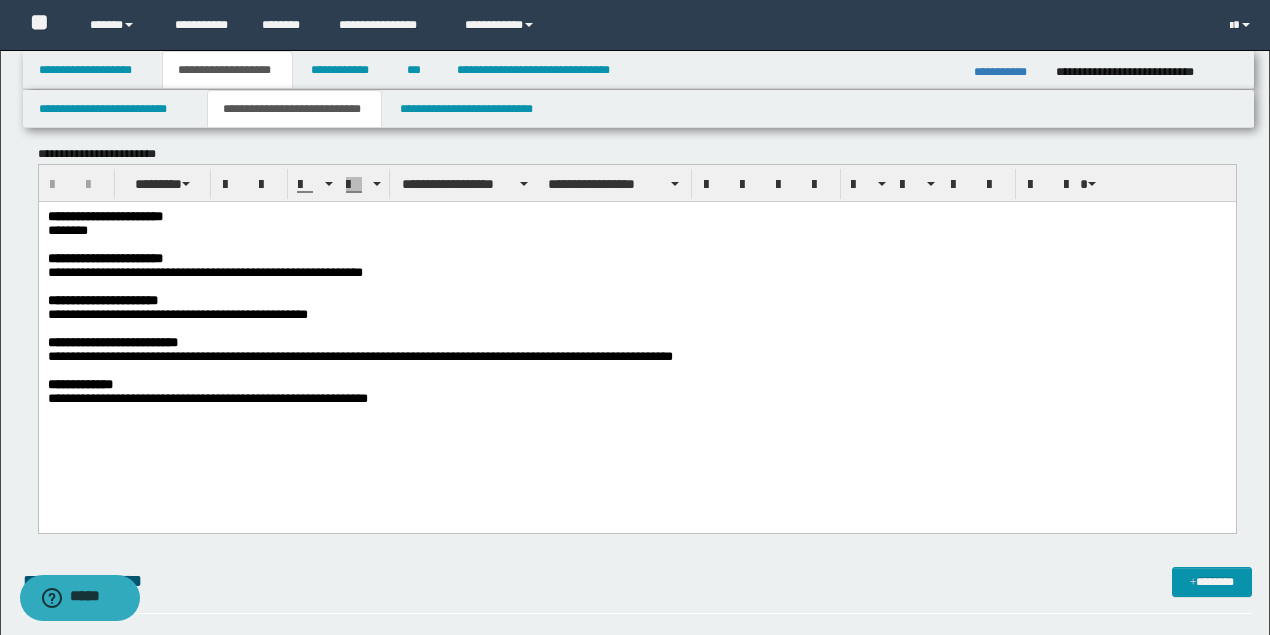 scroll, scrollTop: 2733, scrollLeft: 0, axis: vertical 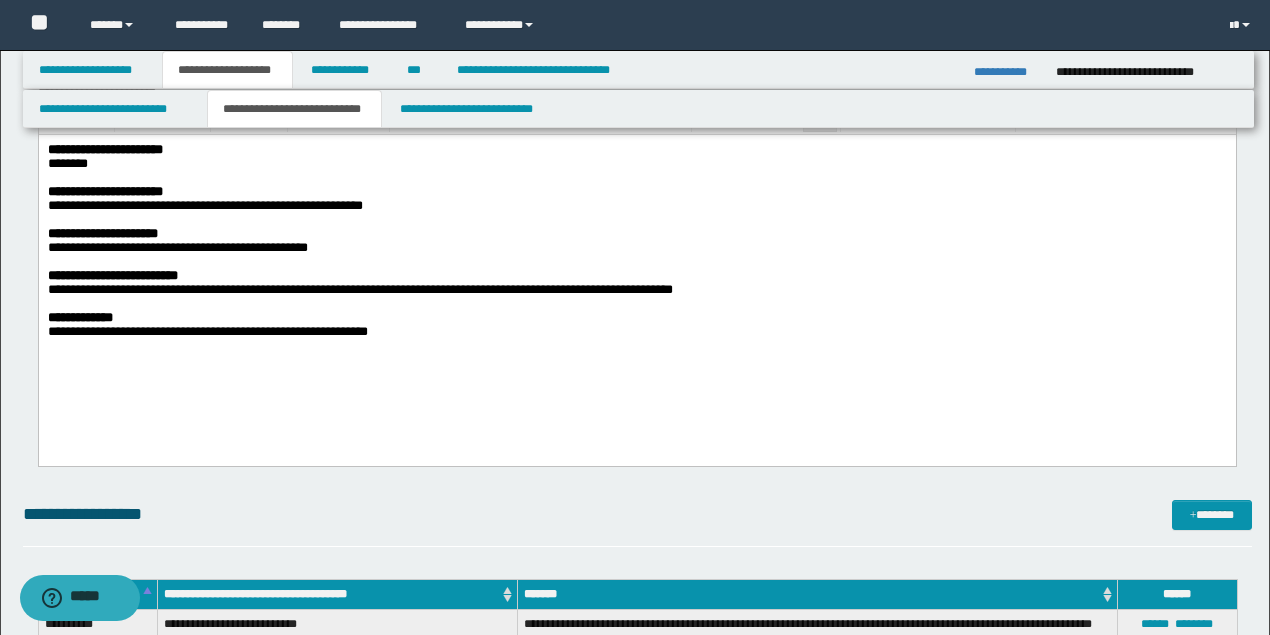click on "**********" at bounding box center (635, 332) 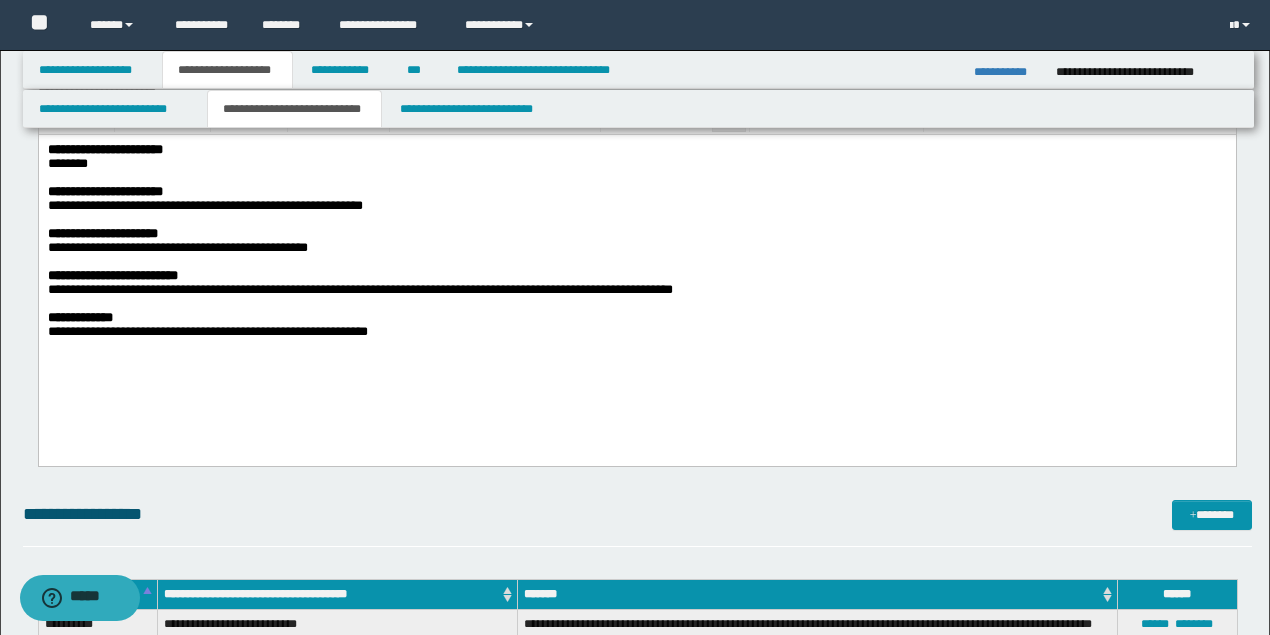 drag, startPoint x: 622, startPoint y: 379, endPoint x: 488, endPoint y: 365, distance: 134.72935 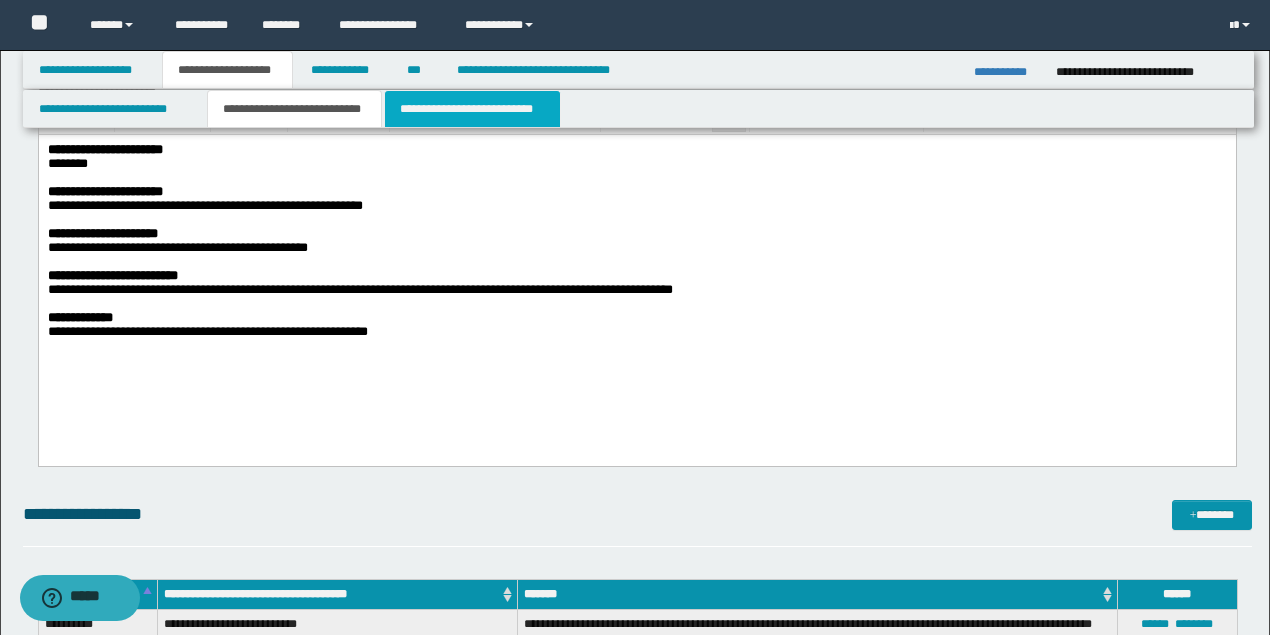 click on "**********" at bounding box center [472, 109] 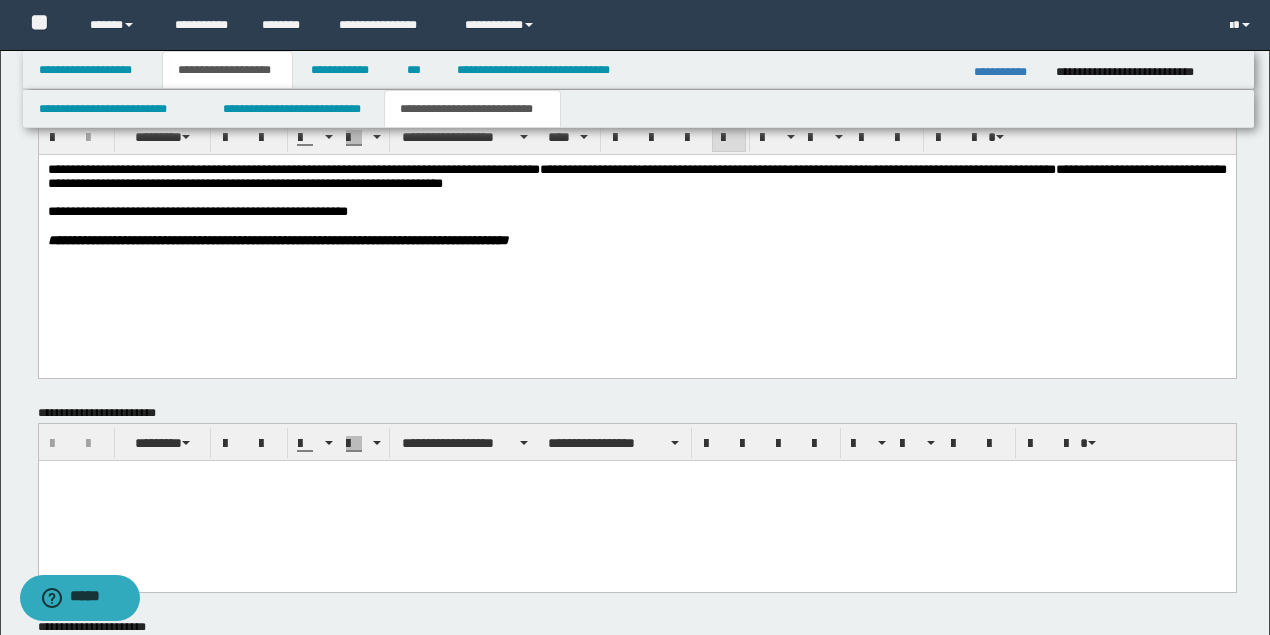 scroll, scrollTop: 1255, scrollLeft: 0, axis: vertical 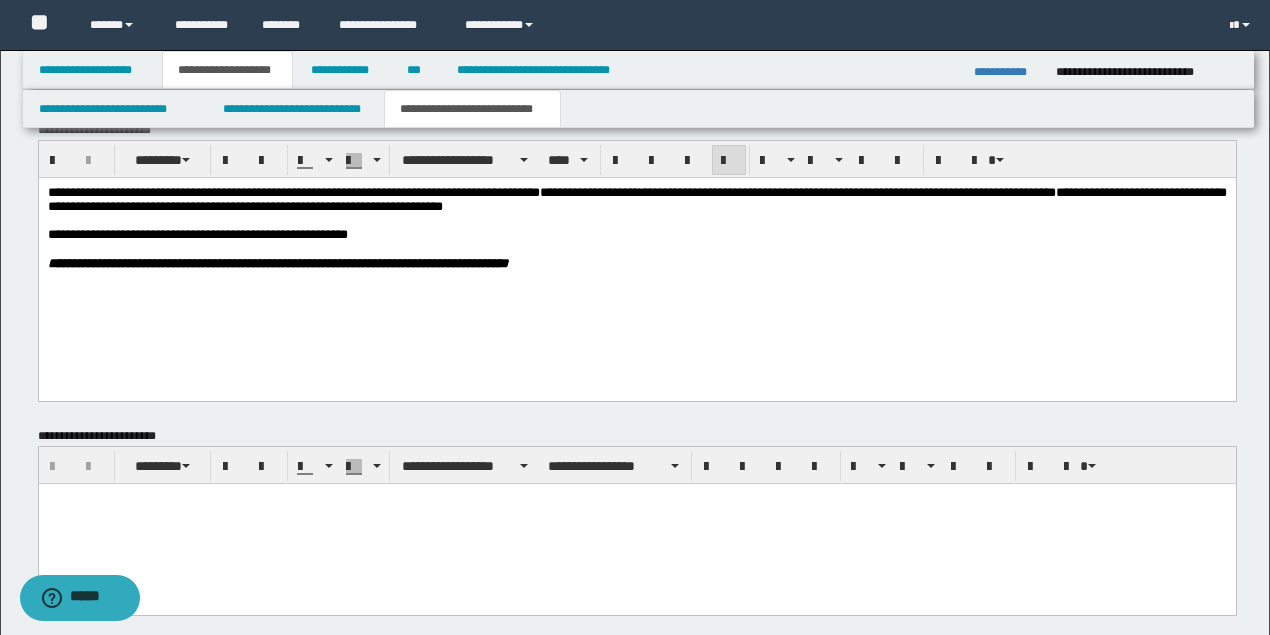 click at bounding box center (637, 277) 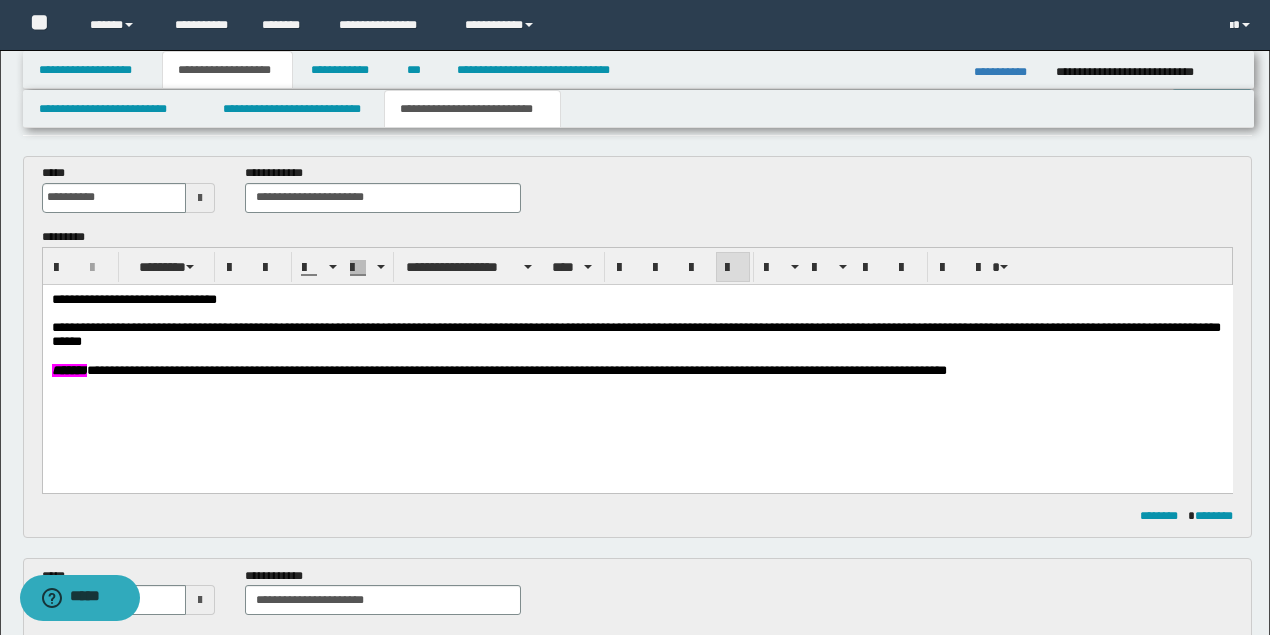scroll, scrollTop: 55, scrollLeft: 0, axis: vertical 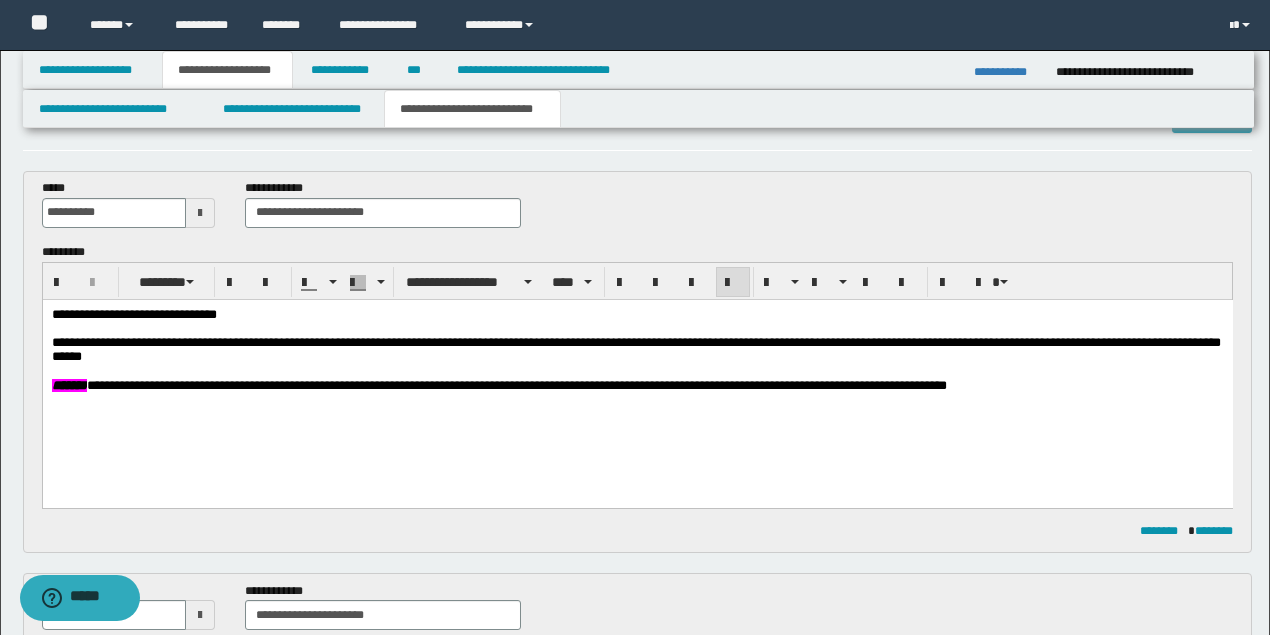 click on "**********" at bounding box center [637, 384] 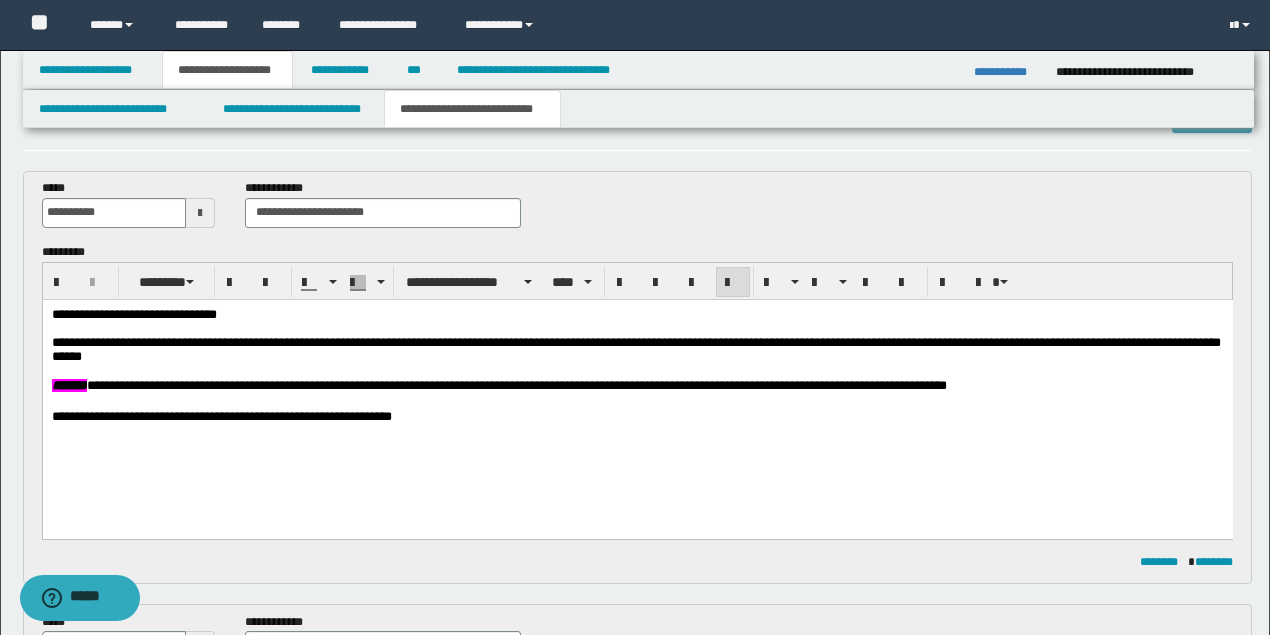 click on "**********" at bounding box center [637, 415] 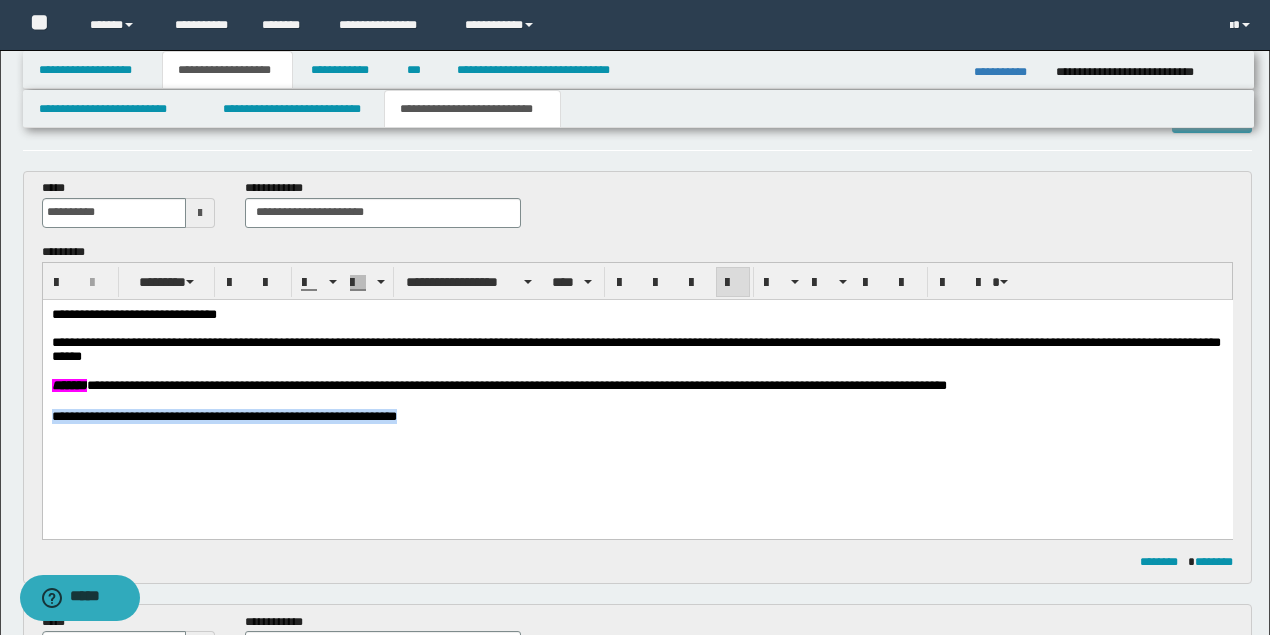 drag, startPoint x: 464, startPoint y: 422, endPoint x: 74, endPoint y: 724, distance: 493.25854 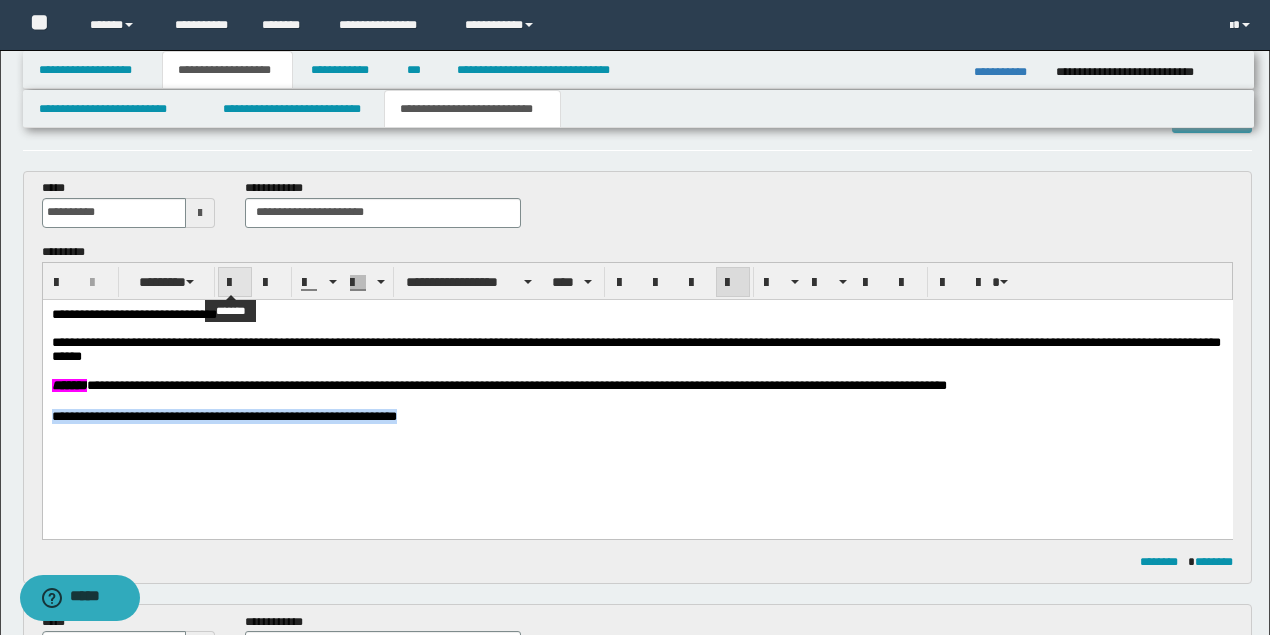 click at bounding box center [235, 283] 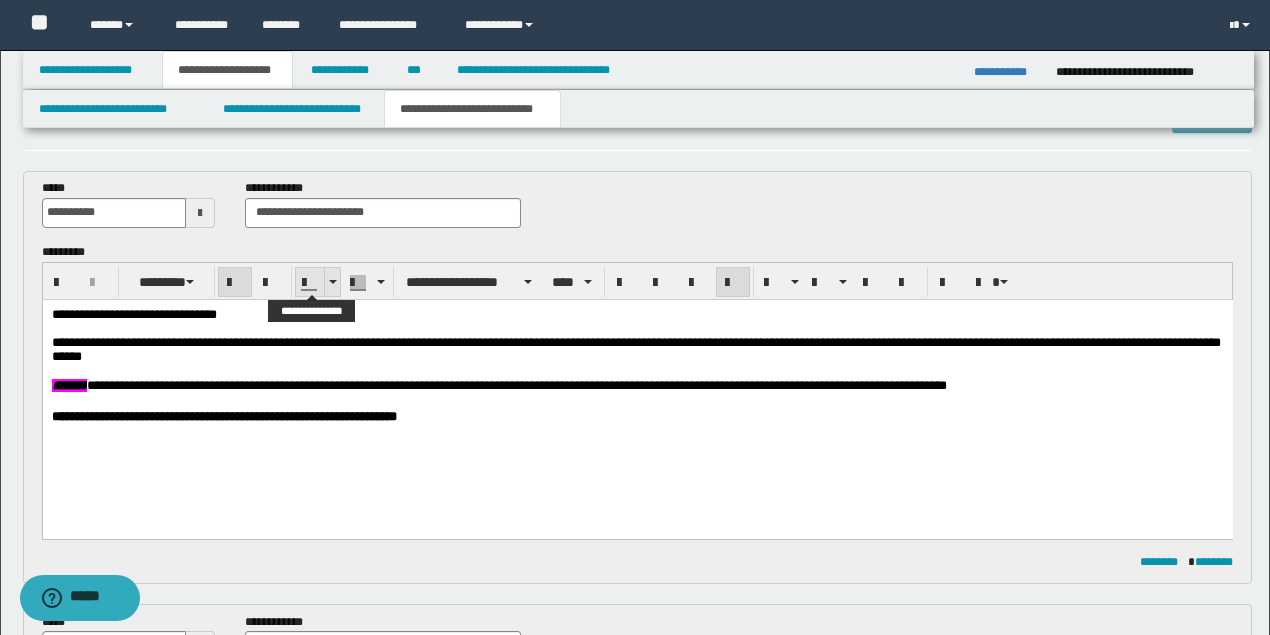 click at bounding box center (333, 282) 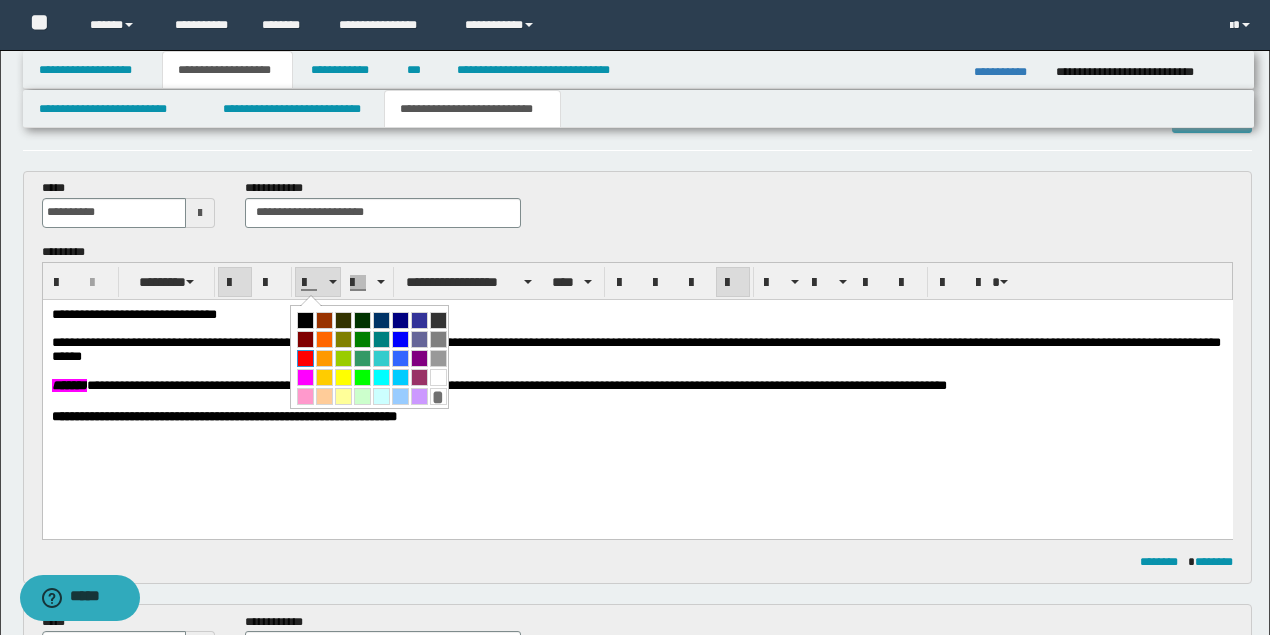 click at bounding box center [305, 358] 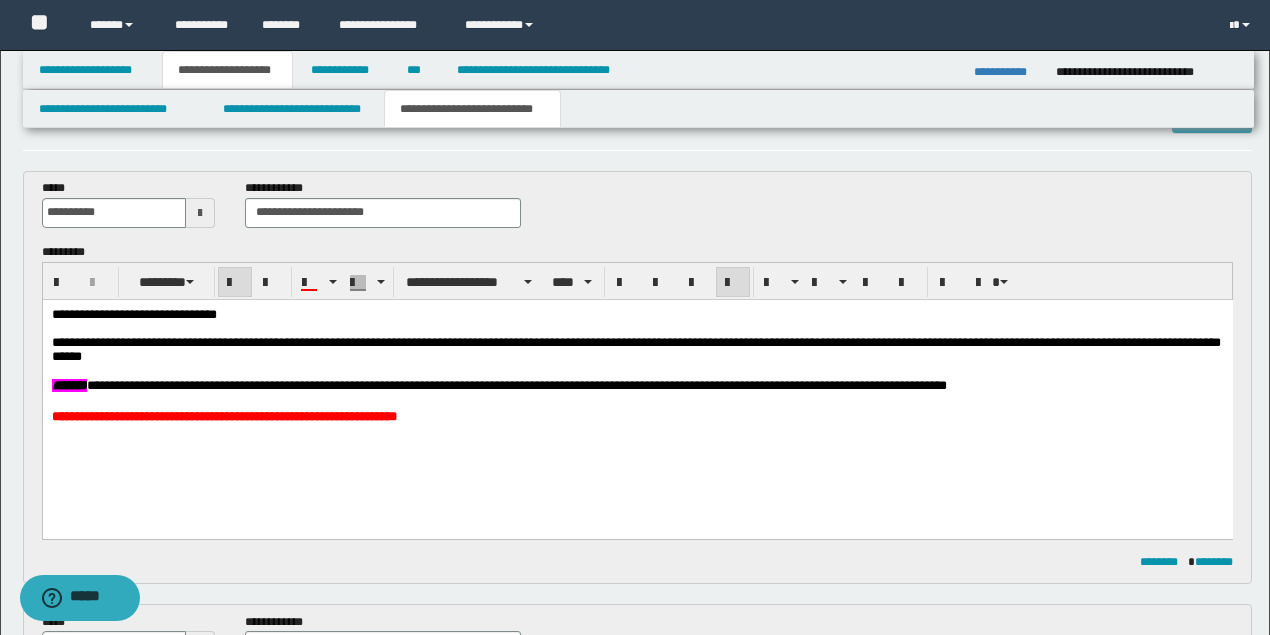drag, startPoint x: 353, startPoint y: 456, endPoint x: 457, endPoint y: 451, distance: 104.120125 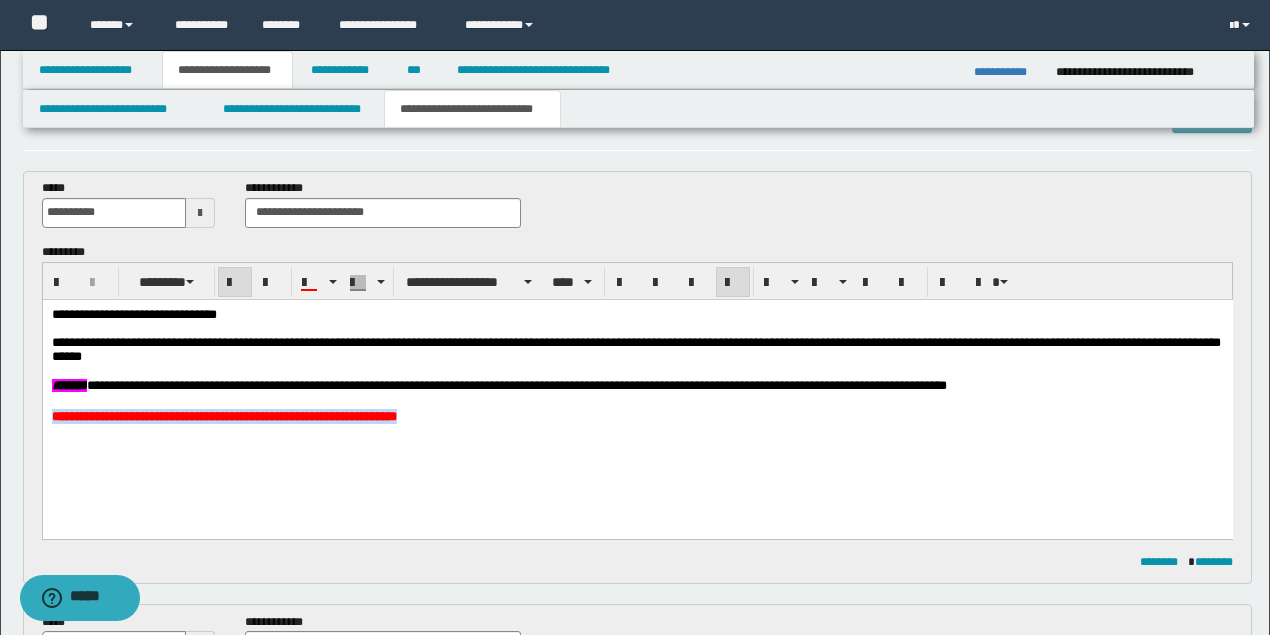 drag, startPoint x: 465, startPoint y: 426, endPoint x: 6, endPoint y: 429, distance: 459.0098 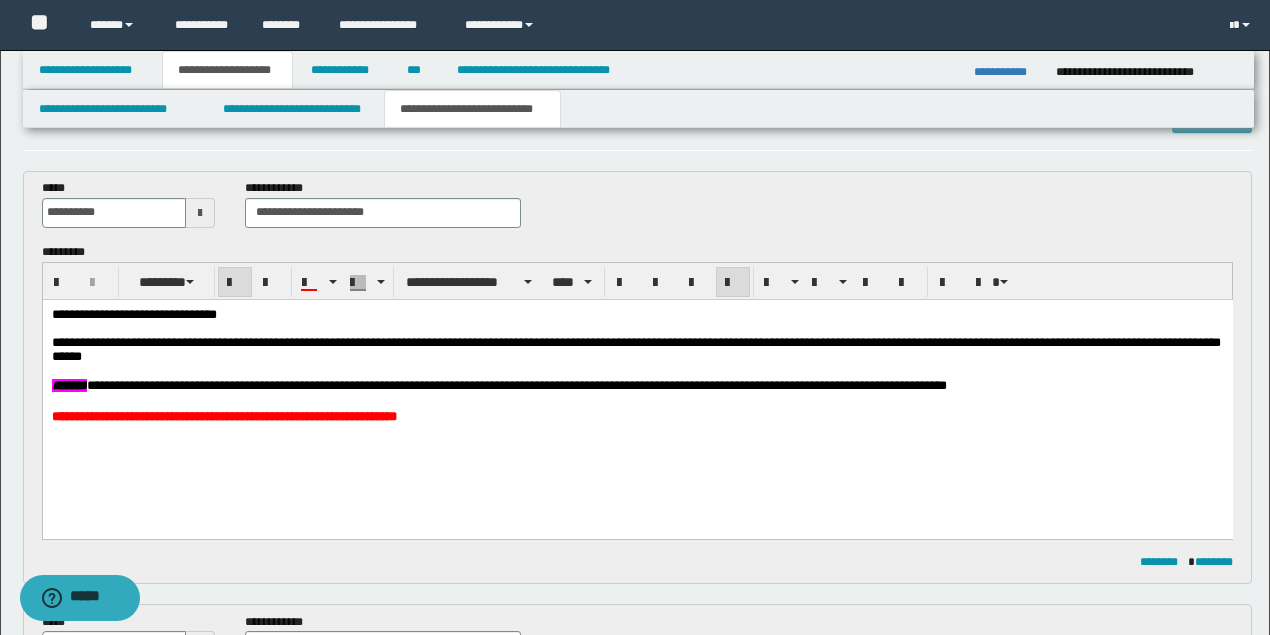 click on "**********" at bounding box center (637, 390) 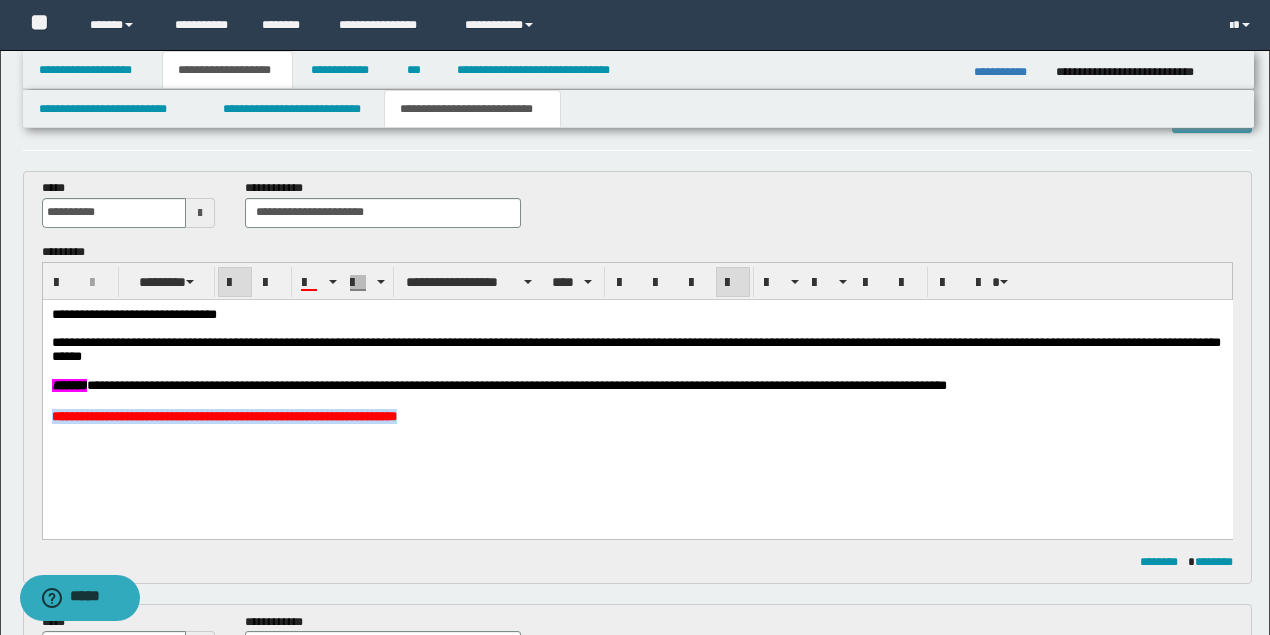drag, startPoint x: 467, startPoint y: 423, endPoint x: 0, endPoint y: 424, distance: 467.00107 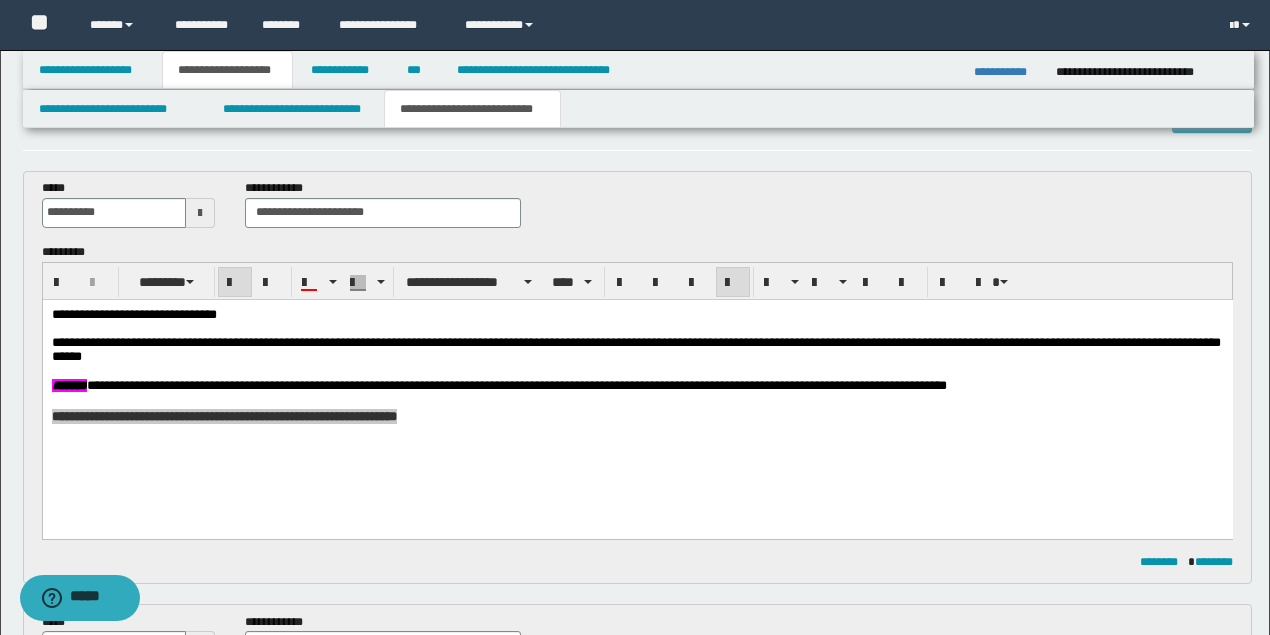 click on "**********" at bounding box center (1007, 72) 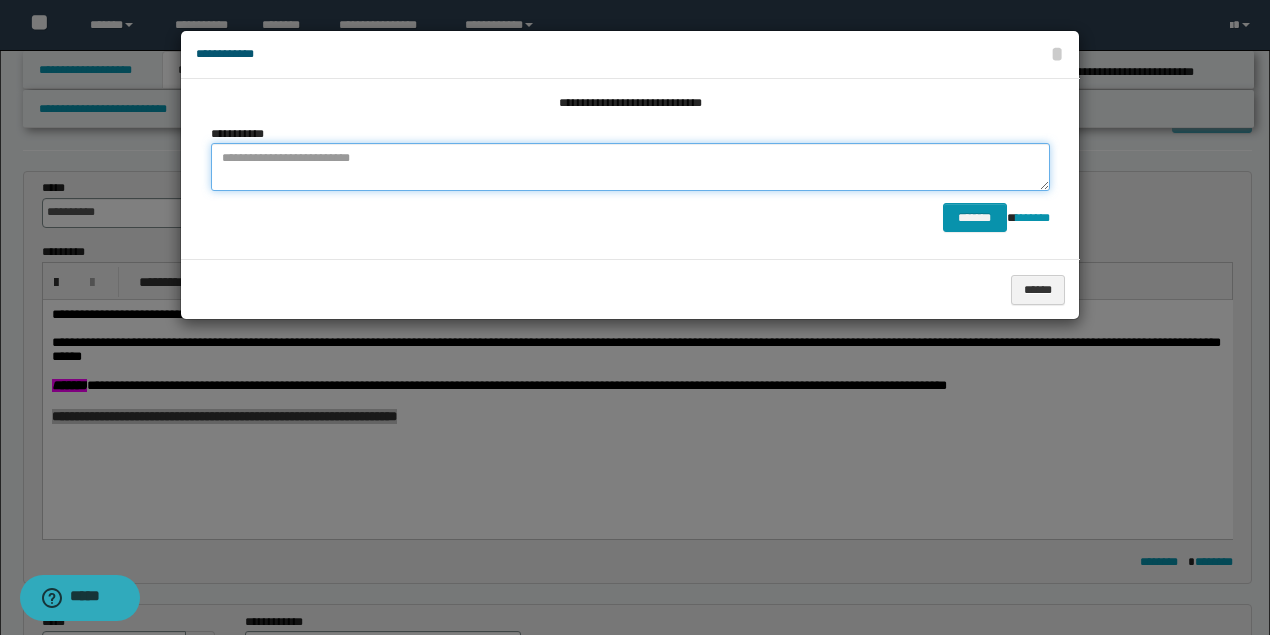 click at bounding box center (630, 167) 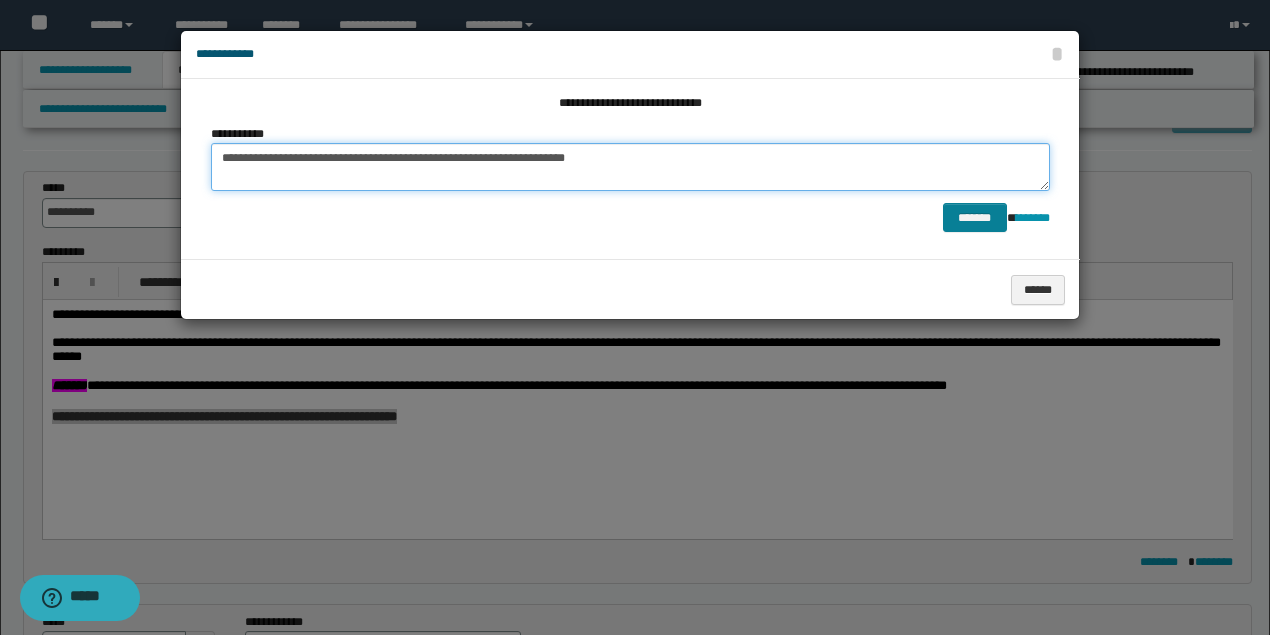 type on "**********" 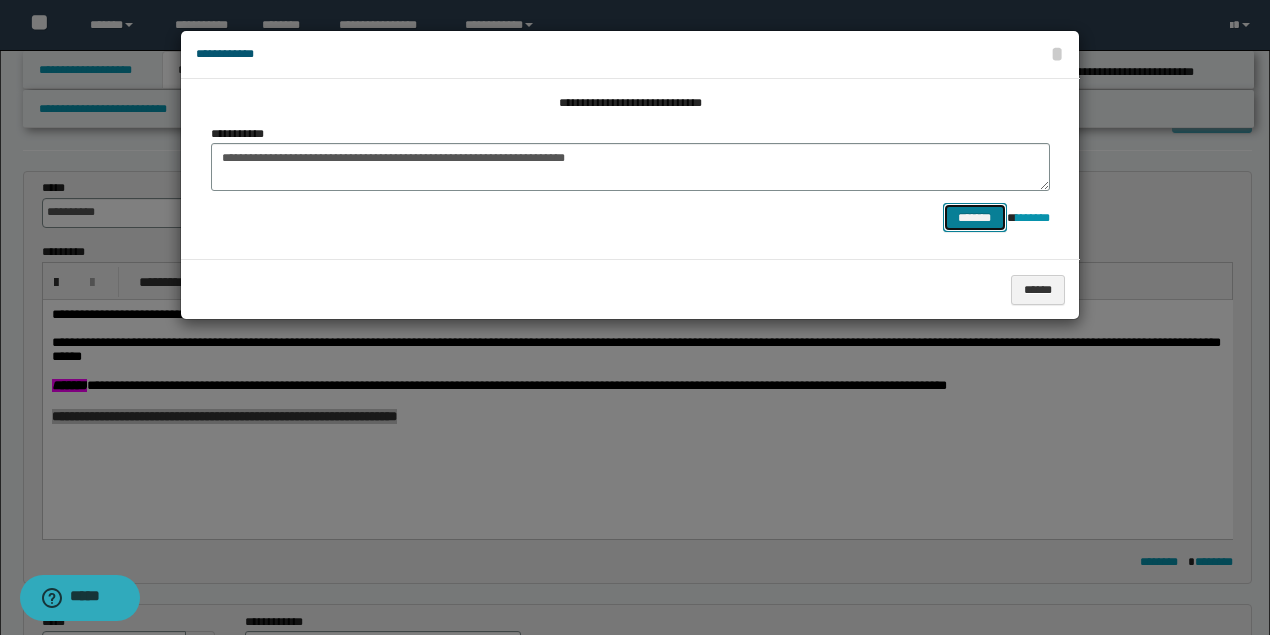 click on "*******" at bounding box center (975, 217) 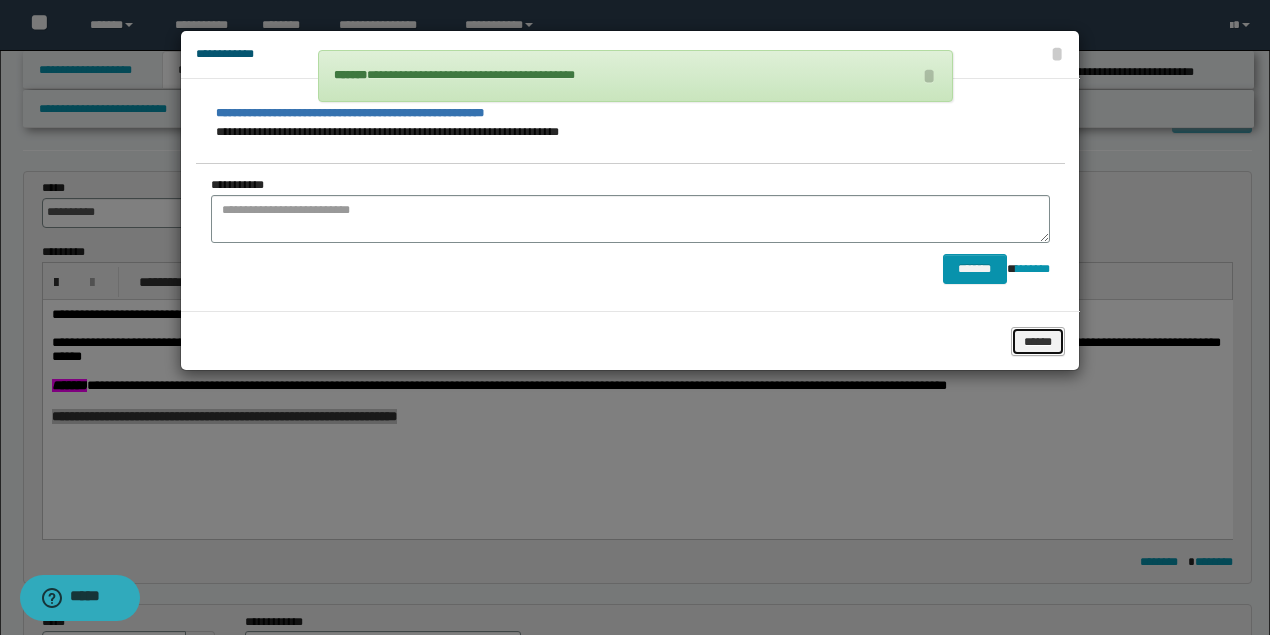 click on "******" at bounding box center [1038, 341] 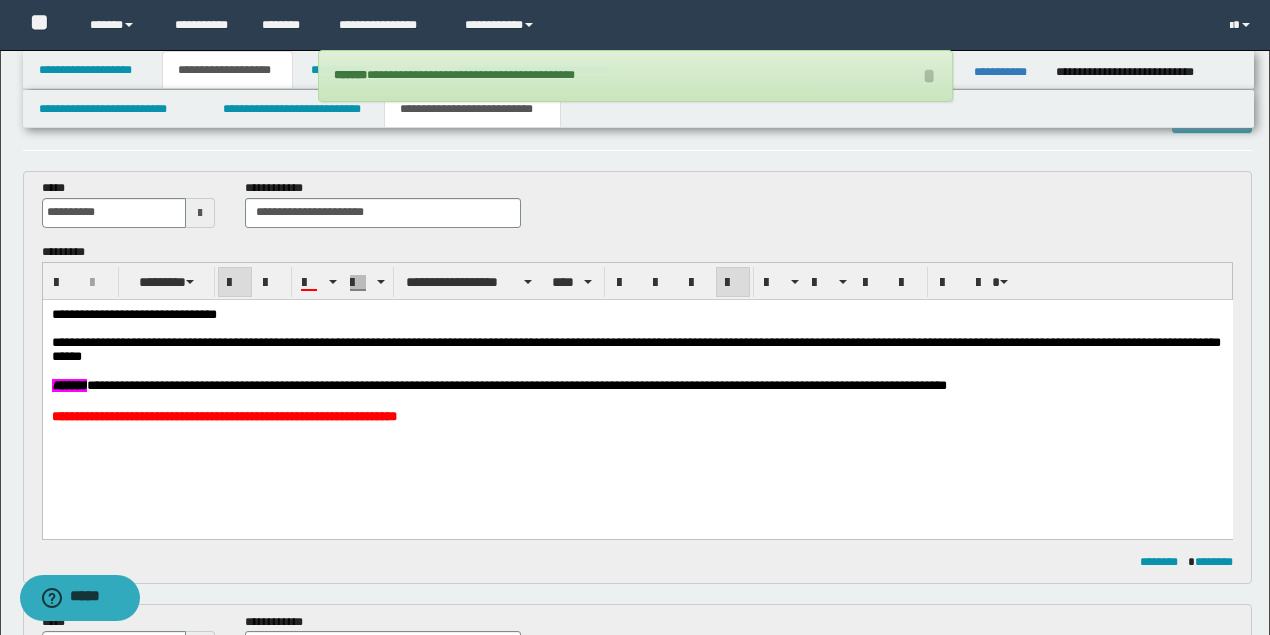 click on "**********" at bounding box center (637, 390) 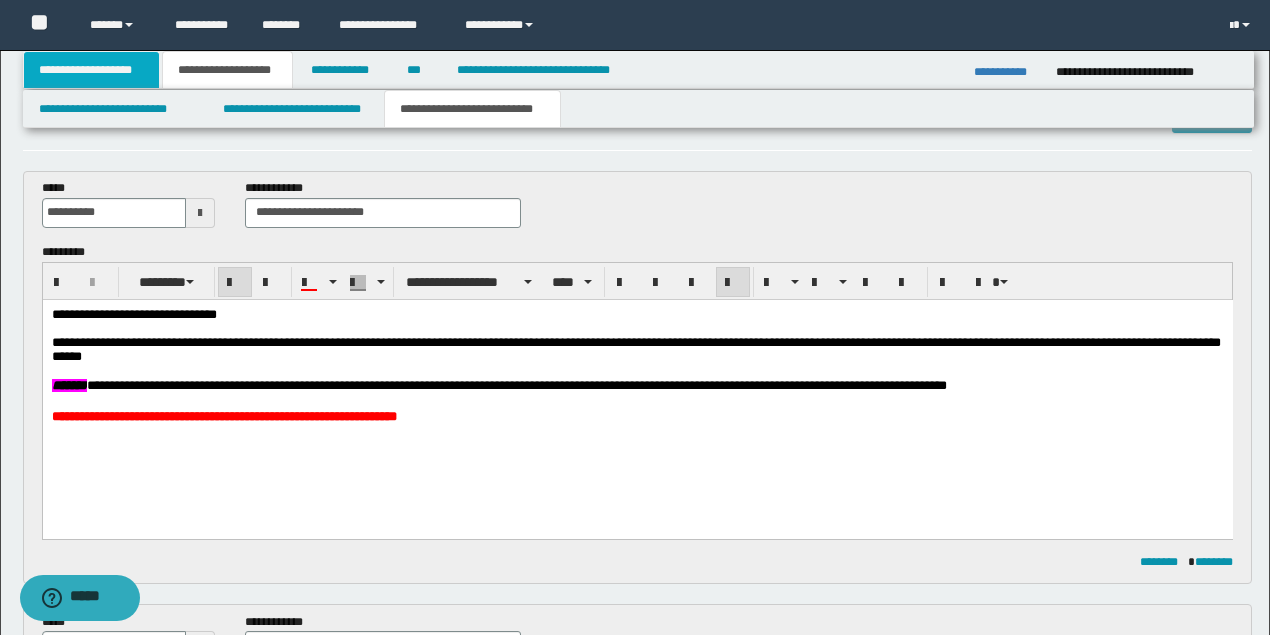 click on "**********" at bounding box center (92, 70) 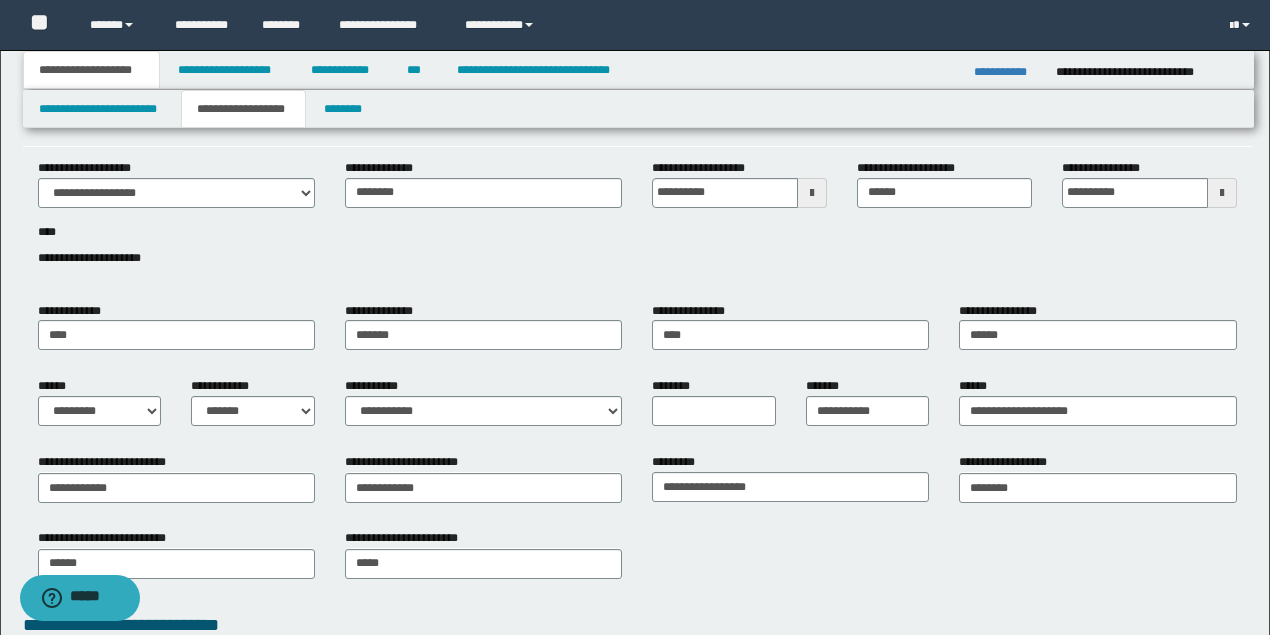 click on "**********" at bounding box center (243, 109) 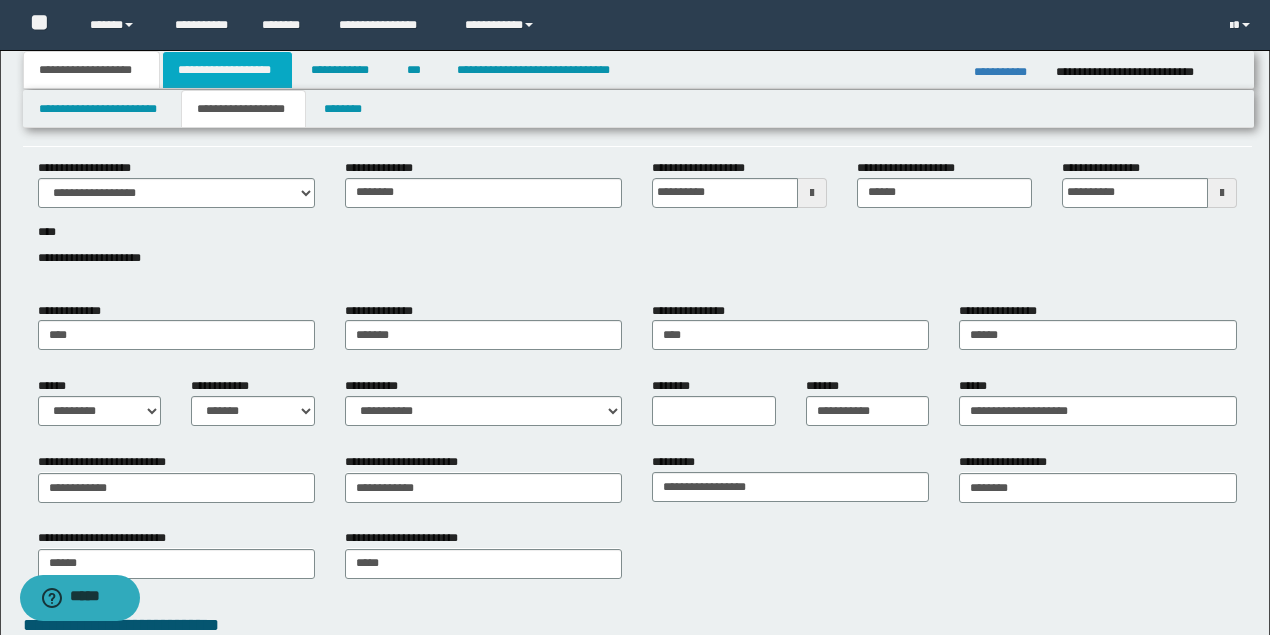 click on "**********" at bounding box center [227, 70] 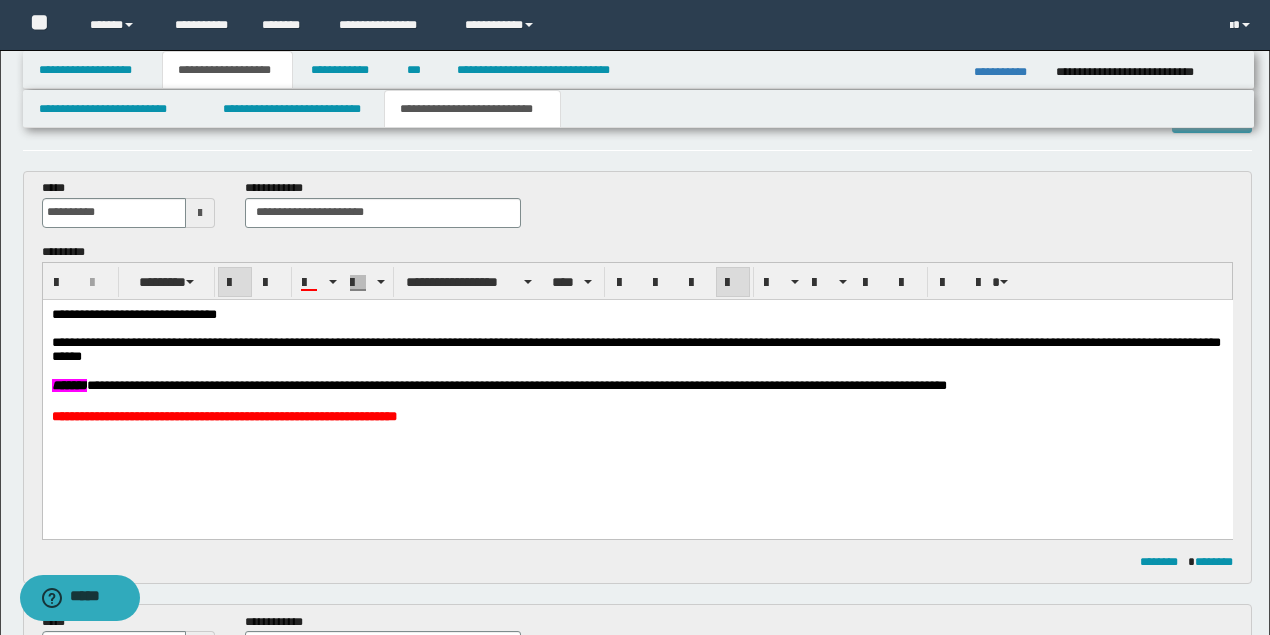 click on "**********" at bounding box center (472, 109) 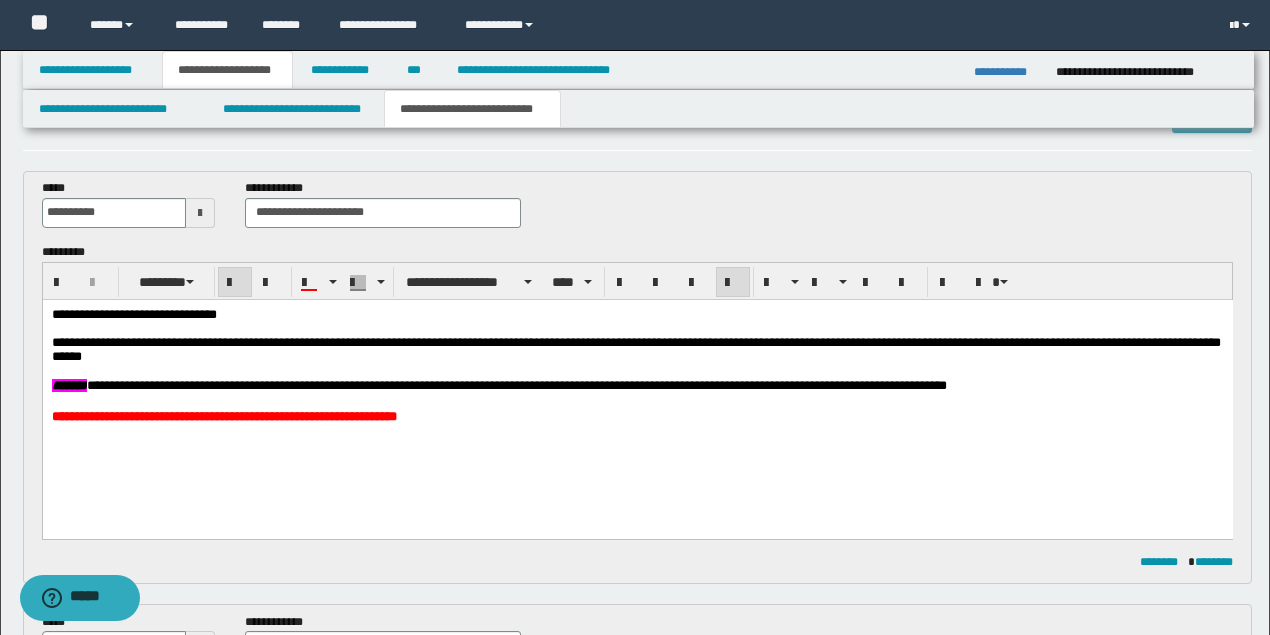 click on "**********" at bounding box center [637, 415] 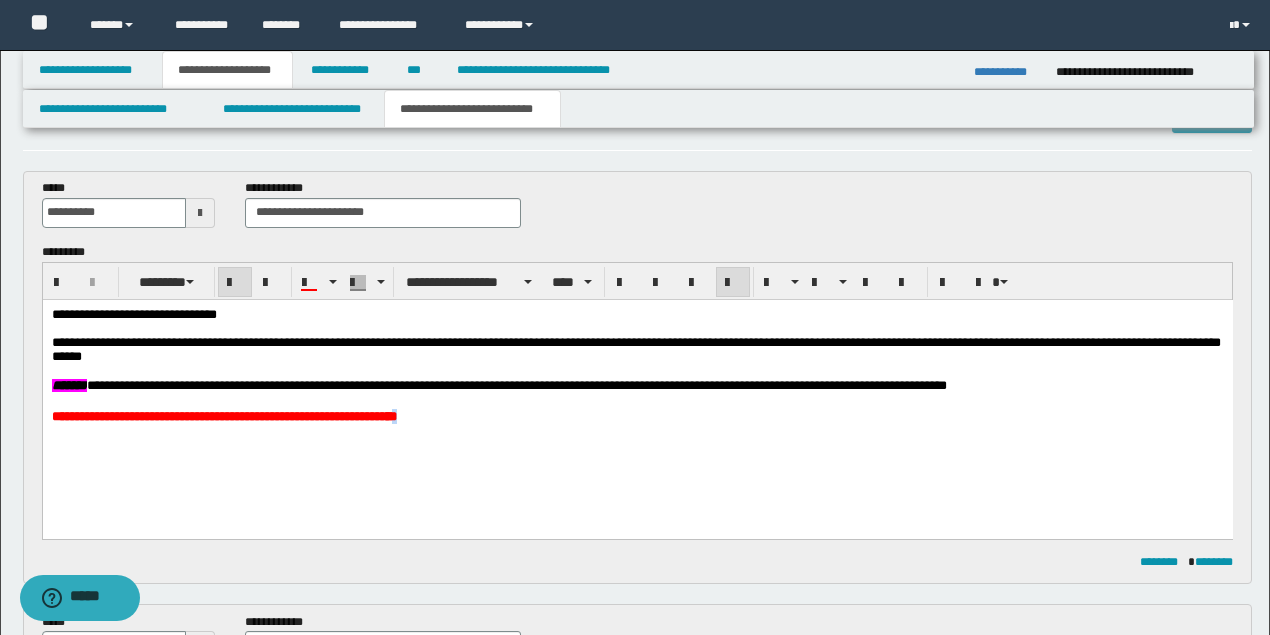 click on "**********" at bounding box center [637, 415] 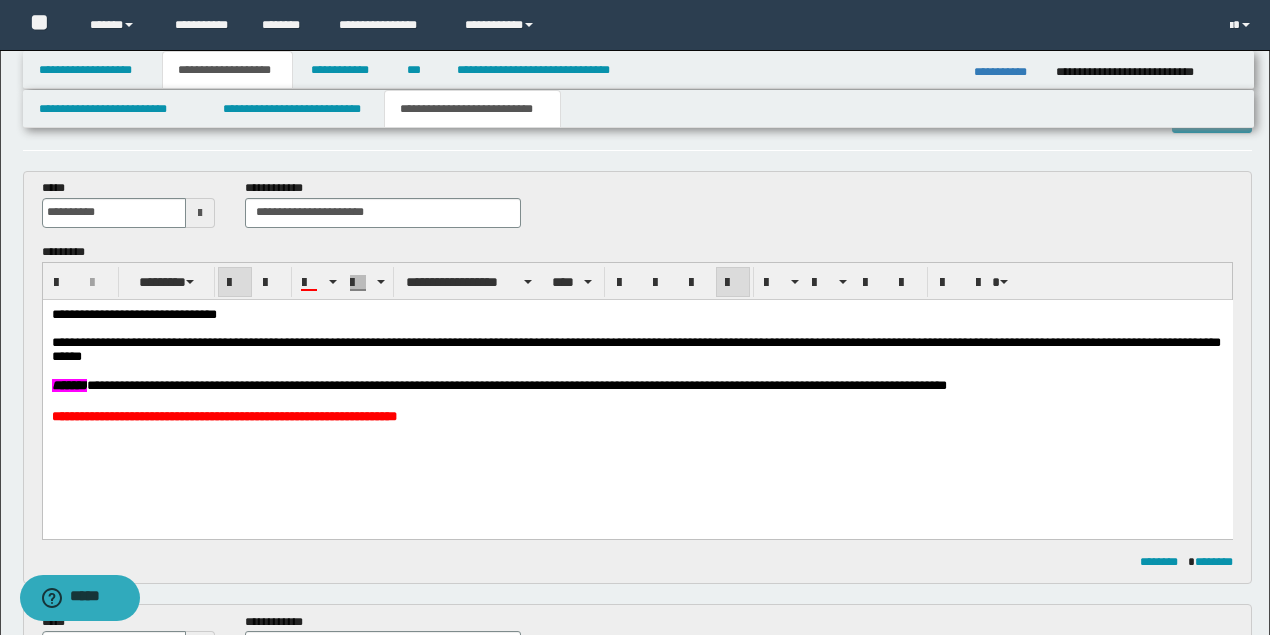 click on "**********" at bounding box center [637, 390] 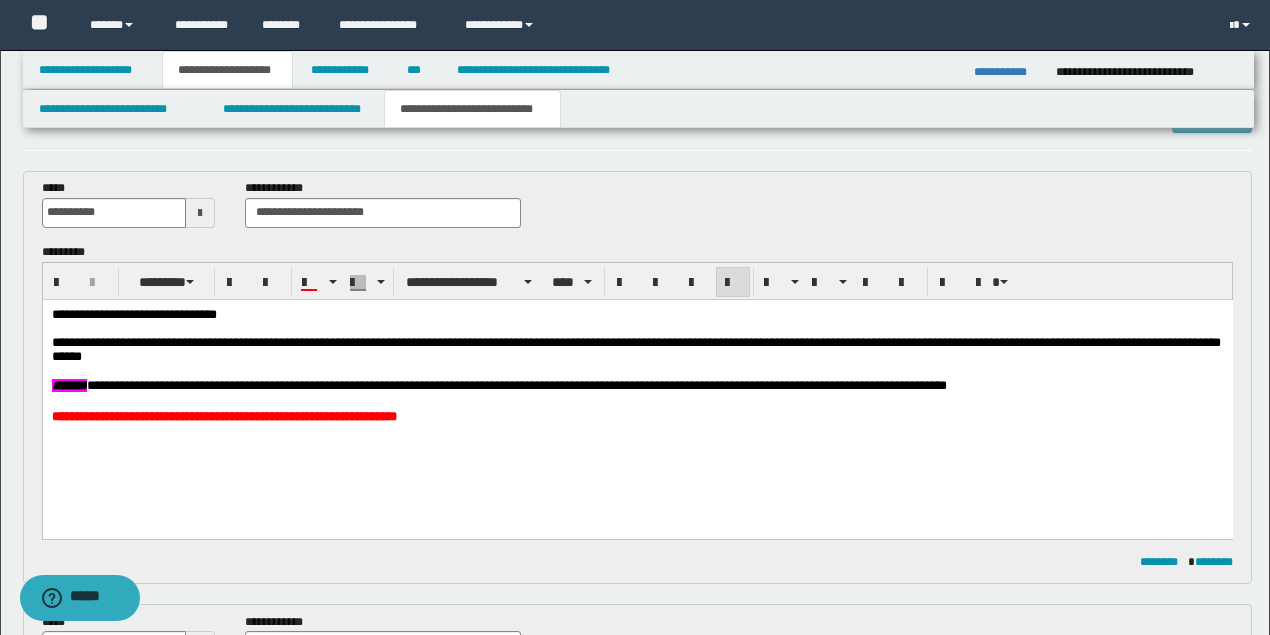 click on "**********" at bounding box center (637, 415) 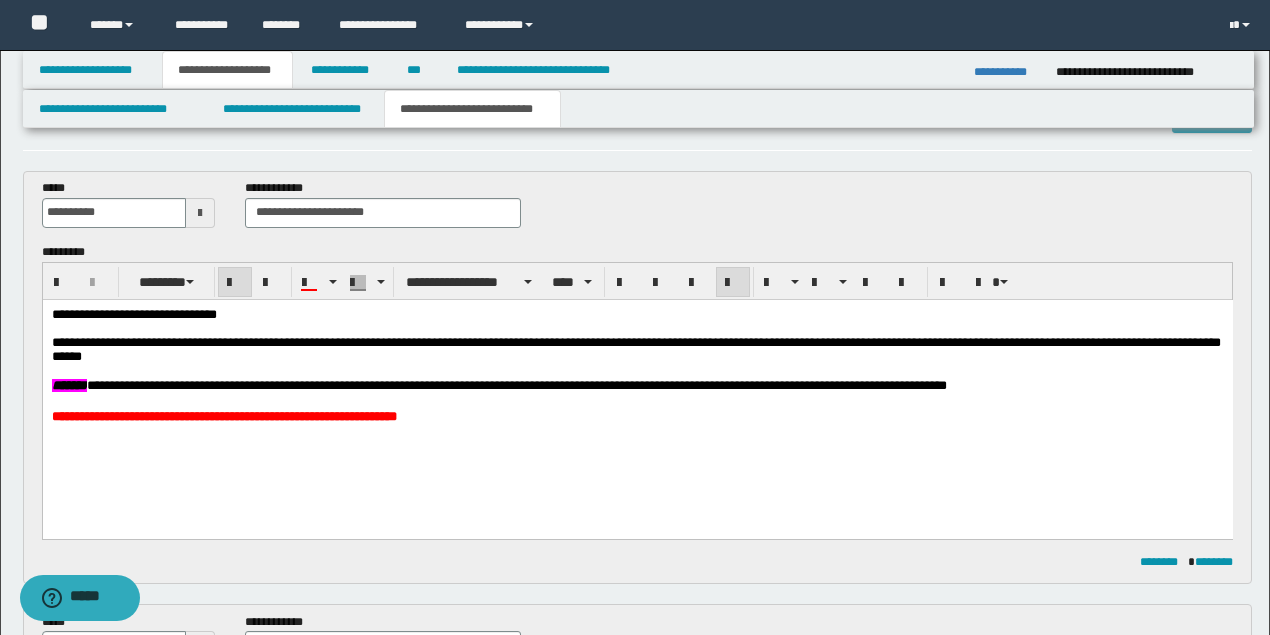 click on "**********" at bounding box center (637, 390) 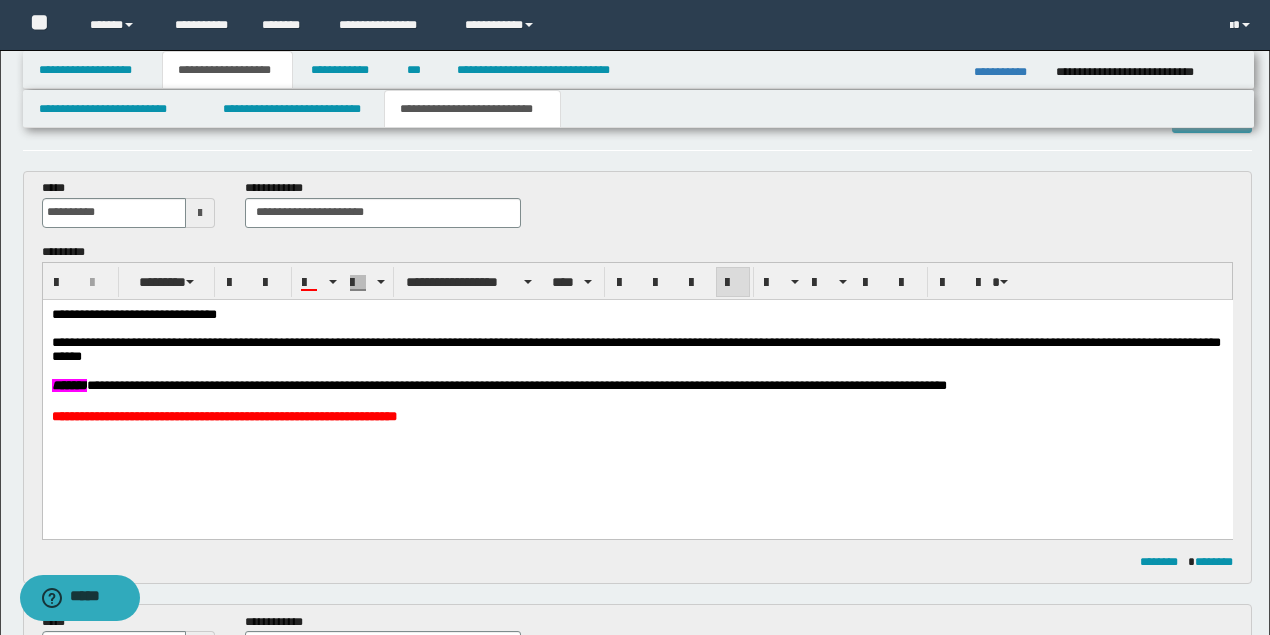 click on "**********" at bounding box center (635, 349) 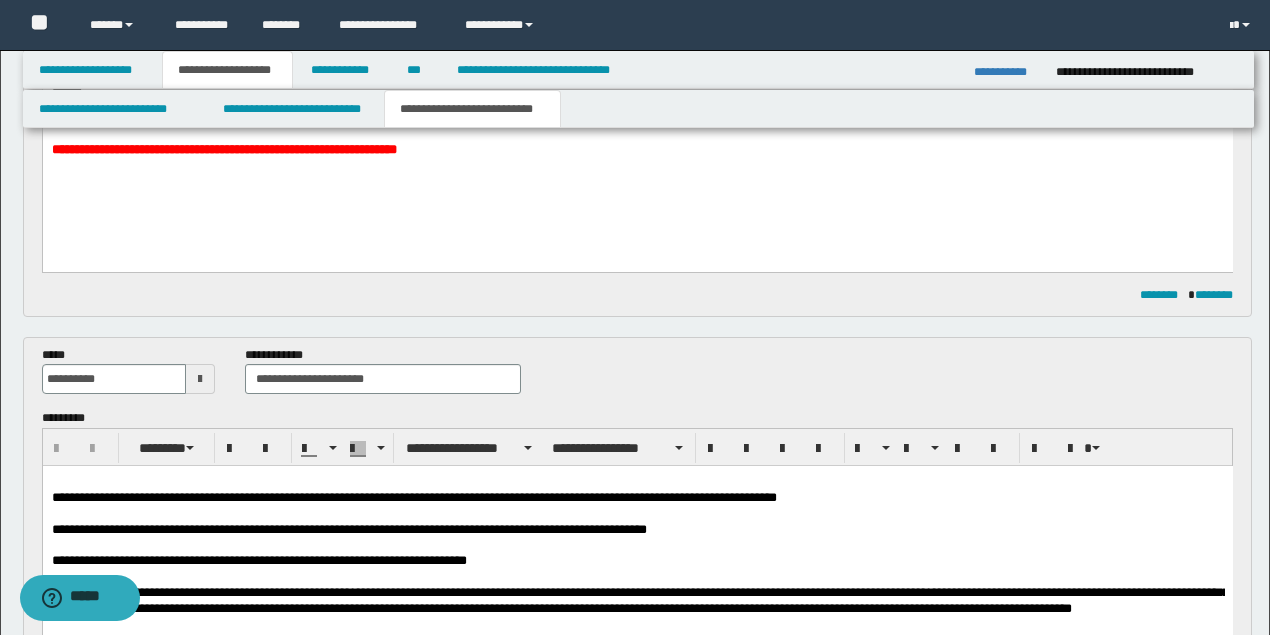 scroll, scrollTop: 322, scrollLeft: 0, axis: vertical 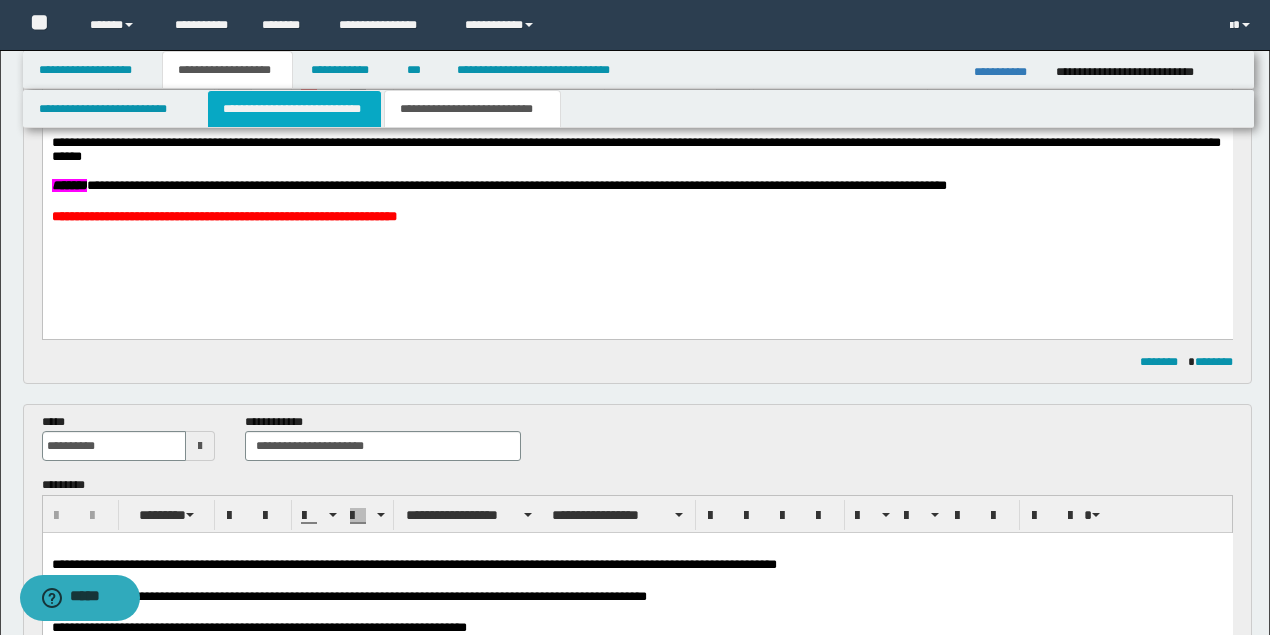 click on "**********" at bounding box center (294, 109) 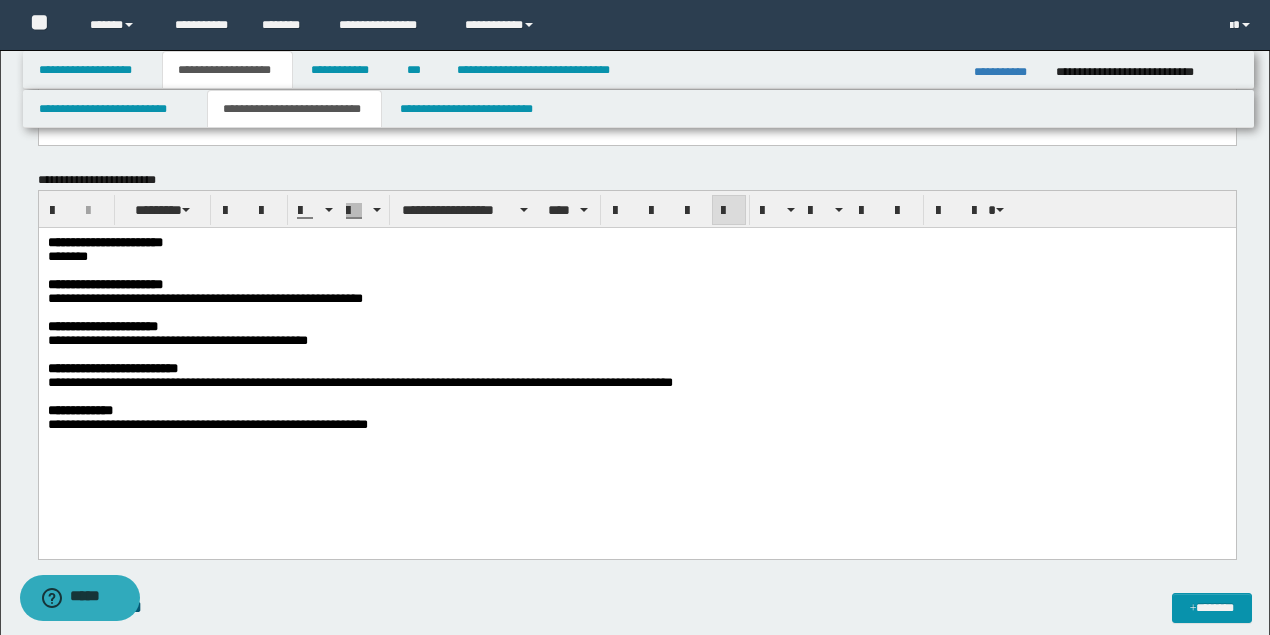 scroll, scrollTop: 2522, scrollLeft: 0, axis: vertical 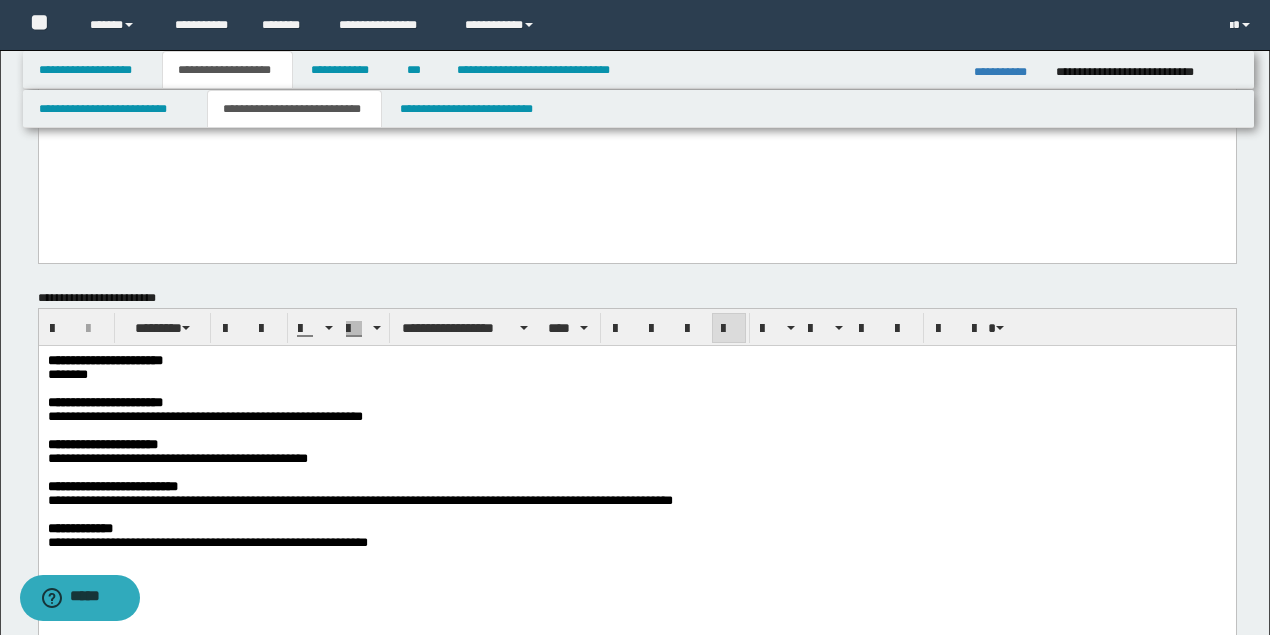 click on "**********" at bounding box center (635, 403) 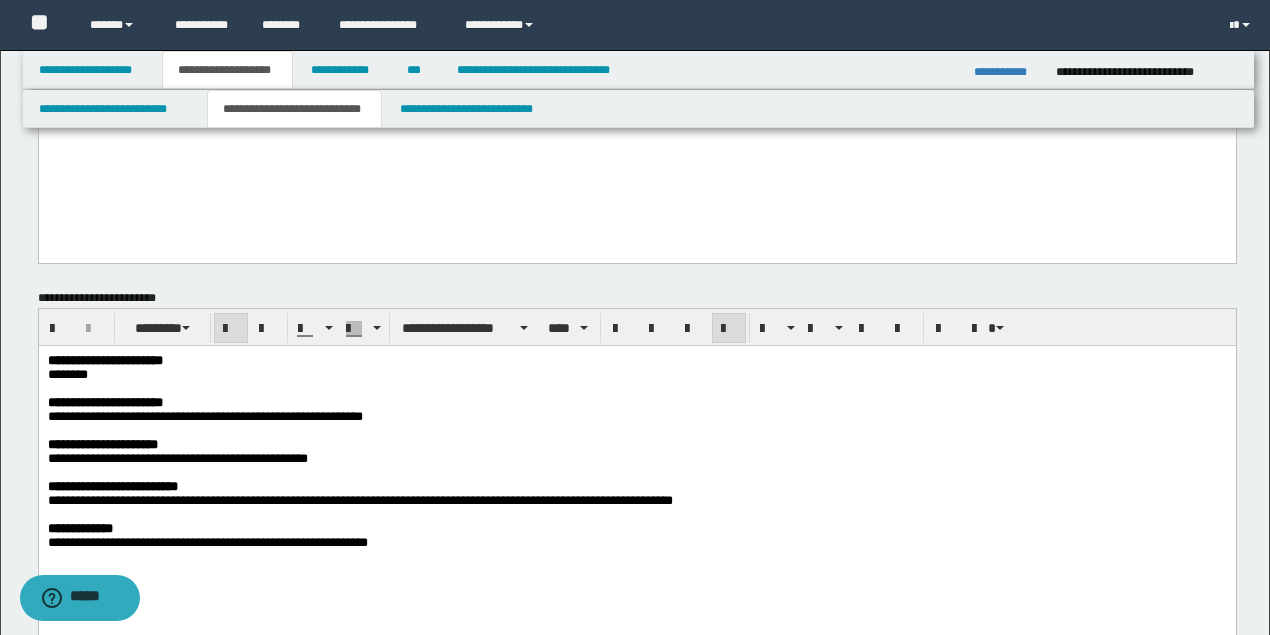 click at bounding box center [289, 388] 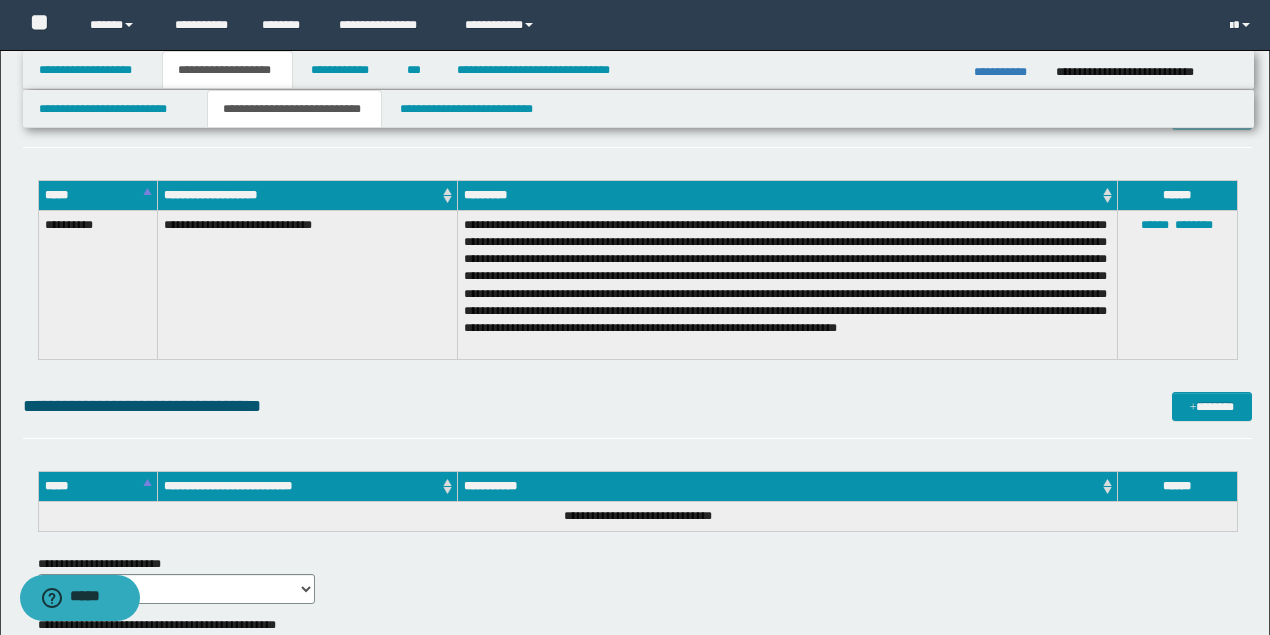 scroll, scrollTop: 3879, scrollLeft: 0, axis: vertical 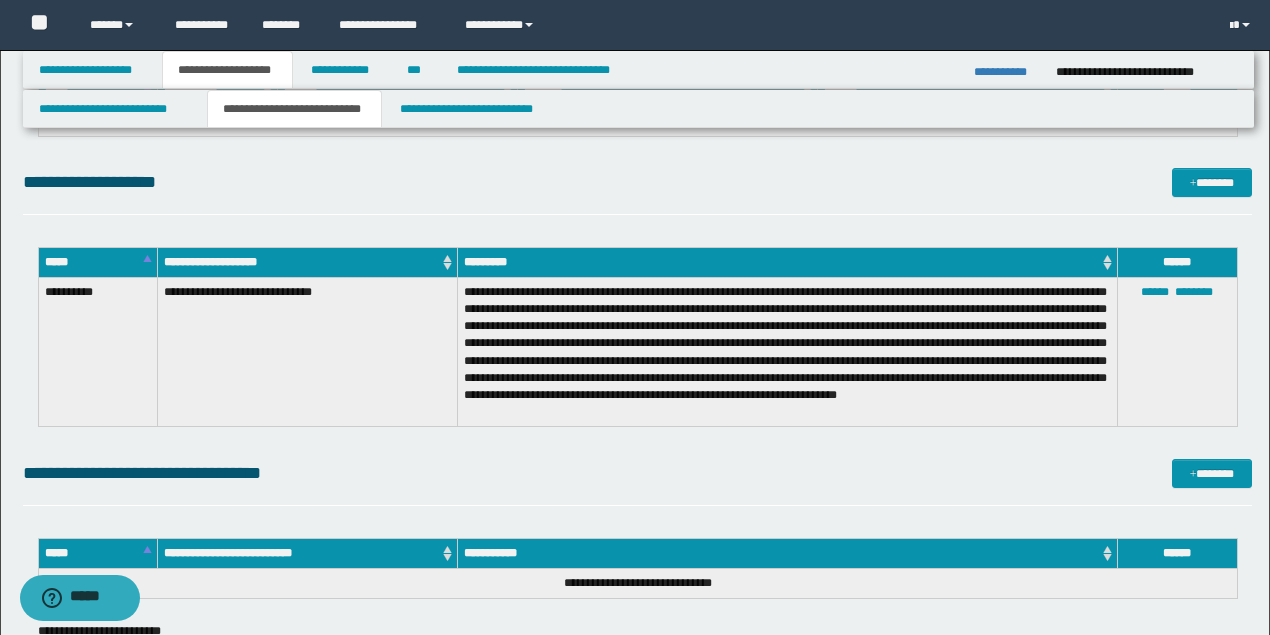 click on "**********" at bounding box center (787, 351) 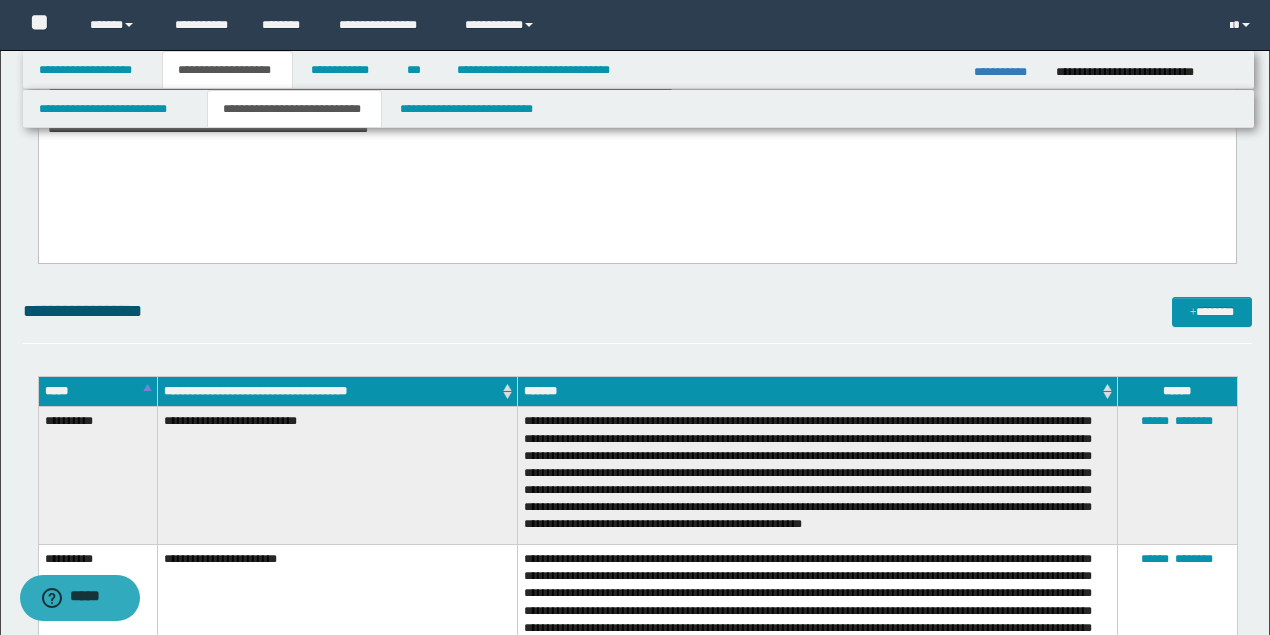 scroll, scrollTop: 2679, scrollLeft: 0, axis: vertical 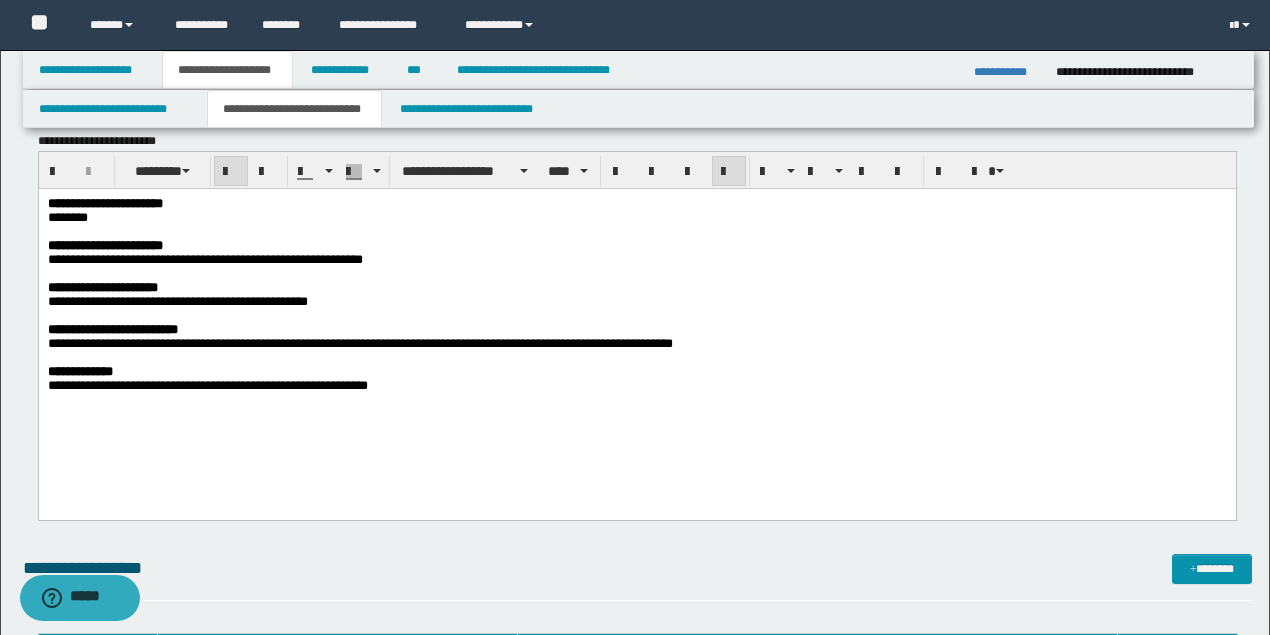click at bounding box center [289, 231] 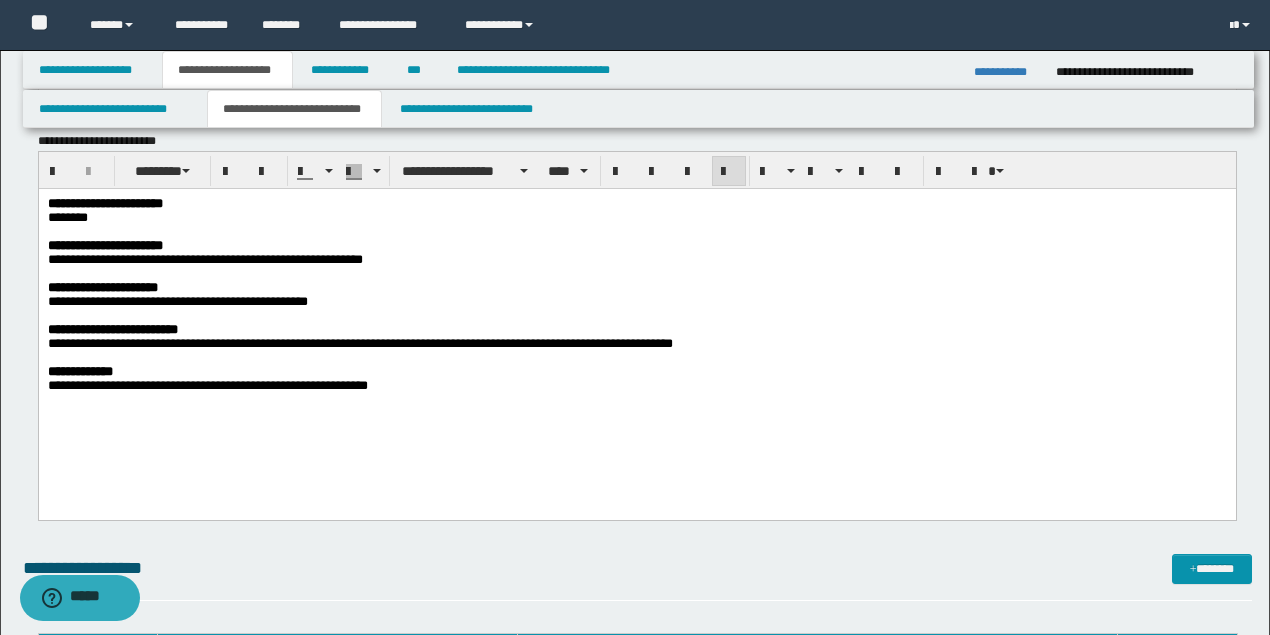 click on "********" at bounding box center (635, 218) 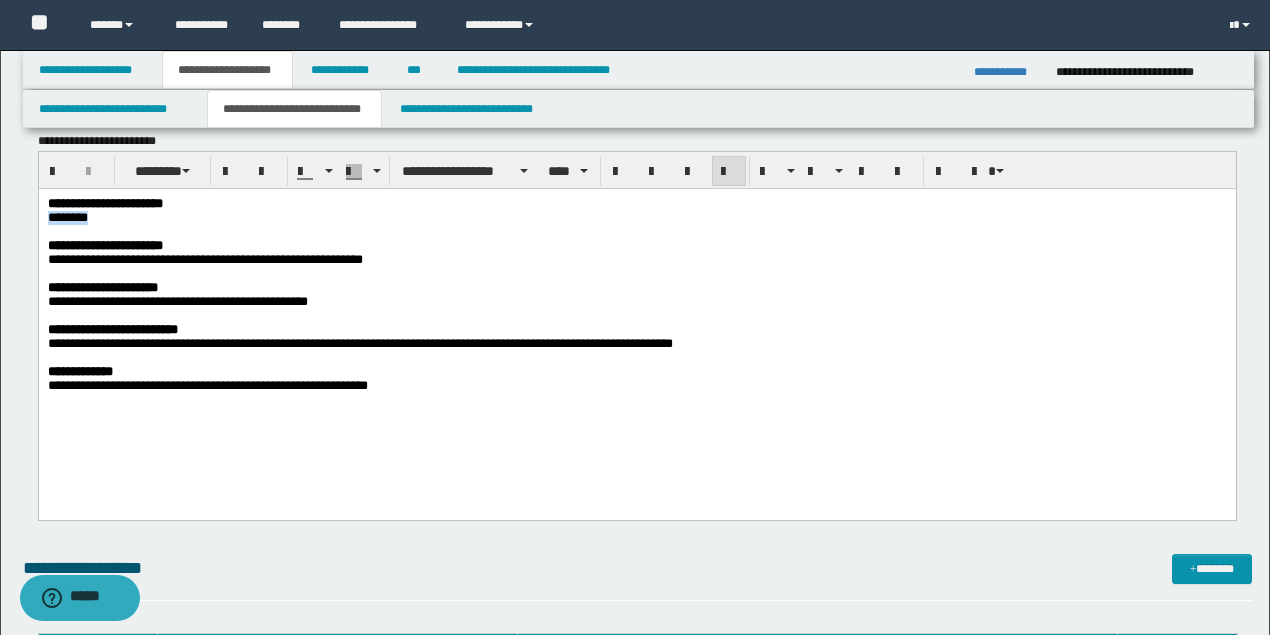 drag, startPoint x: 122, startPoint y: 220, endPoint x: 59, endPoint y: 395, distance: 185.99463 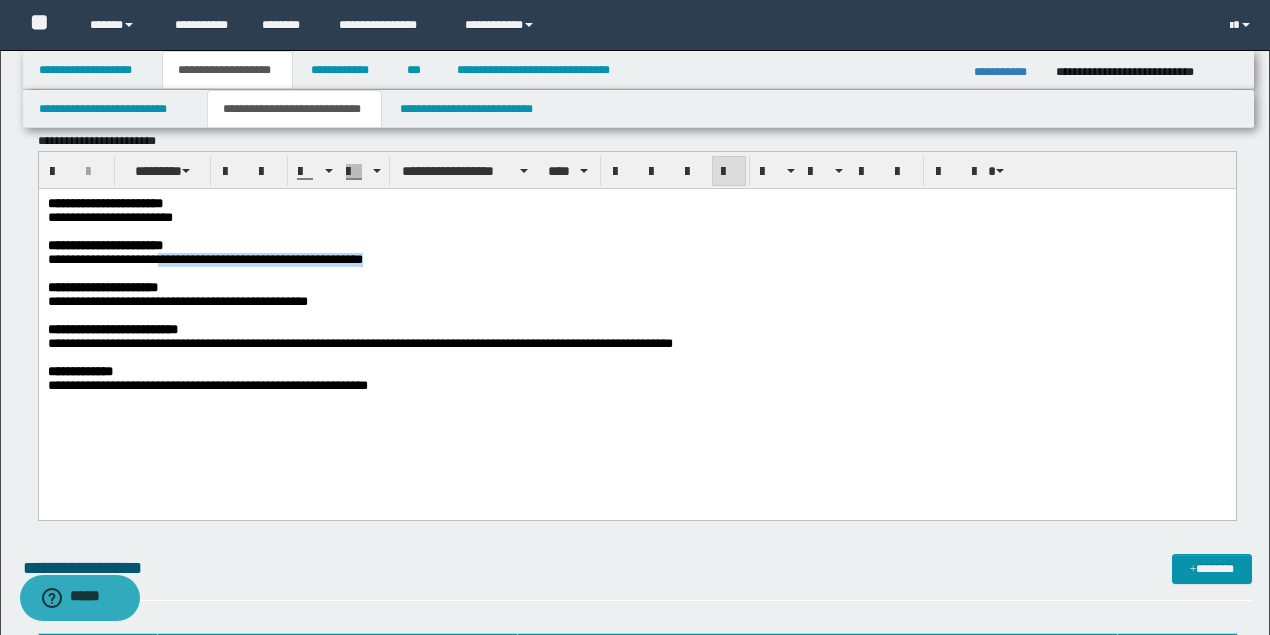 drag, startPoint x: 177, startPoint y: 266, endPoint x: 446, endPoint y: 269, distance: 269.01672 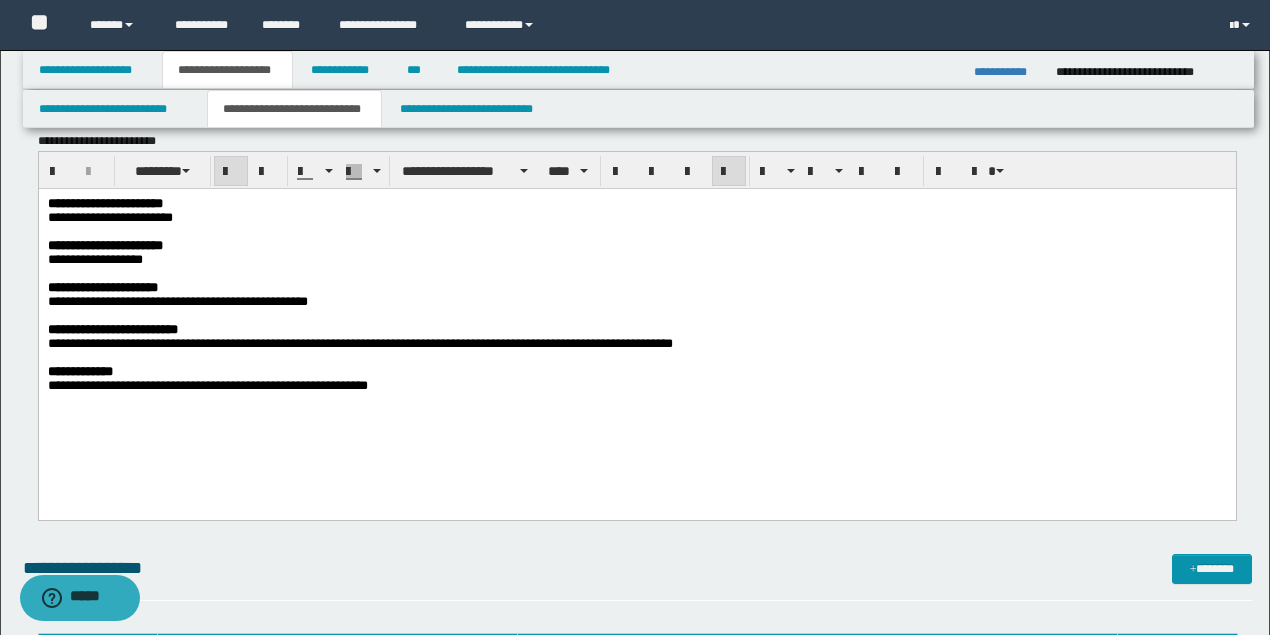 click on "**********" at bounding box center [635, 288] 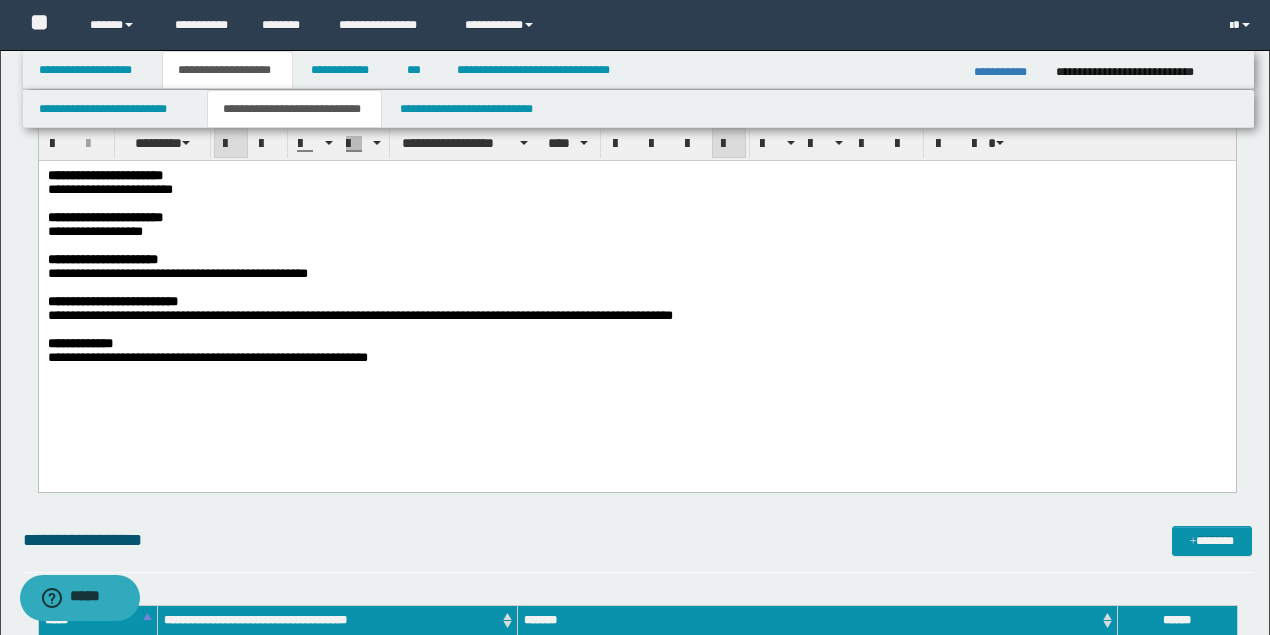 scroll, scrollTop: 2746, scrollLeft: 0, axis: vertical 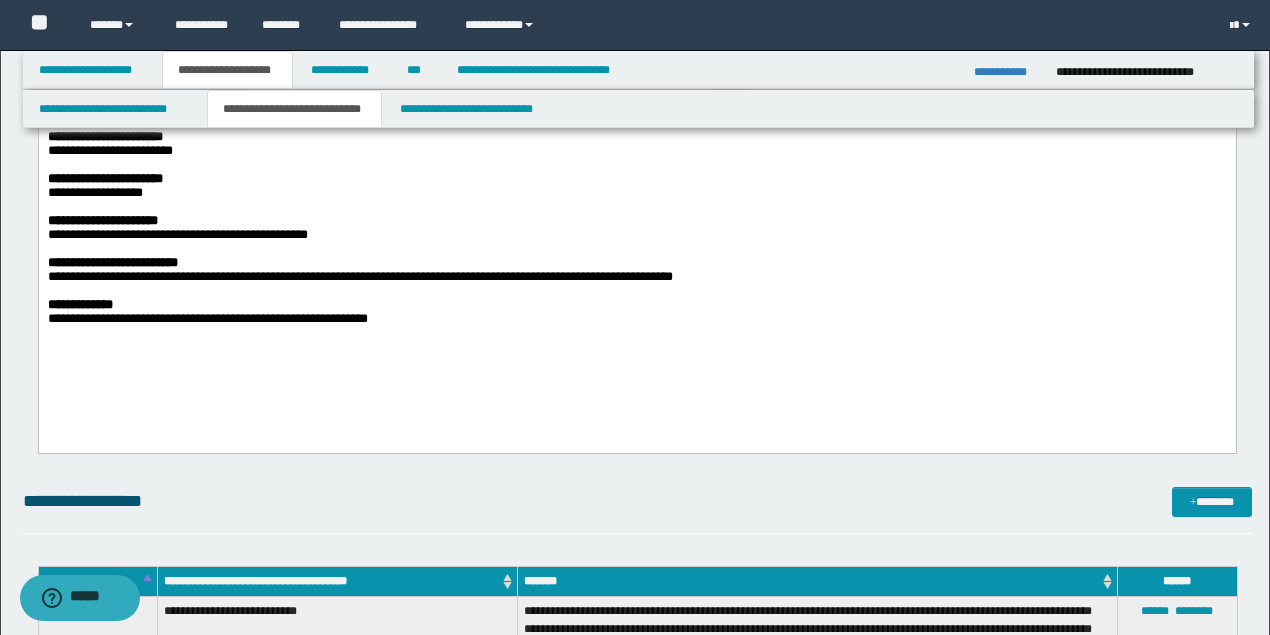 click on "**********" at bounding box center [635, 193] 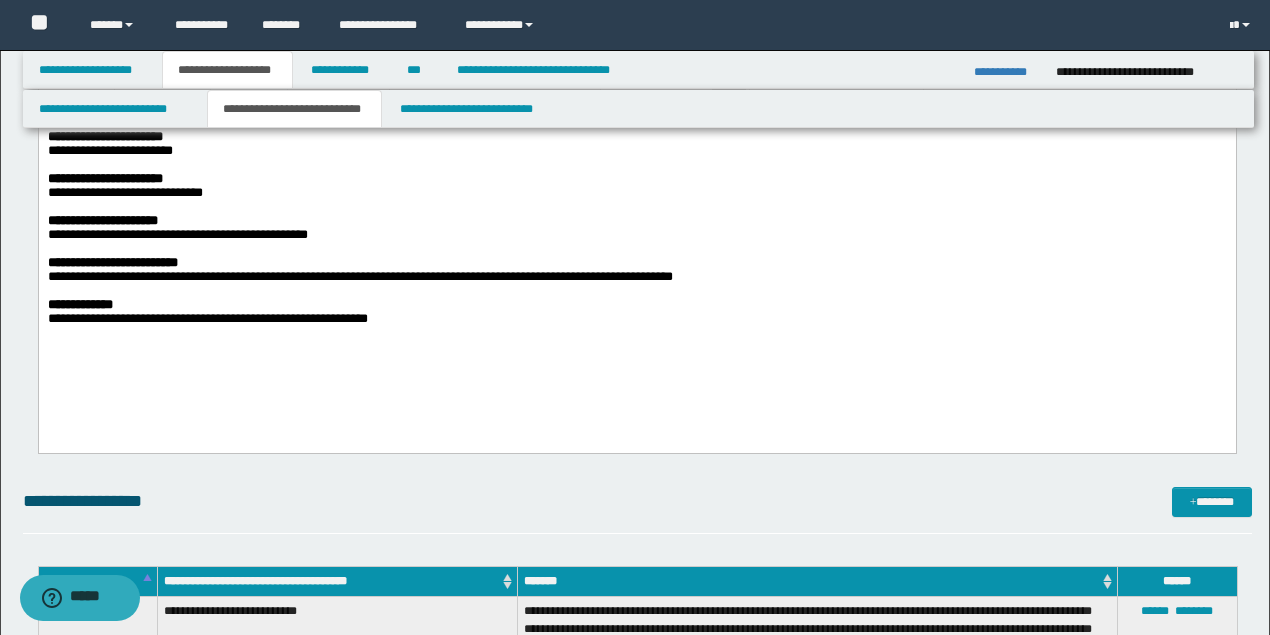 click on "**********" at bounding box center [635, 235] 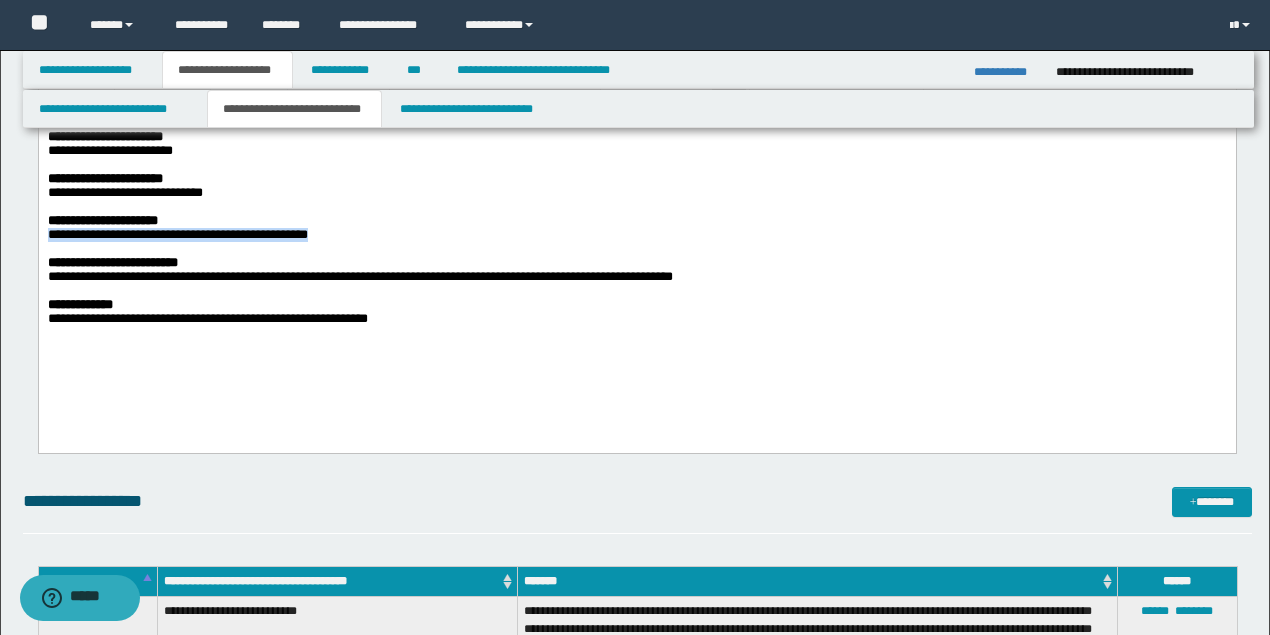 drag, startPoint x: 304, startPoint y: 243, endPoint x: 58, endPoint y: 364, distance: 274.14777 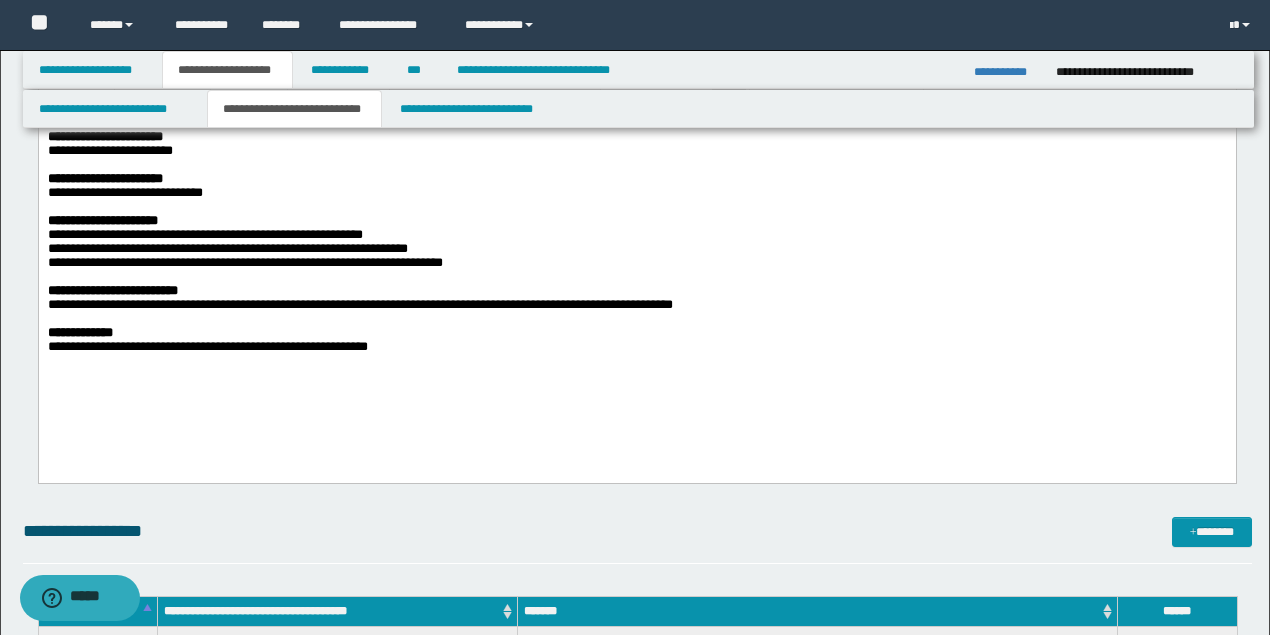 click on "**********" at bounding box center (244, 262) 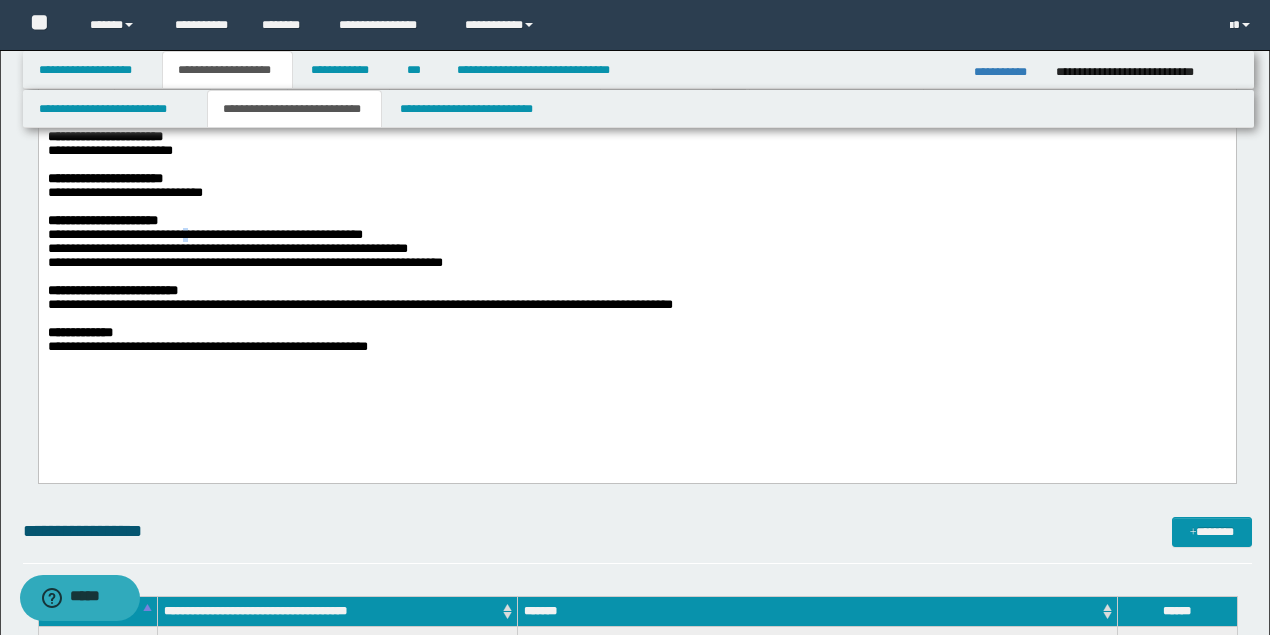 click on "**********" at bounding box center (204, 234) 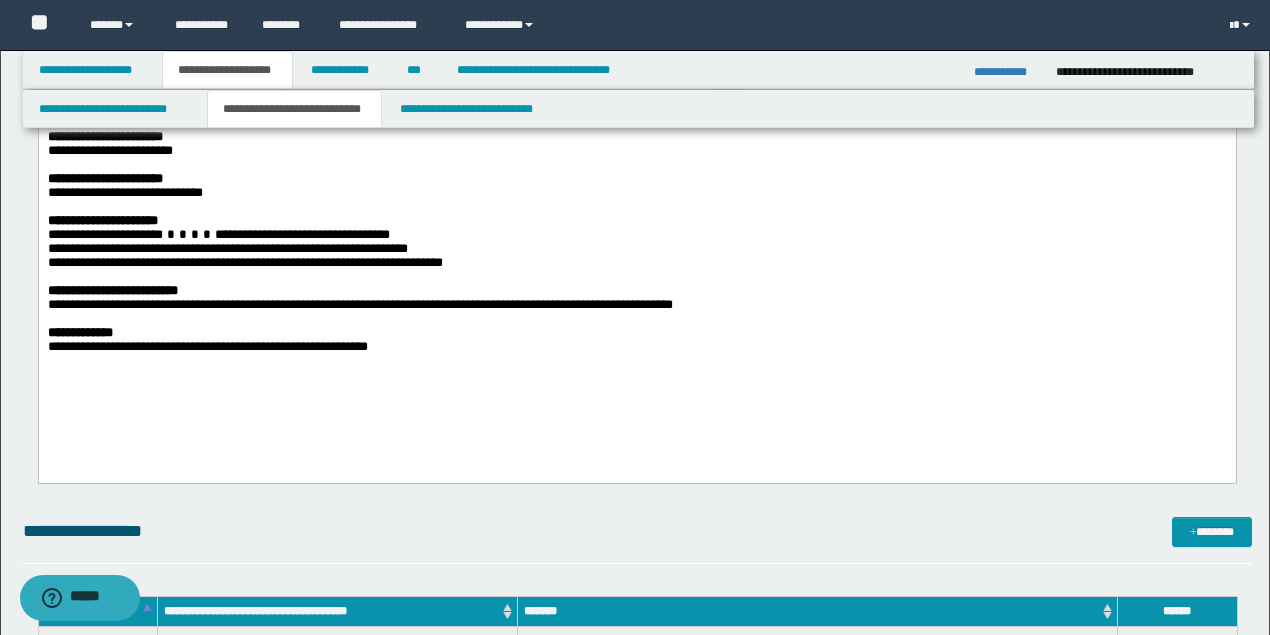 click on "**********" at bounding box center (227, 248) 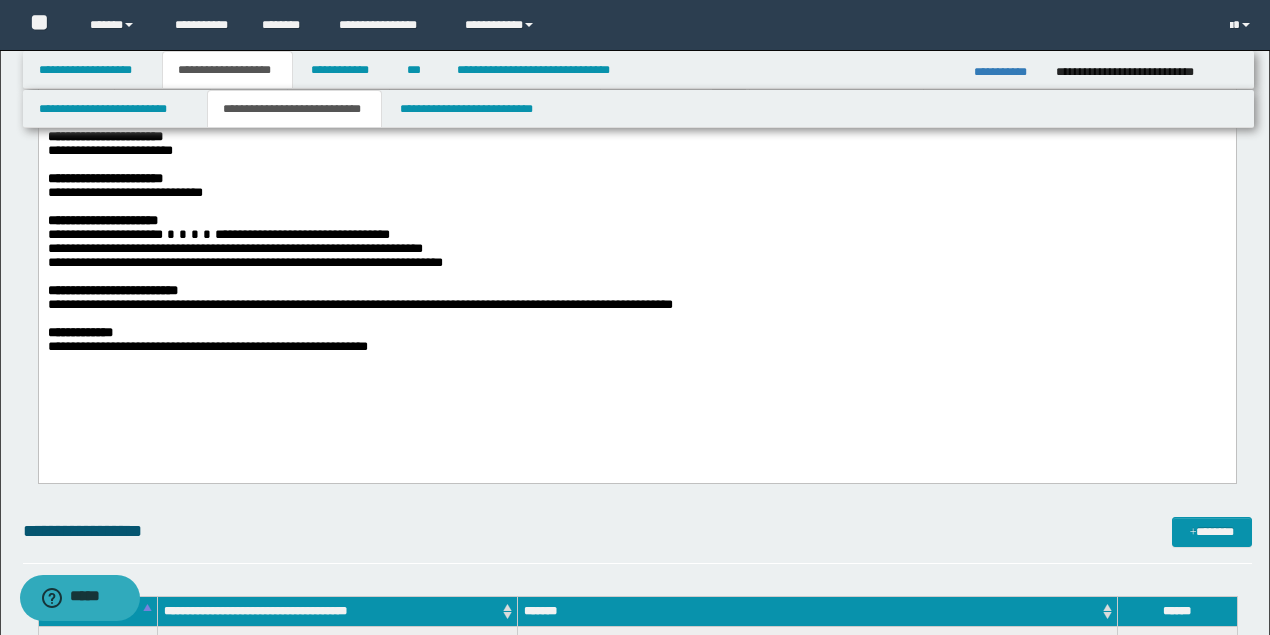 click on "**********" at bounding box center (244, 262) 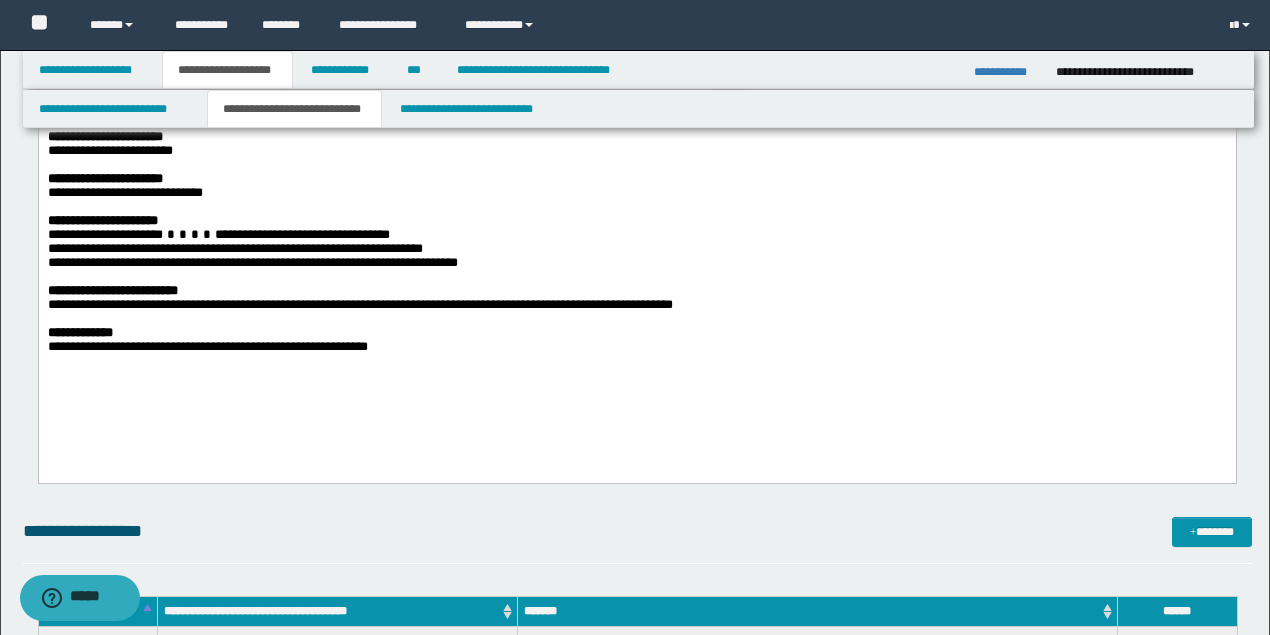 click on "**********" at bounding box center [635, 249] 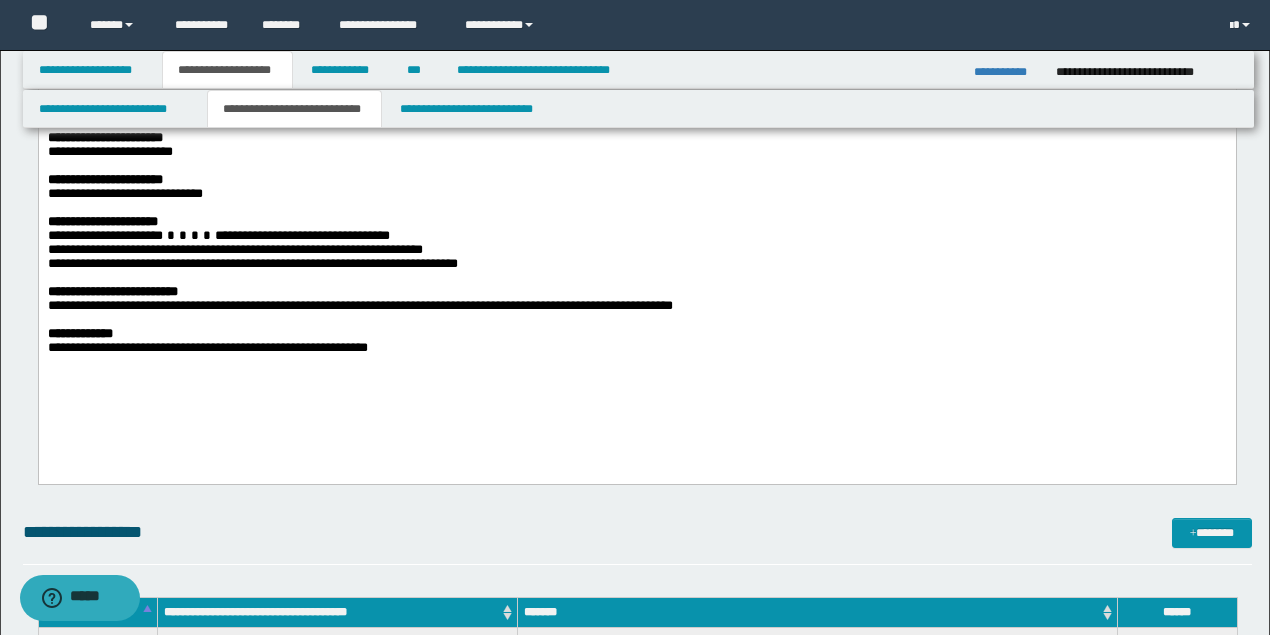 scroll, scrollTop: 2746, scrollLeft: 0, axis: vertical 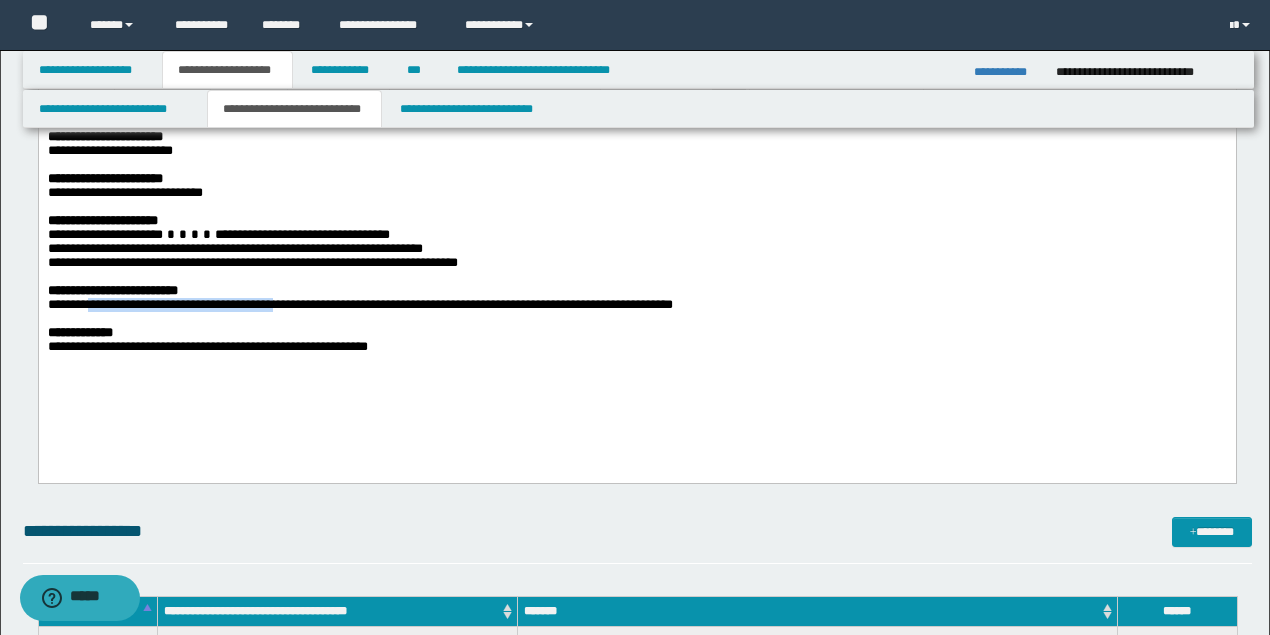 drag, startPoint x: 96, startPoint y: 320, endPoint x: 306, endPoint y: 328, distance: 210.15233 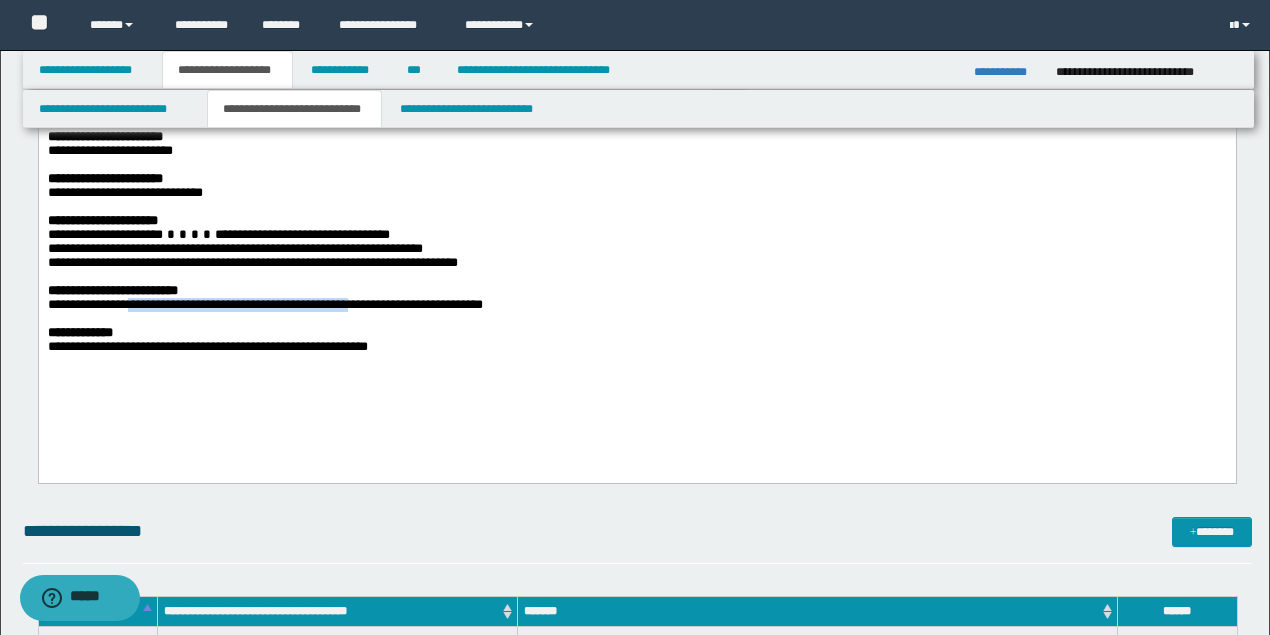drag, startPoint x: 134, startPoint y: 320, endPoint x: 380, endPoint y: 324, distance: 246.03252 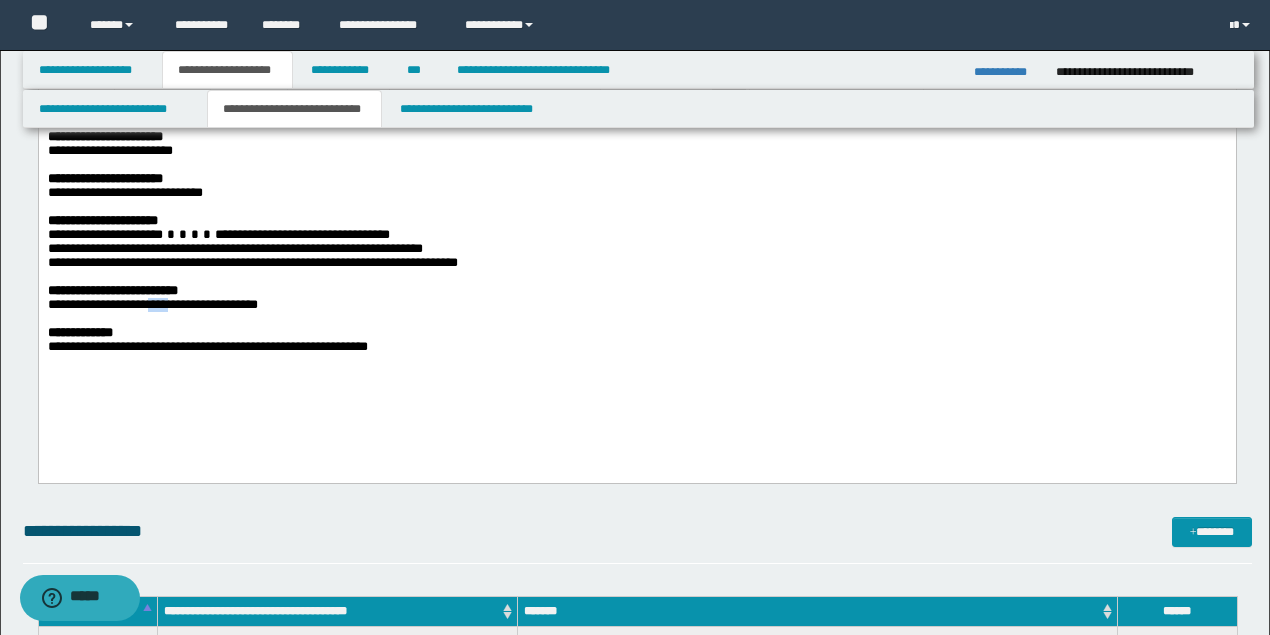 drag, startPoint x: 190, startPoint y: 317, endPoint x: 156, endPoint y: 318, distance: 34.0147 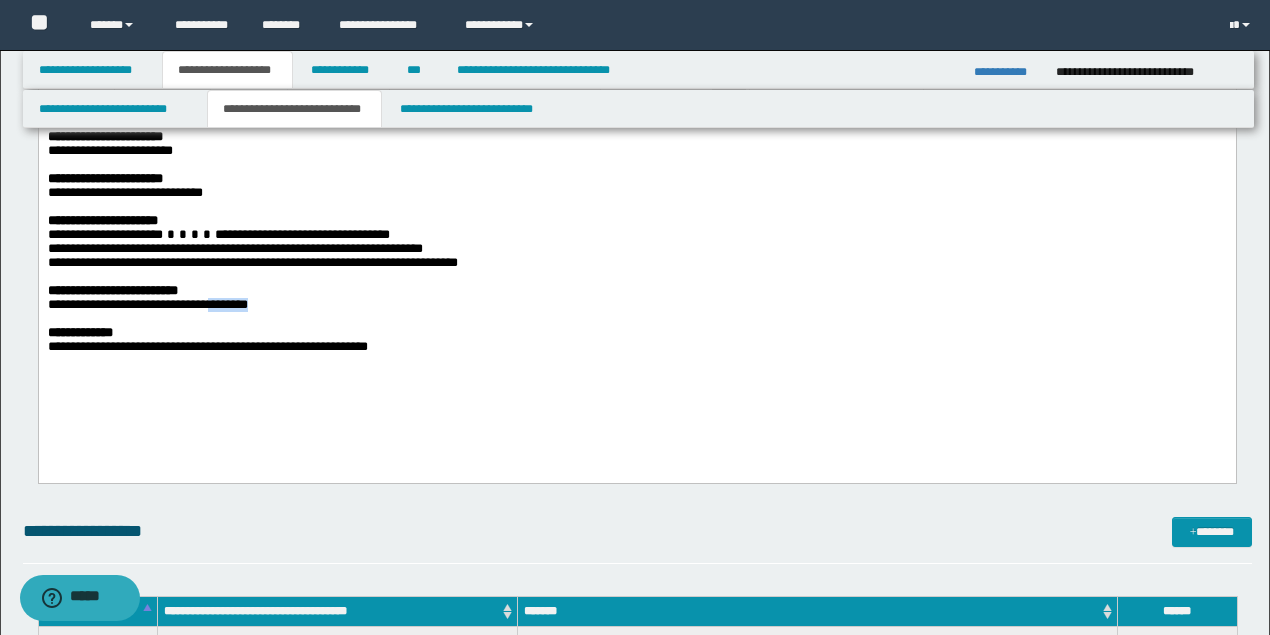 drag, startPoint x: 271, startPoint y: 324, endPoint x: 221, endPoint y: 322, distance: 50.039986 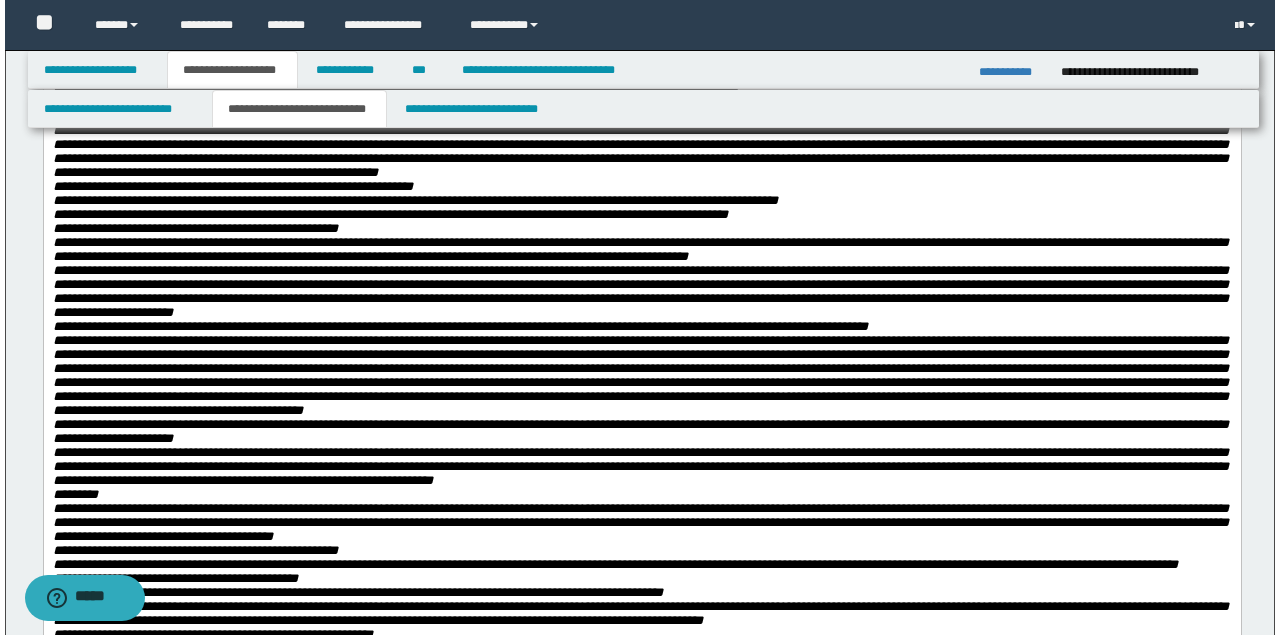 scroll, scrollTop: 812, scrollLeft: 0, axis: vertical 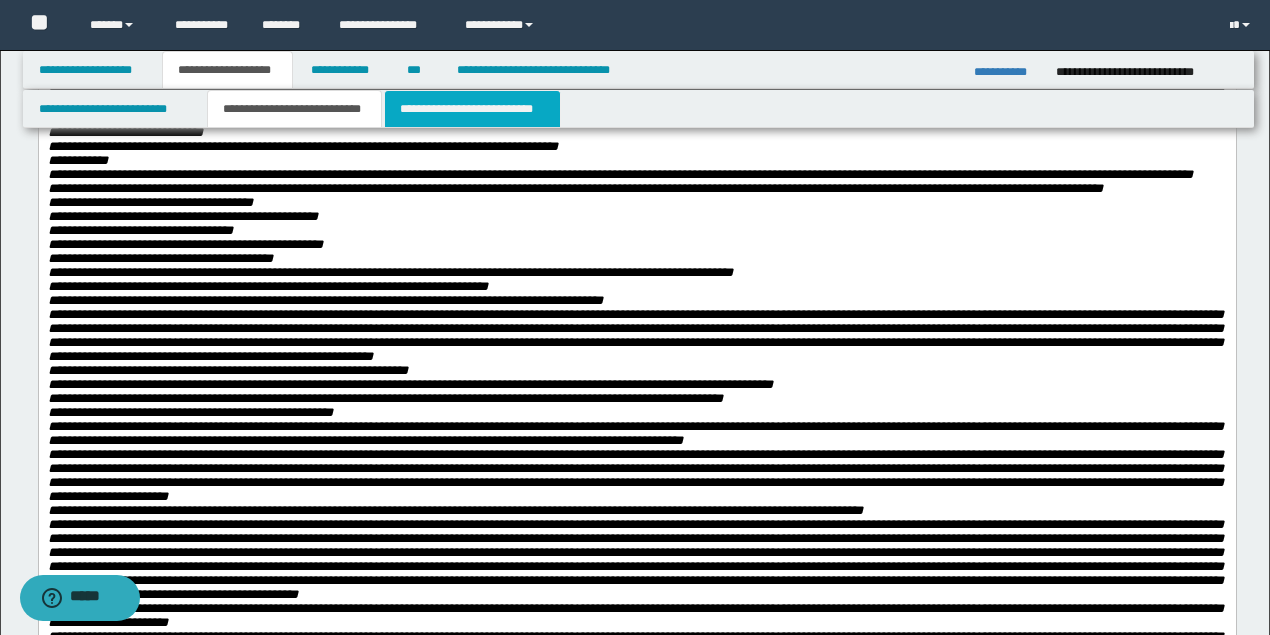 click on "**********" at bounding box center [472, 109] 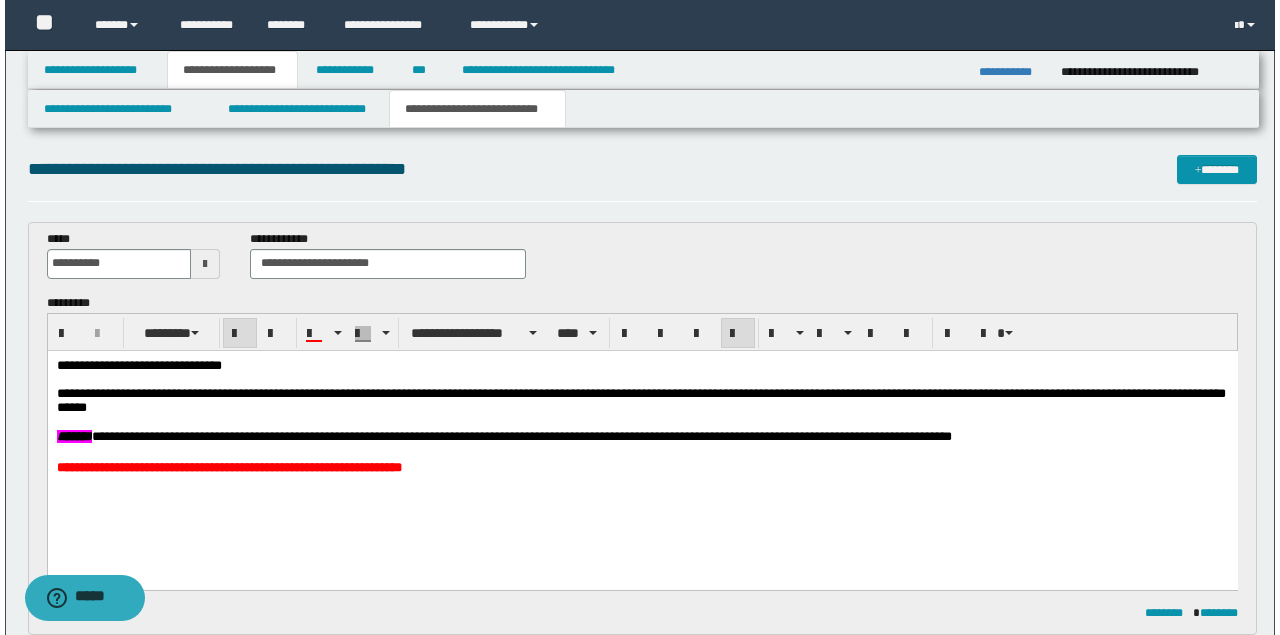 scroll, scrollTop: 0, scrollLeft: 0, axis: both 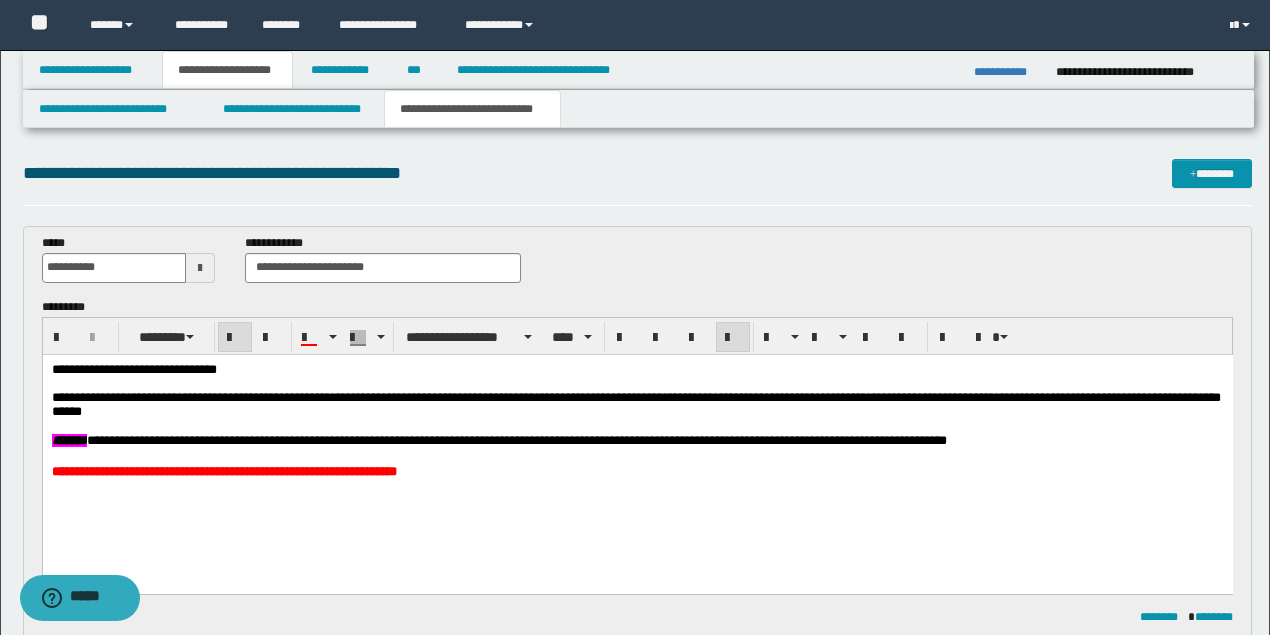 drag, startPoint x: 309, startPoint y: 418, endPoint x: 233, endPoint y: 419, distance: 76.00658 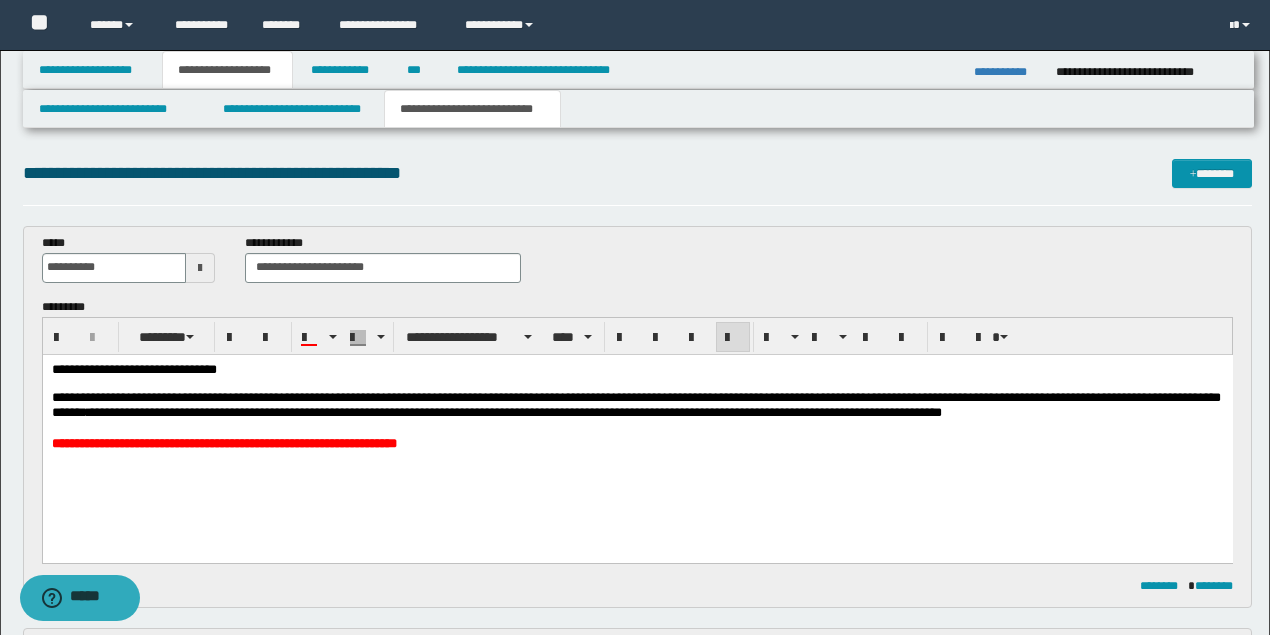 click at bounding box center [637, 426] 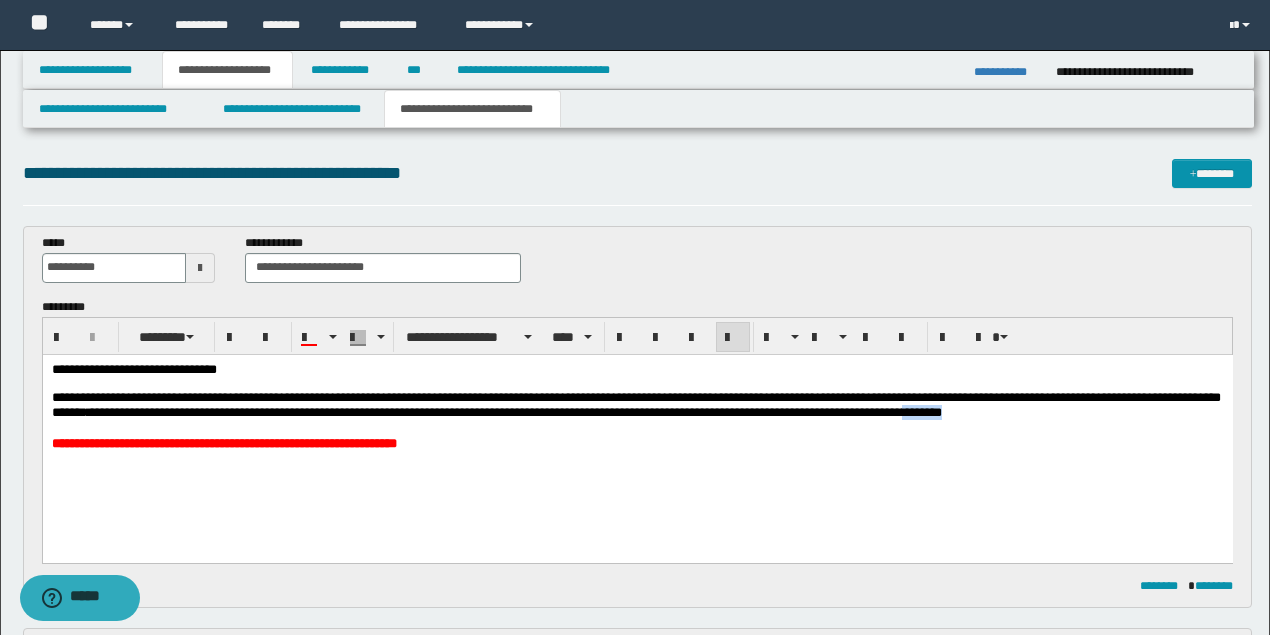 drag, startPoint x: 1123, startPoint y: 417, endPoint x: 1049, endPoint y: 415, distance: 74.02702 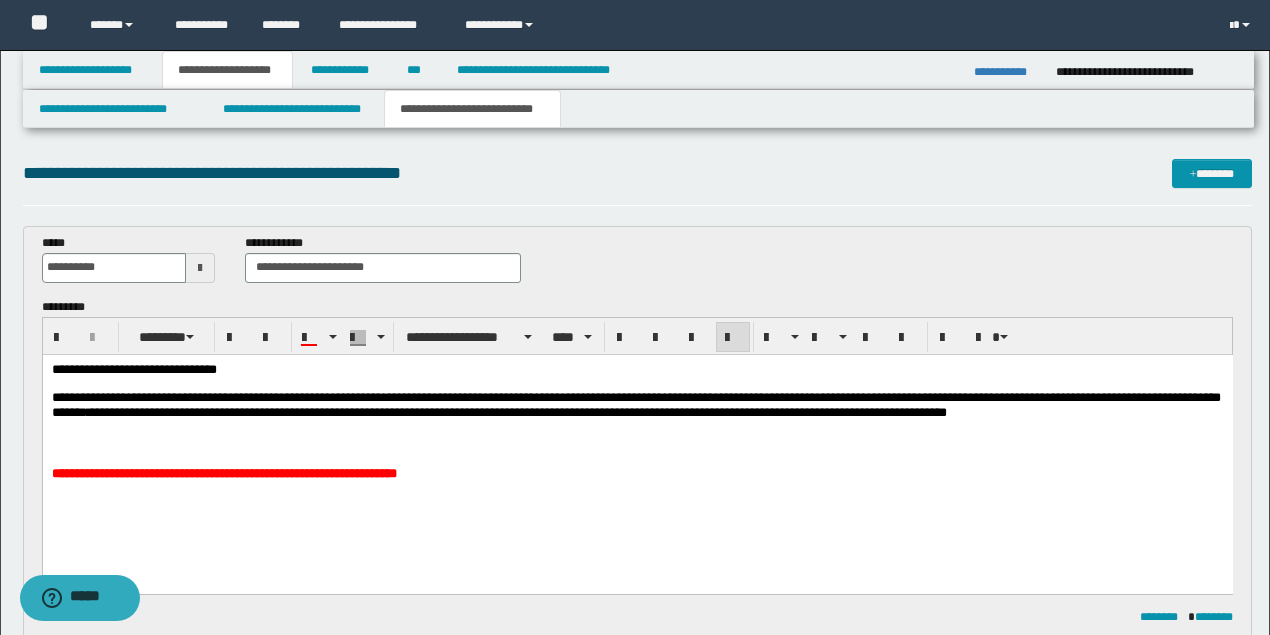 click on "**********" at bounding box center (223, 472) 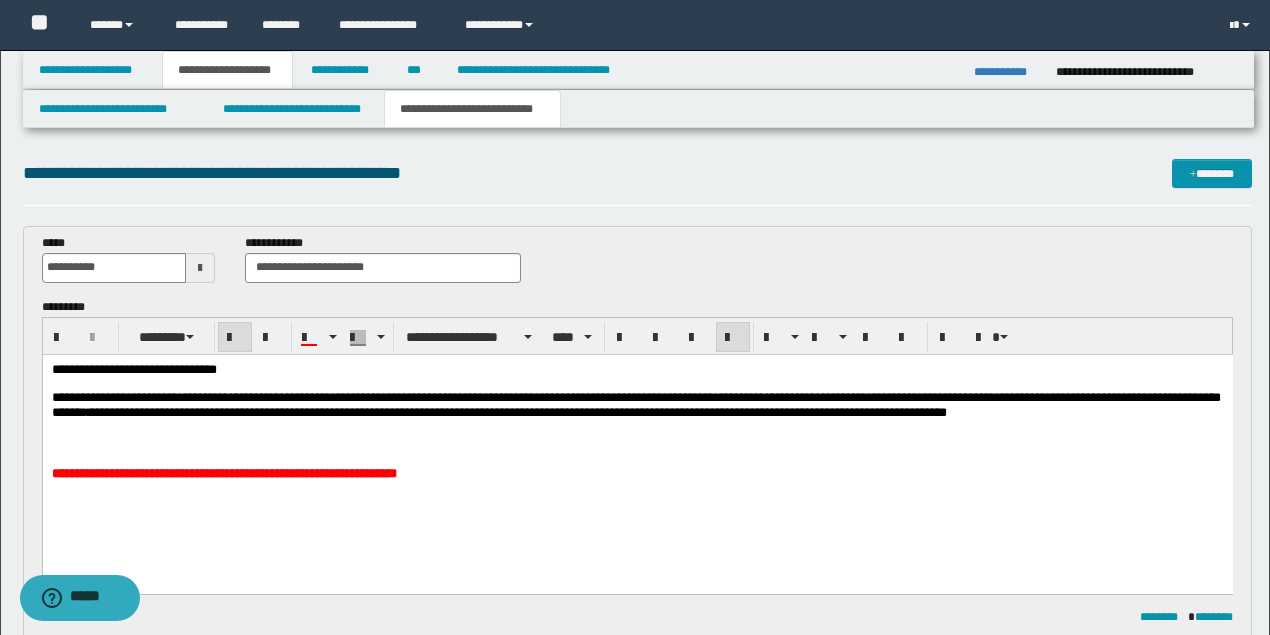 click on "**********" at bounding box center (638, 266) 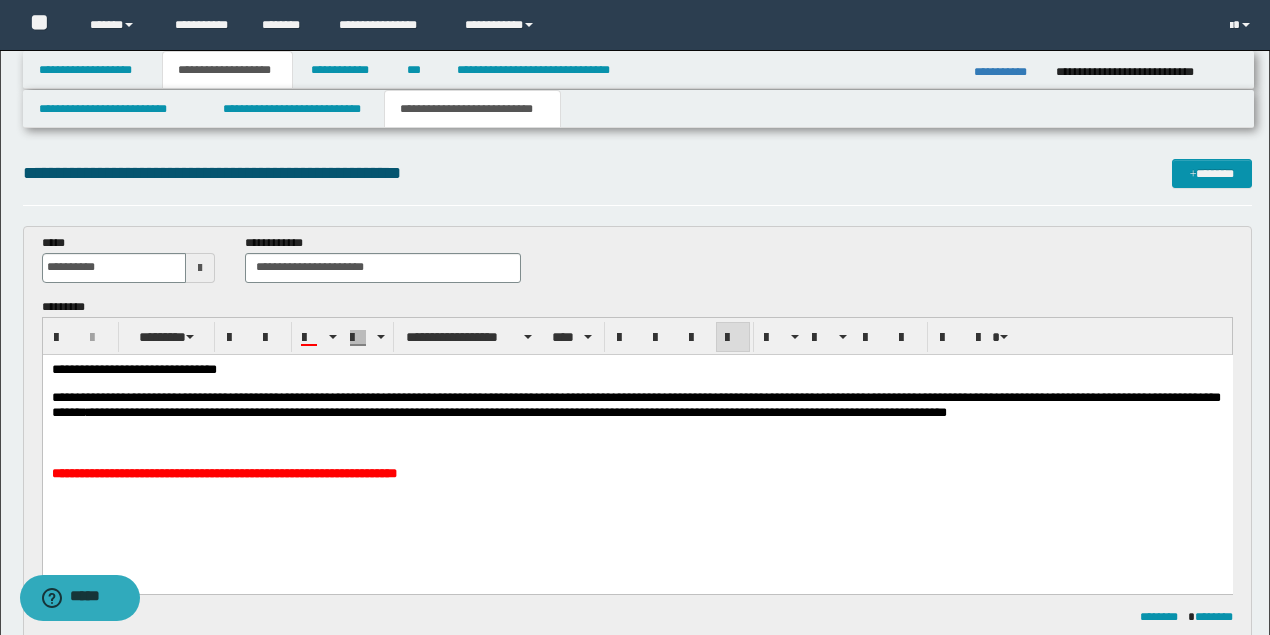 click at bounding box center [635, 442] 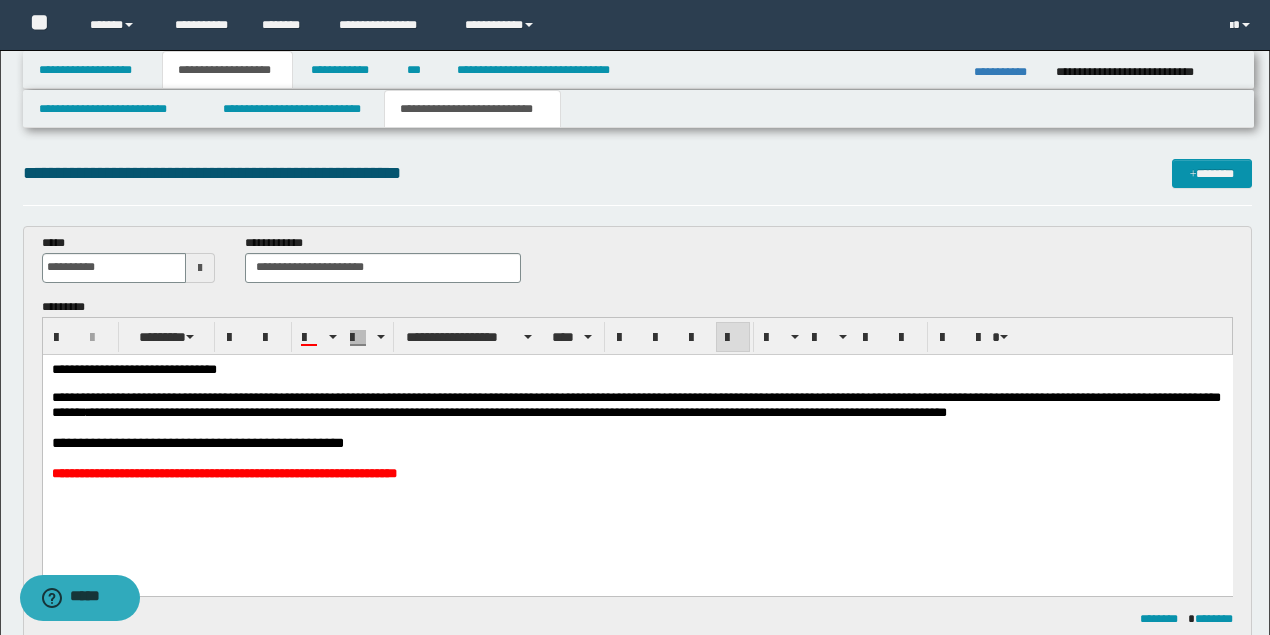 click at bounding box center (635, 426) 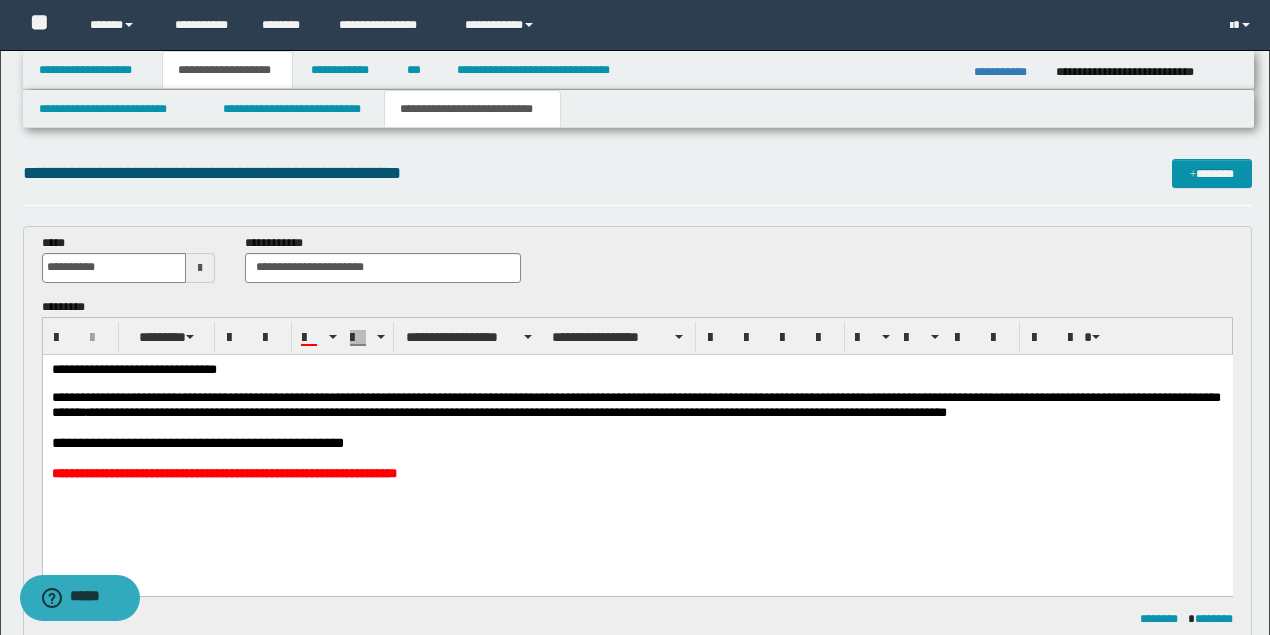 click on "**********" at bounding box center [197, 442] 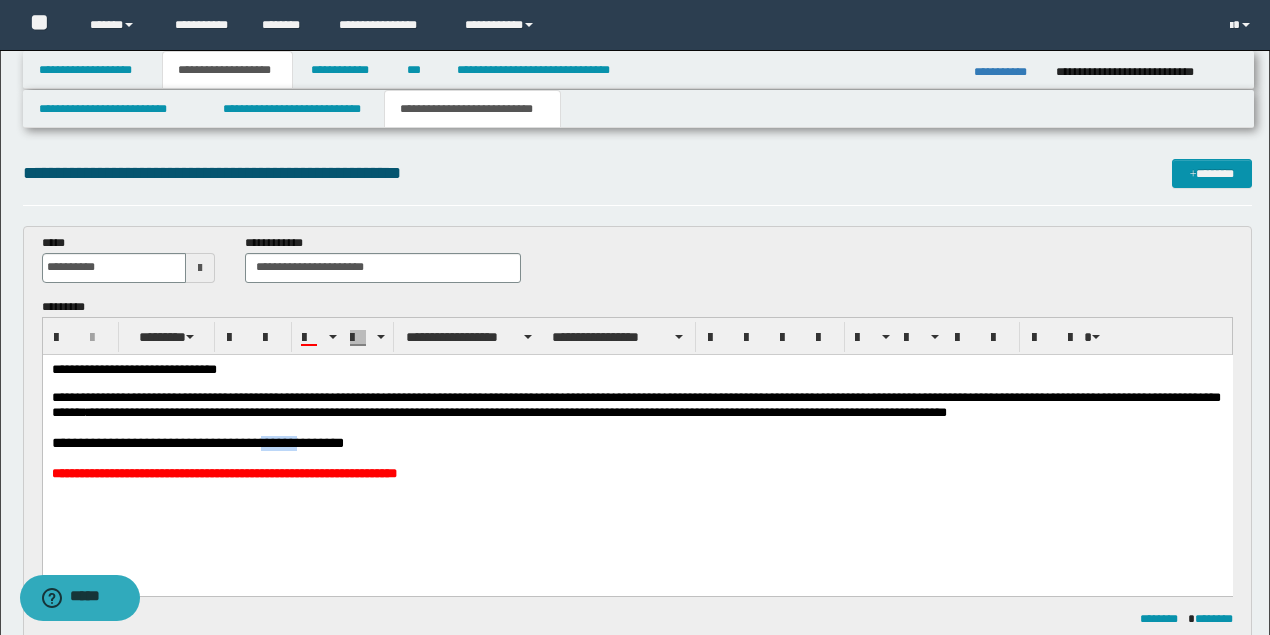 drag, startPoint x: 286, startPoint y: 444, endPoint x: 251, endPoint y: 443, distance: 35.014282 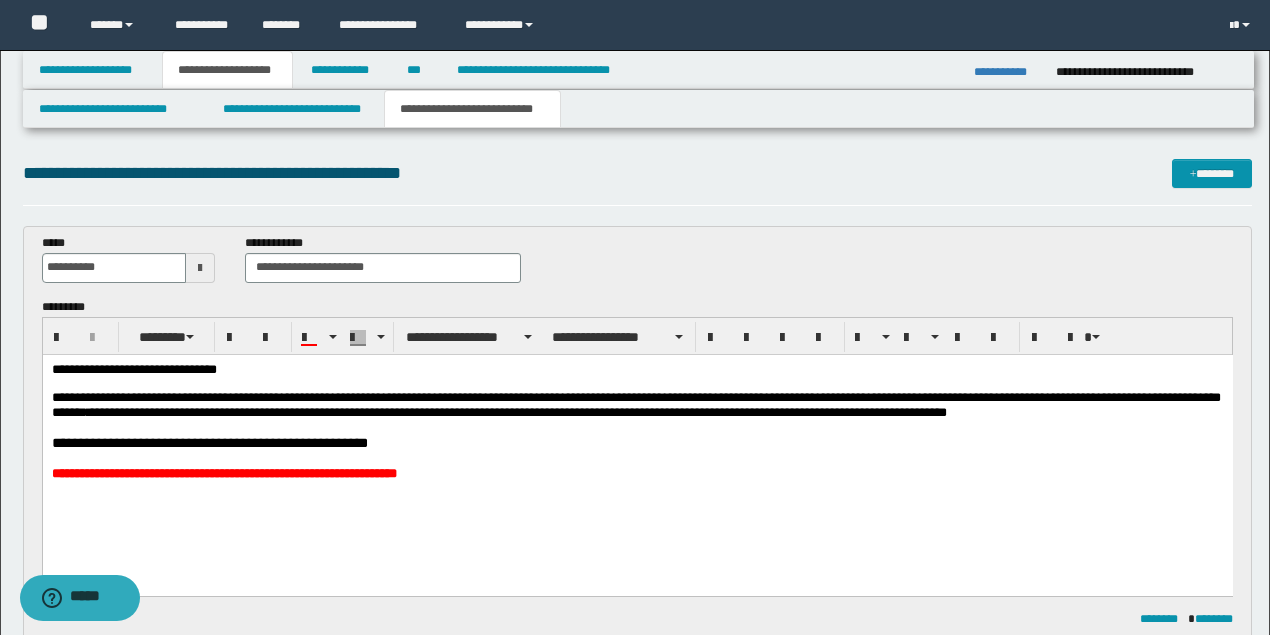 click at bounding box center (637, 457) 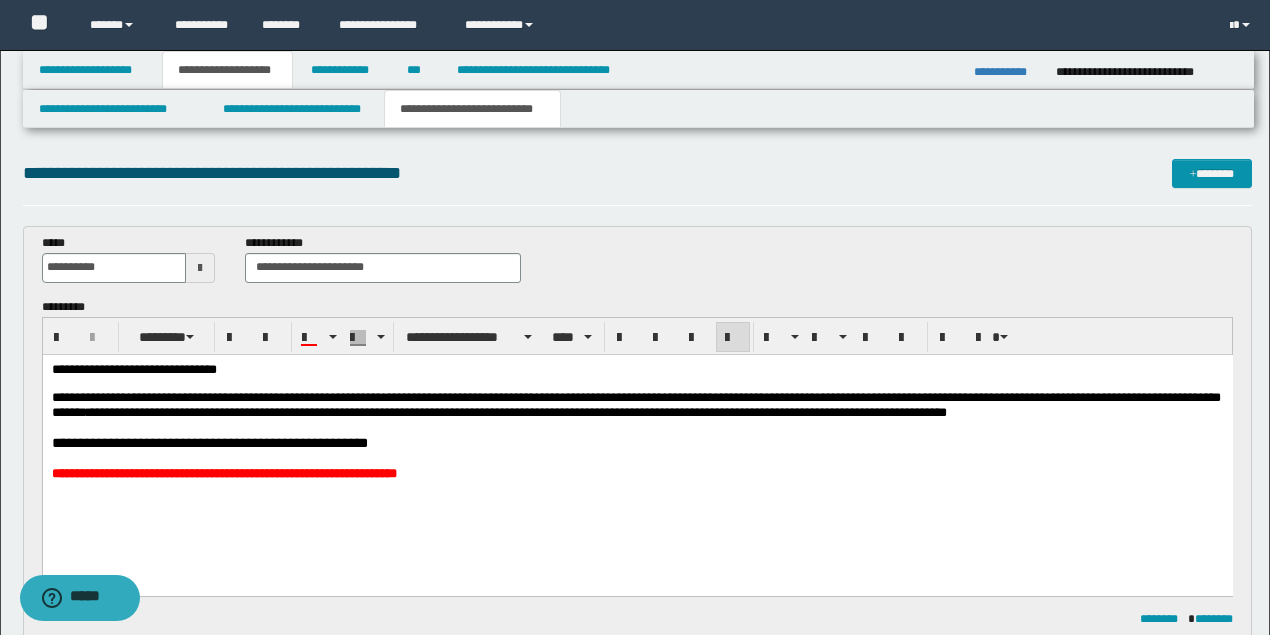 drag, startPoint x: 432, startPoint y: 464, endPoint x: 446, endPoint y: 507, distance: 45.221676 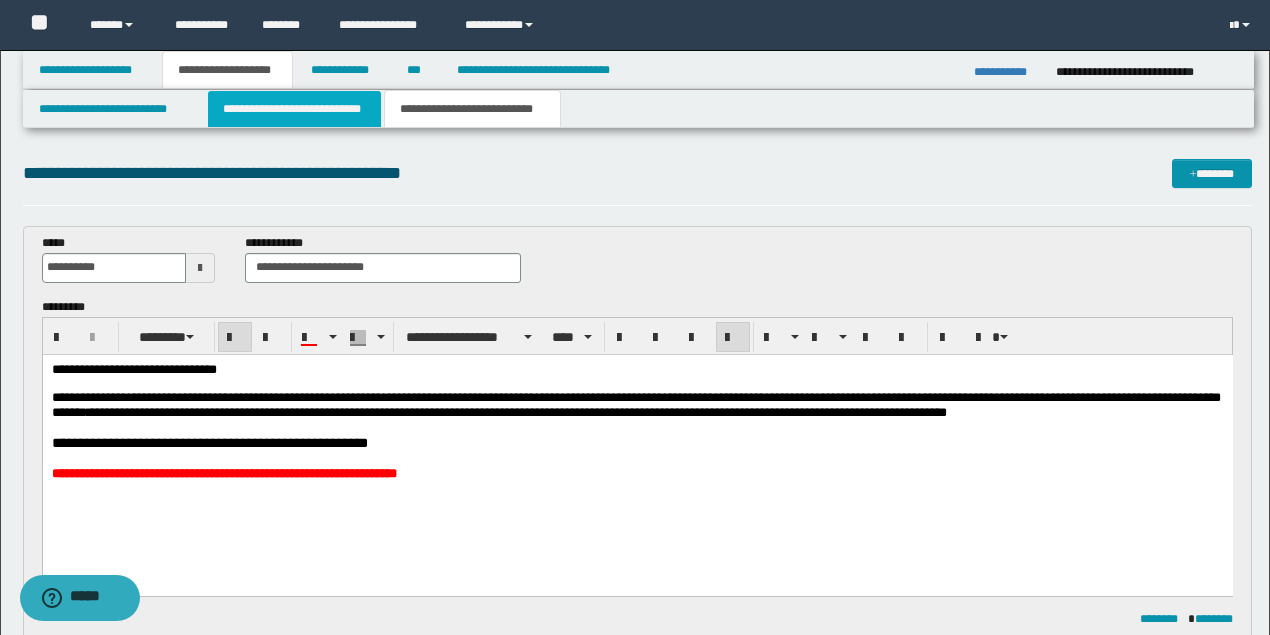 click on "**********" at bounding box center [294, 109] 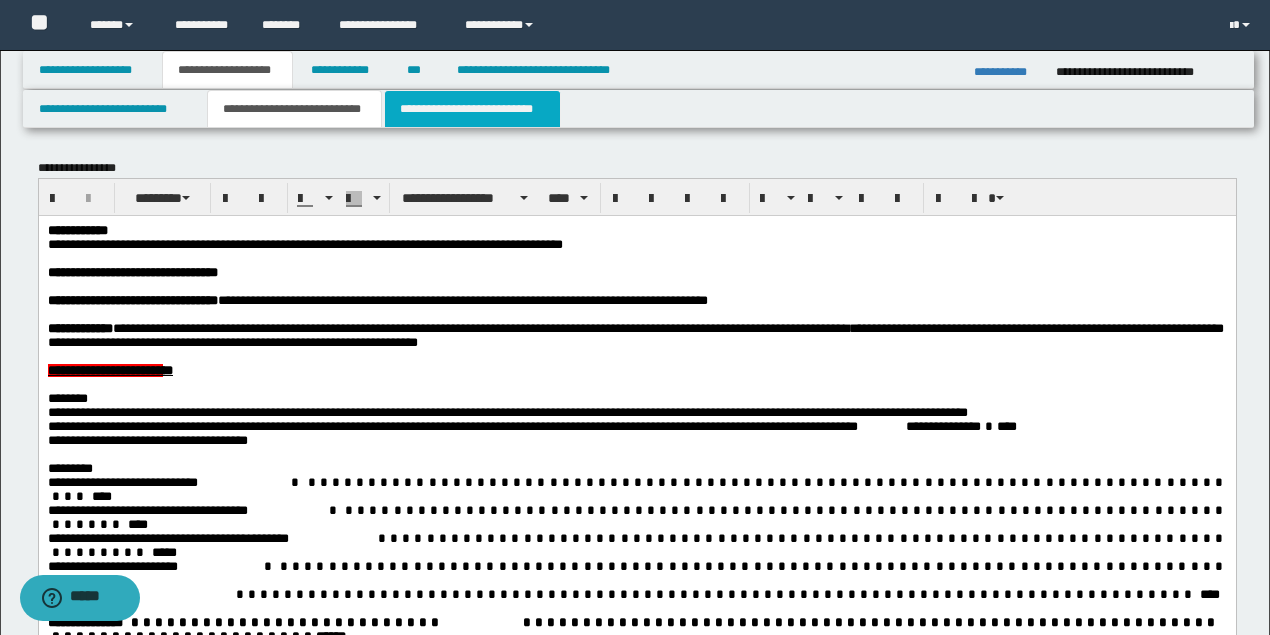 click on "**********" at bounding box center (472, 109) 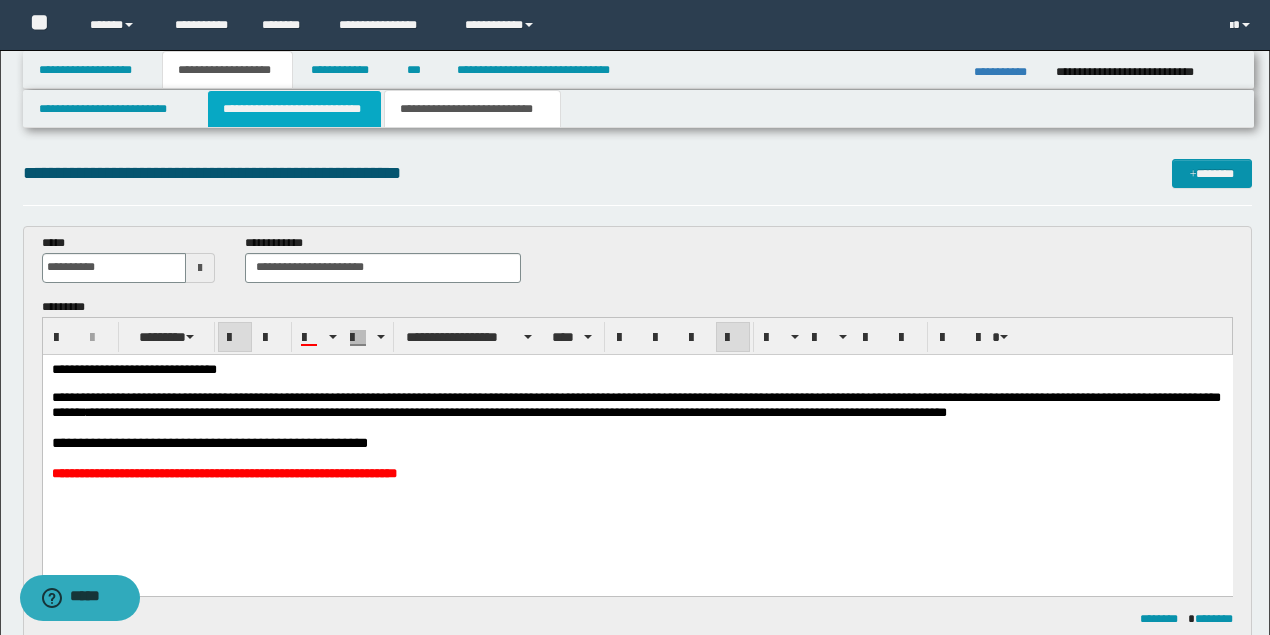 click on "**********" at bounding box center [294, 109] 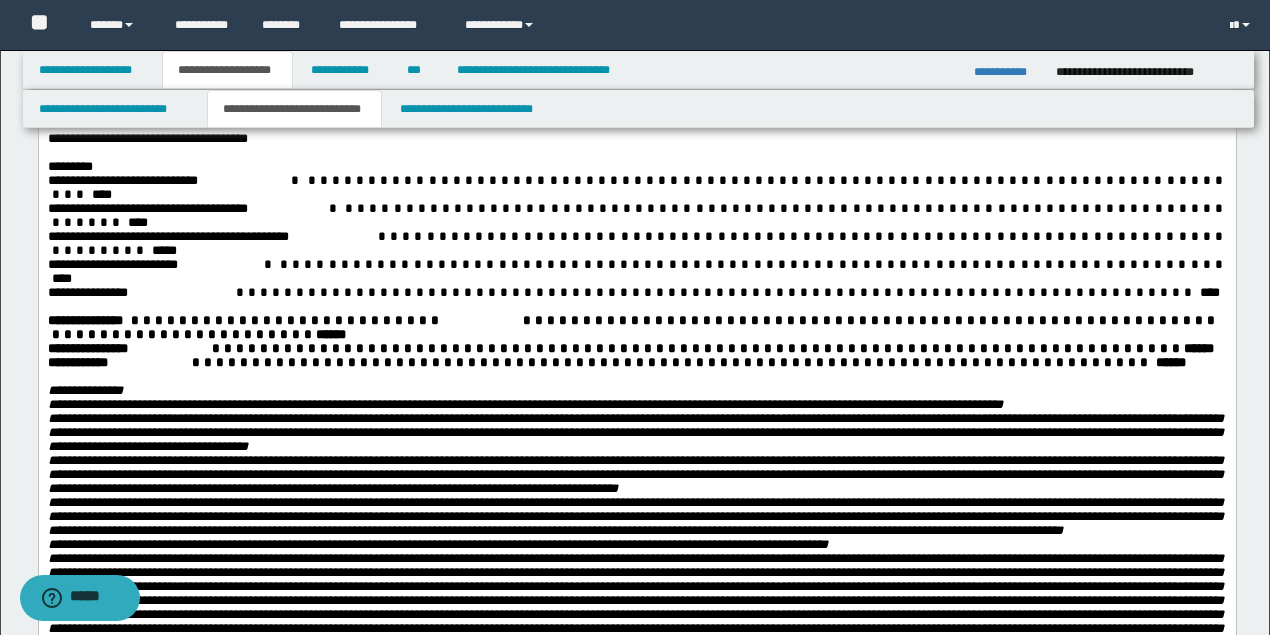 scroll, scrollTop: 333, scrollLeft: 0, axis: vertical 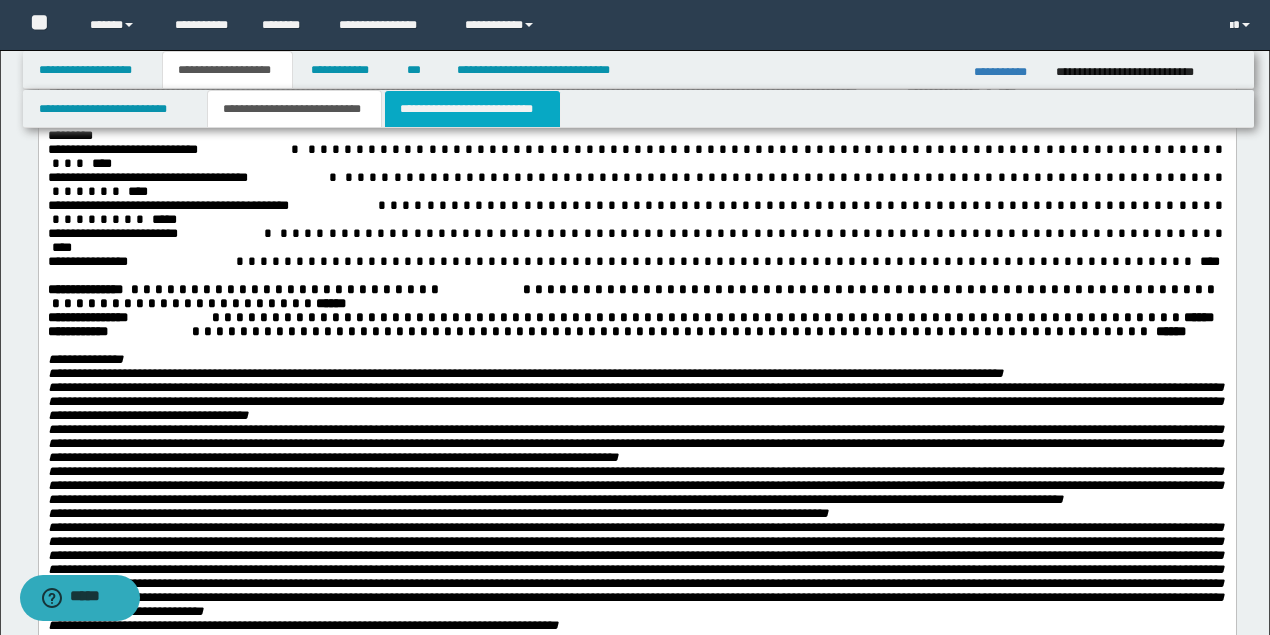 click on "**********" at bounding box center [472, 109] 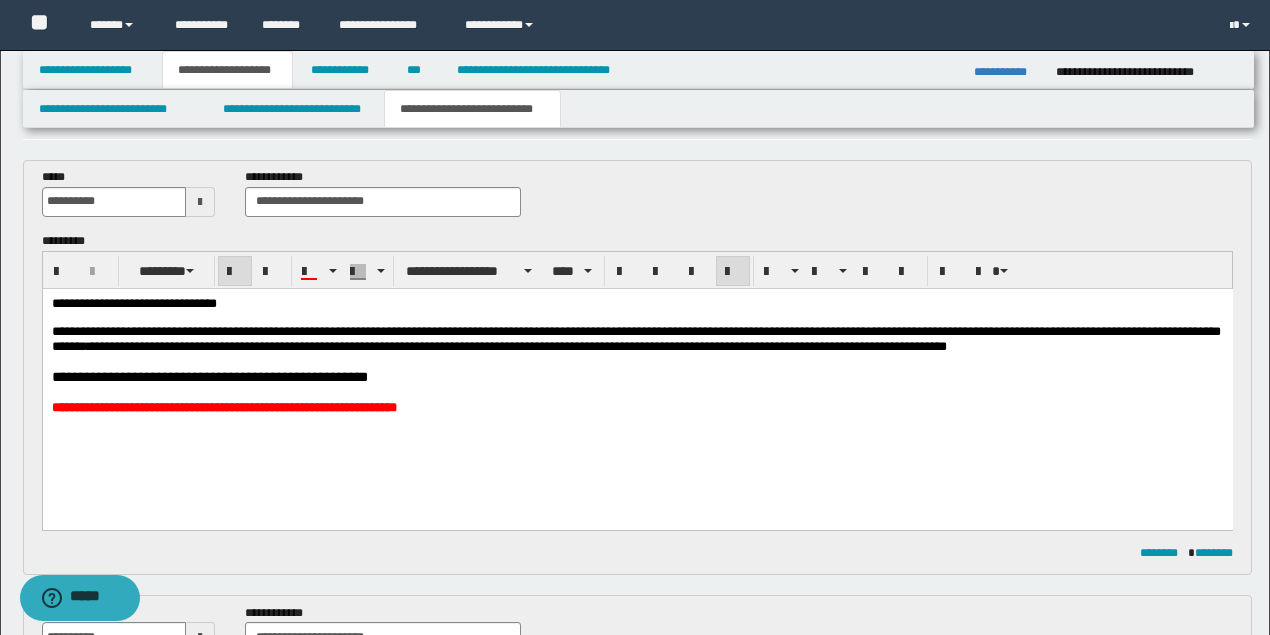 scroll, scrollTop: 0, scrollLeft: 0, axis: both 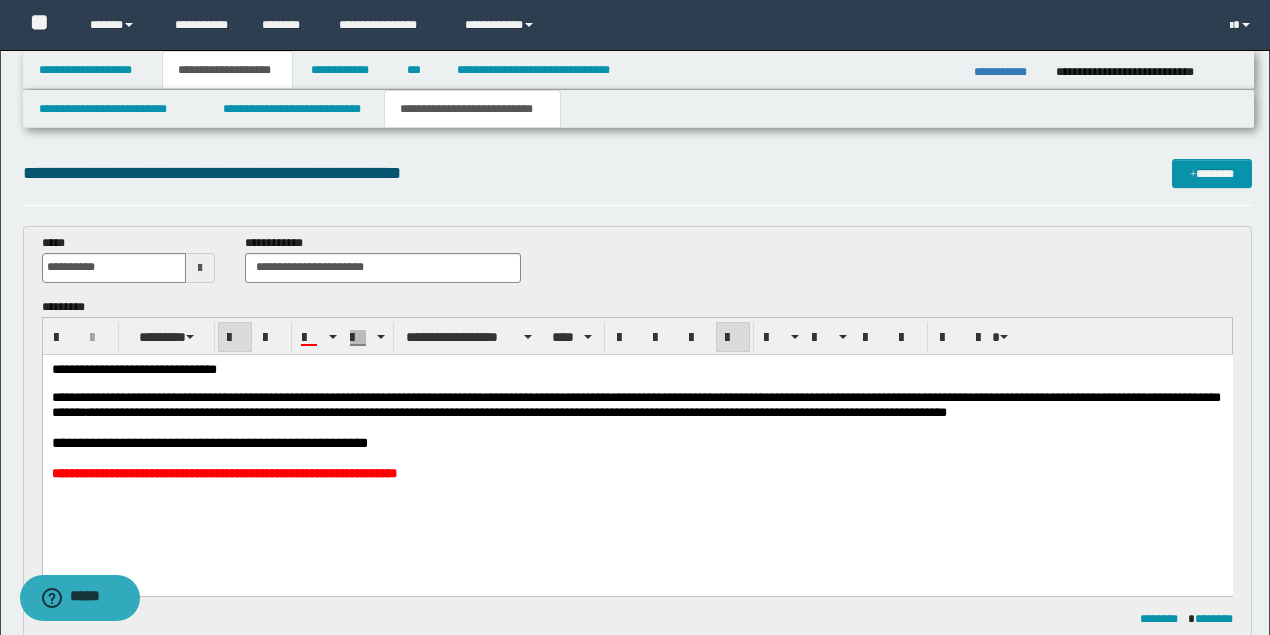 drag, startPoint x: 436, startPoint y: 443, endPoint x: 492, endPoint y: 447, distance: 56.142673 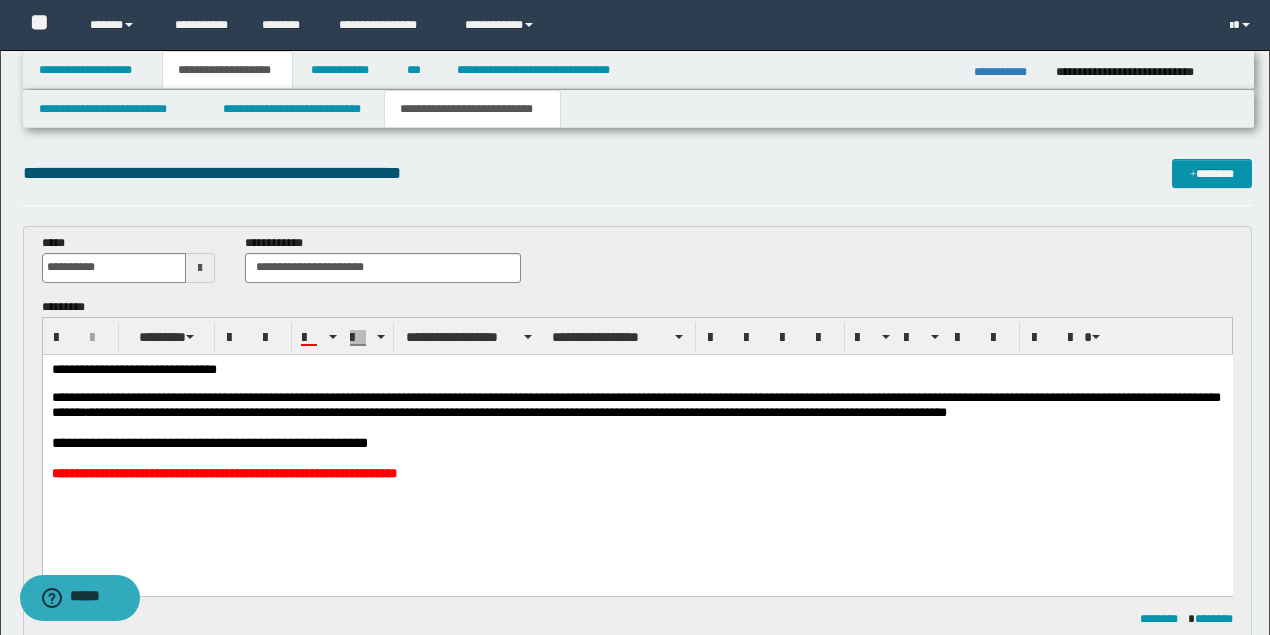 drag, startPoint x: 613, startPoint y: 446, endPoint x: 905, endPoint y: 428, distance: 292.55426 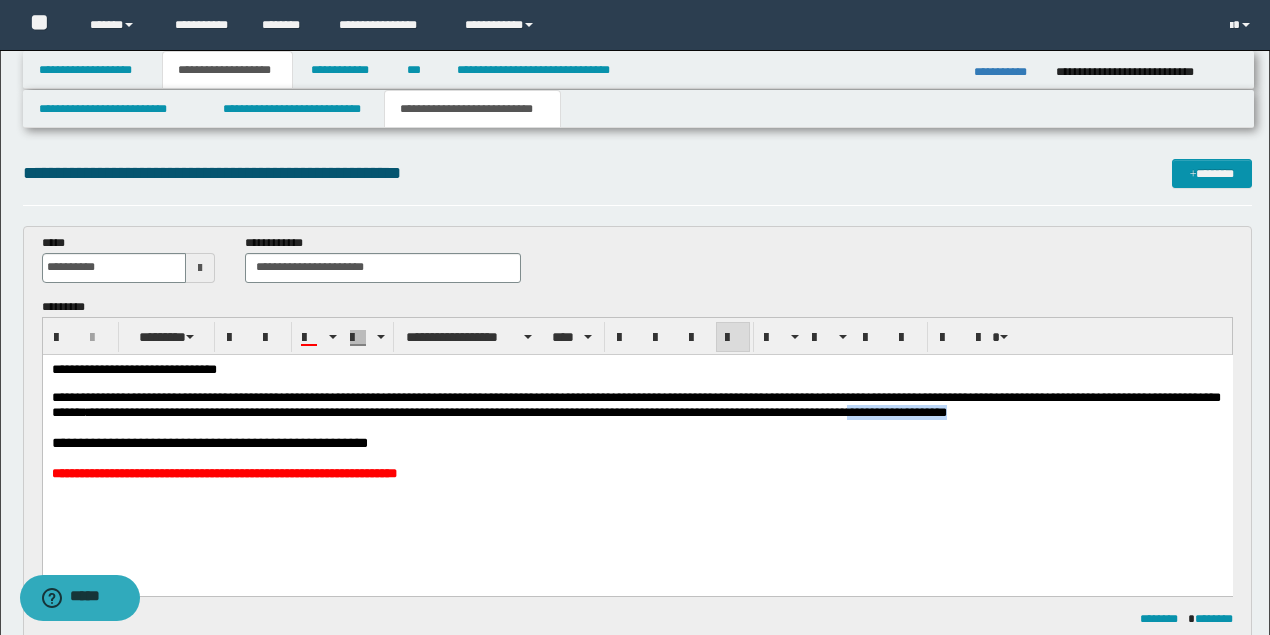 drag, startPoint x: 1103, startPoint y: 417, endPoint x: 985, endPoint y: 422, distance: 118.10589 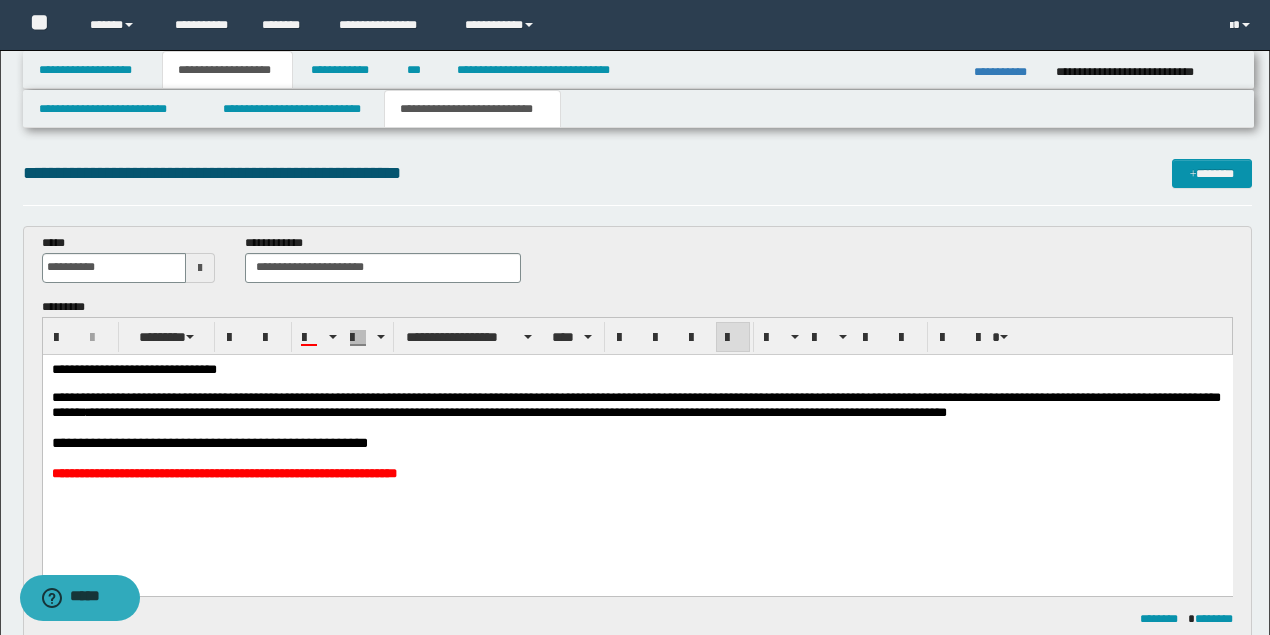 click at bounding box center (635, 426) 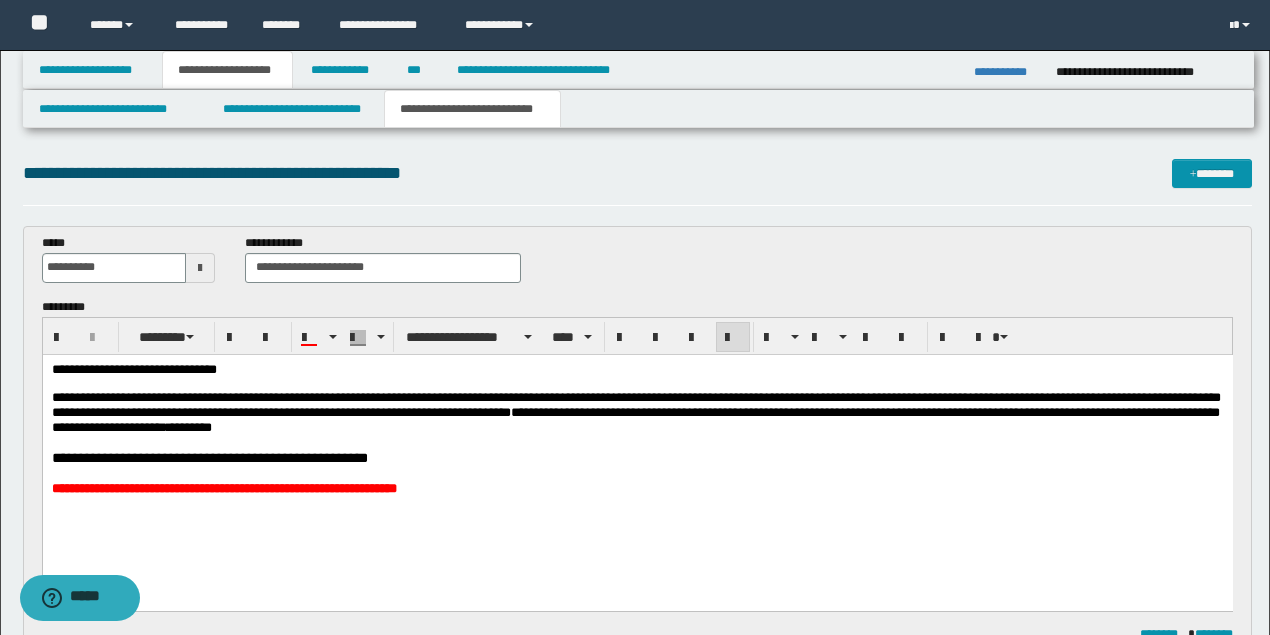 click on "**********" at bounding box center [637, 487] 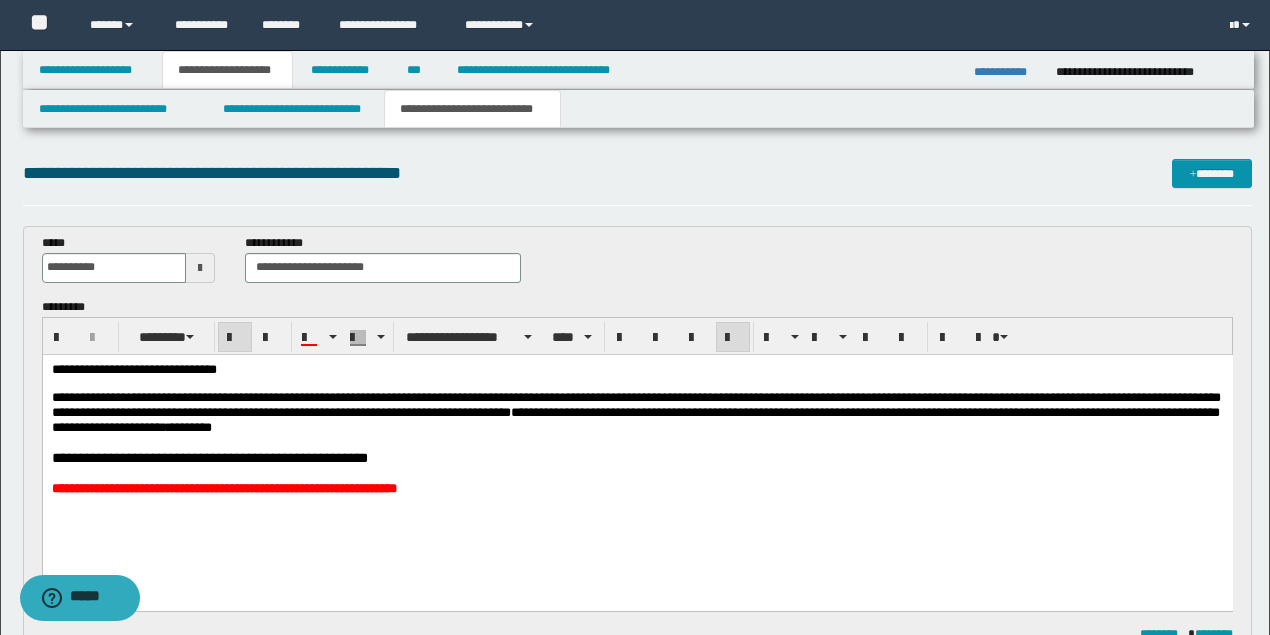 drag, startPoint x: 949, startPoint y: 471, endPoint x: 916, endPoint y: 474, distance: 33.13608 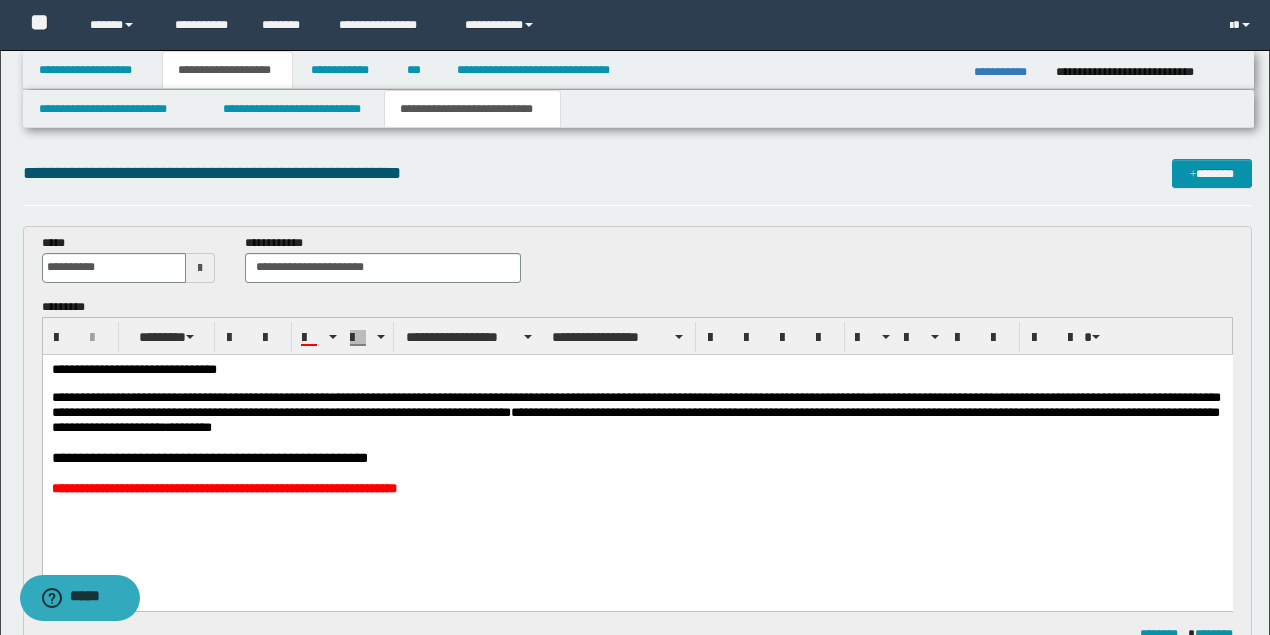 click on "**********" at bounding box center (637, 457) 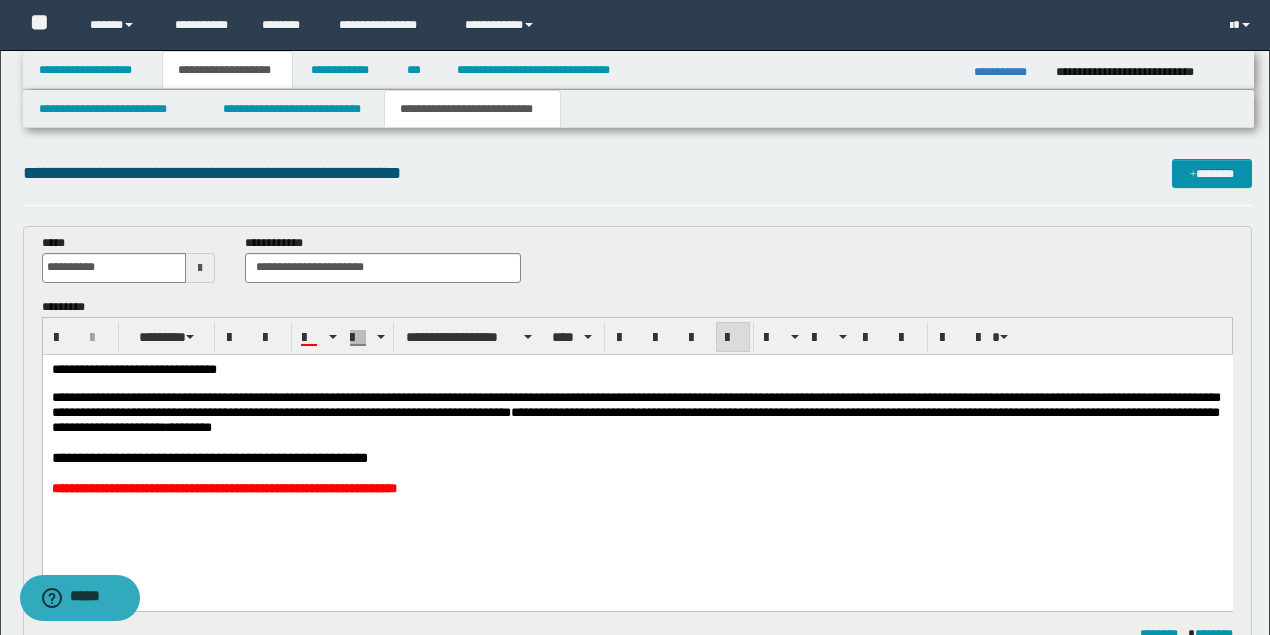 click at bounding box center [635, 442] 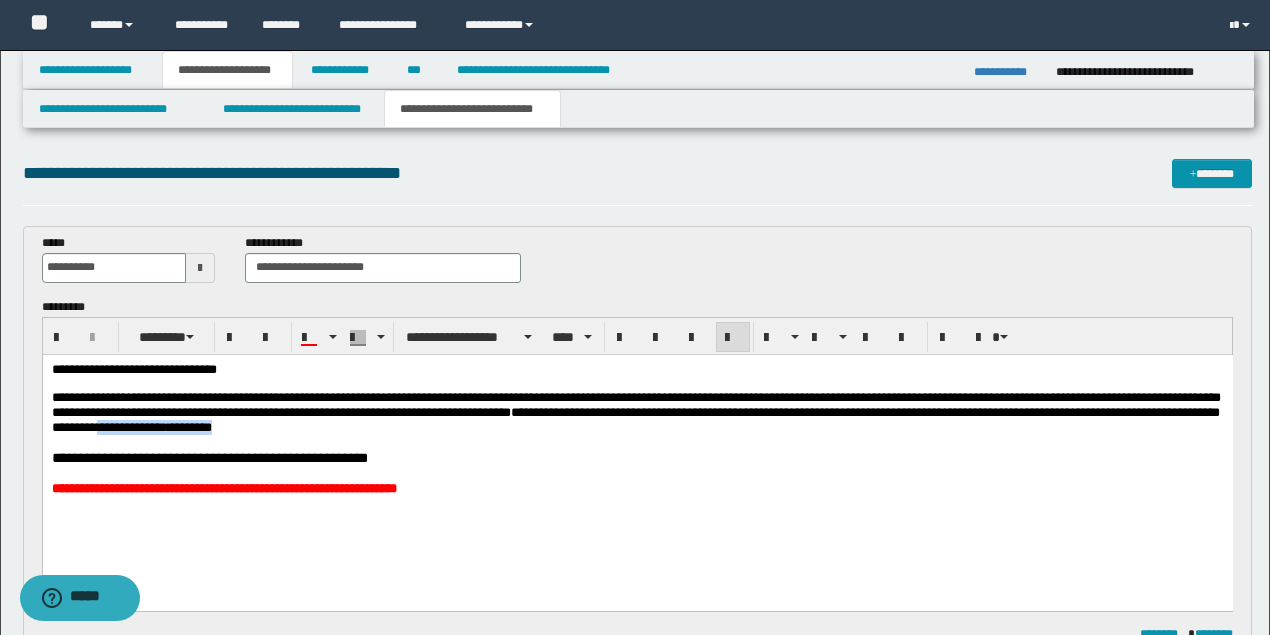 drag, startPoint x: 413, startPoint y: 431, endPoint x: 265, endPoint y: 431, distance: 148 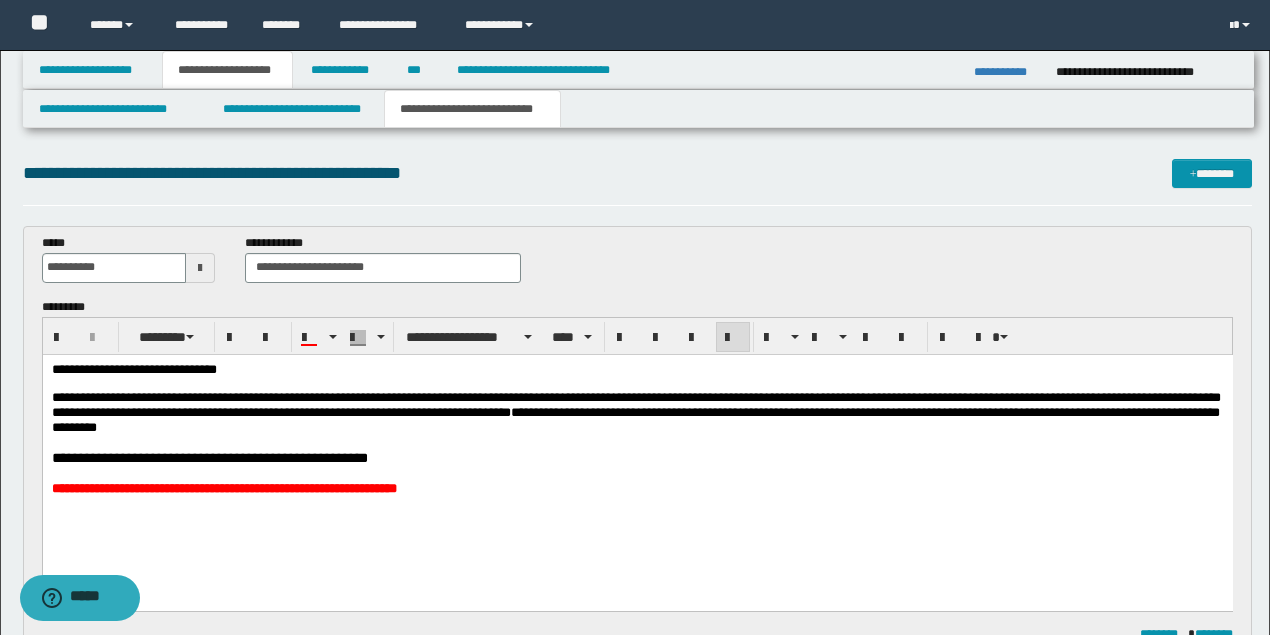 click on "**********" at bounding box center [635, 412] 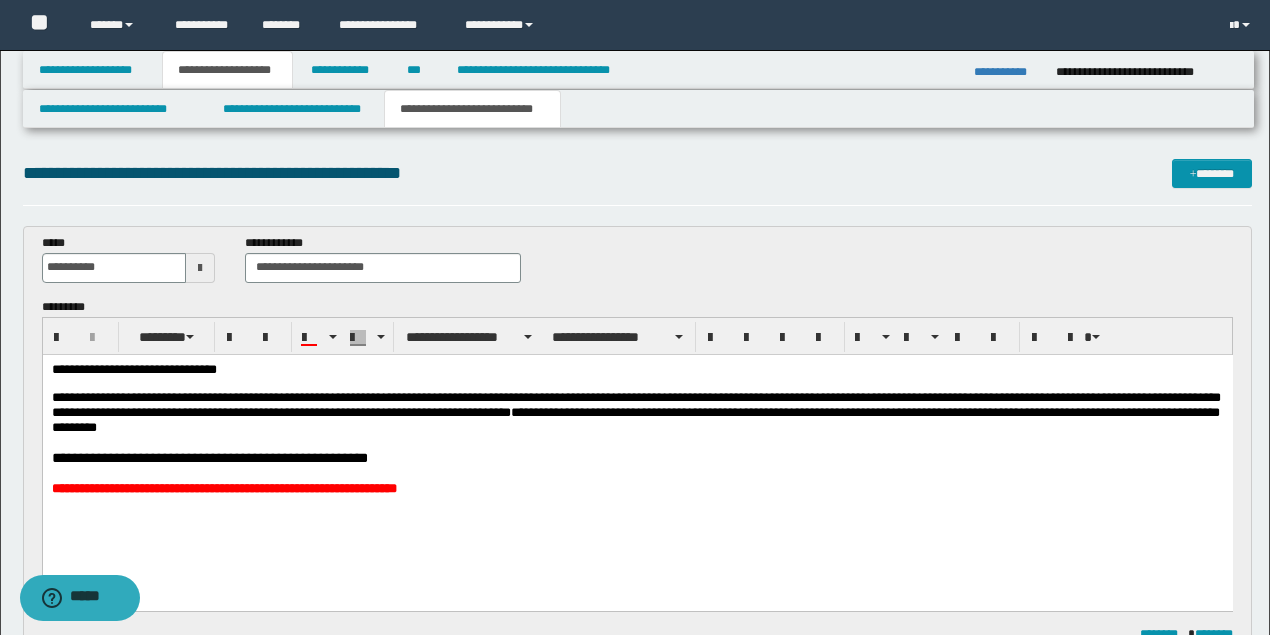 click on "**********" at bounding box center [637, 457] 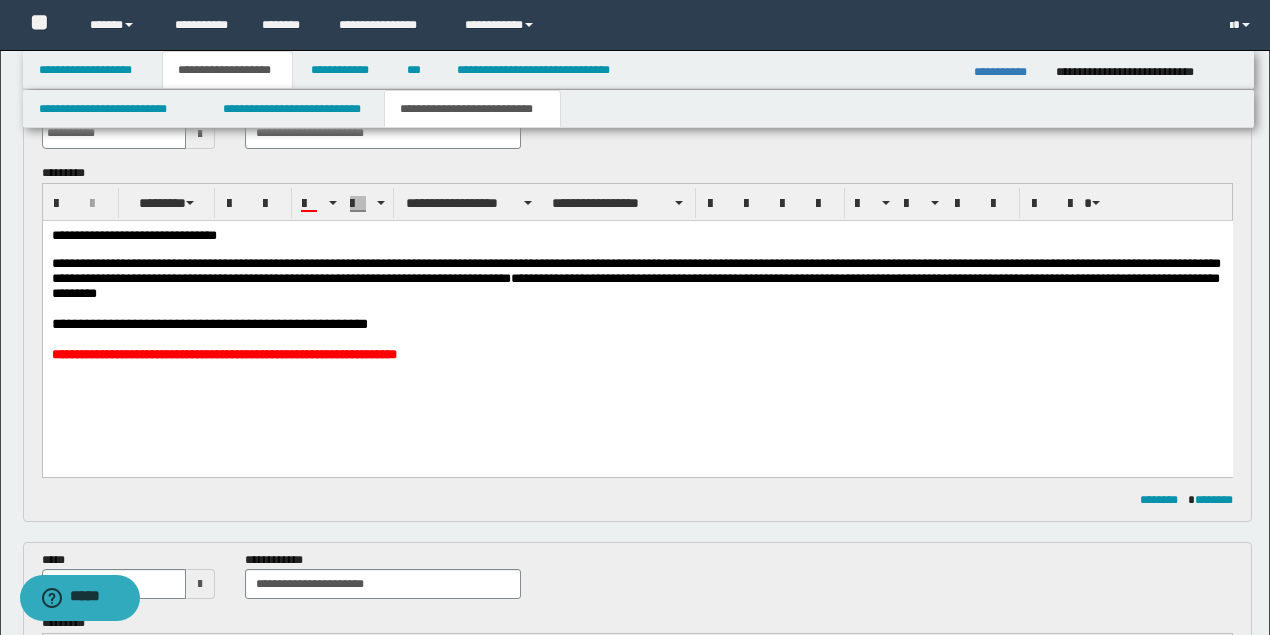 scroll, scrollTop: 133, scrollLeft: 0, axis: vertical 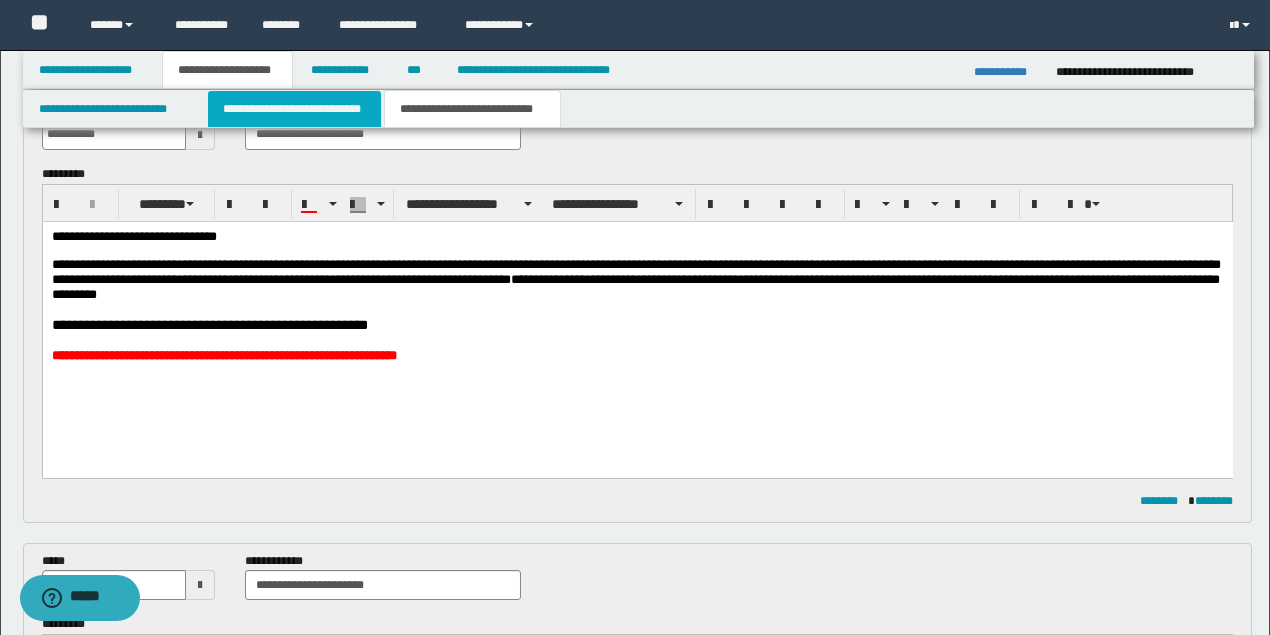 click on "**********" at bounding box center (294, 109) 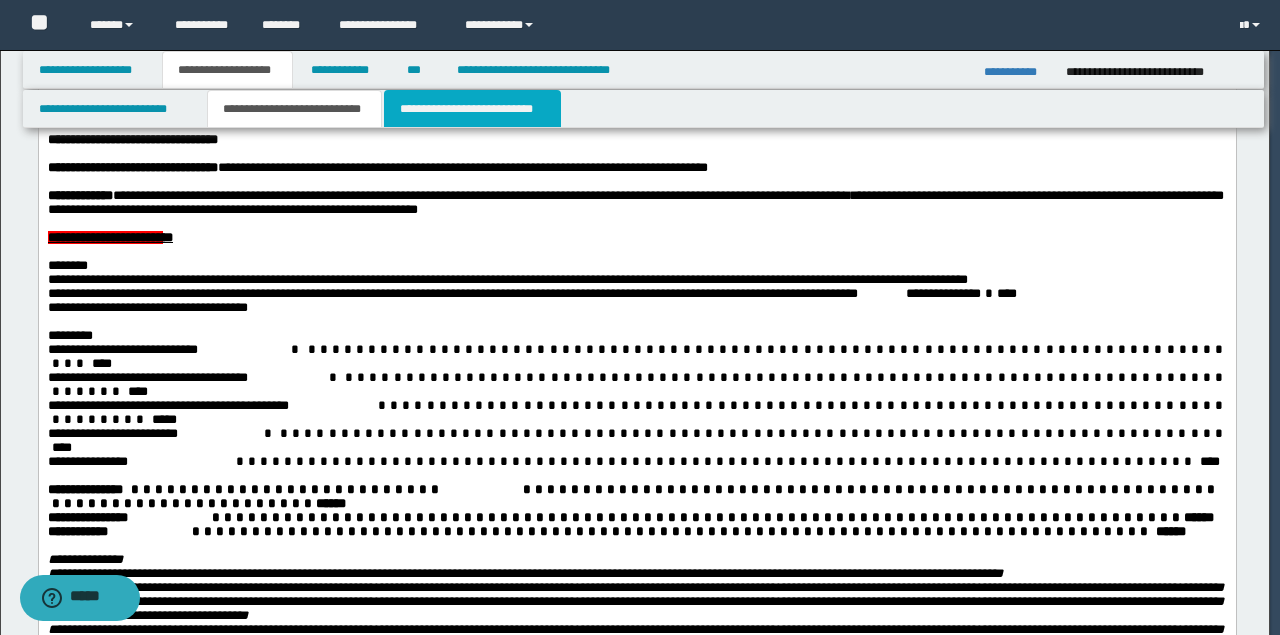 click on "**********" at bounding box center (472, 109) 